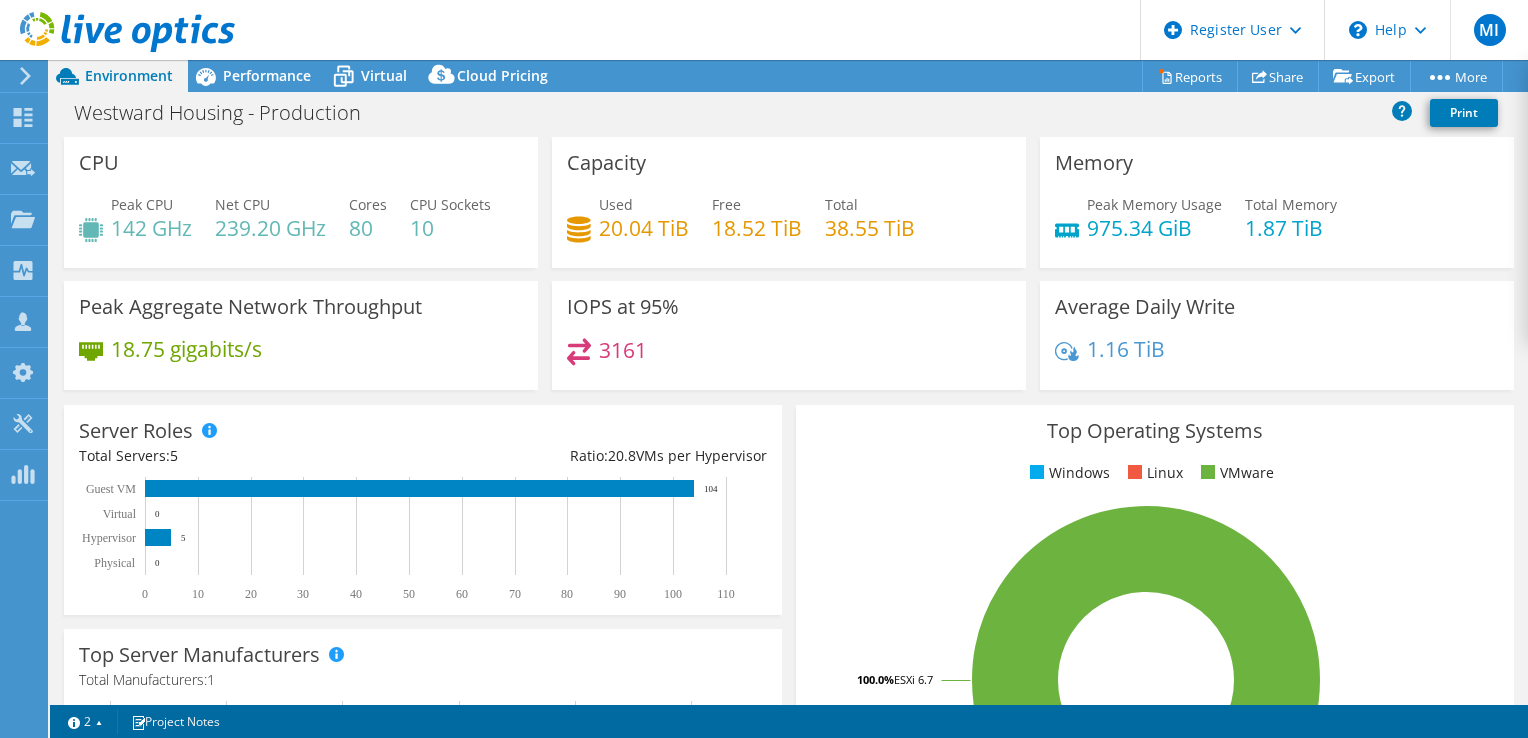 select on "EULondon" 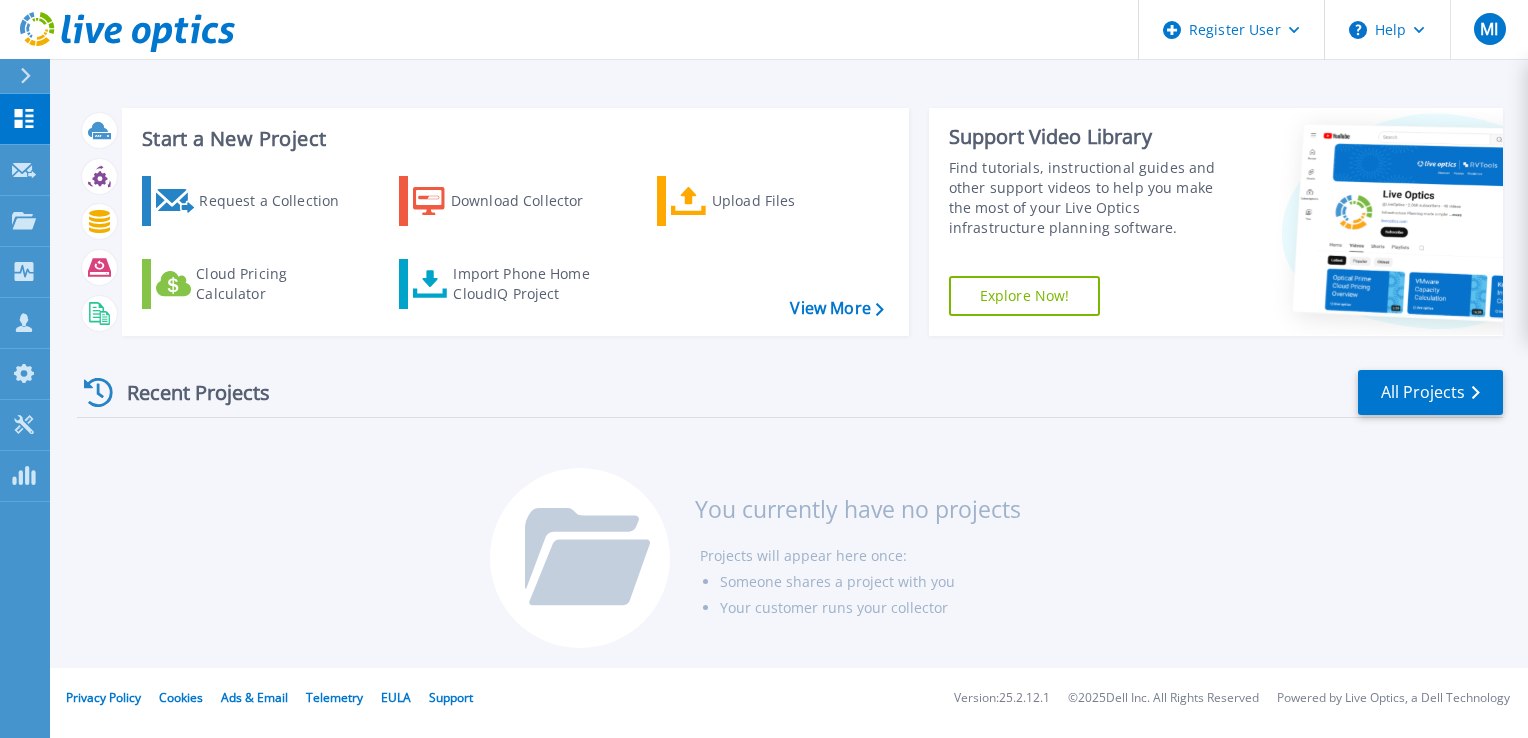 scroll, scrollTop: 0, scrollLeft: 0, axis: both 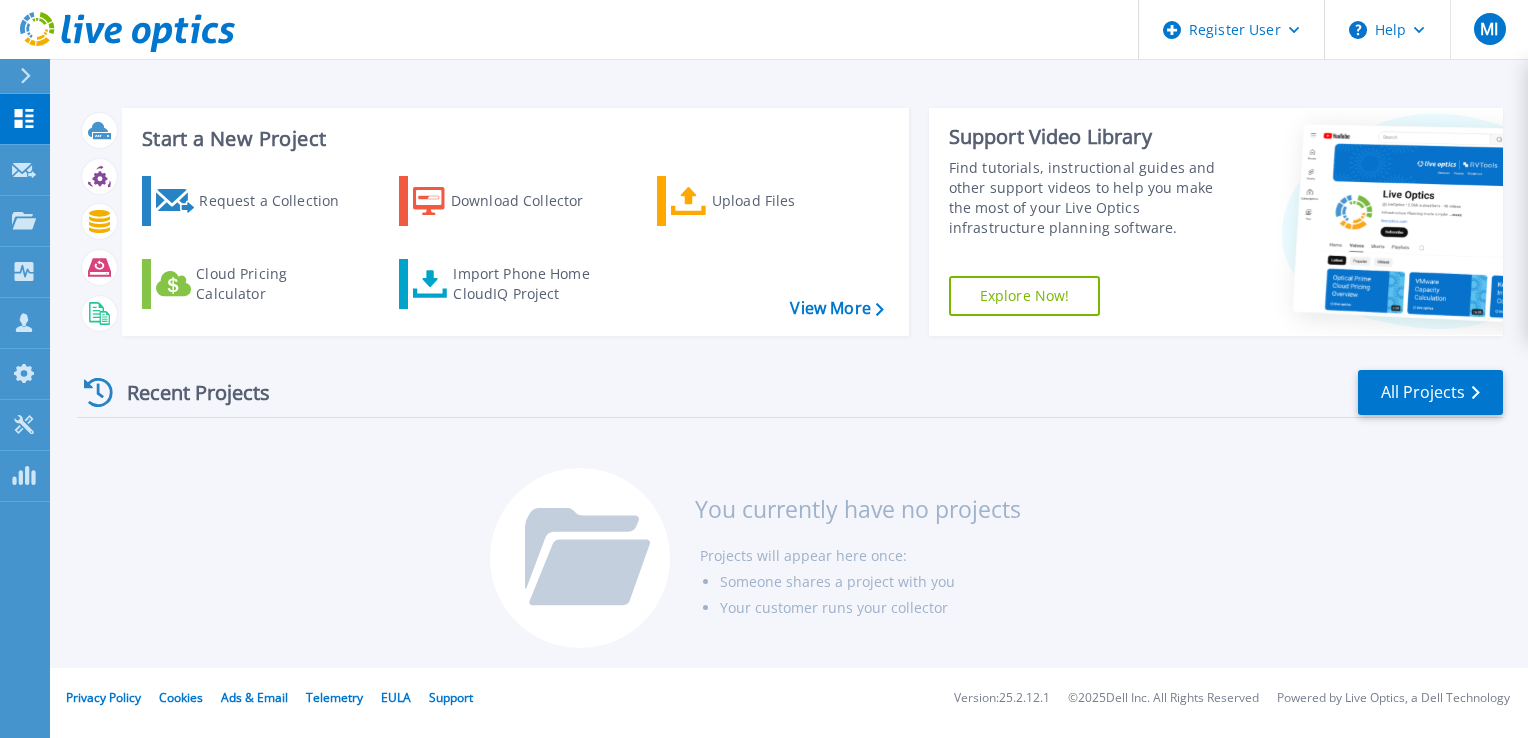 click 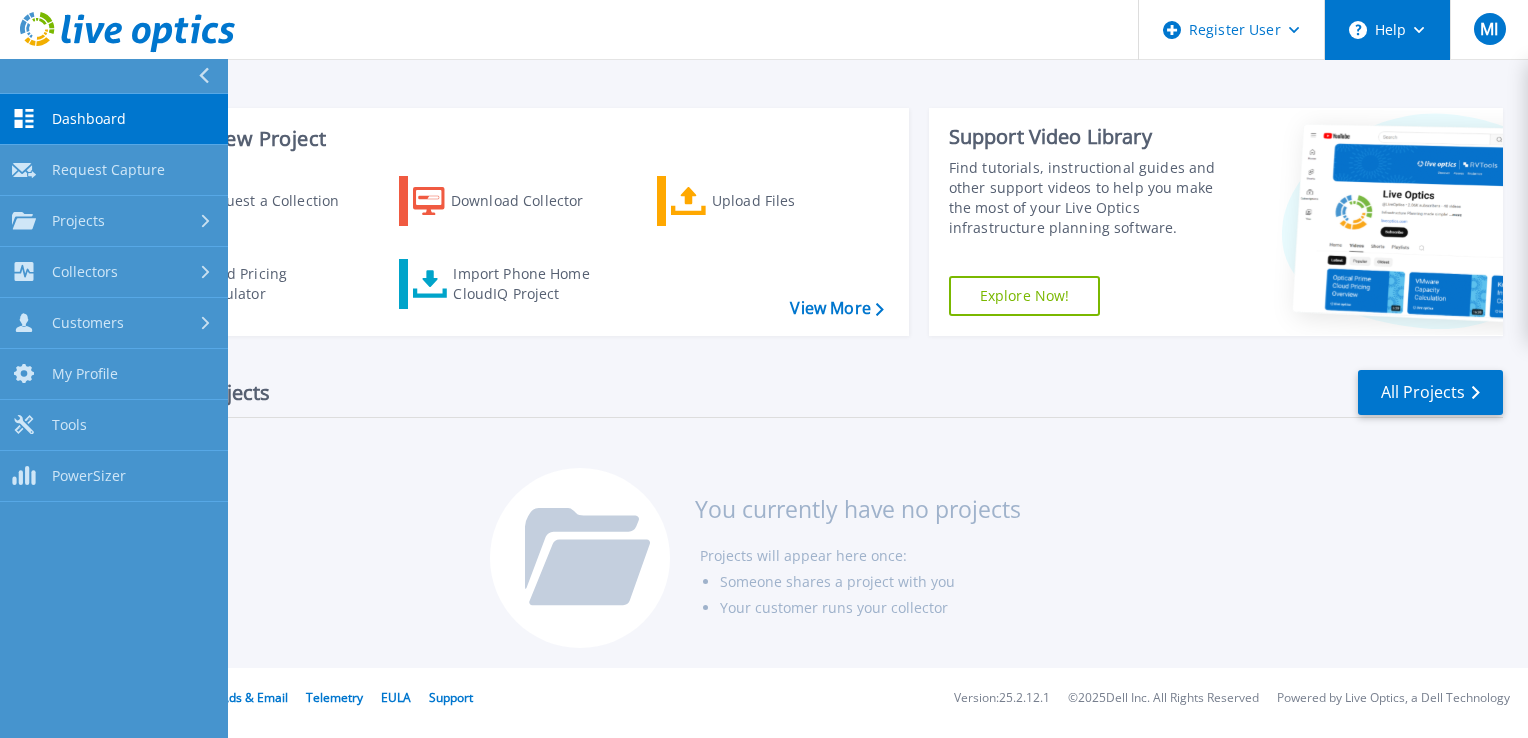 click on "Help" at bounding box center (1387, 30) 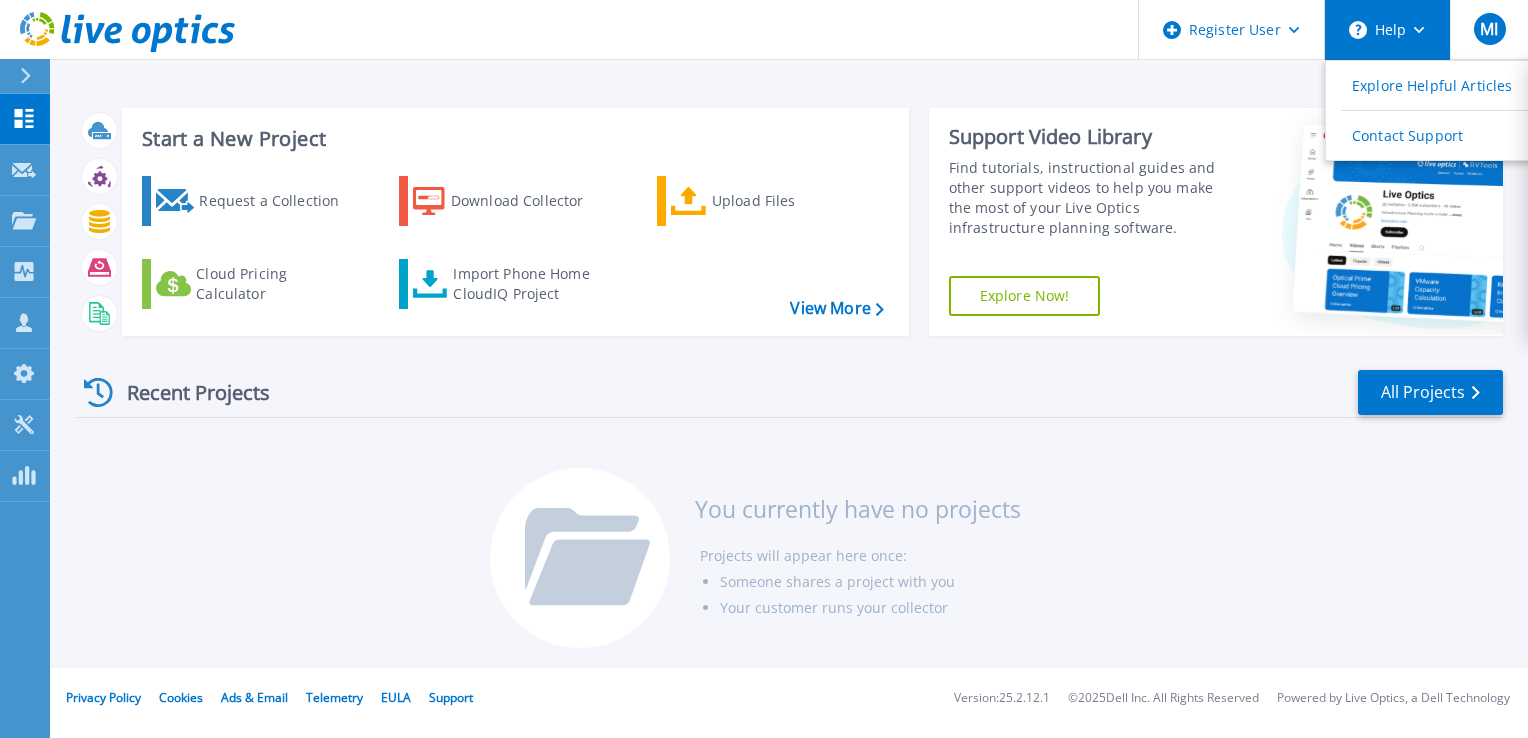 click on "Help" at bounding box center [1387, 30] 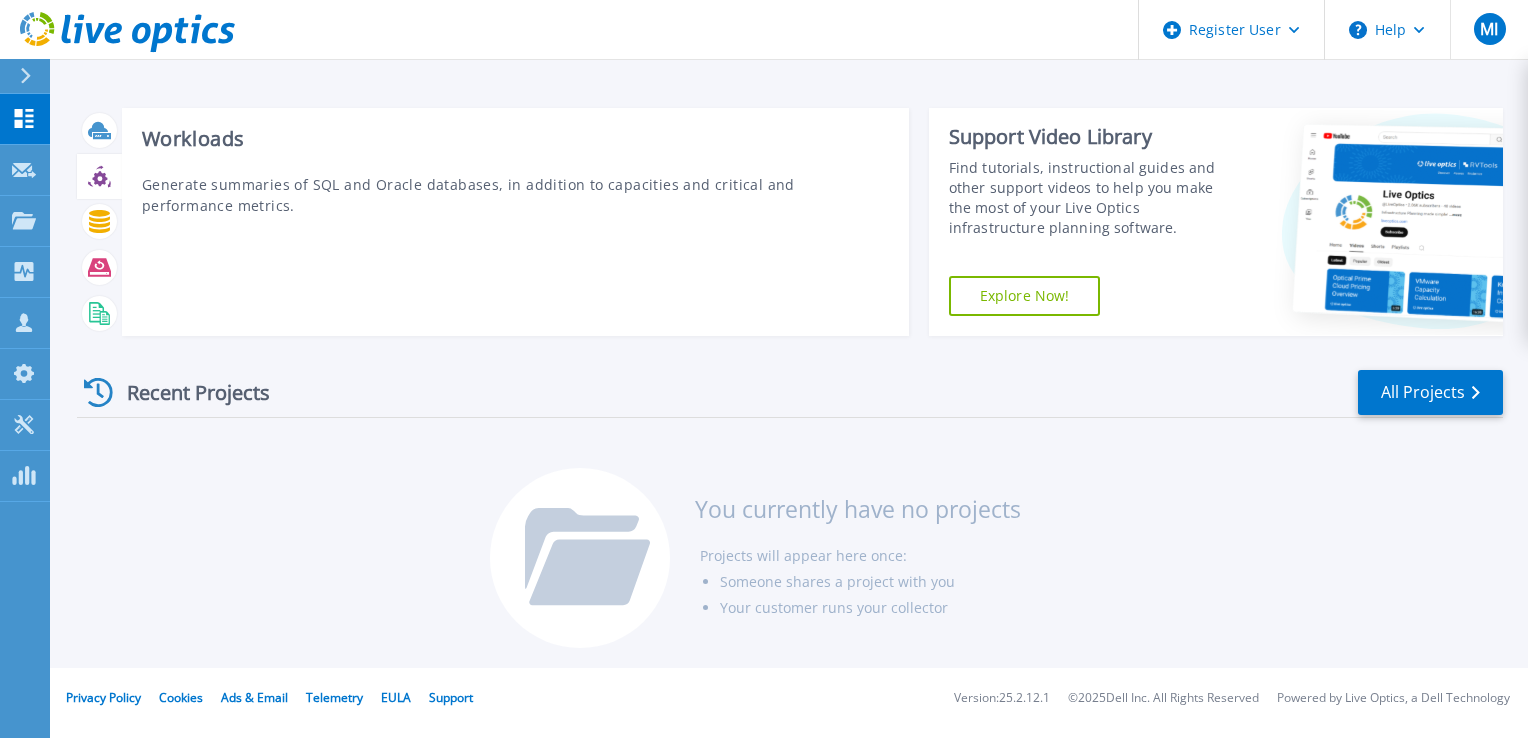 click 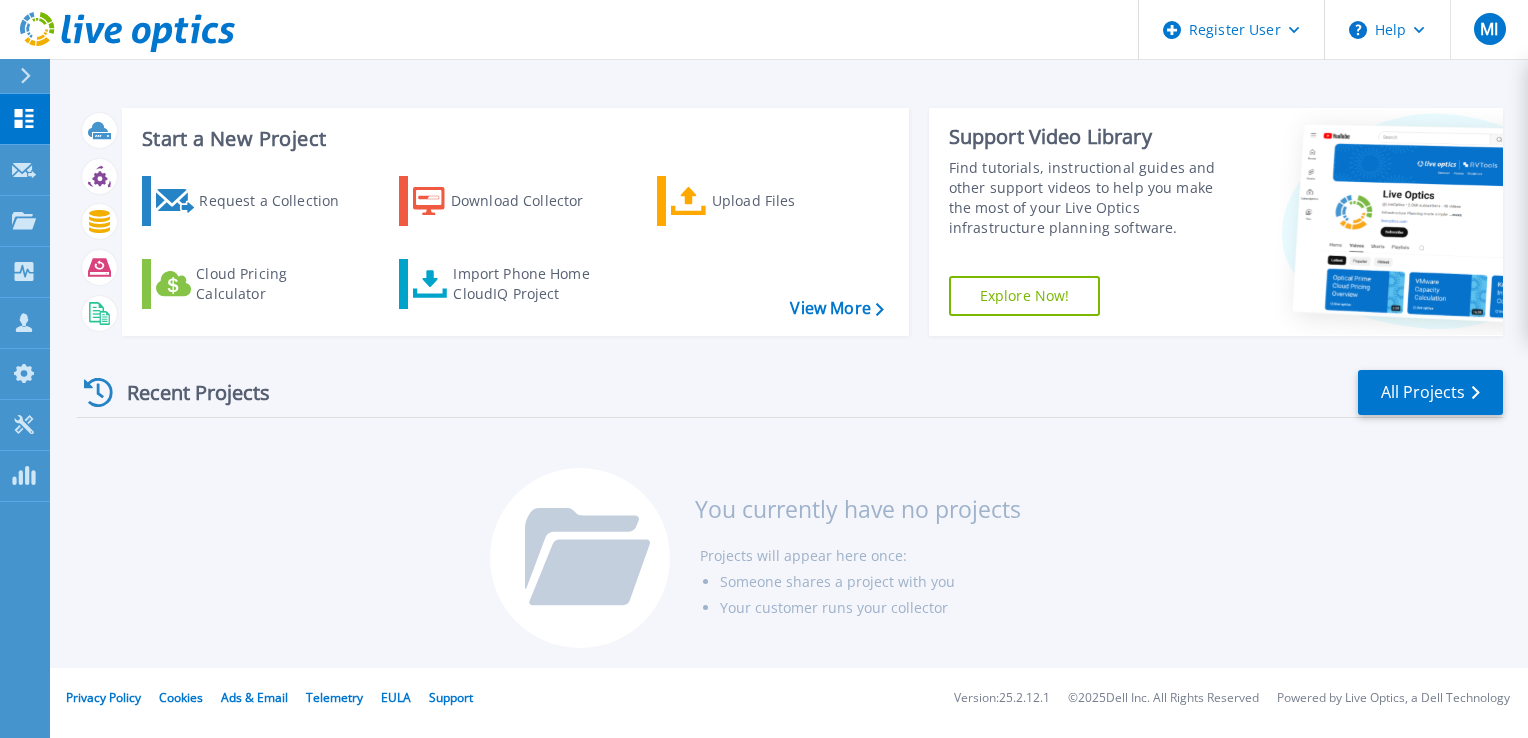 click on "Recent Projects All Projects You currently have no projects Projects will appear here once: Someone shares a project with you Your customer runs your collector" at bounding box center (790, 510) 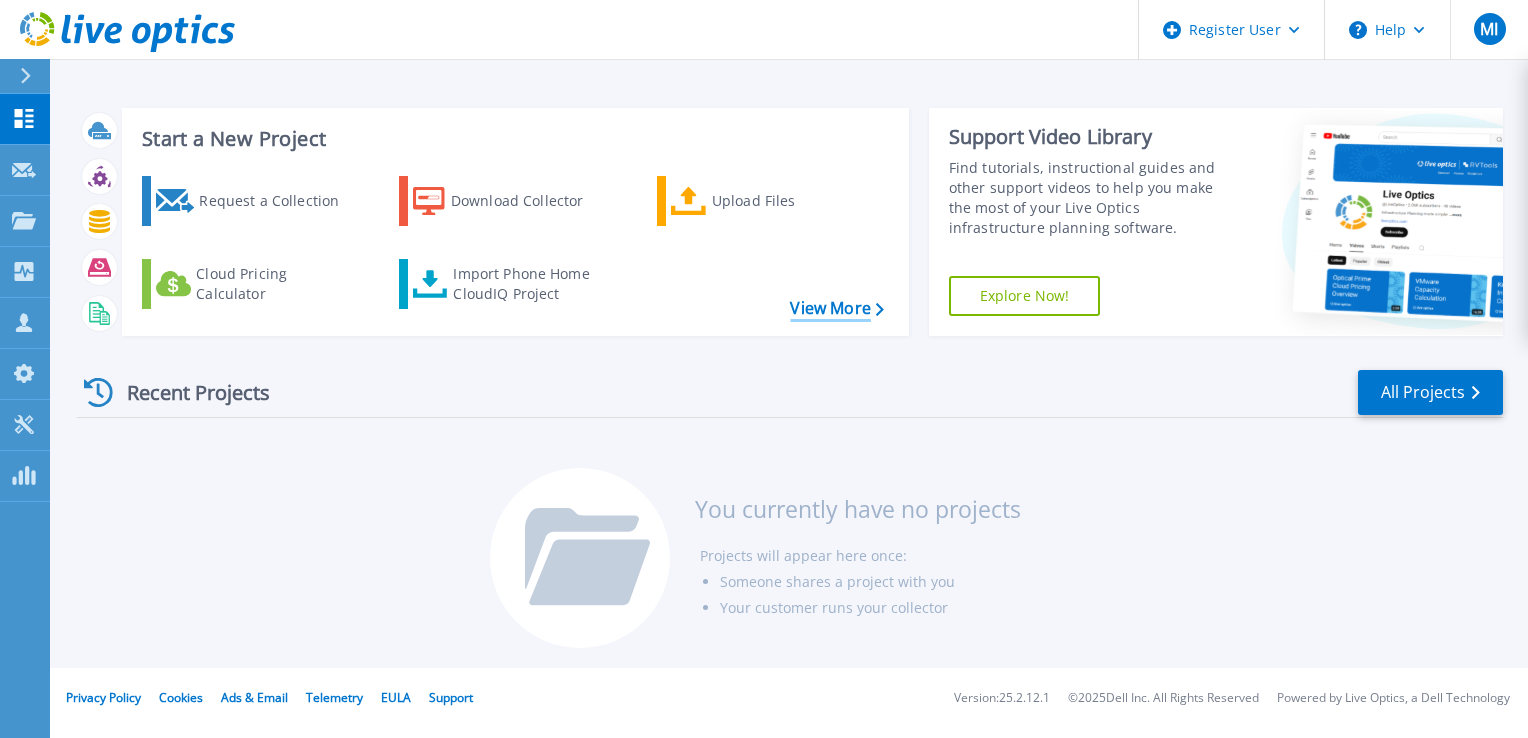 click on "View More" at bounding box center (836, 308) 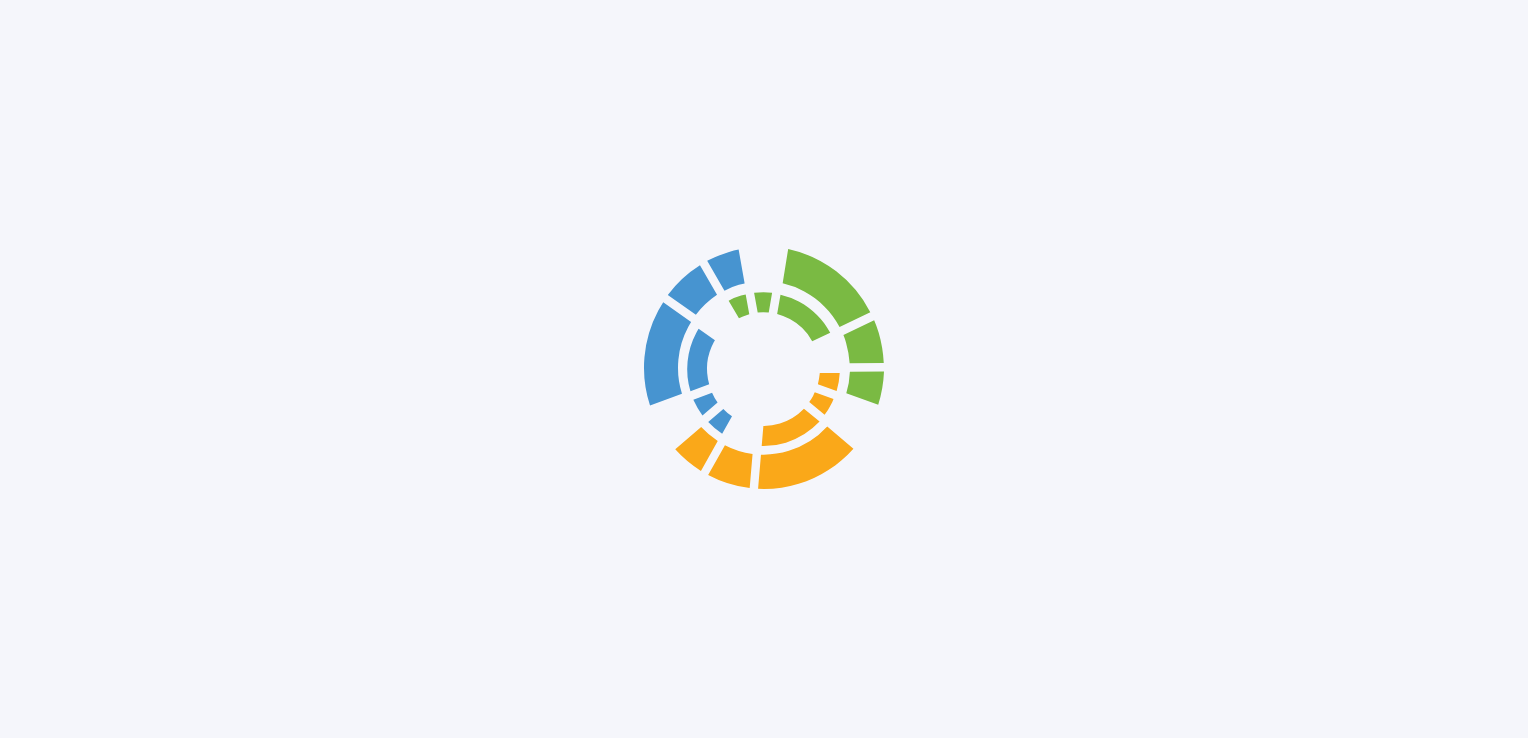 scroll, scrollTop: 0, scrollLeft: 0, axis: both 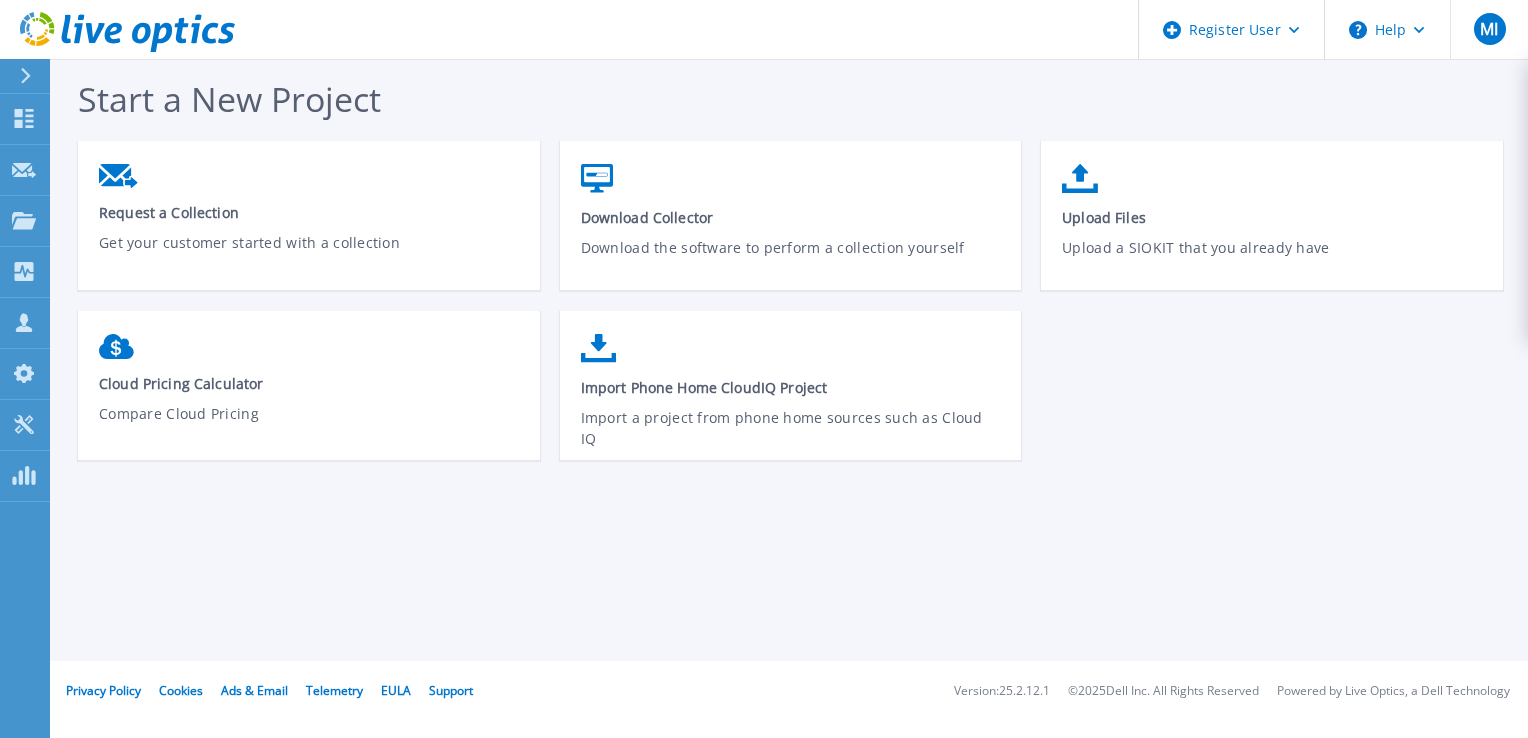drag, startPoint x: 1304, startPoint y: 438, endPoint x: 1044, endPoint y: 99, distance: 427.22476 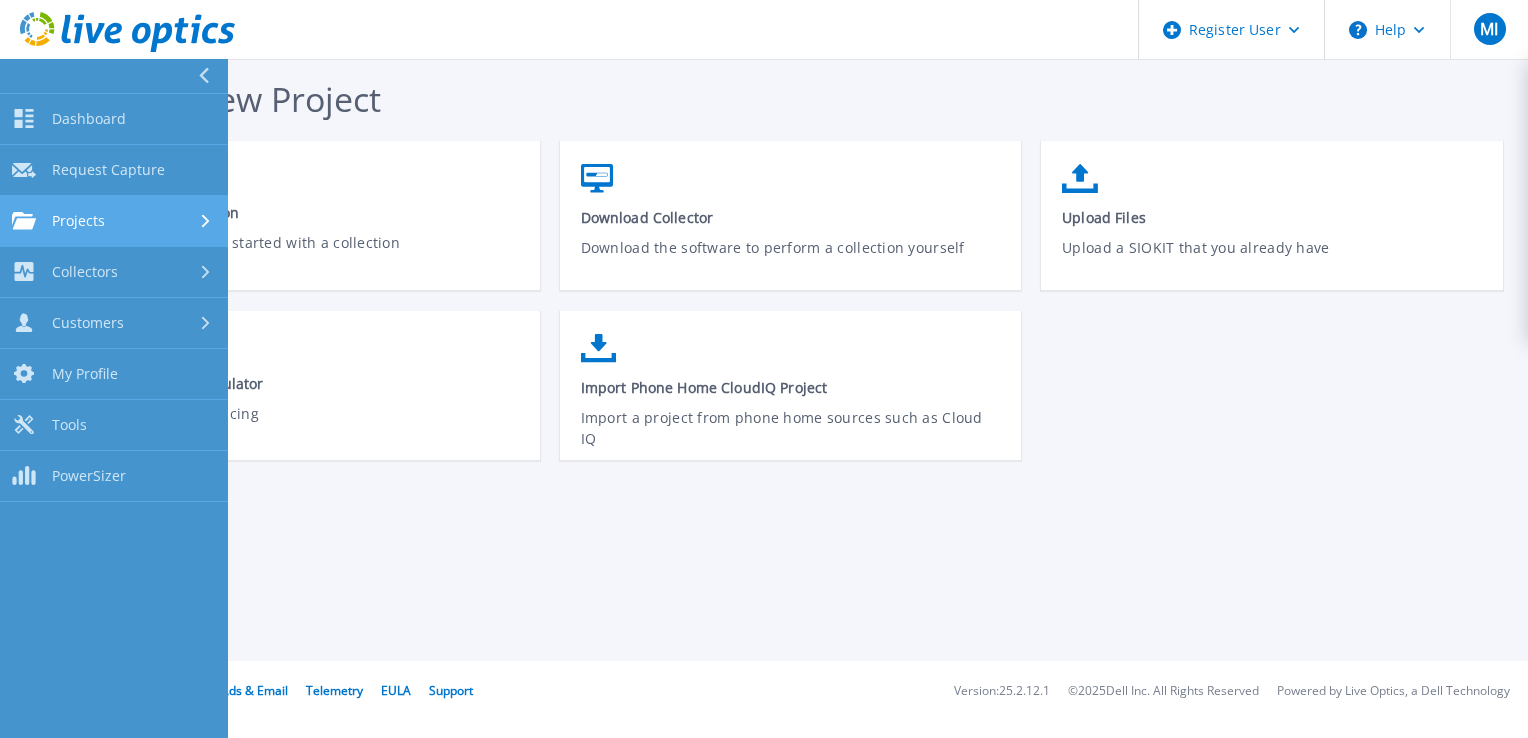 click on "Projects Projects" at bounding box center (114, 221) 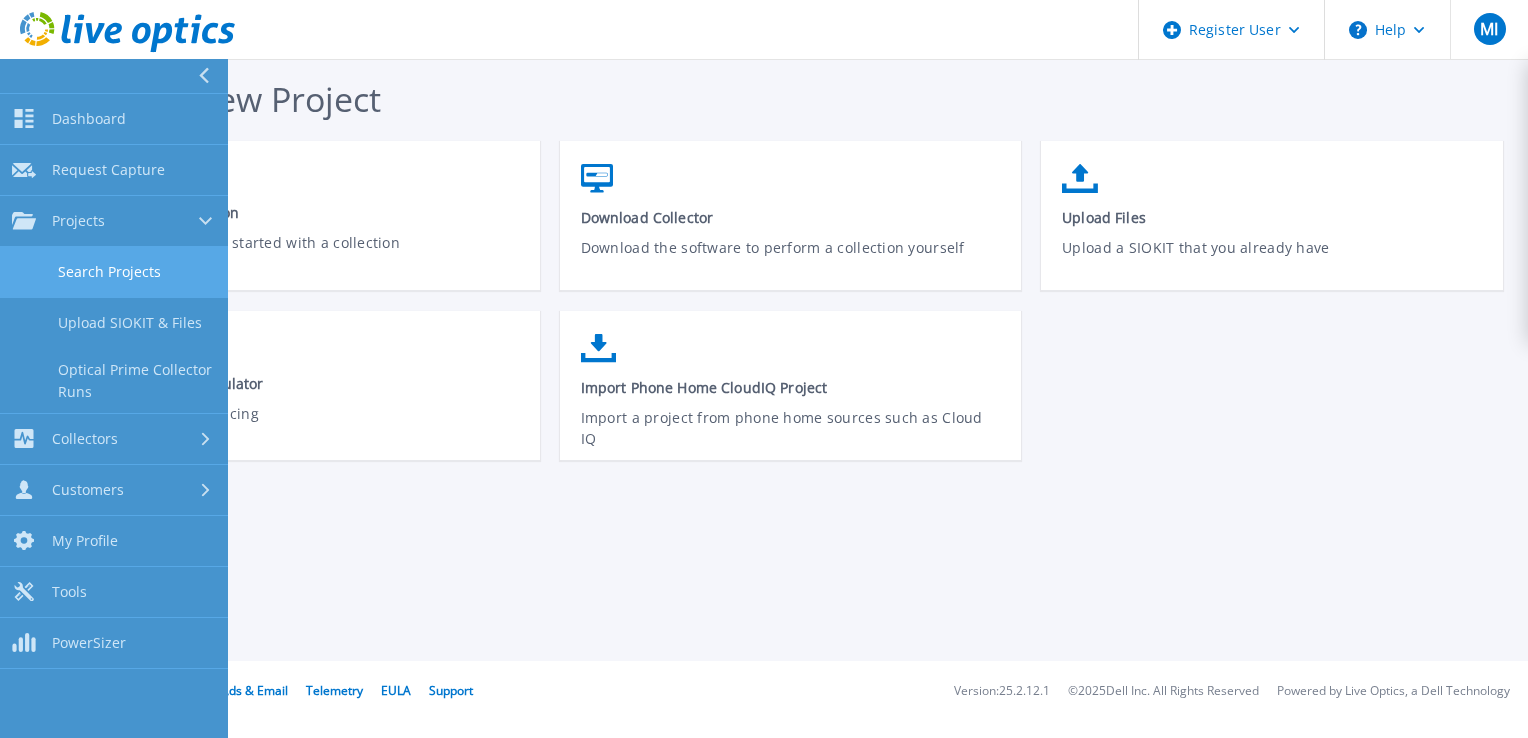 click on "Search Projects" at bounding box center (114, 272) 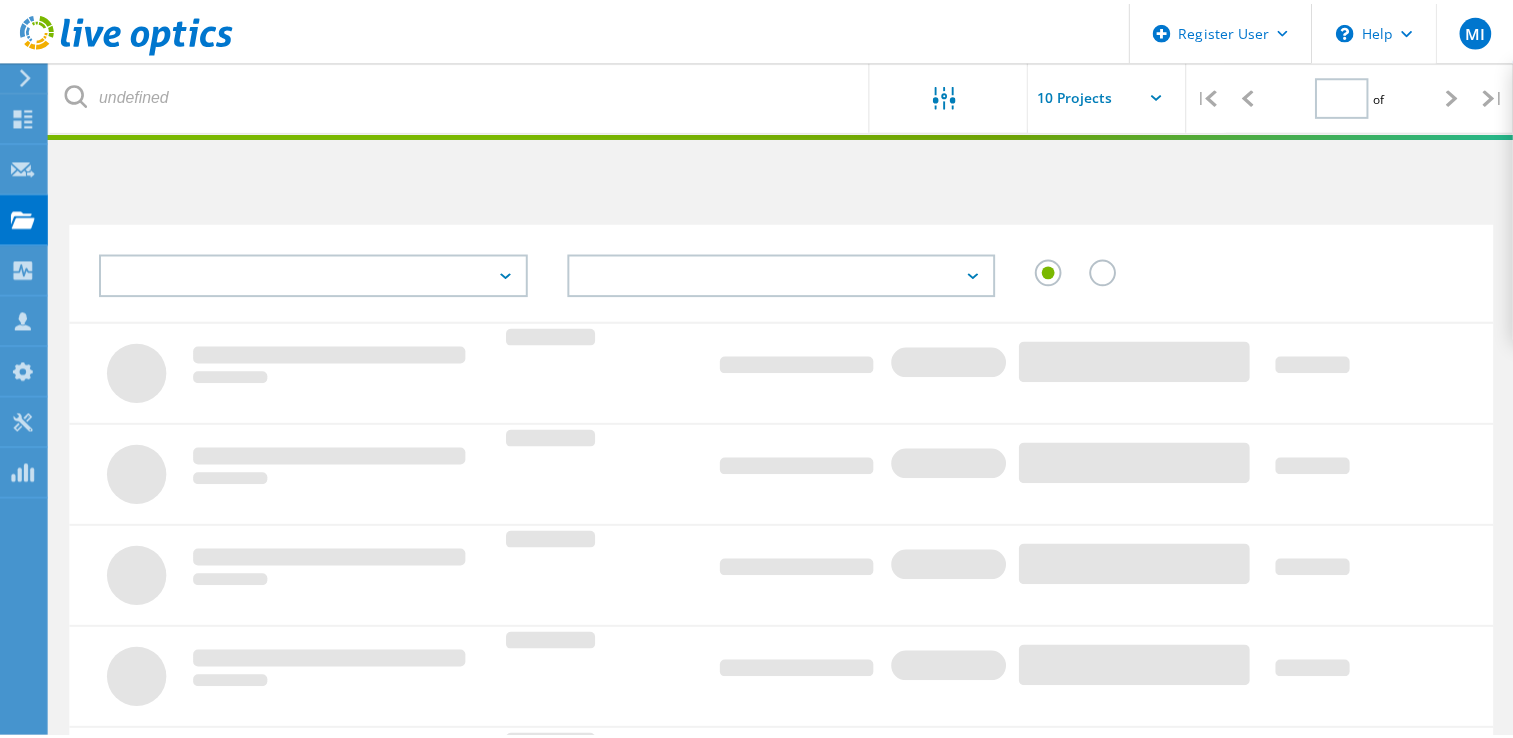 scroll, scrollTop: 0, scrollLeft: 0, axis: both 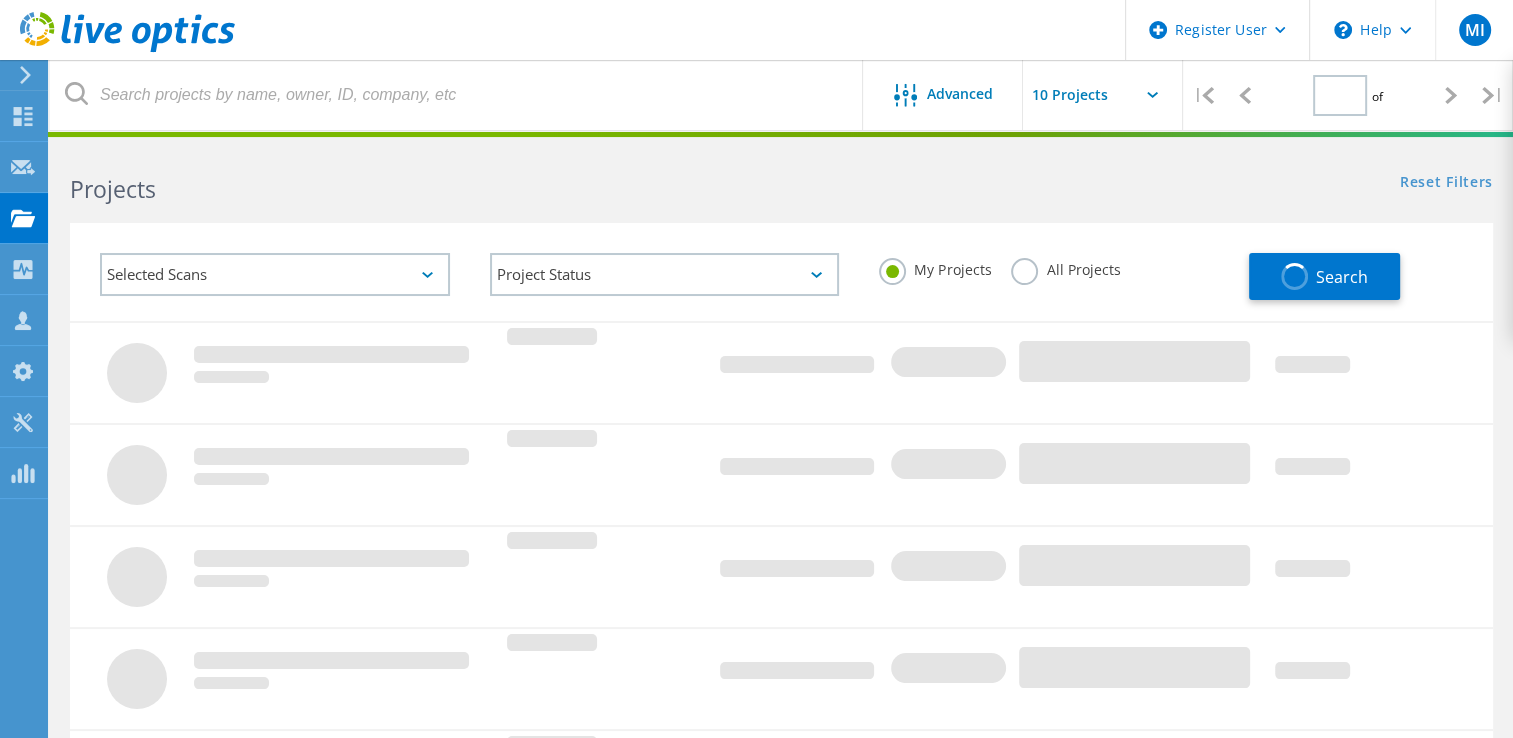 type on "1" 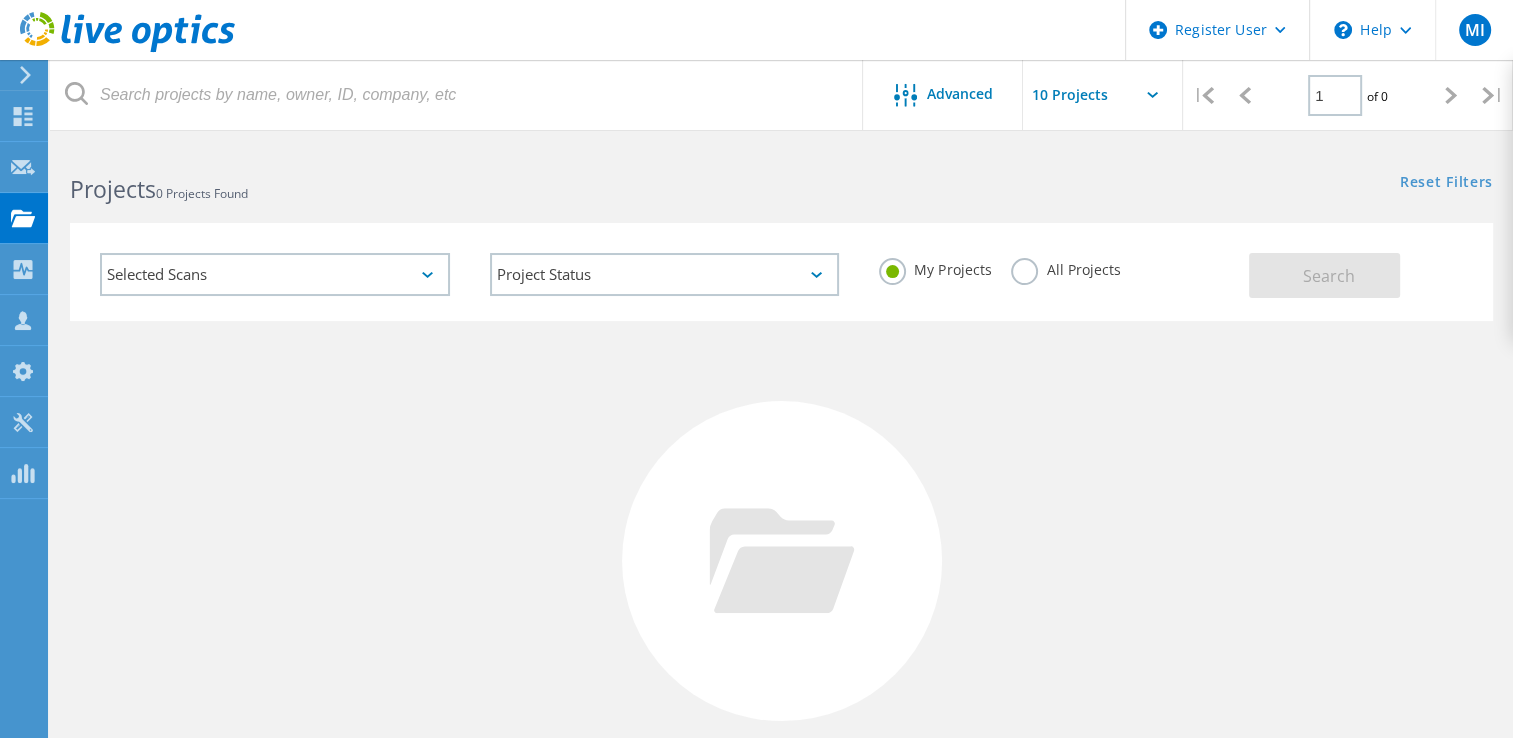 click on "Selected Scans" 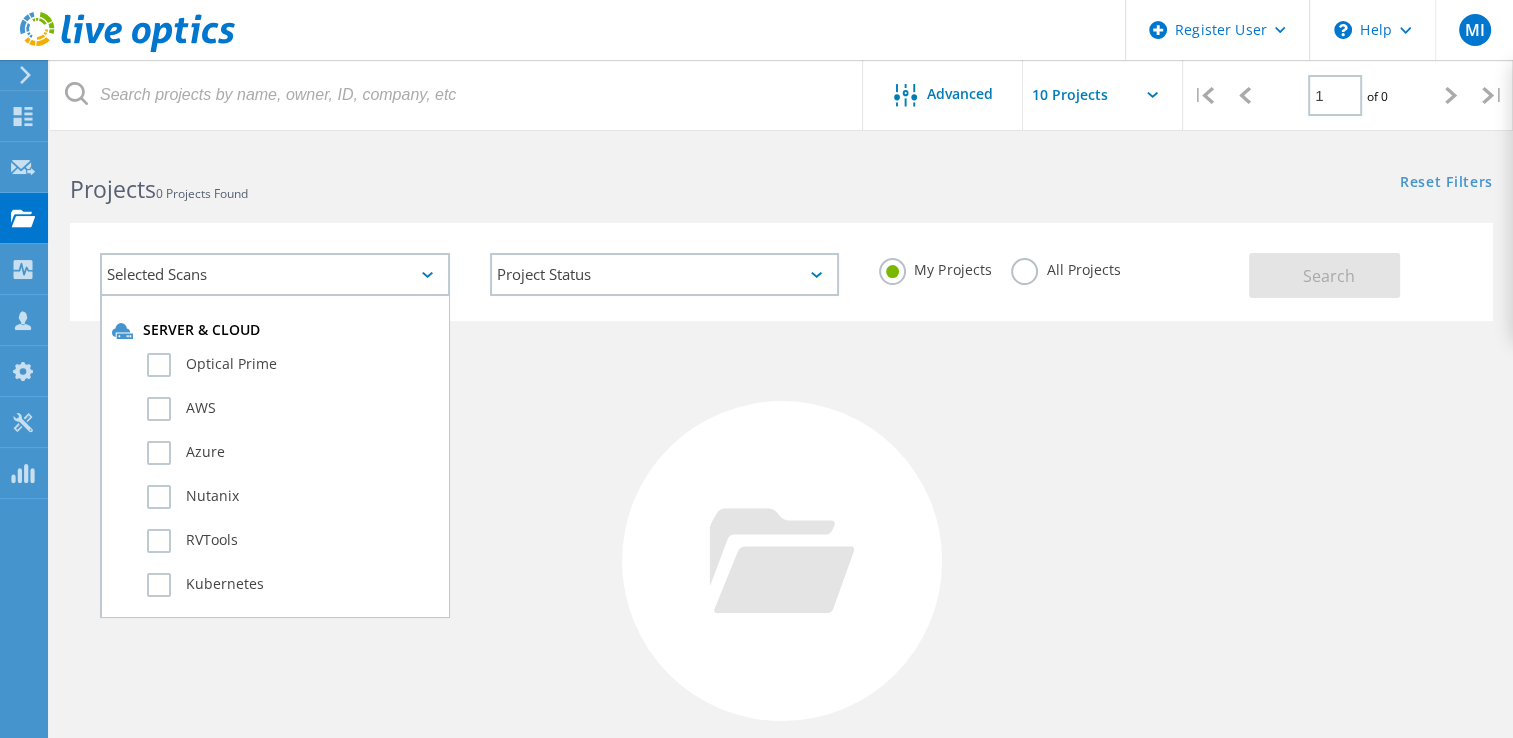 click on "Selected Scans" 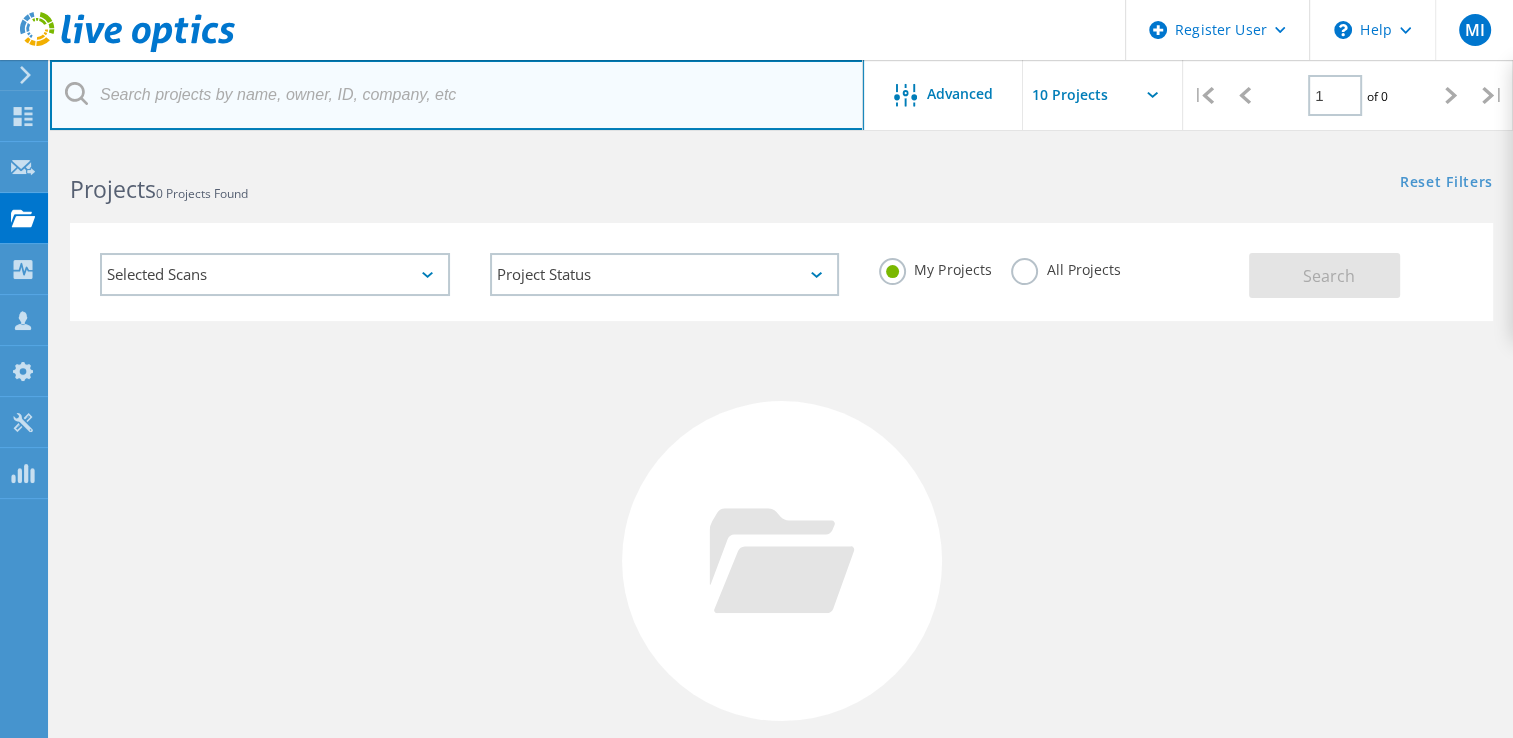 click at bounding box center (457, 95) 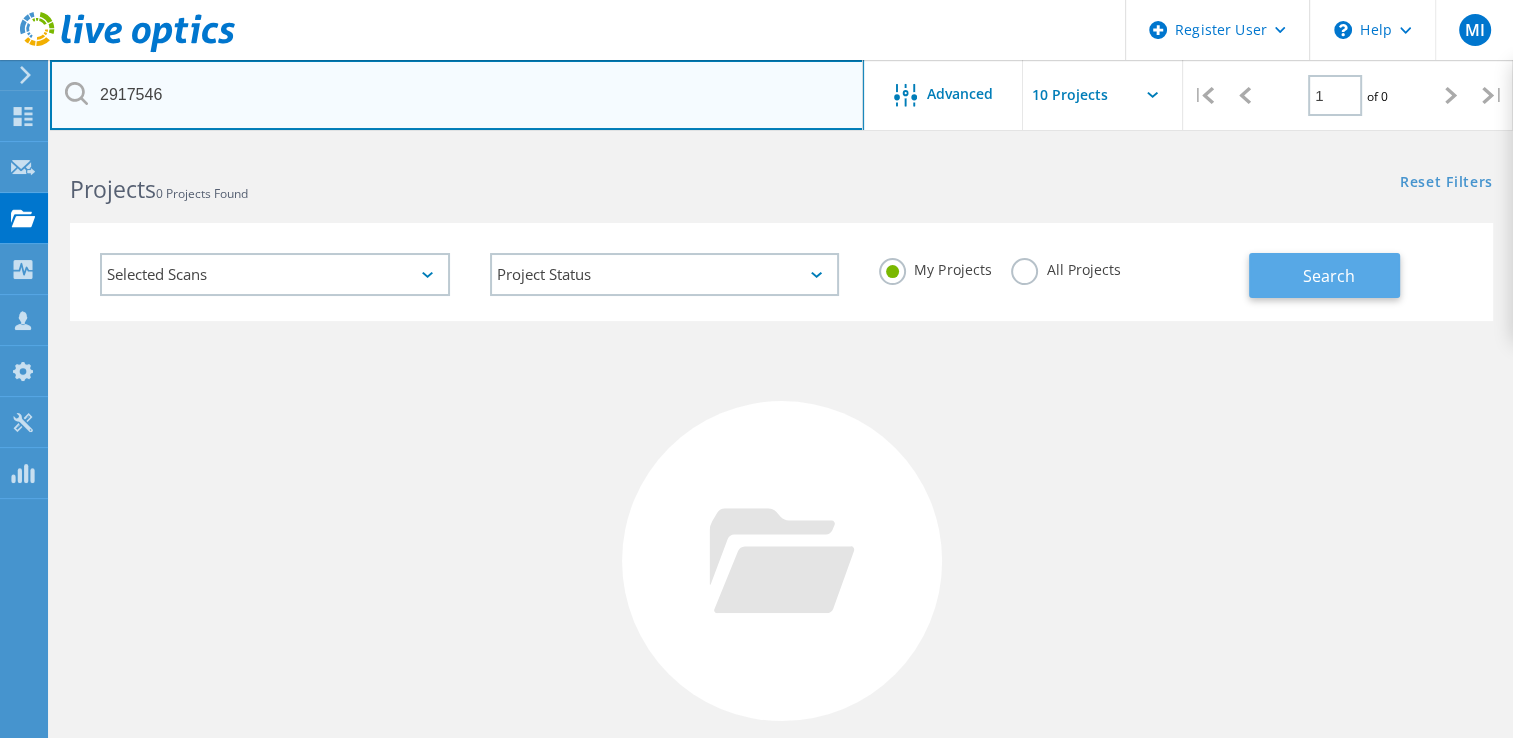type on "2917546" 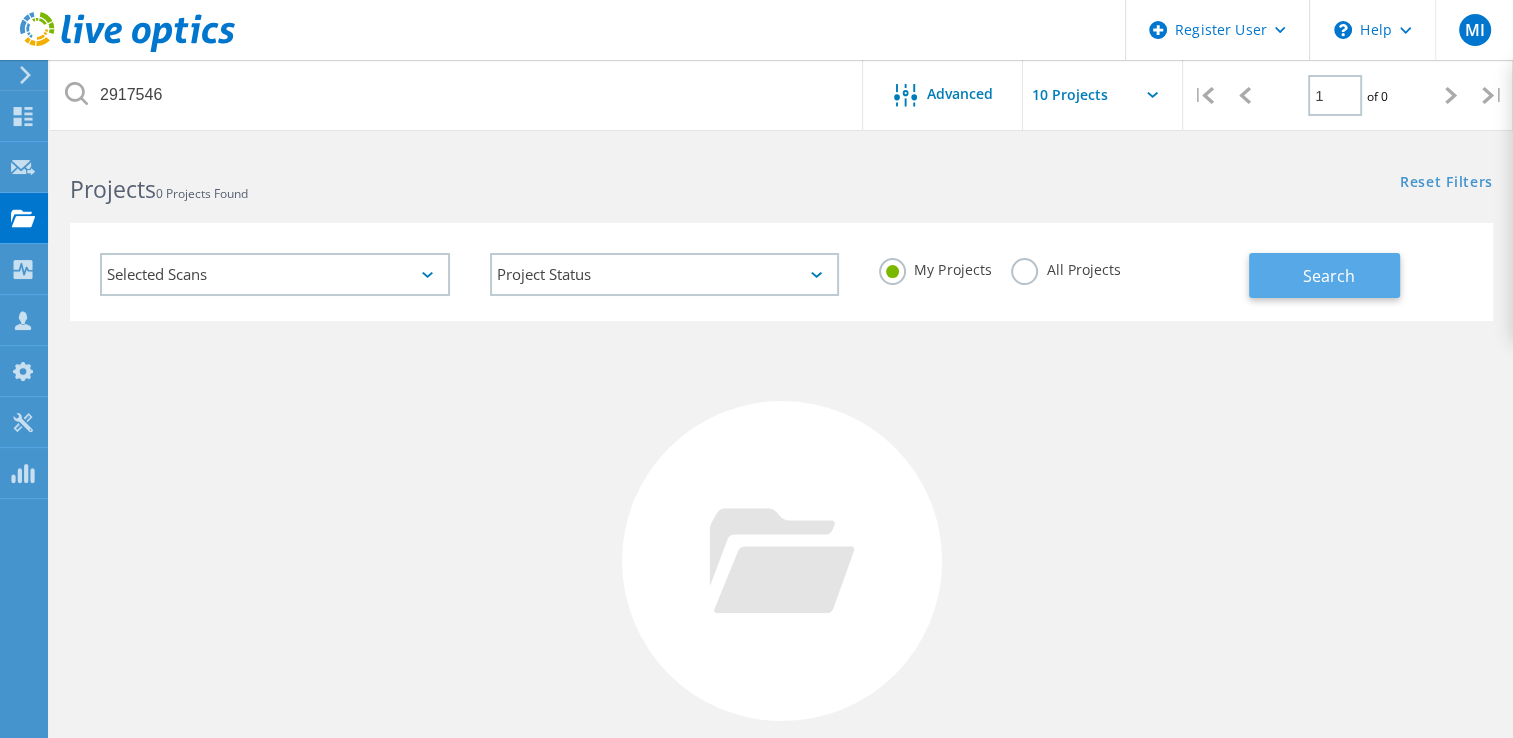 click on "Search" 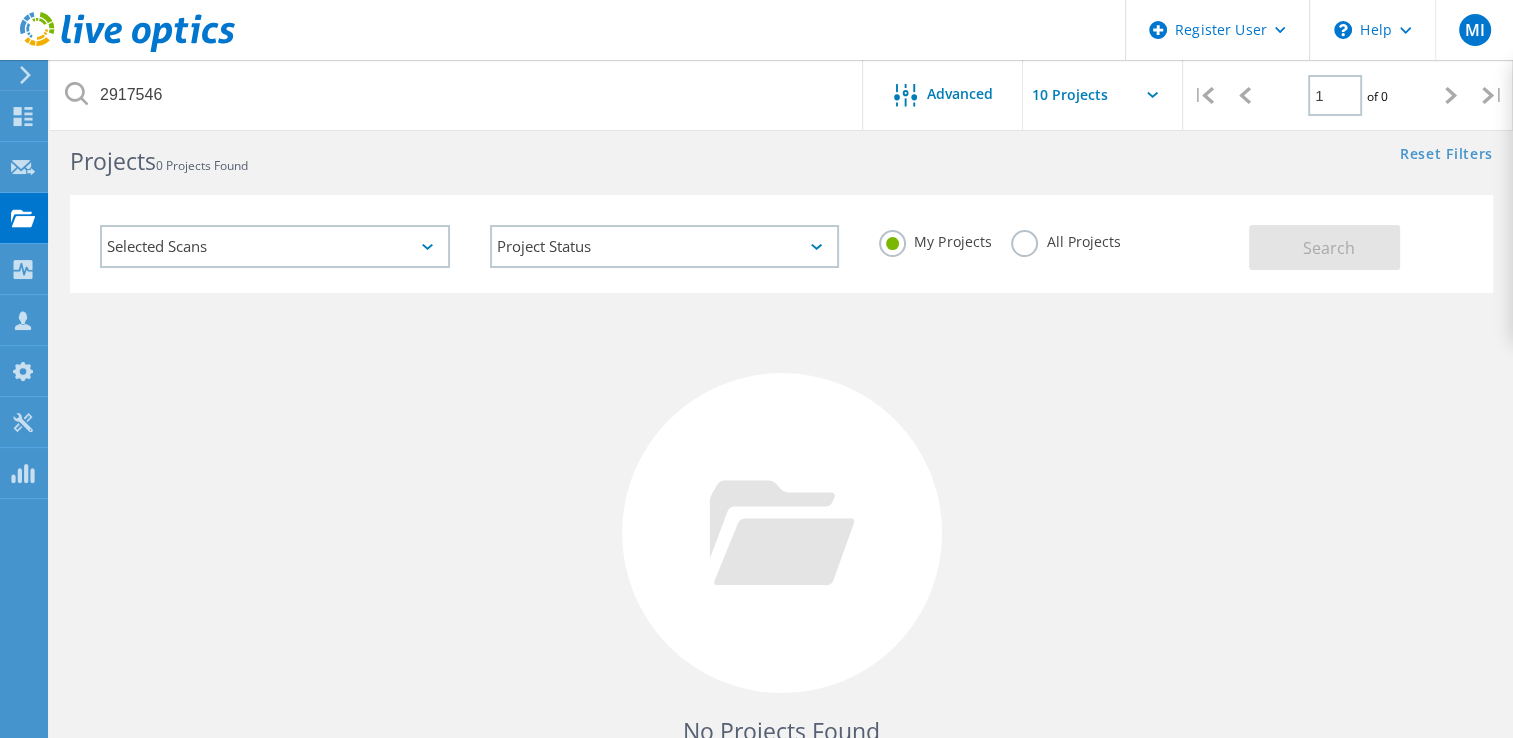 scroll, scrollTop: 0, scrollLeft: 0, axis: both 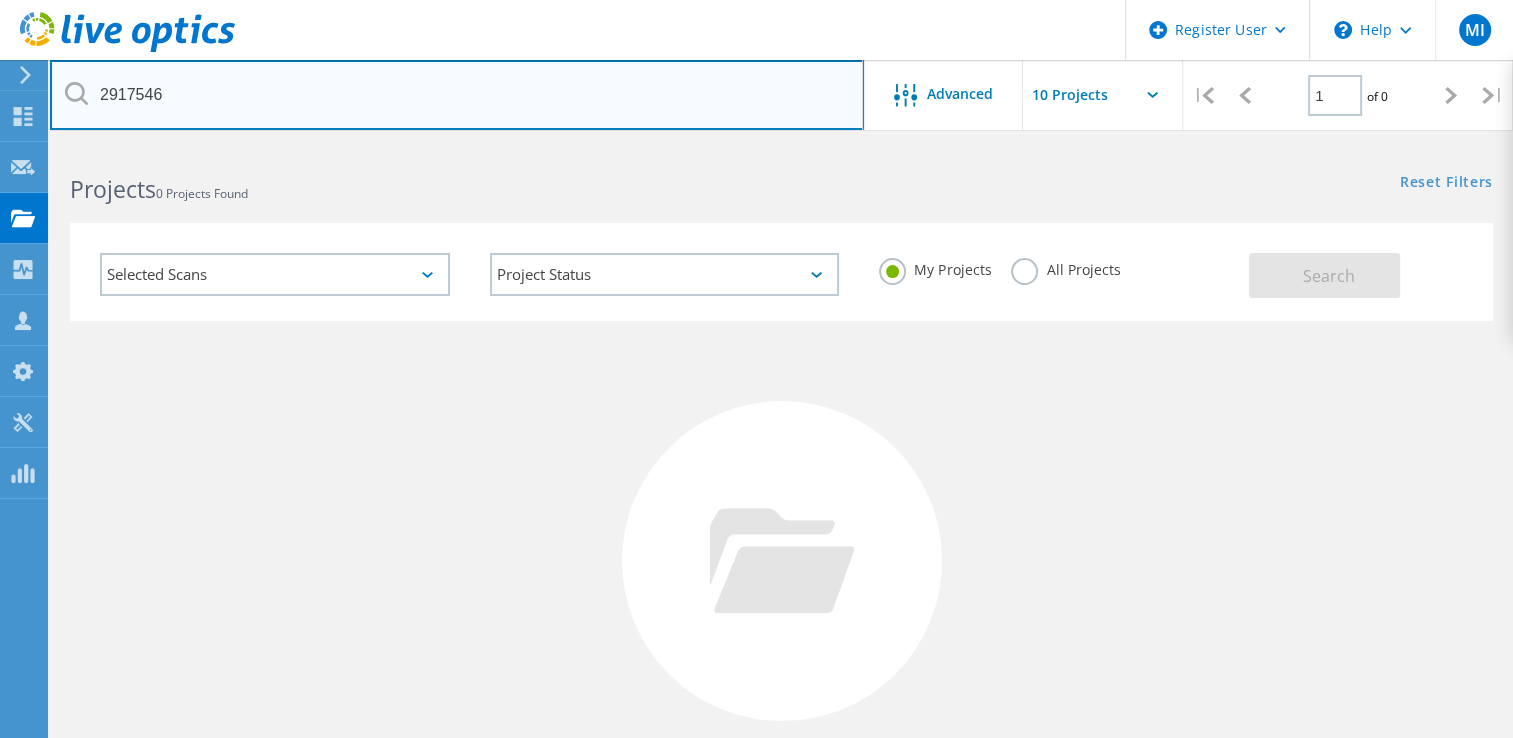 click on "2917546" at bounding box center [457, 95] 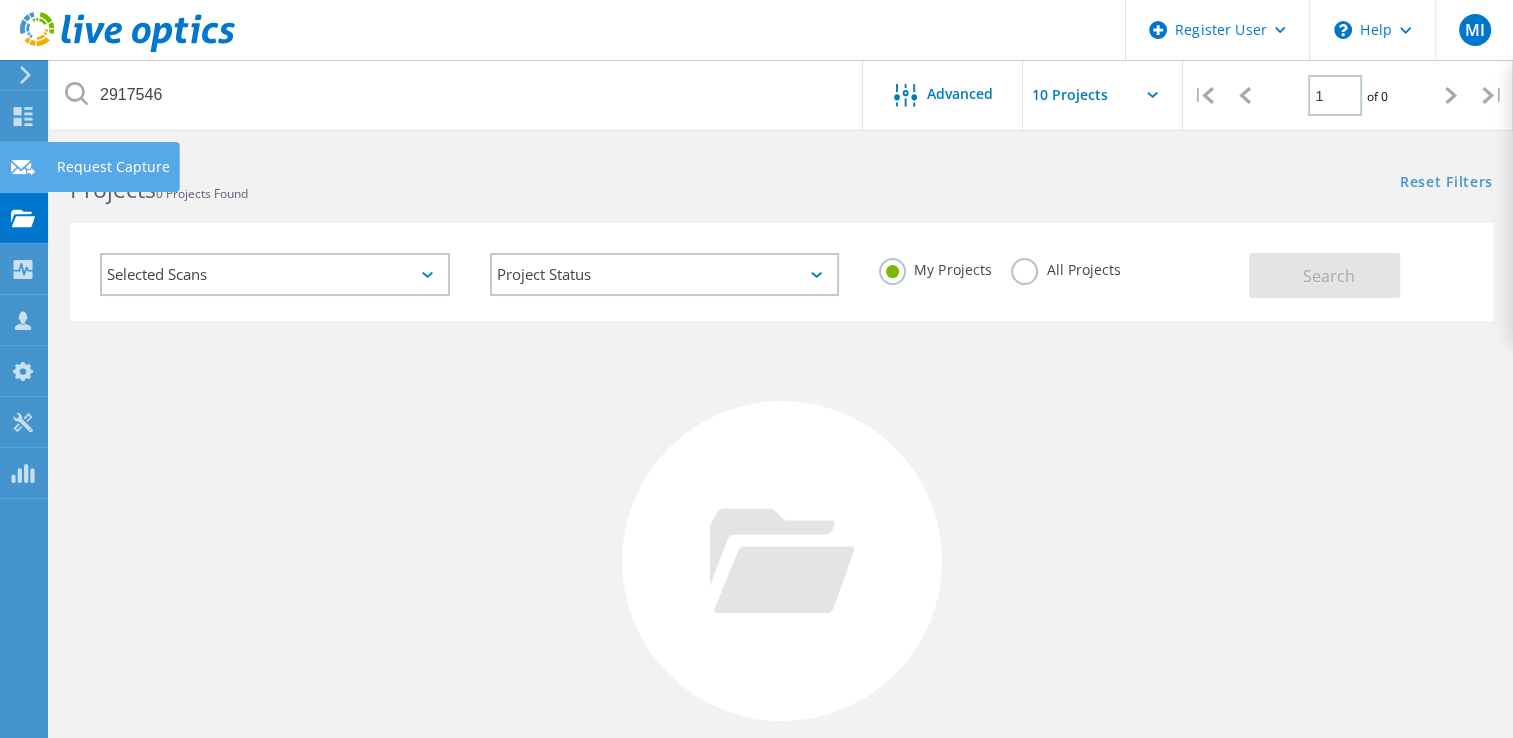 click 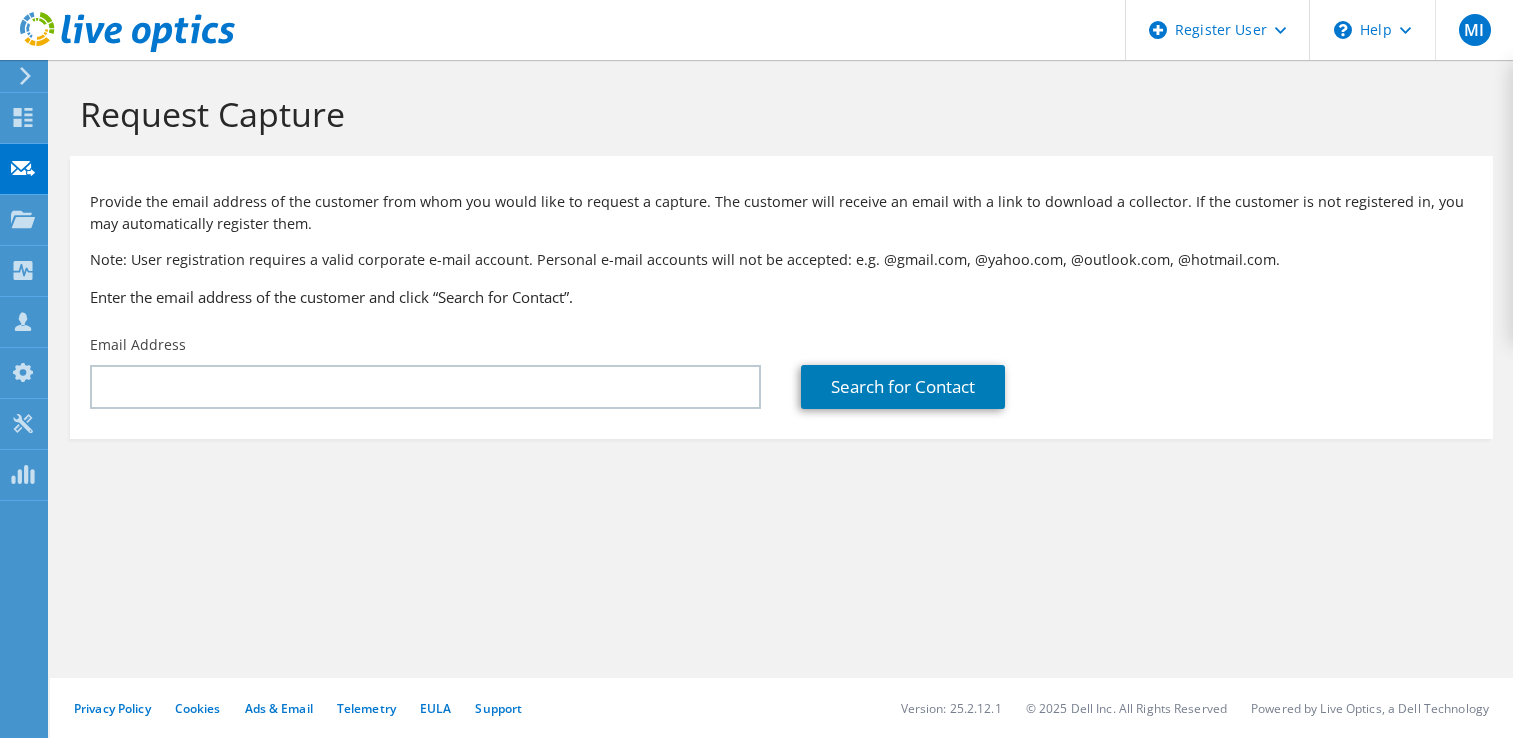click on "Dashboard" at bounding box center (-66, 118) 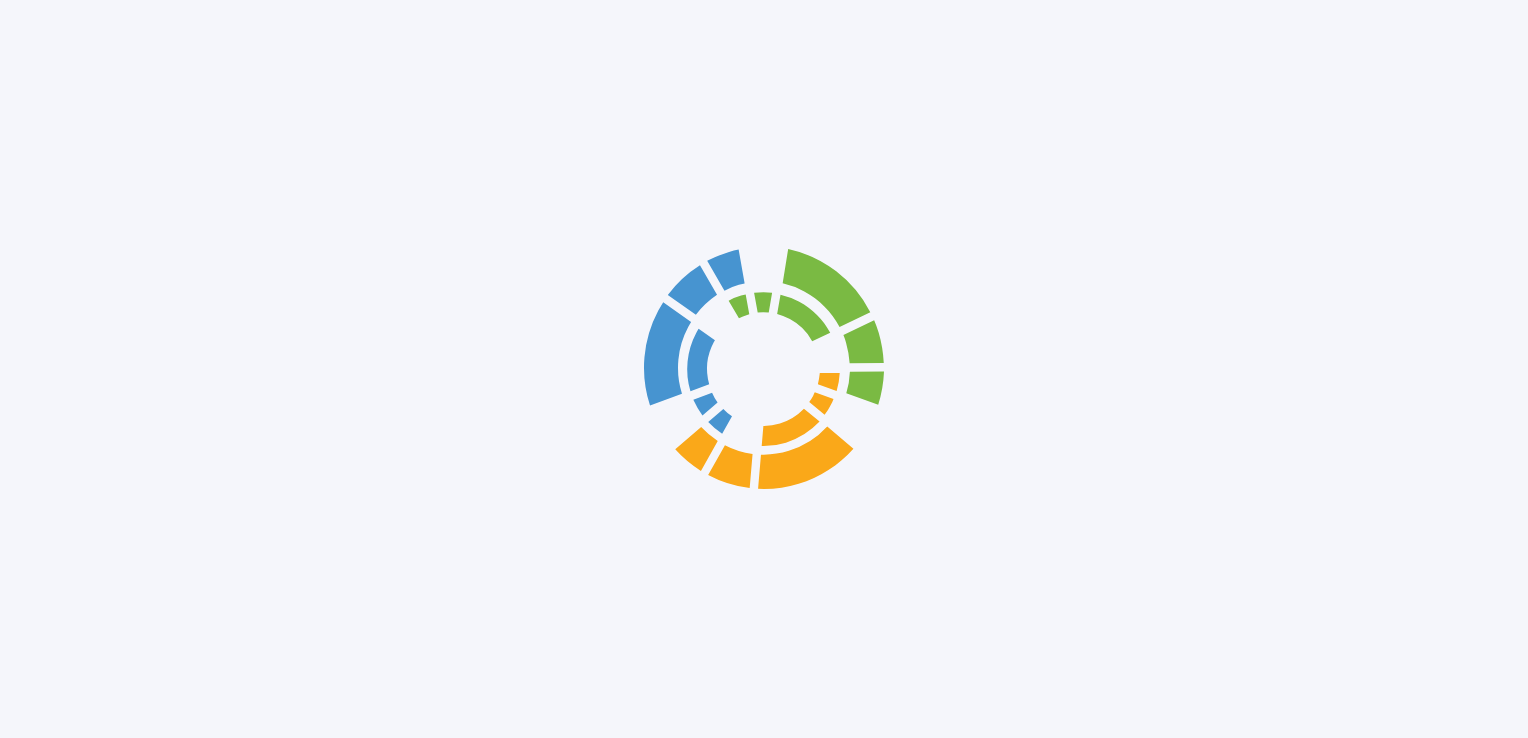 scroll, scrollTop: 0, scrollLeft: 0, axis: both 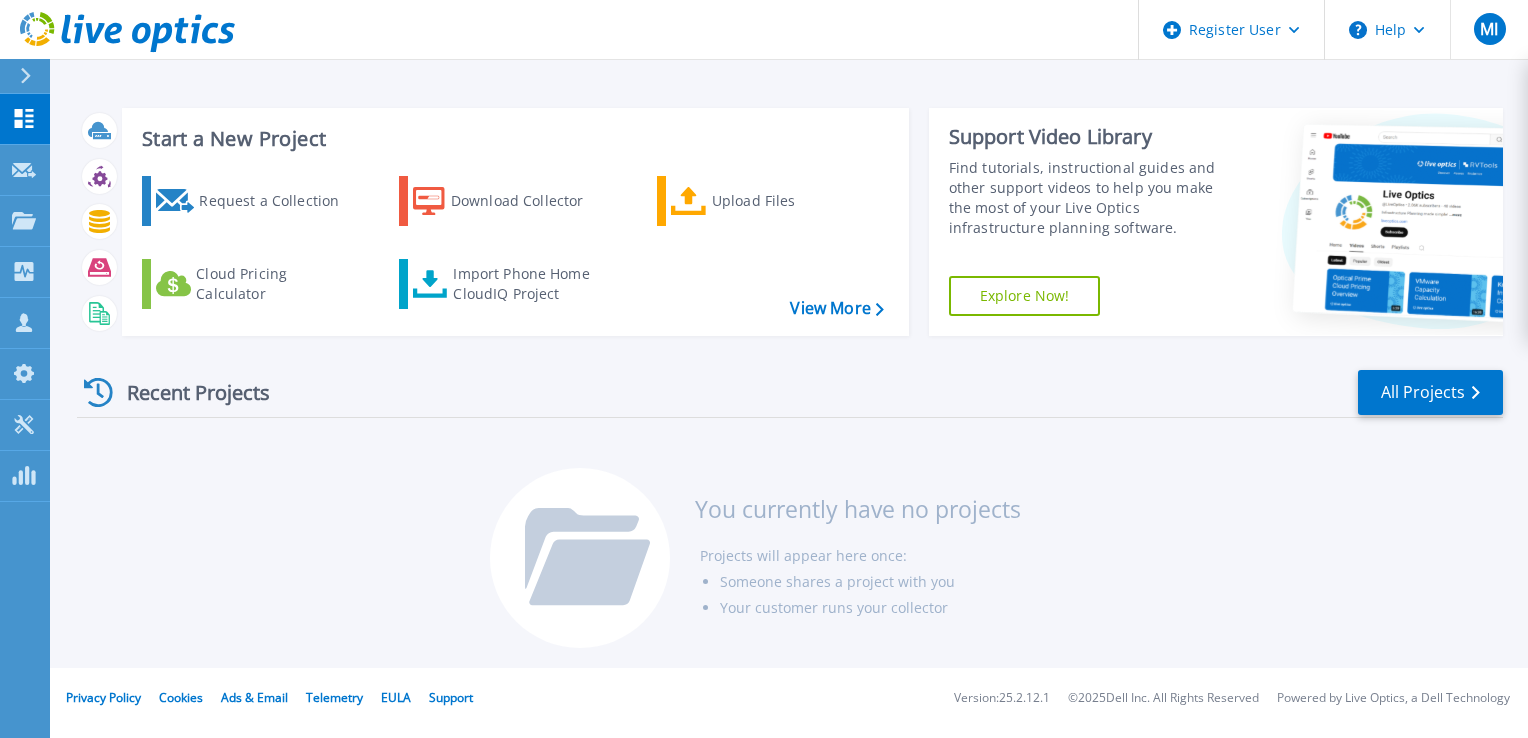 click at bounding box center [34, 76] 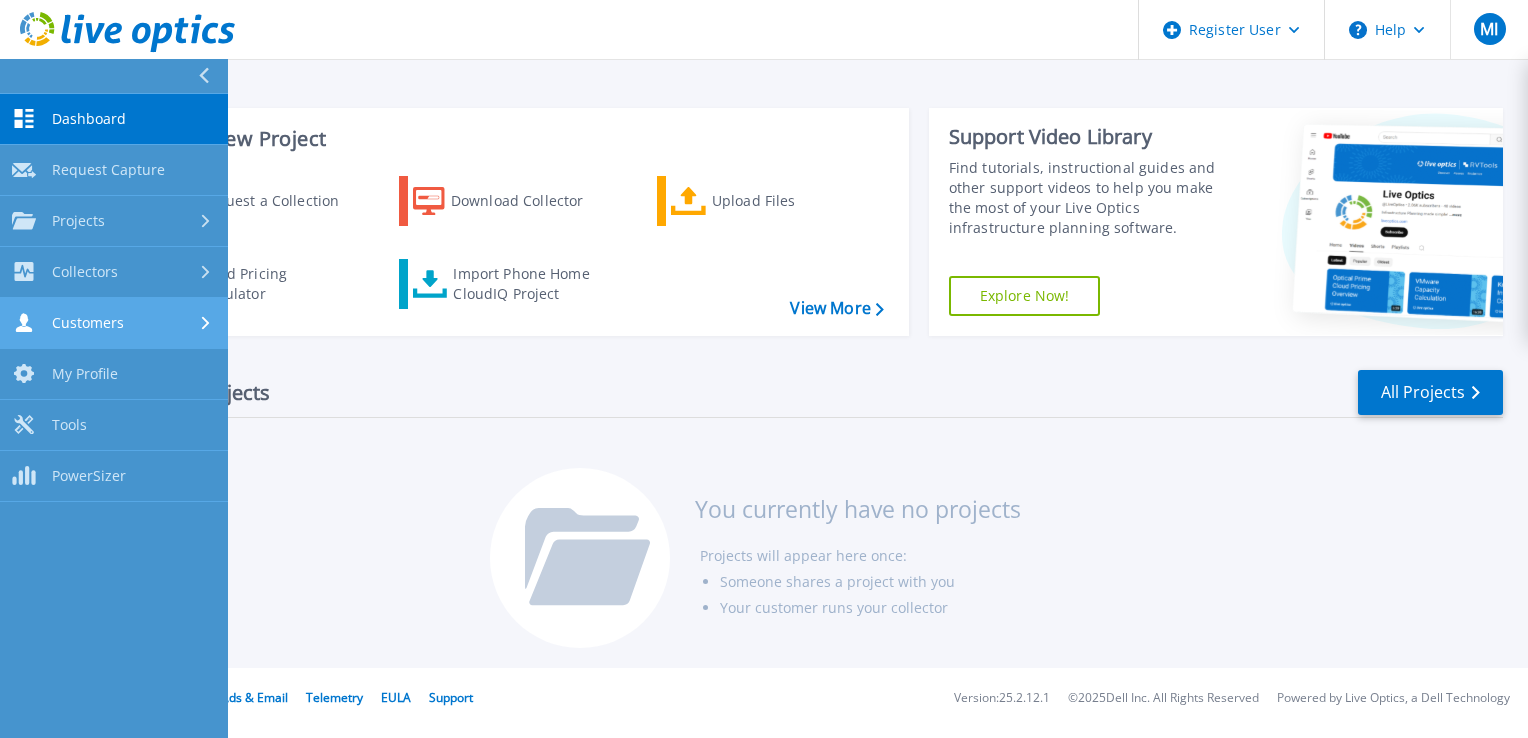 click 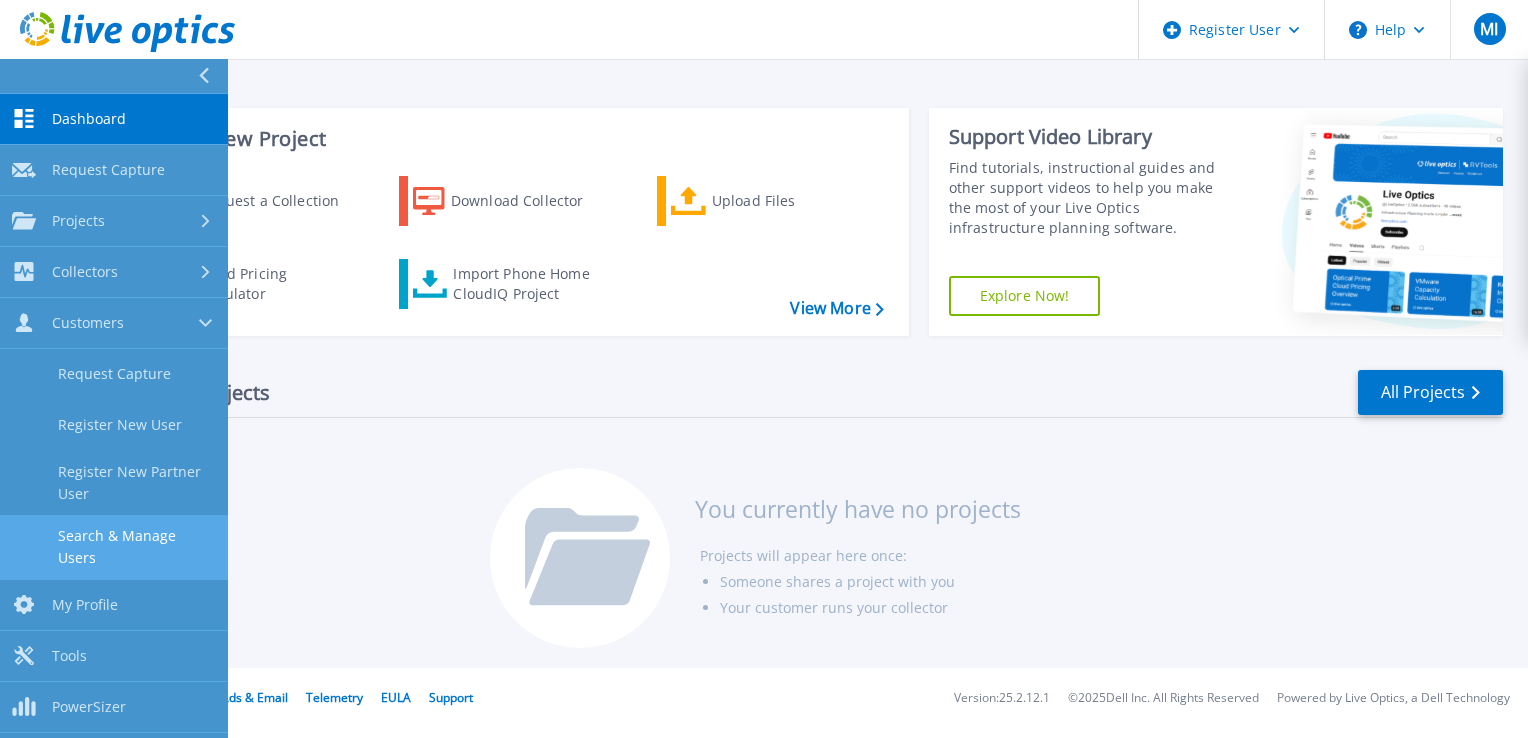 click on "Search & Manage Users" at bounding box center (114, 547) 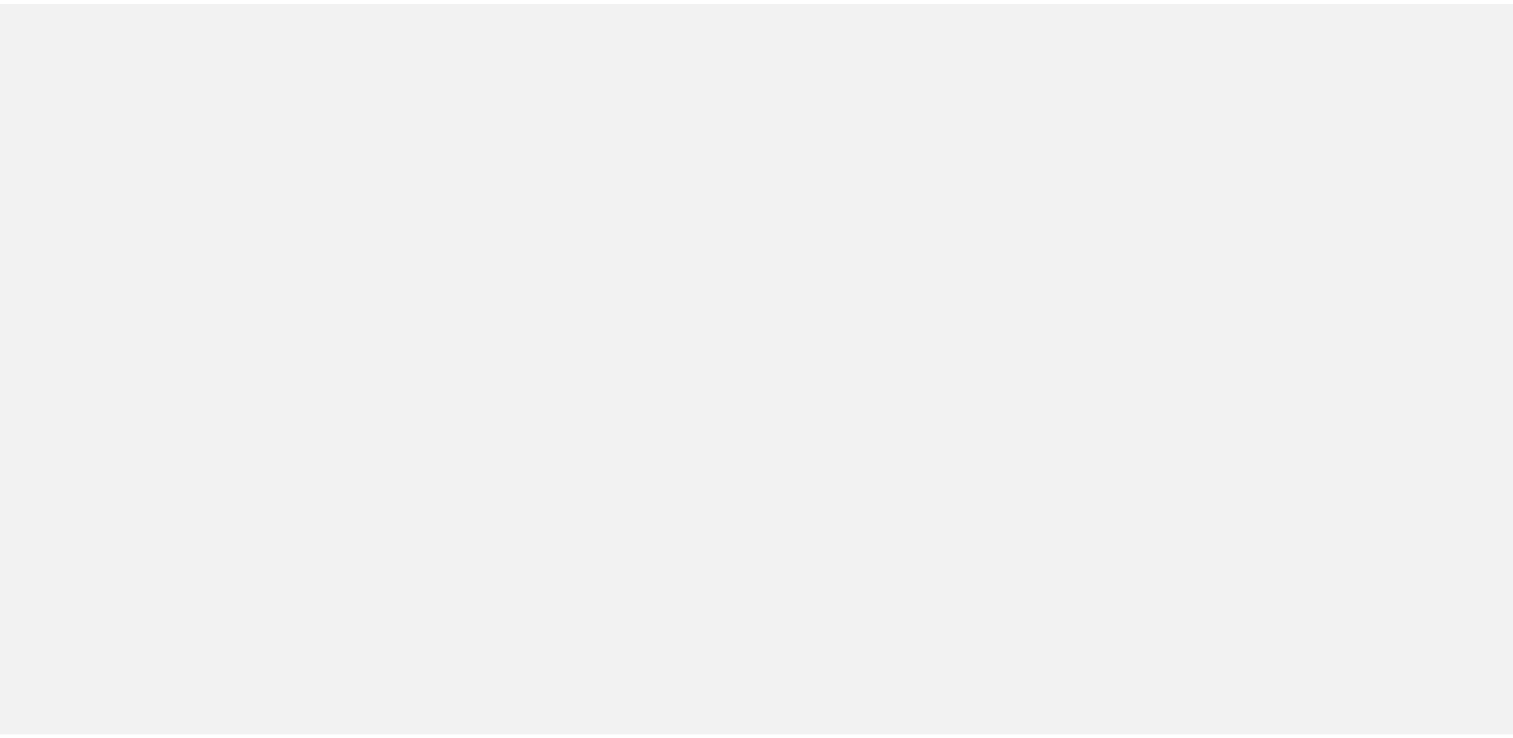 scroll, scrollTop: 0, scrollLeft: 0, axis: both 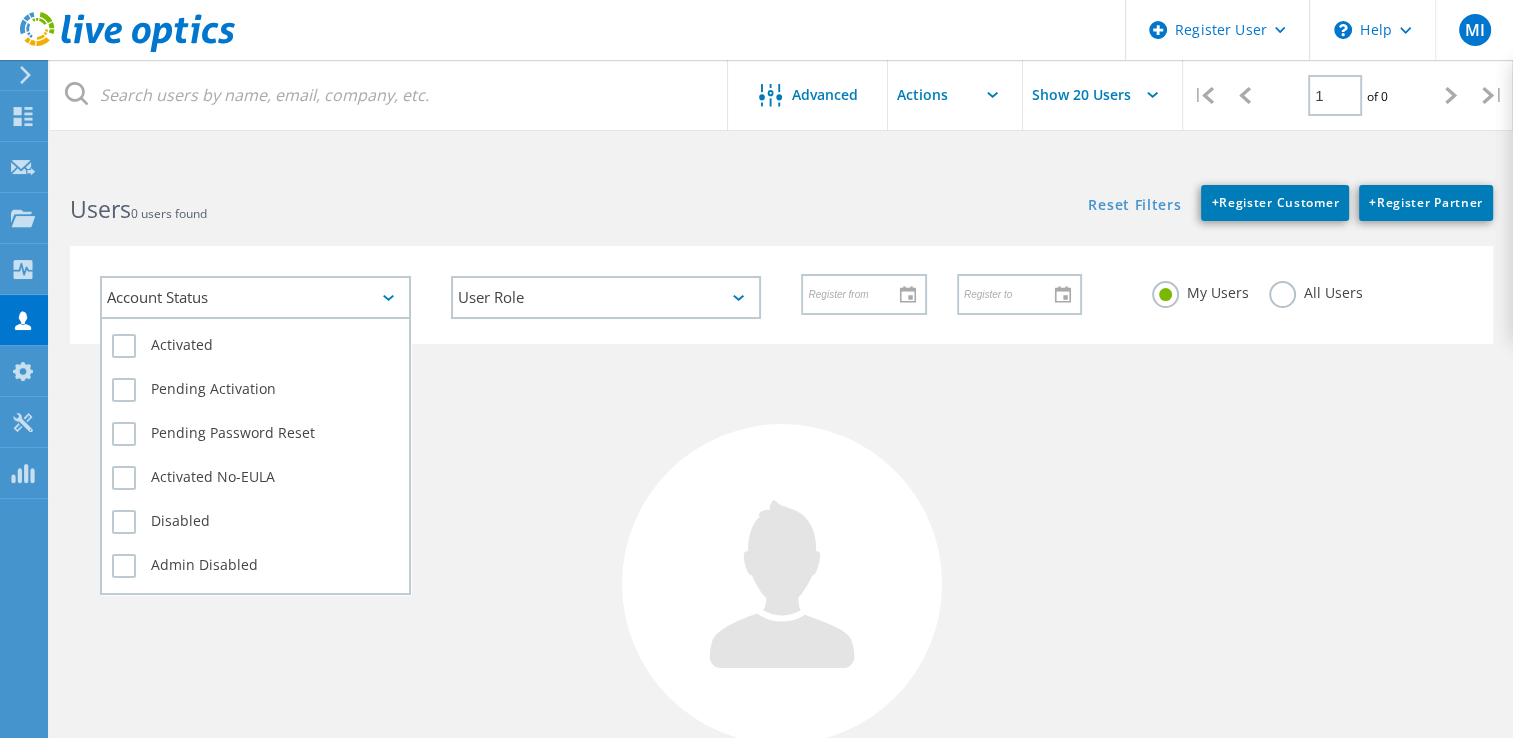 click on "Account Status" 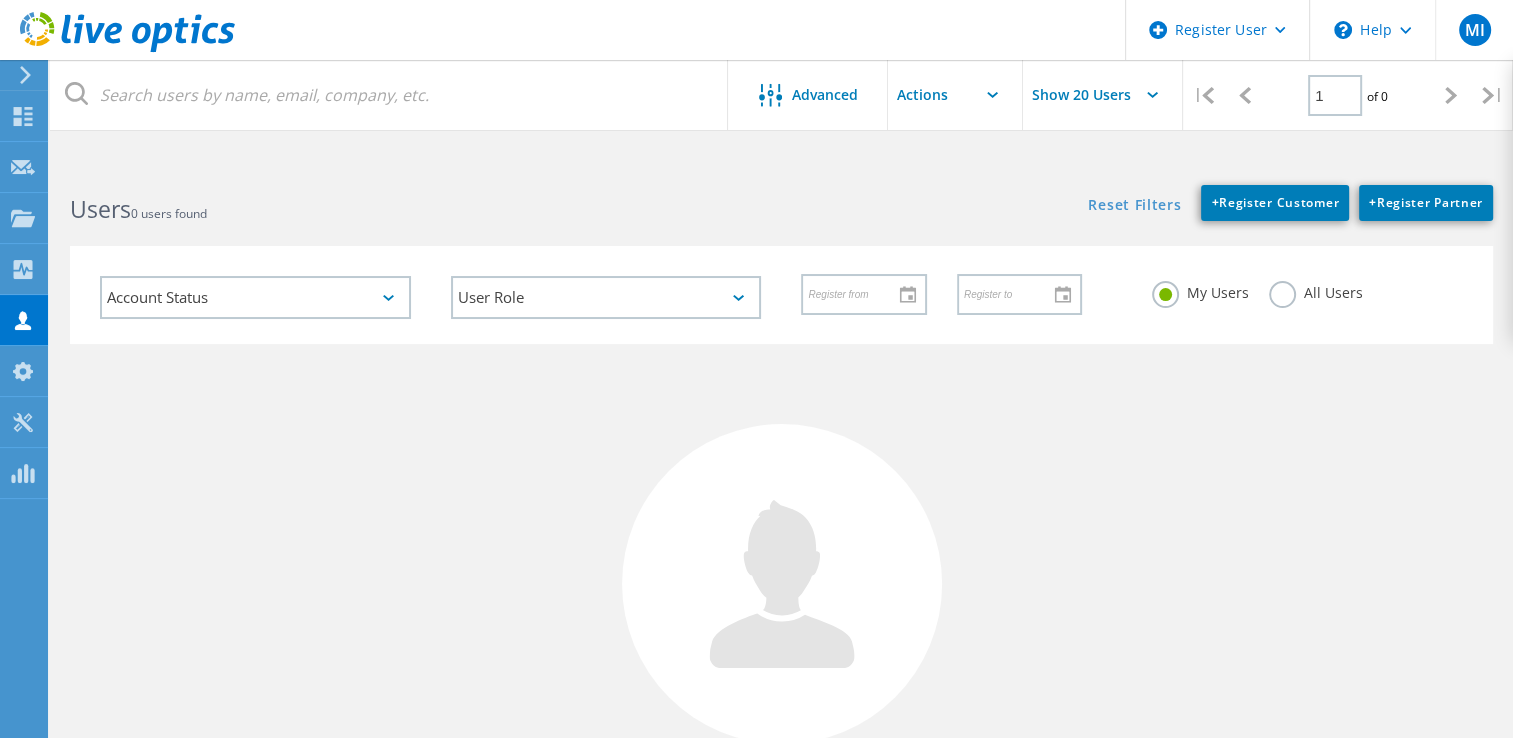 click at bounding box center (22, 75) 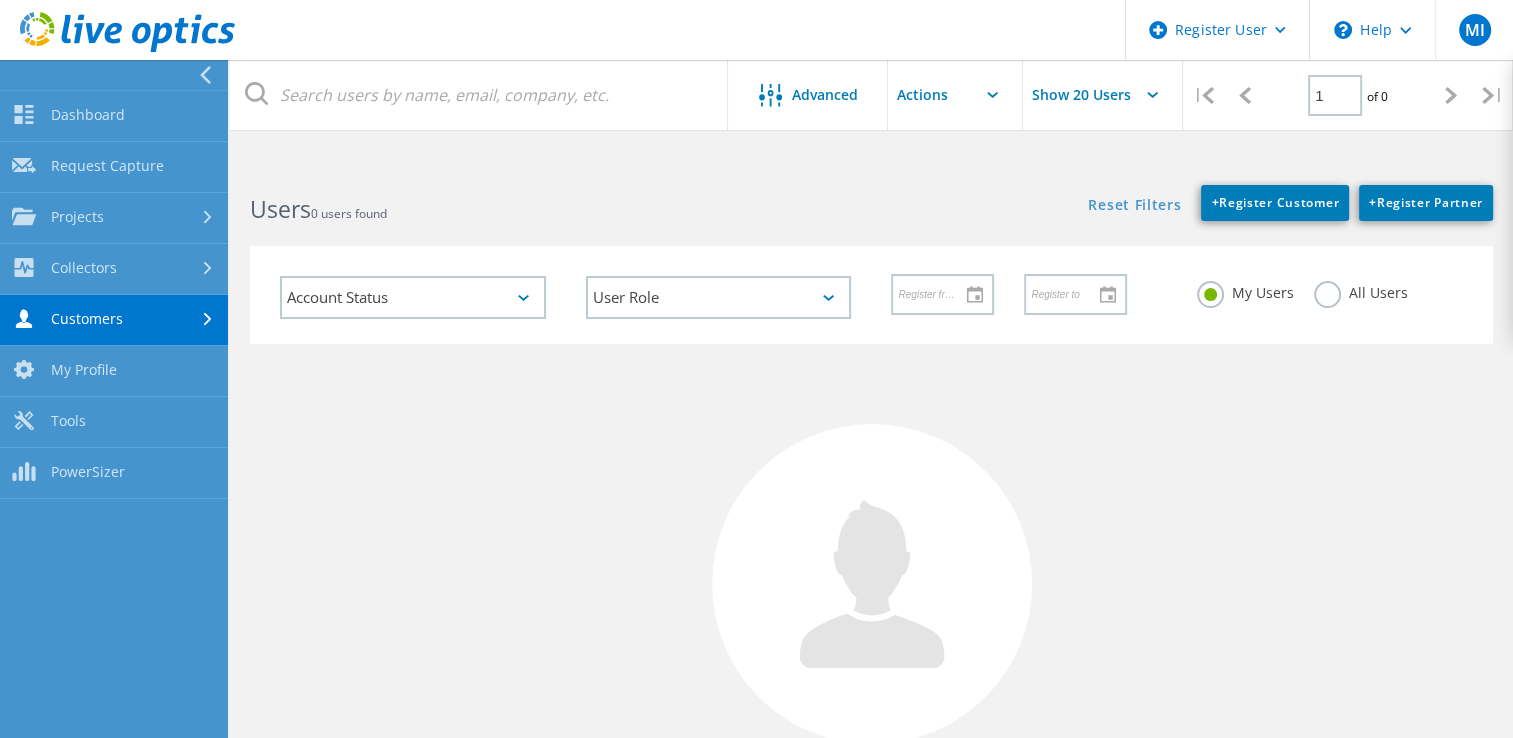click on "Users    0 users found" 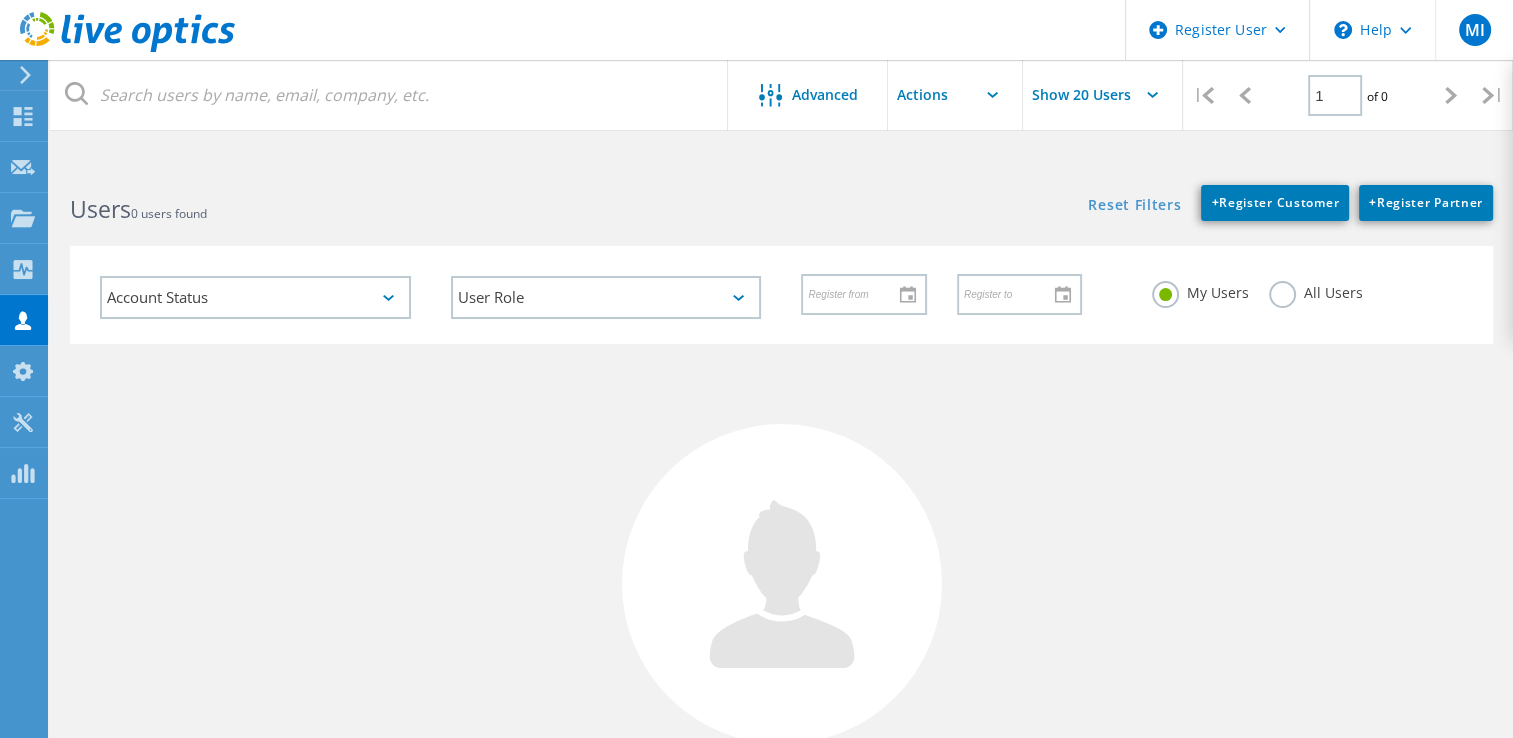 click on "Users    0 users found" 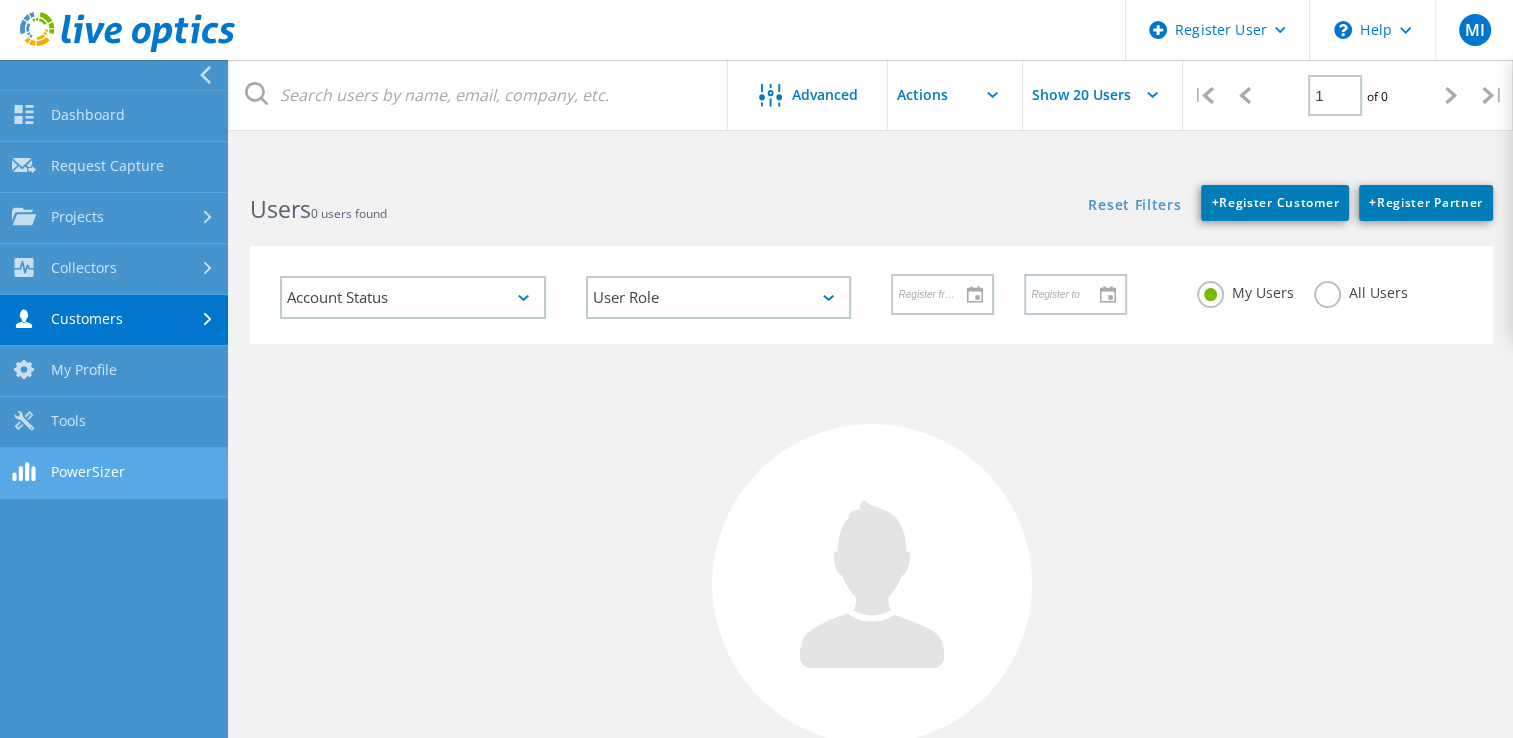 click on "PowerSizer" at bounding box center (114, 473) 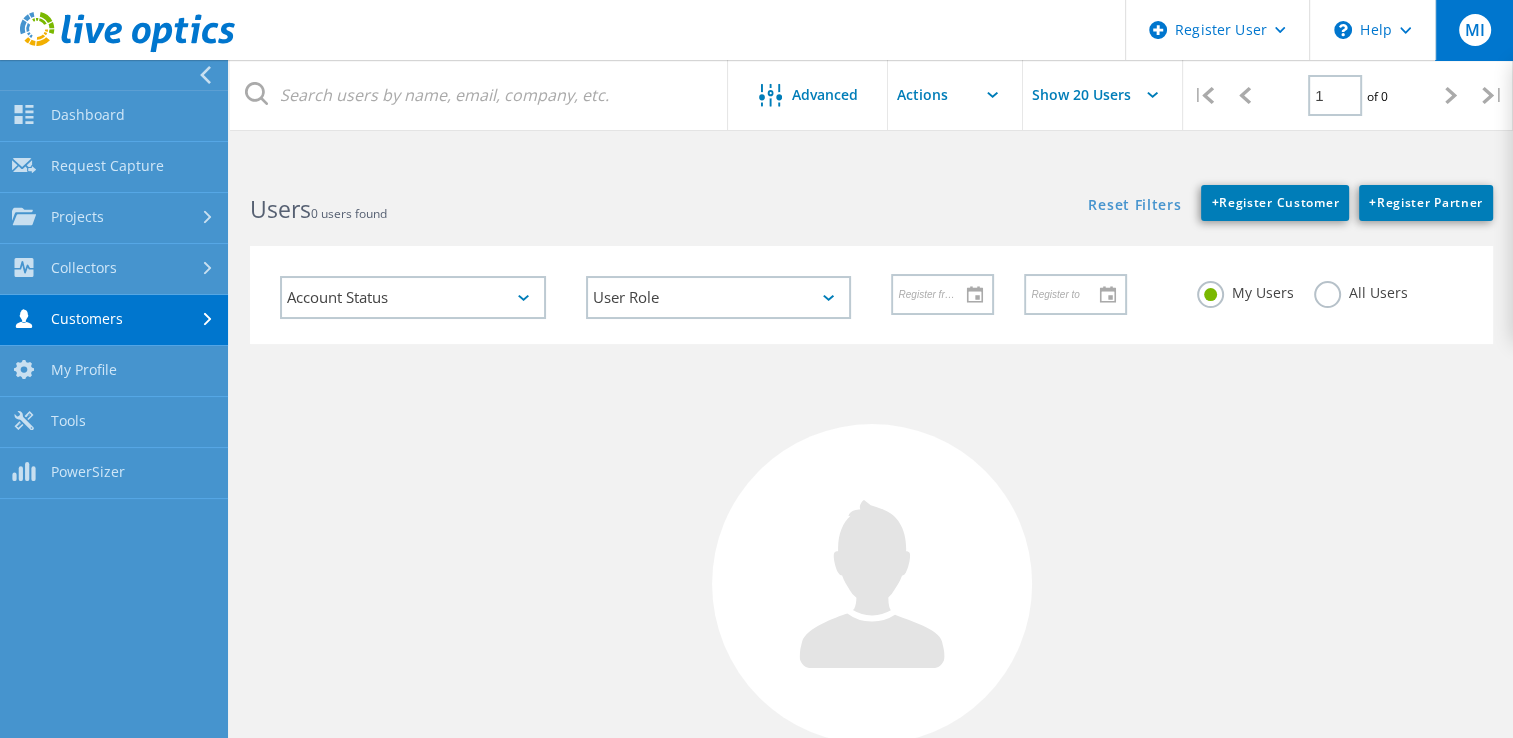 click on "MI" at bounding box center [1474, 30] 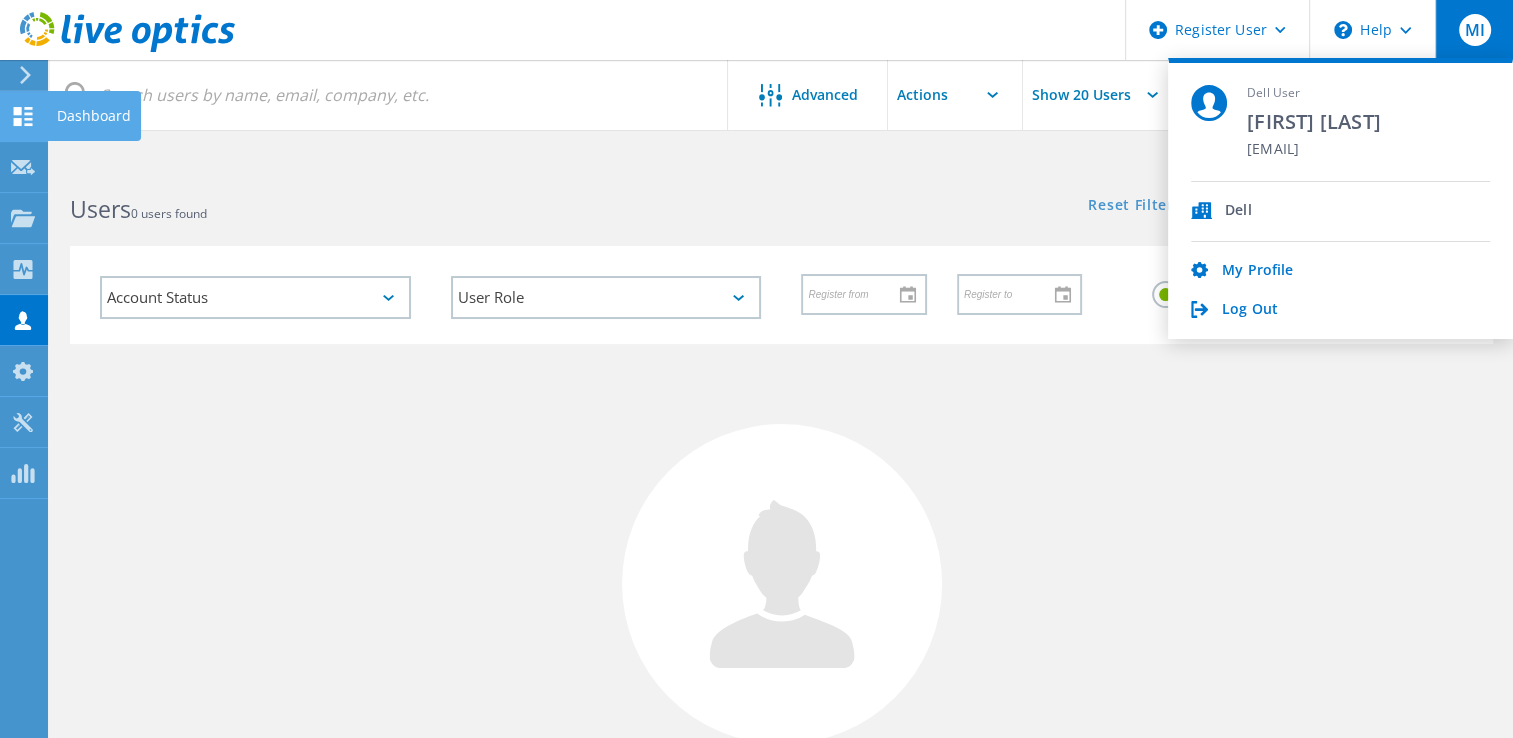 click 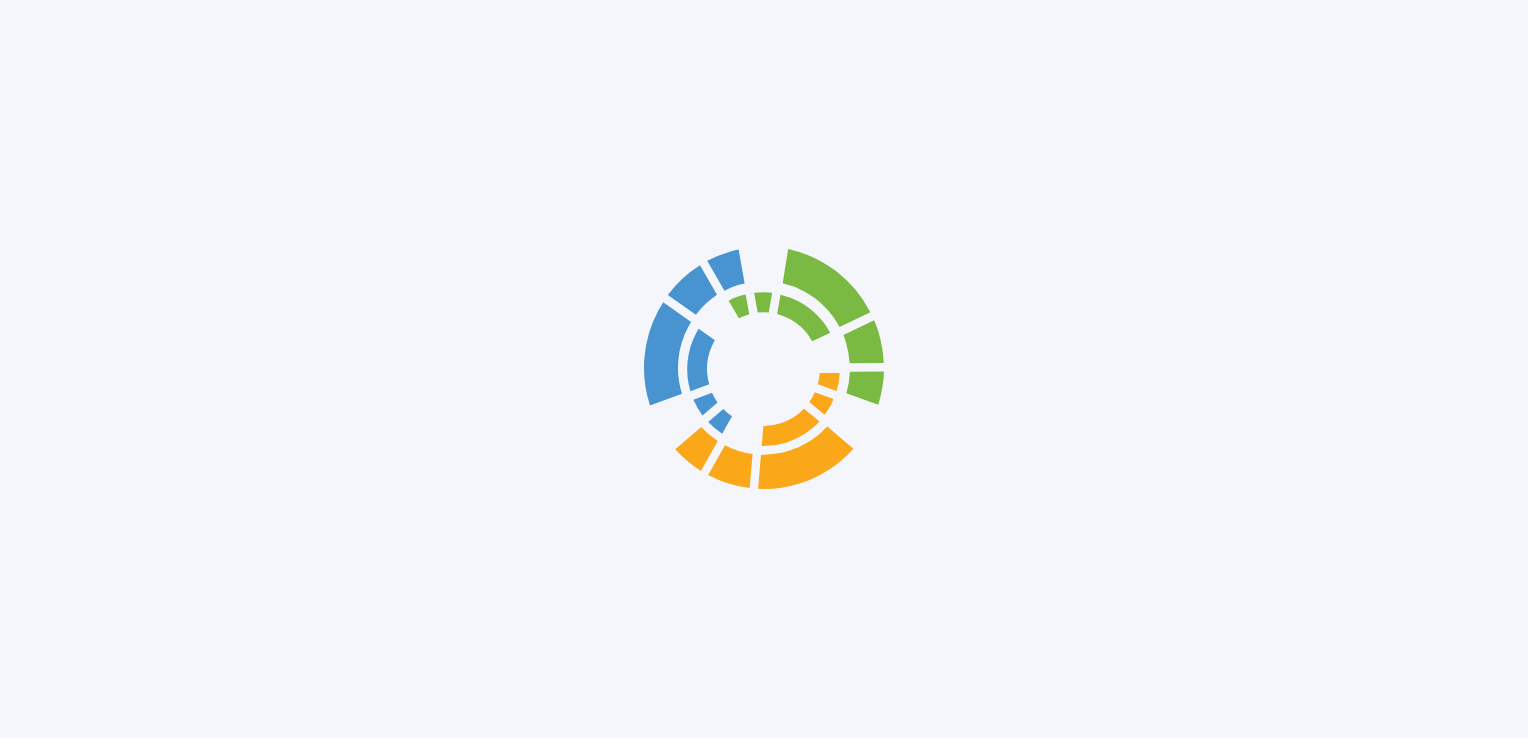scroll, scrollTop: 0, scrollLeft: 0, axis: both 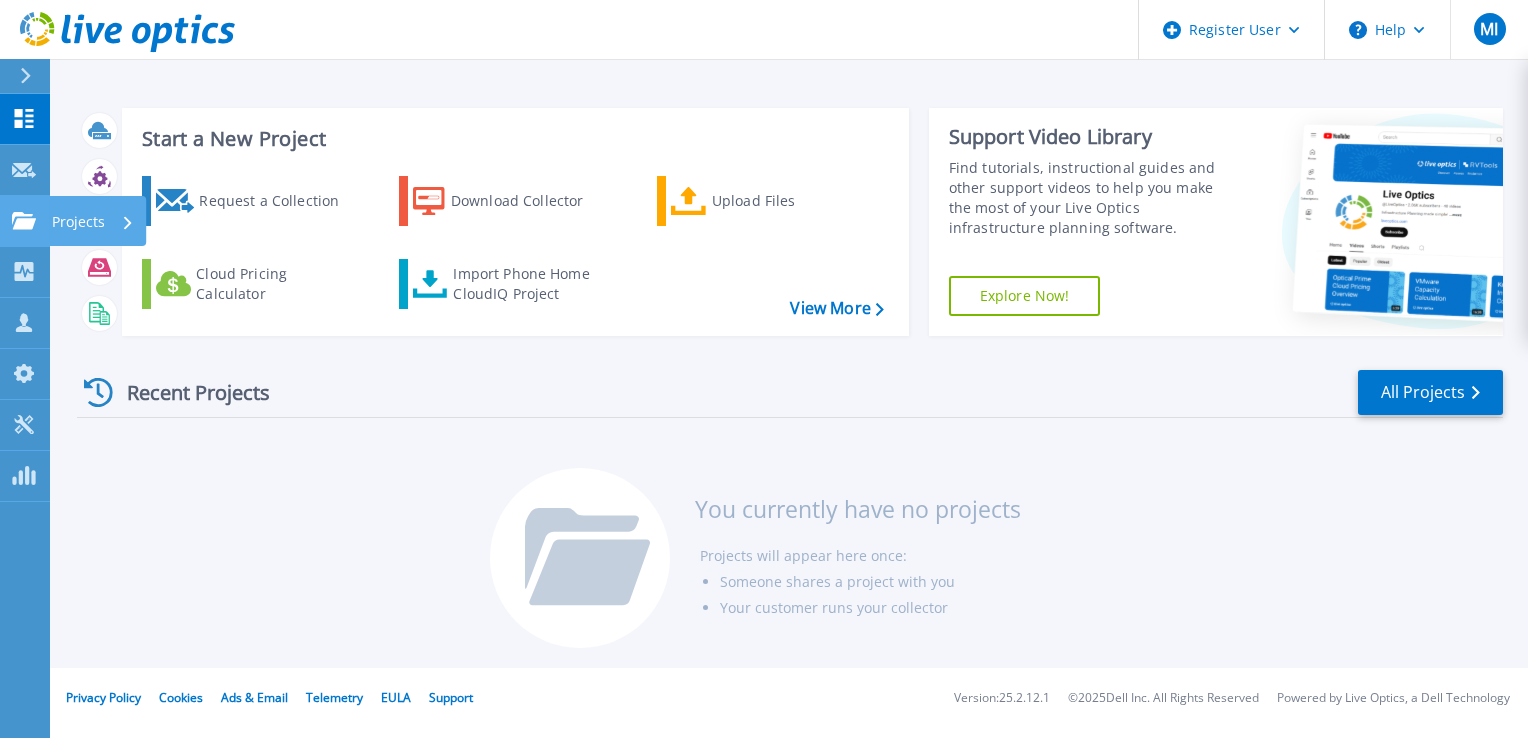 click on "Projects" at bounding box center [78, 222] 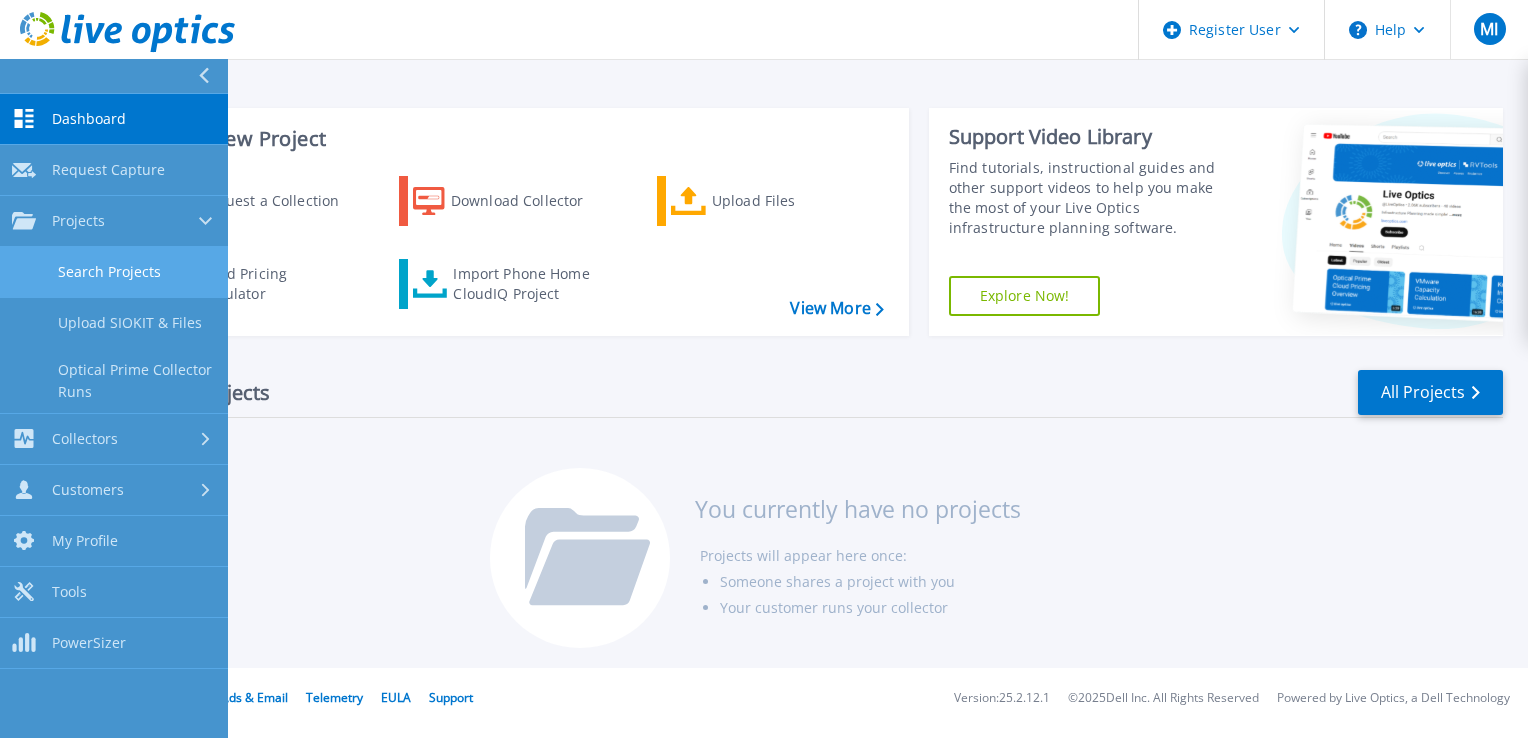 click on "Search Projects" at bounding box center [114, 272] 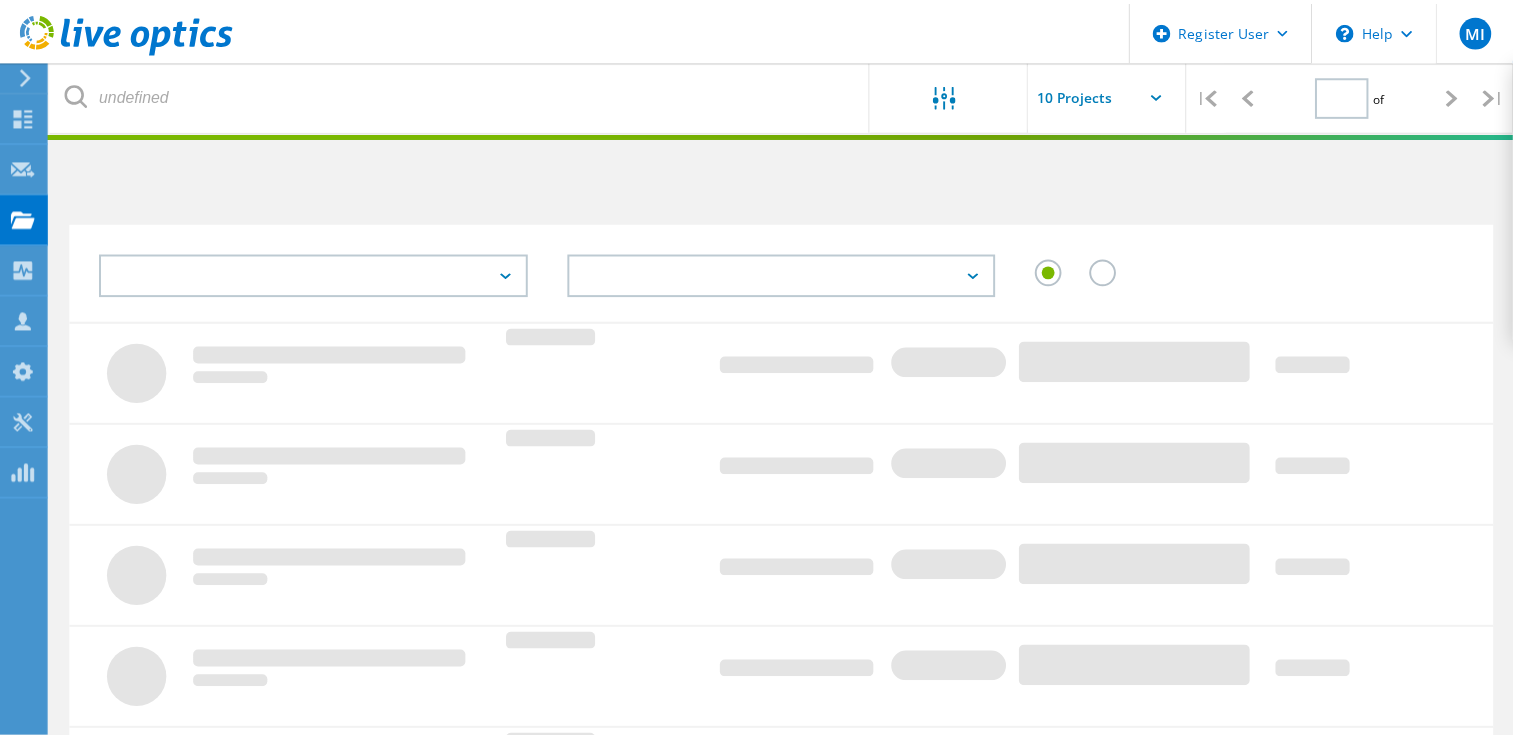 scroll, scrollTop: 0, scrollLeft: 0, axis: both 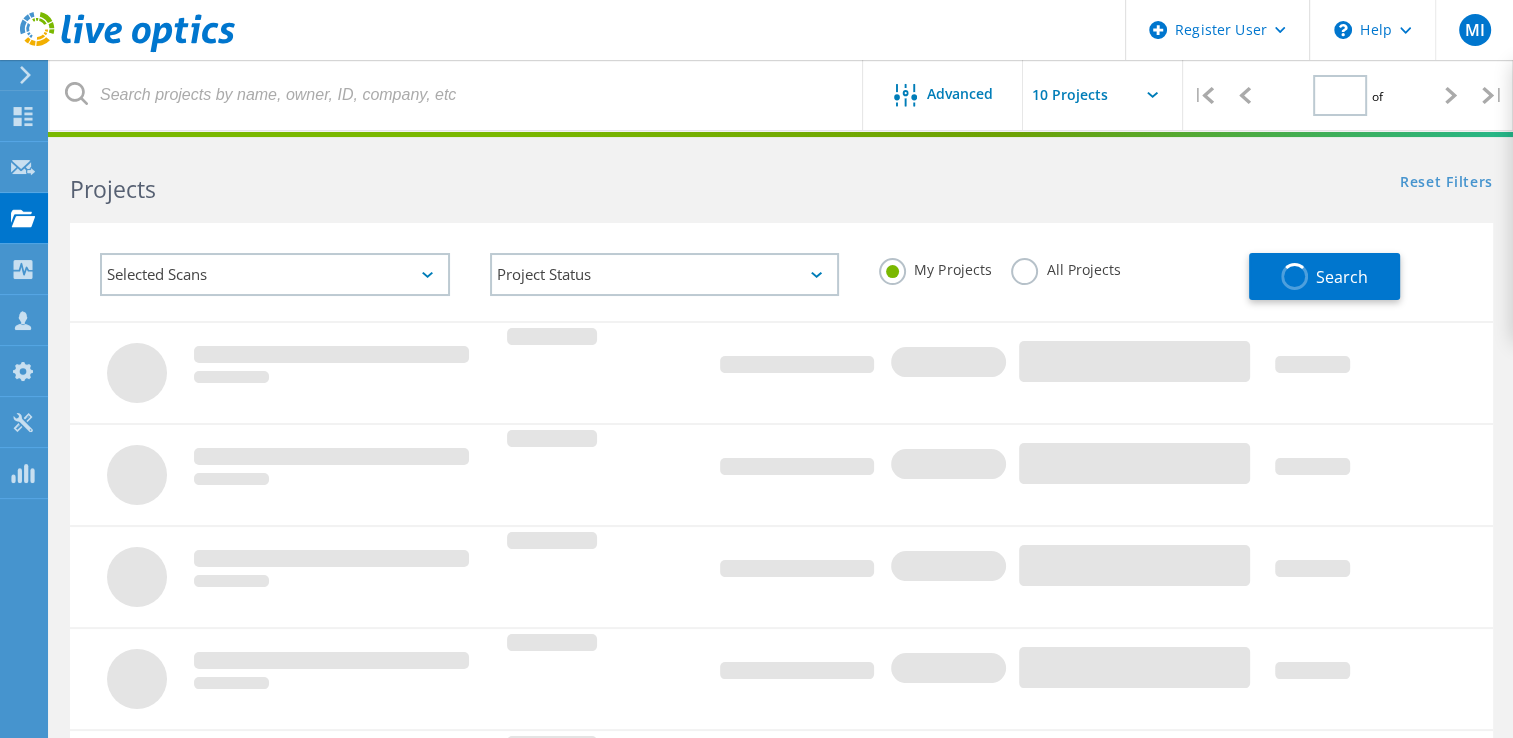 type on "1" 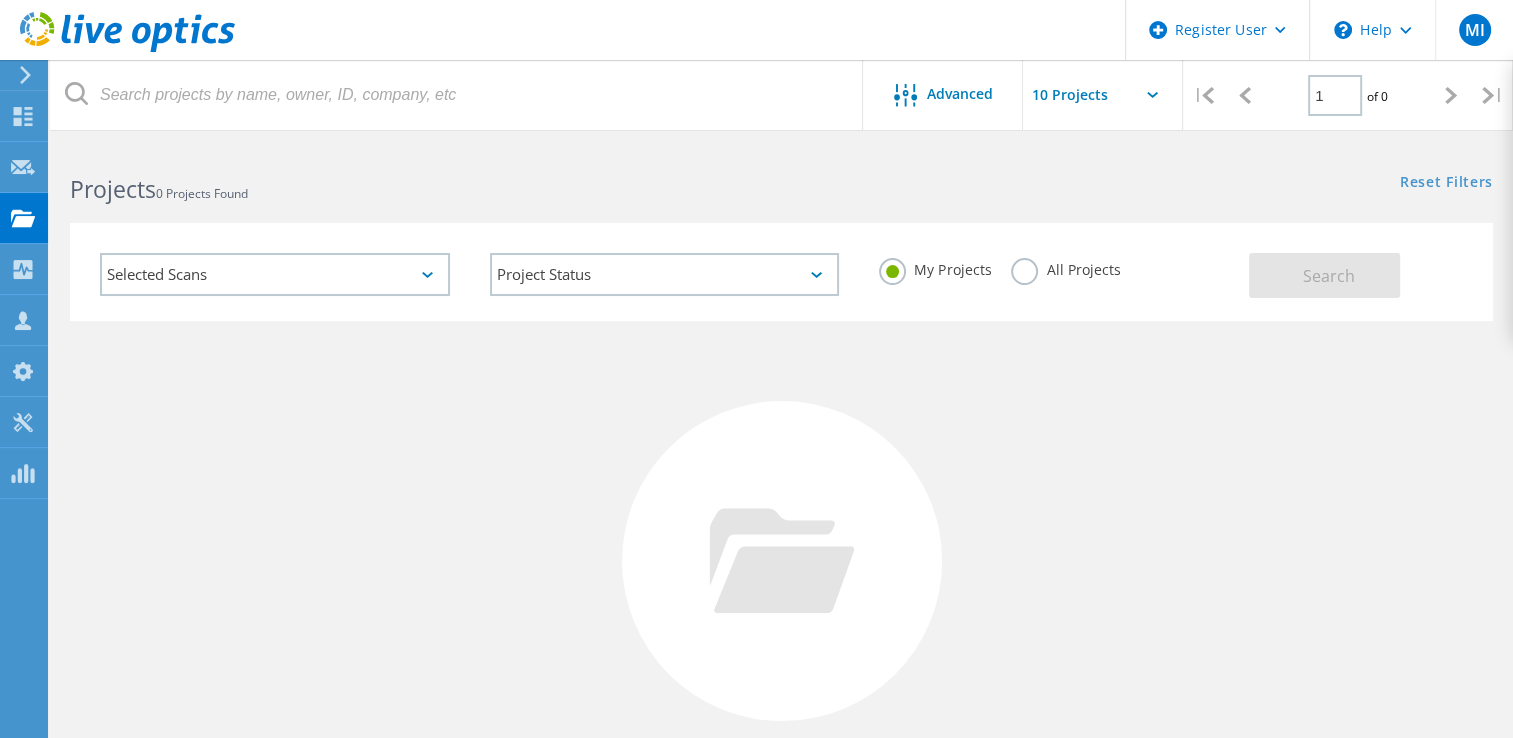 click on "Selected Scans" 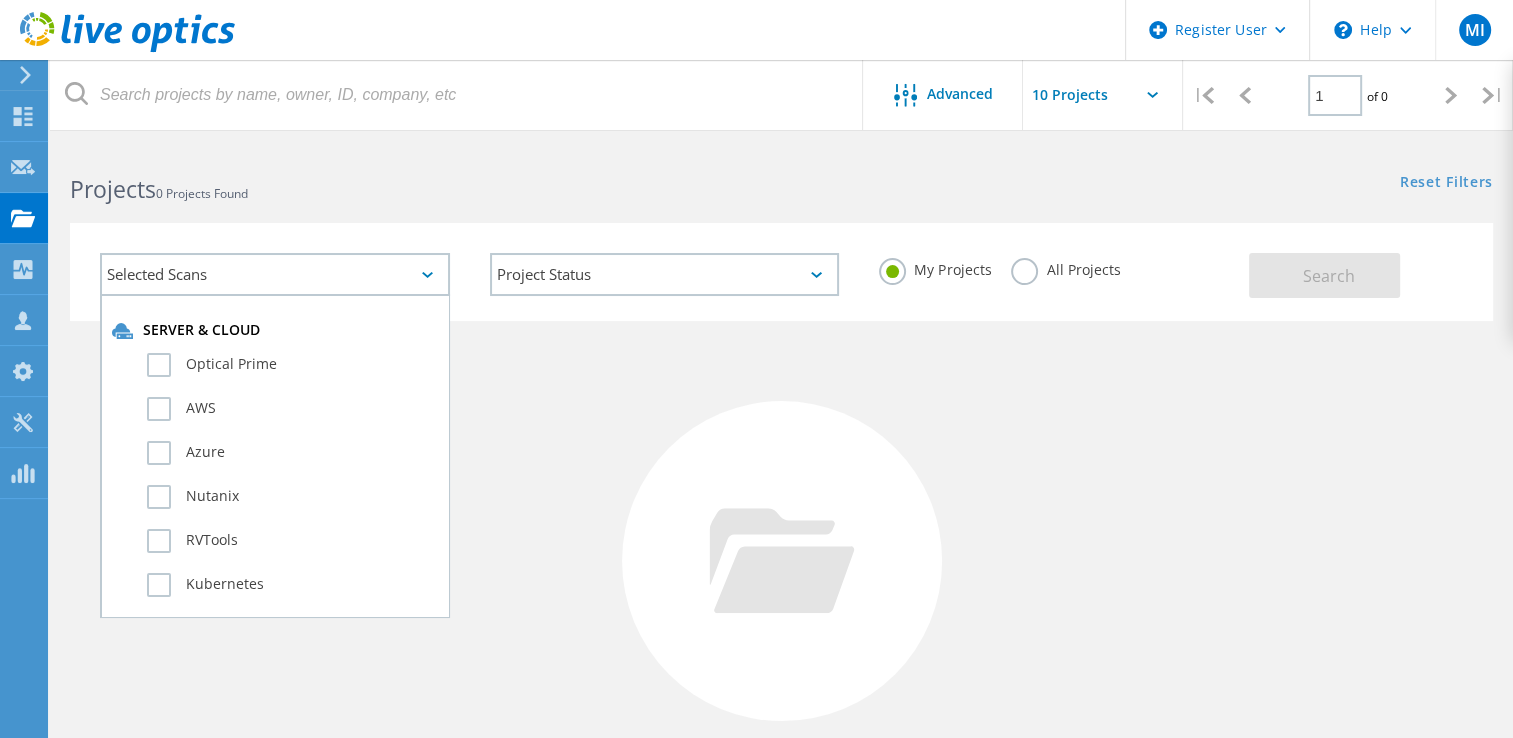 click on "Selected Scans" 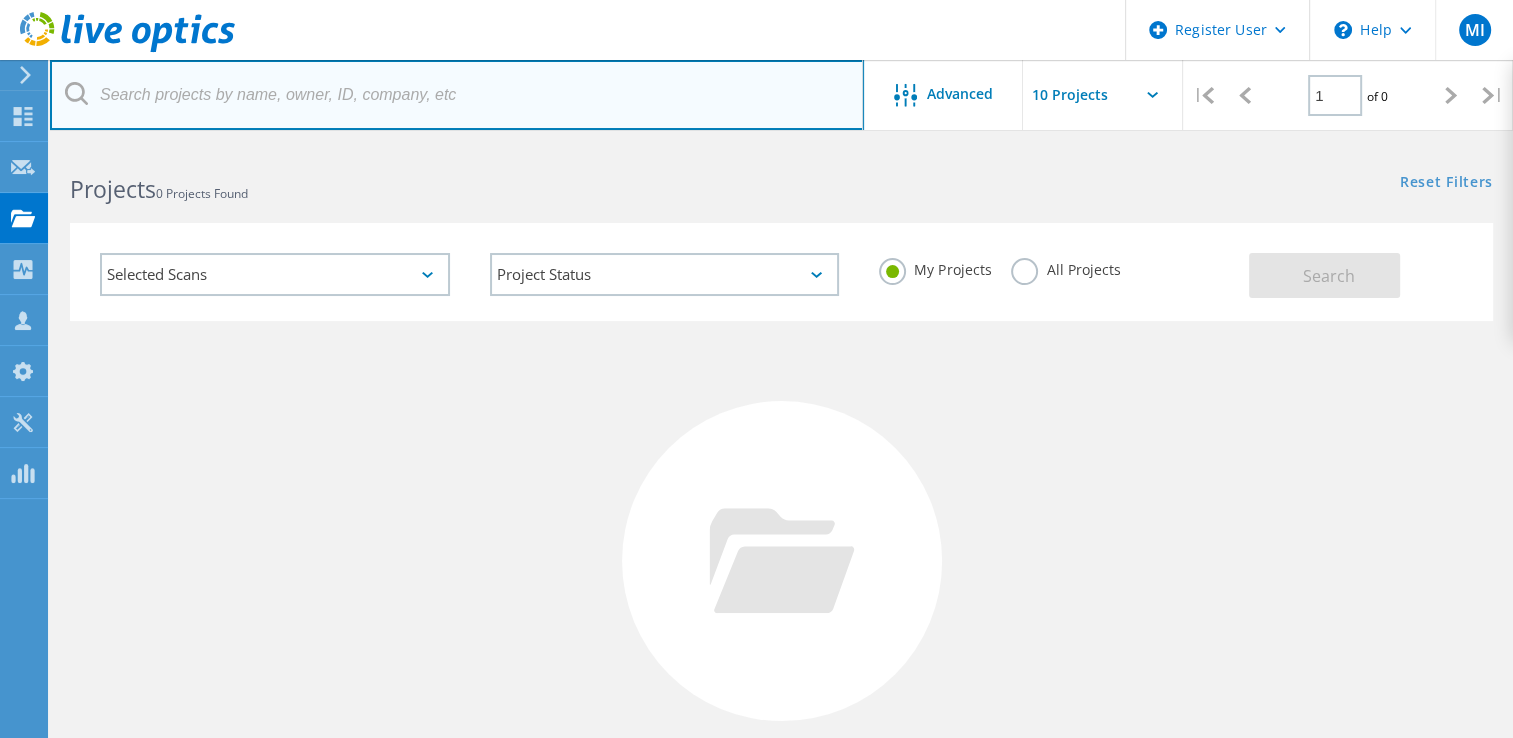 click at bounding box center (457, 95) 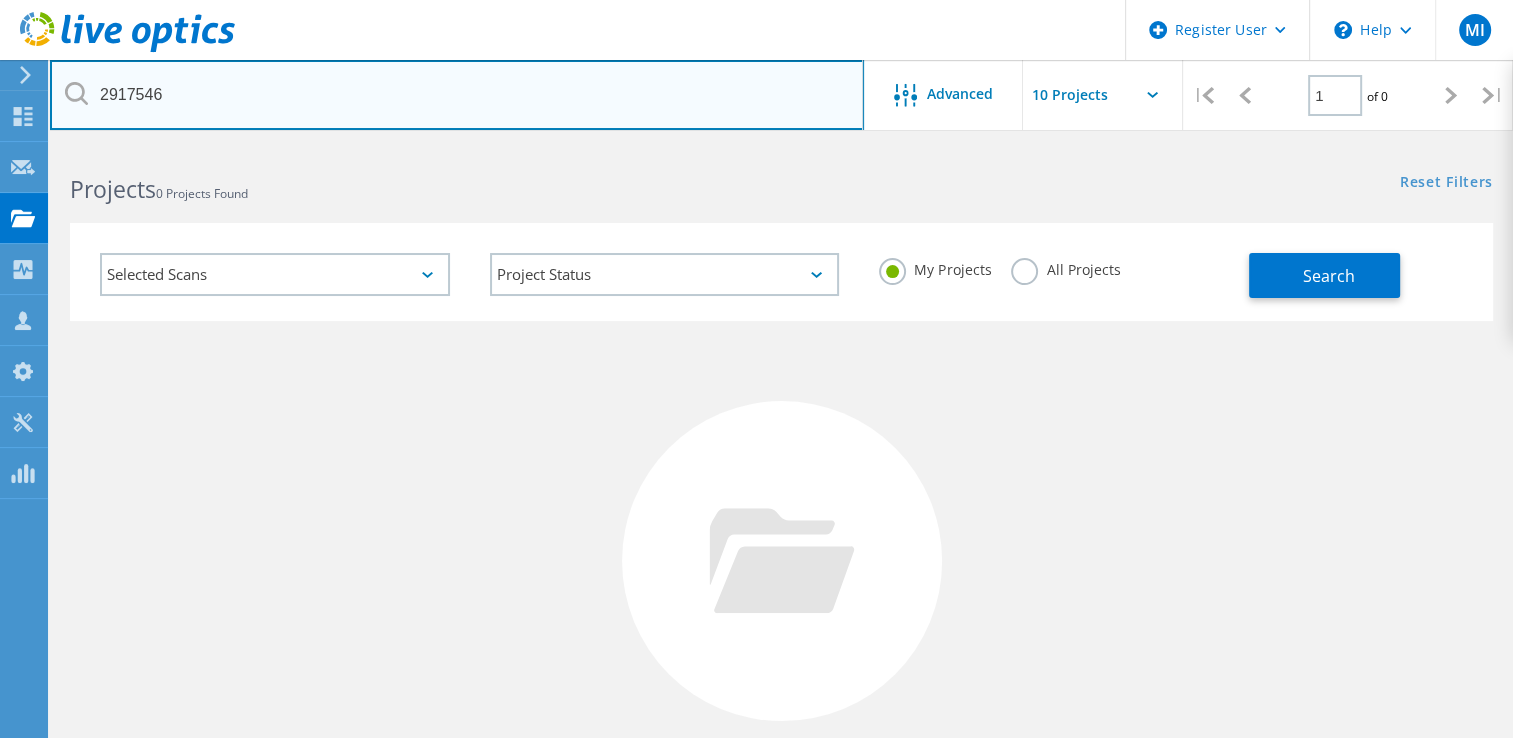 type on "2917546" 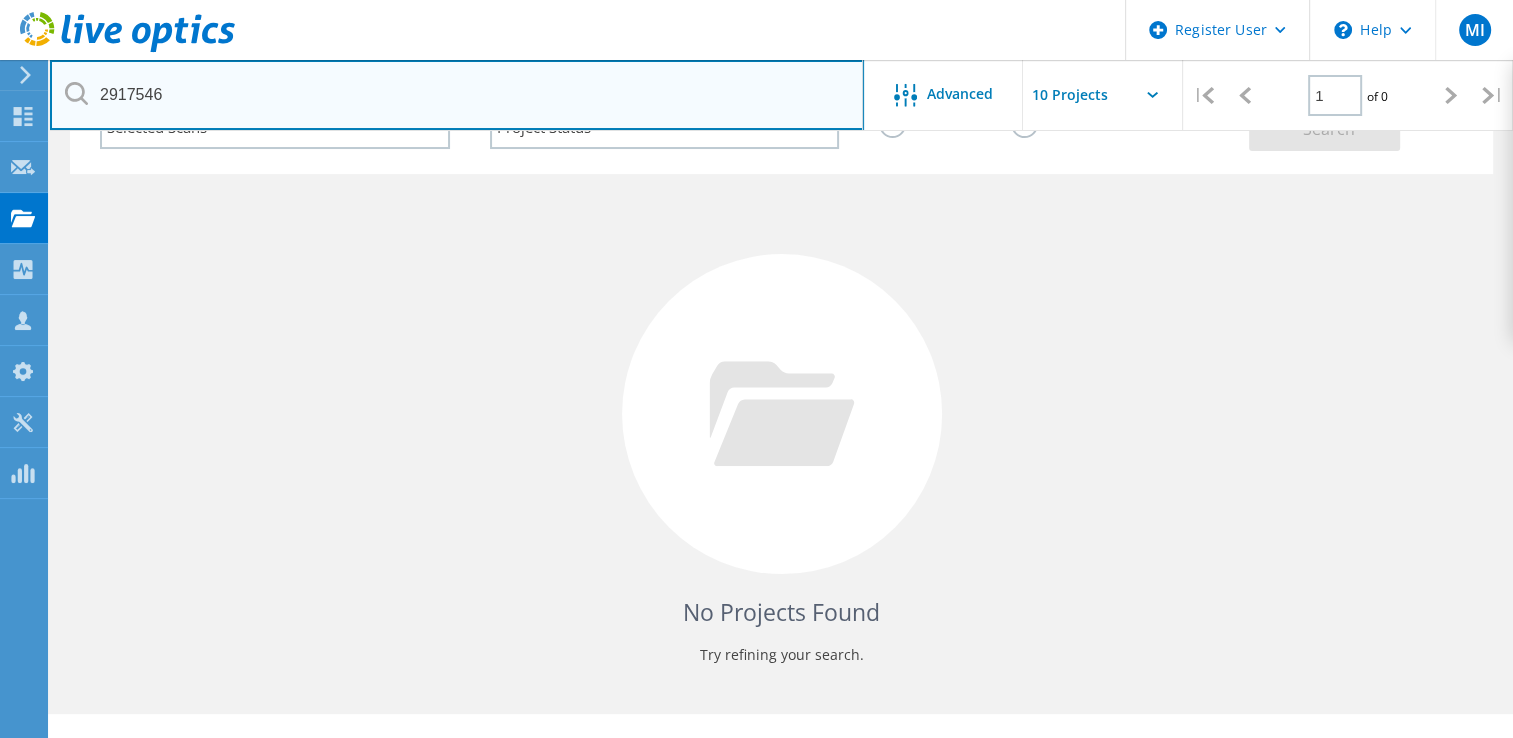 scroll, scrollTop: 148, scrollLeft: 0, axis: vertical 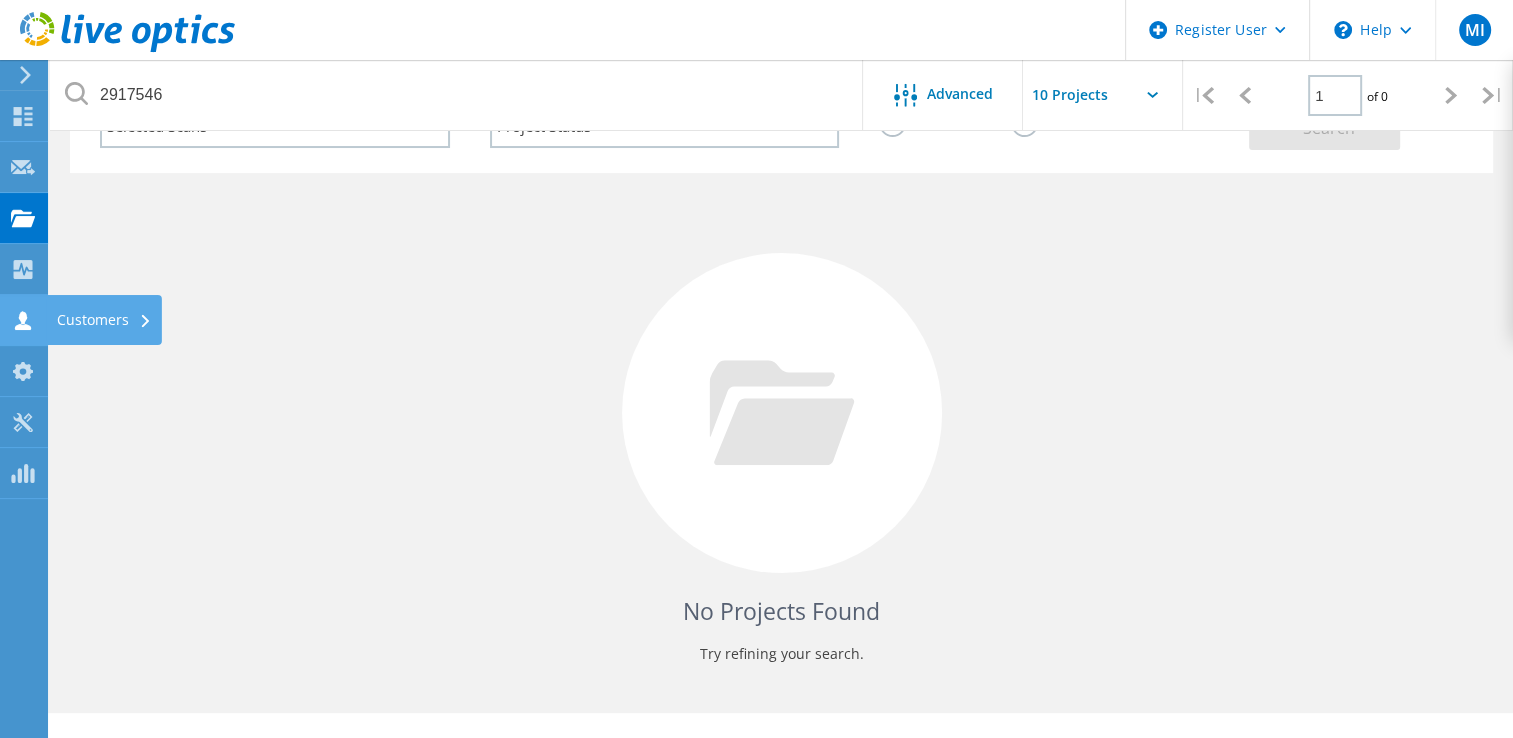 click 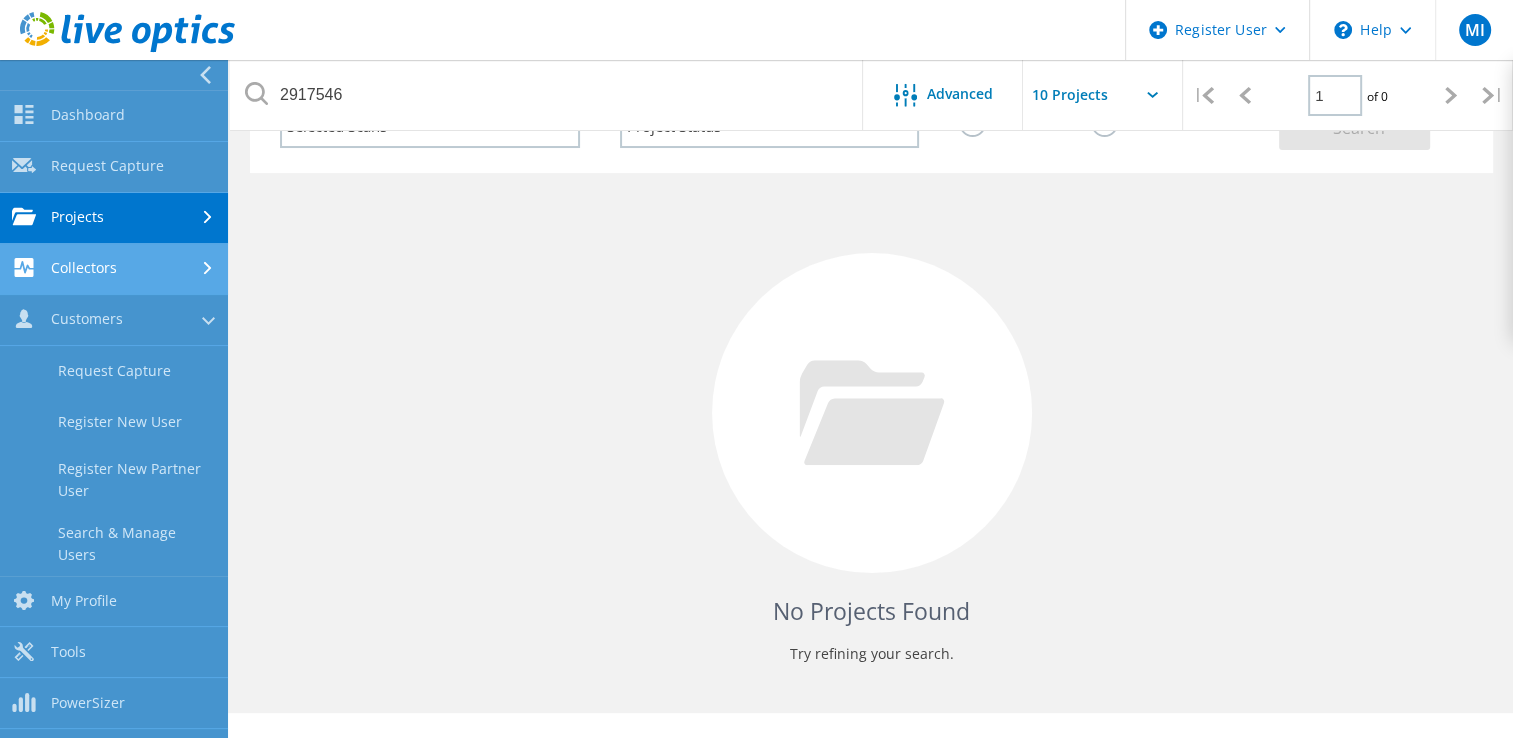 click on "Collectors" at bounding box center [114, 269] 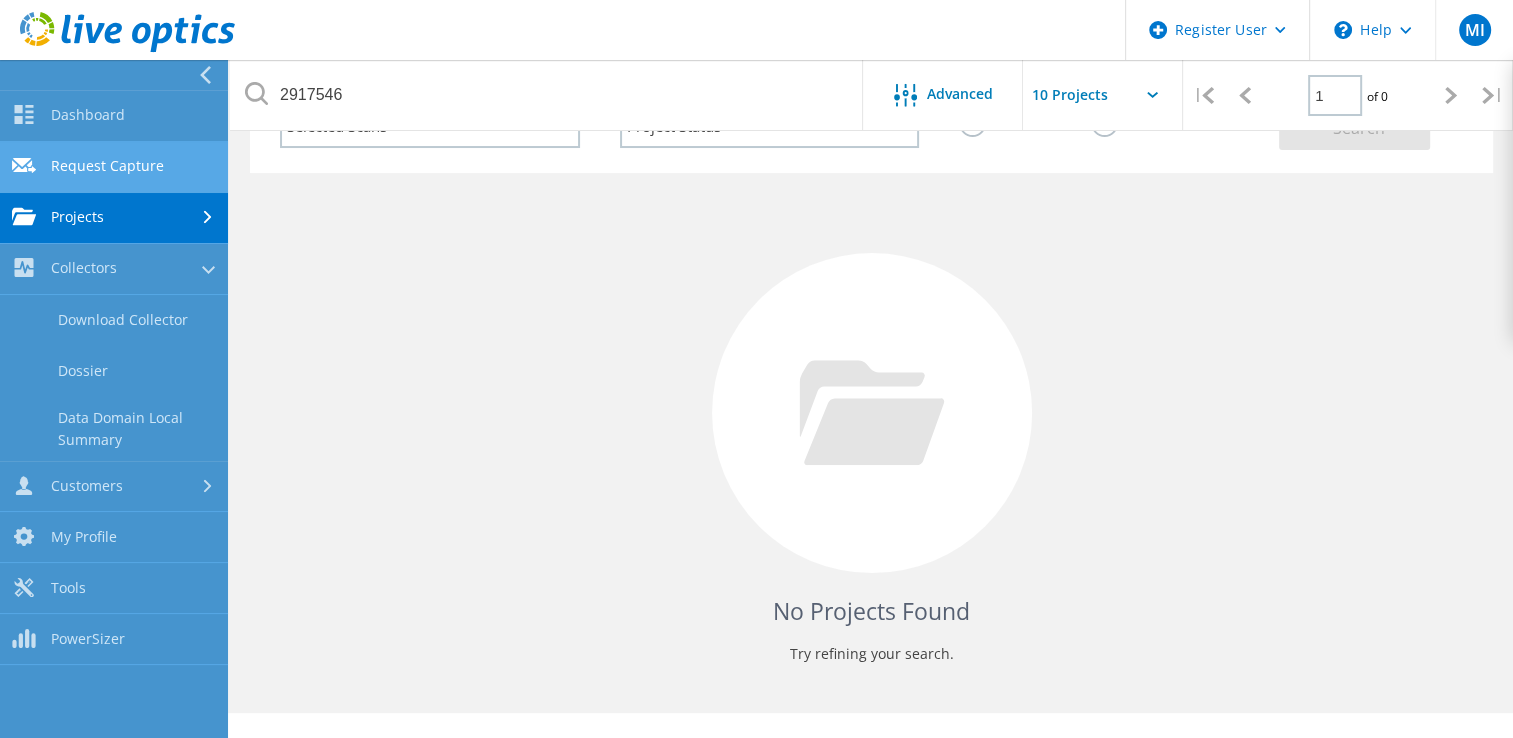 click on "Request Capture" at bounding box center [114, 167] 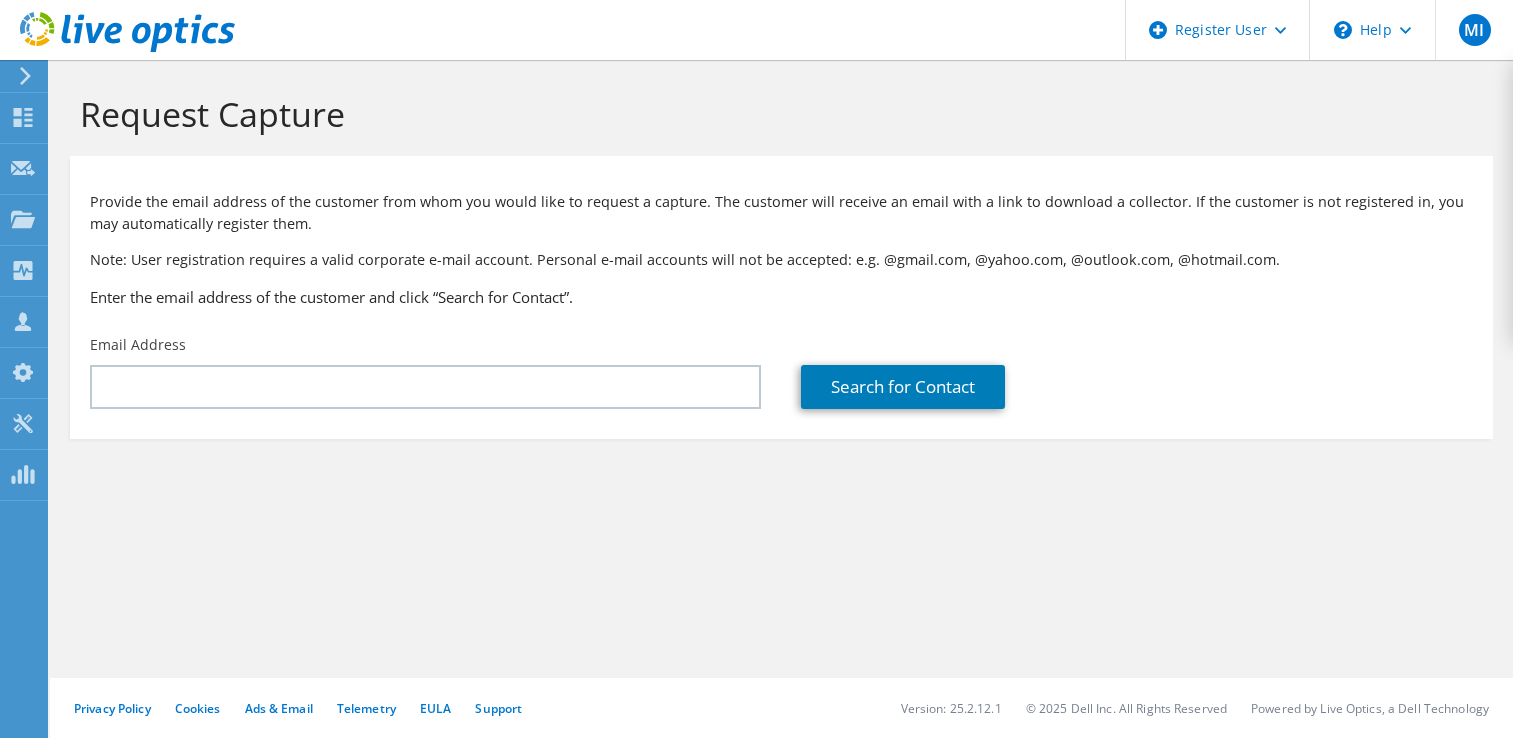 scroll, scrollTop: 0, scrollLeft: 0, axis: both 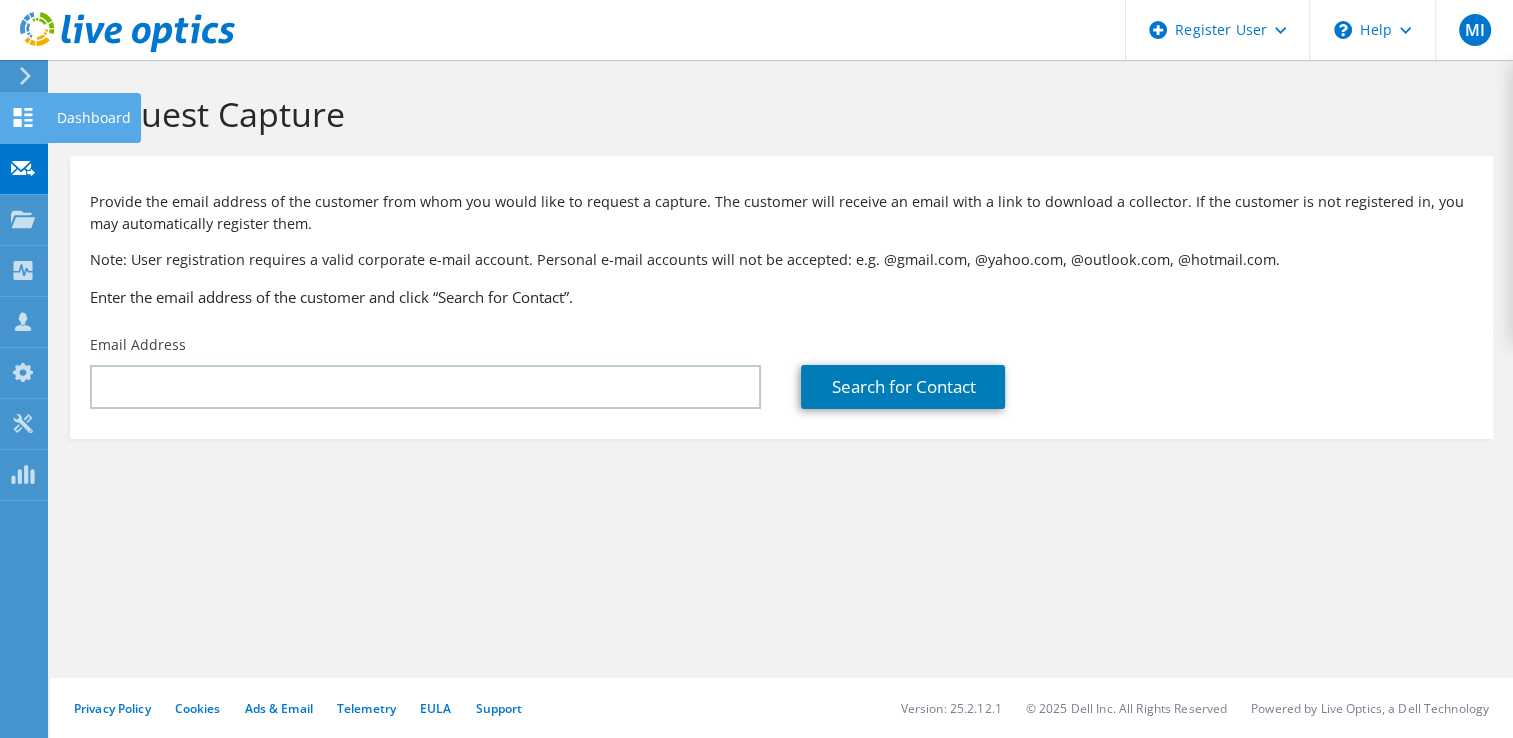click on "Dashboard" at bounding box center (-66, 118) 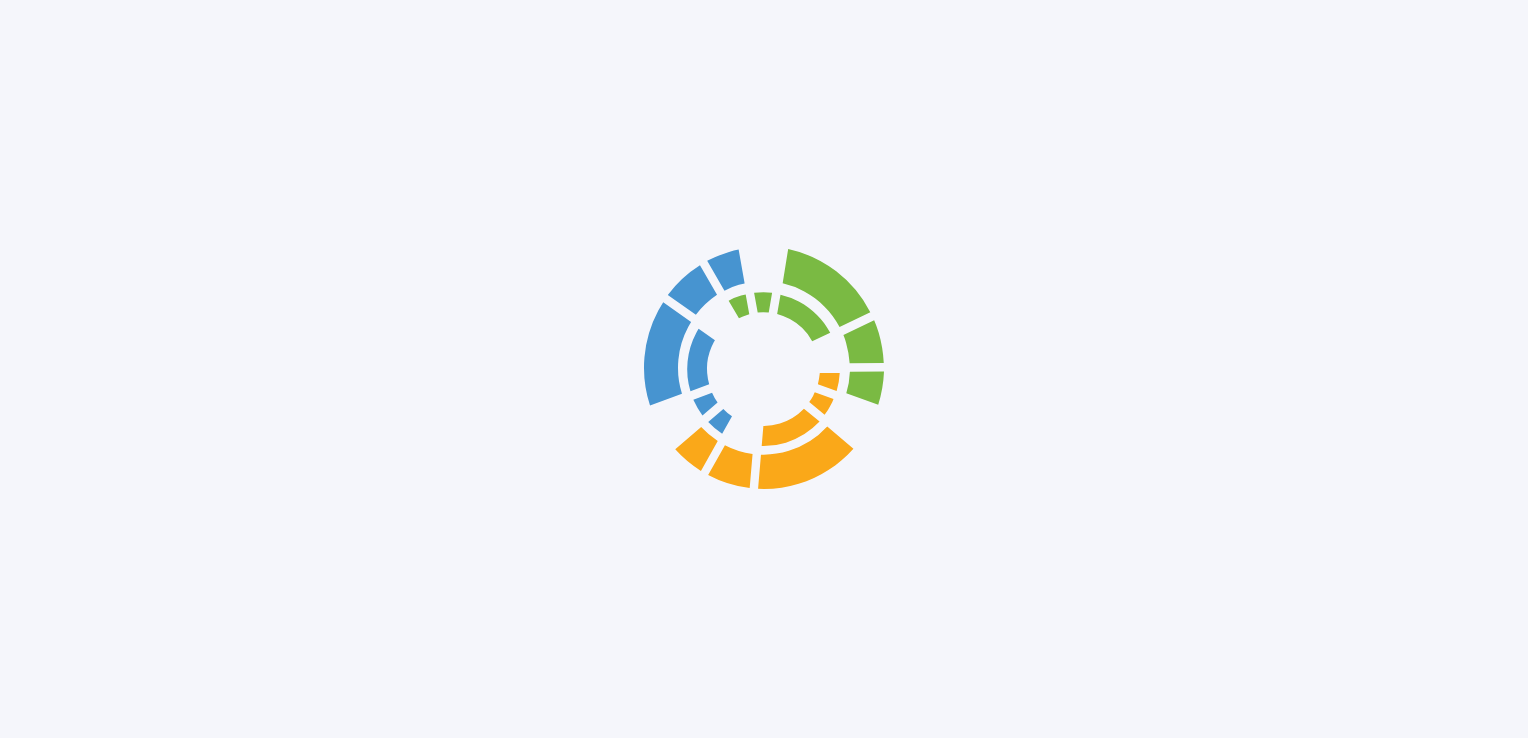 scroll, scrollTop: 0, scrollLeft: 0, axis: both 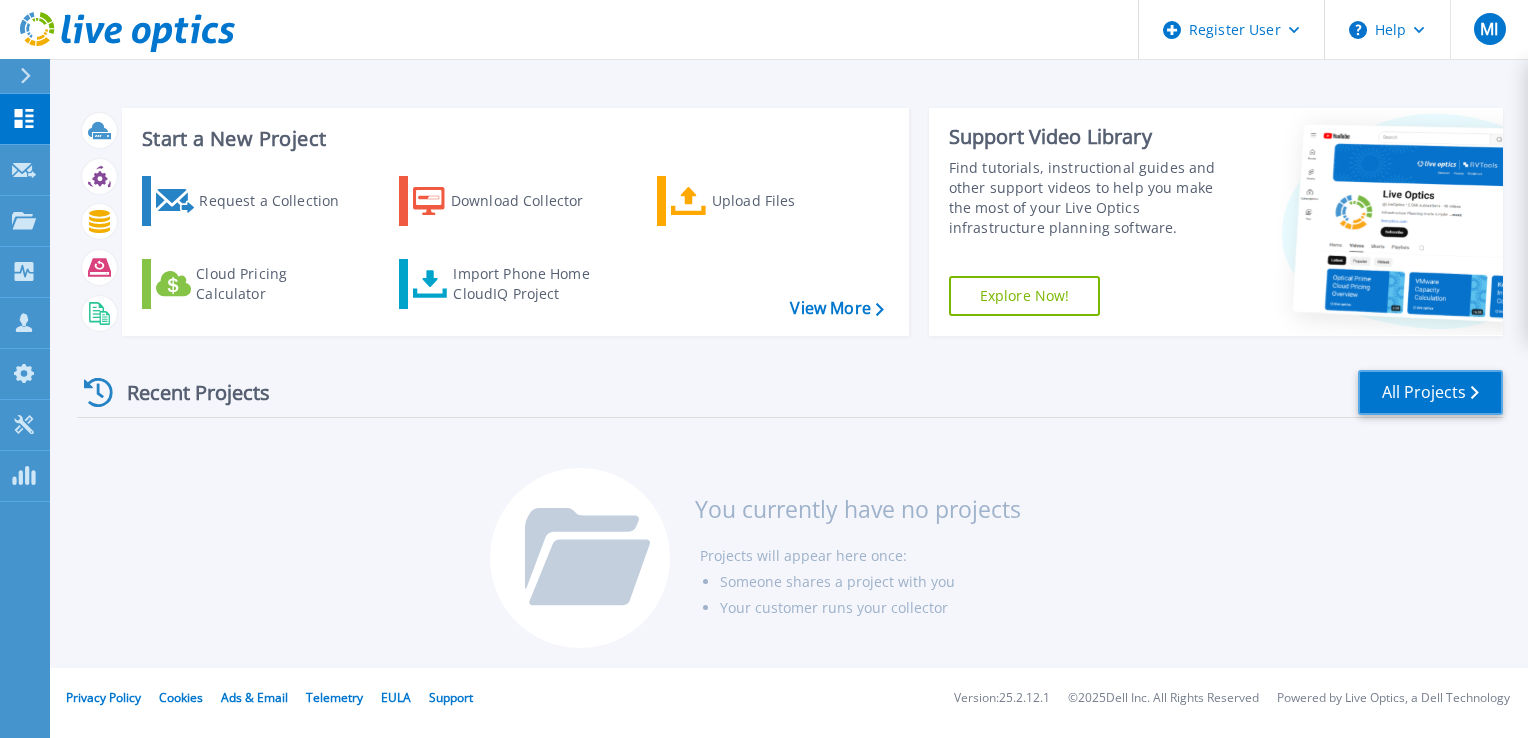 click on "All Projects" at bounding box center [1430, 392] 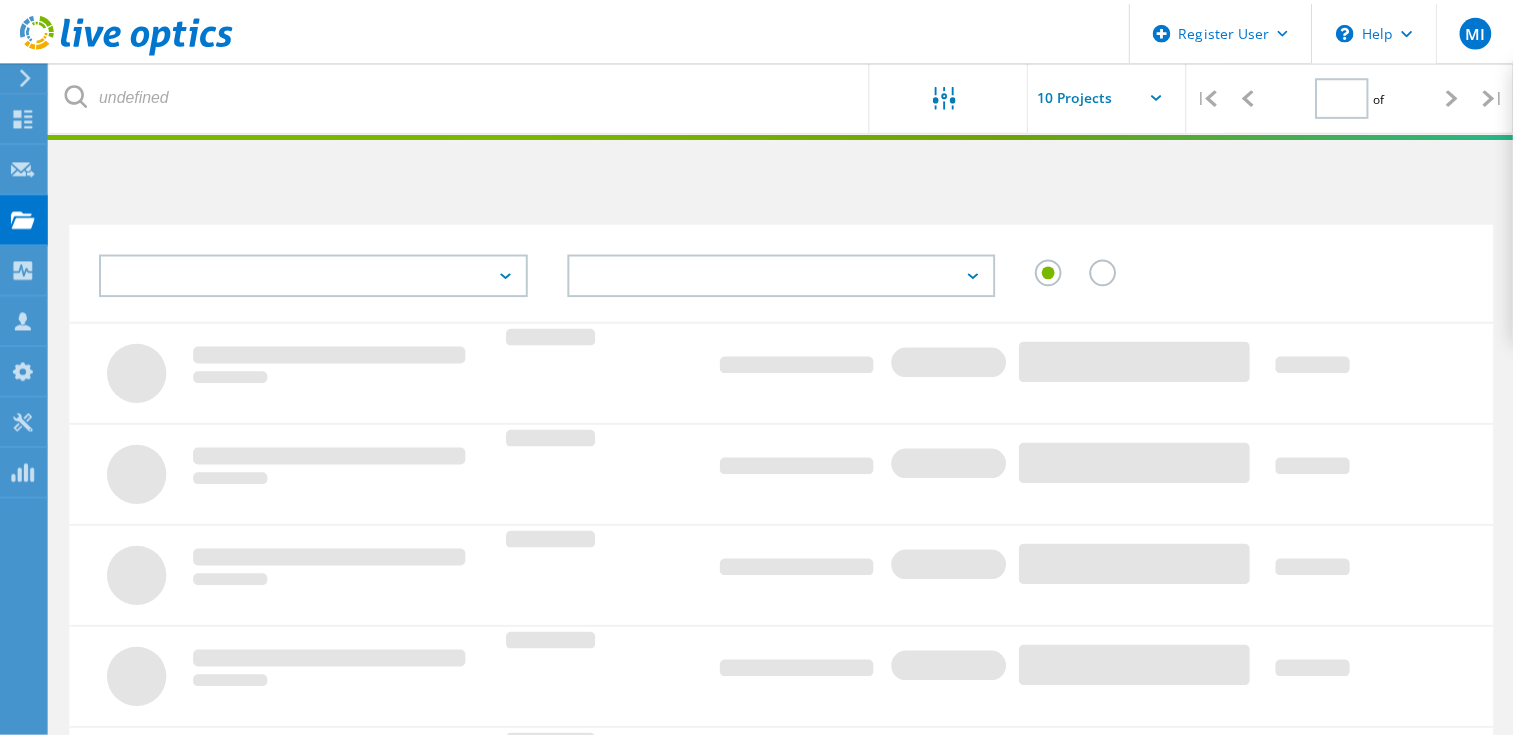 scroll, scrollTop: 0, scrollLeft: 0, axis: both 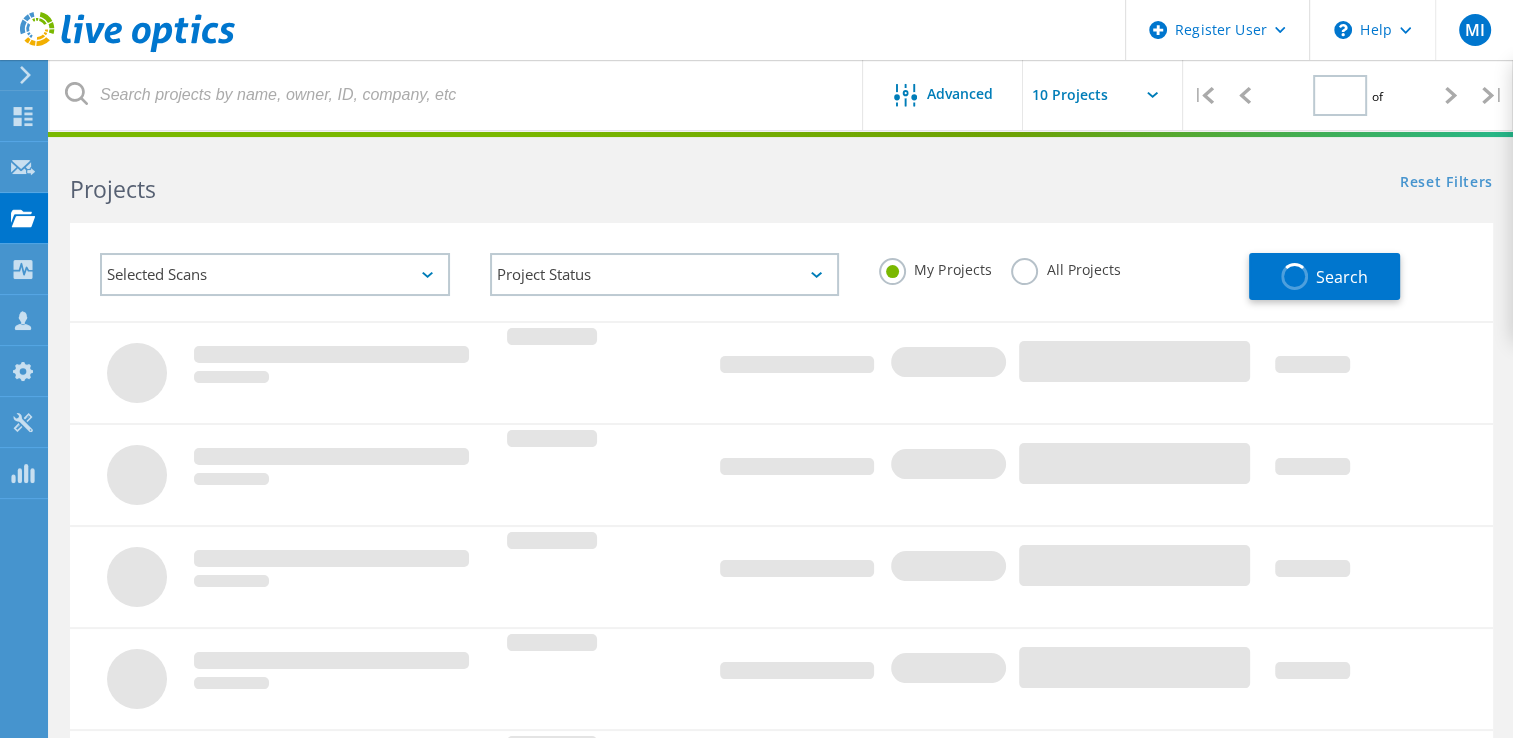 type on "1" 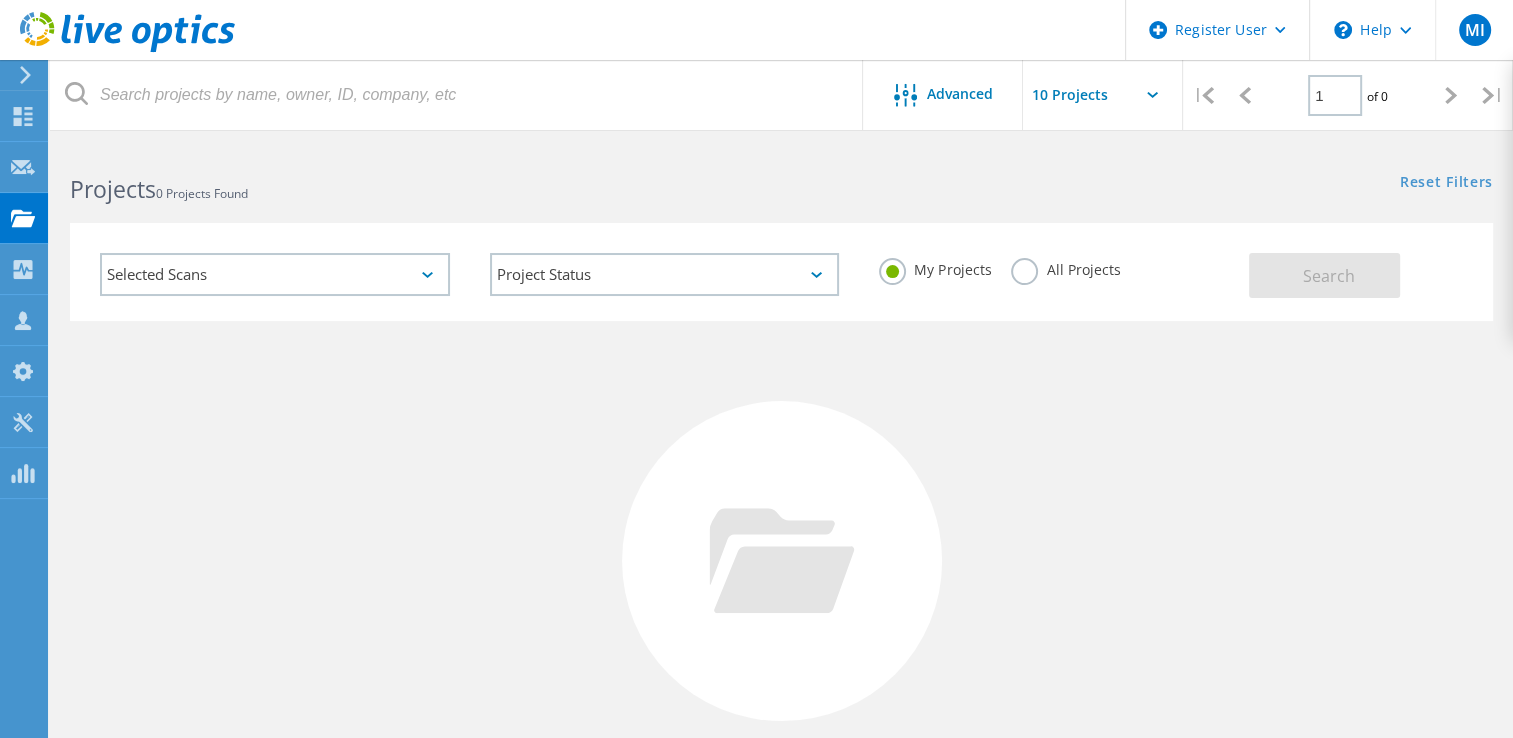 click on "Selected Scans" 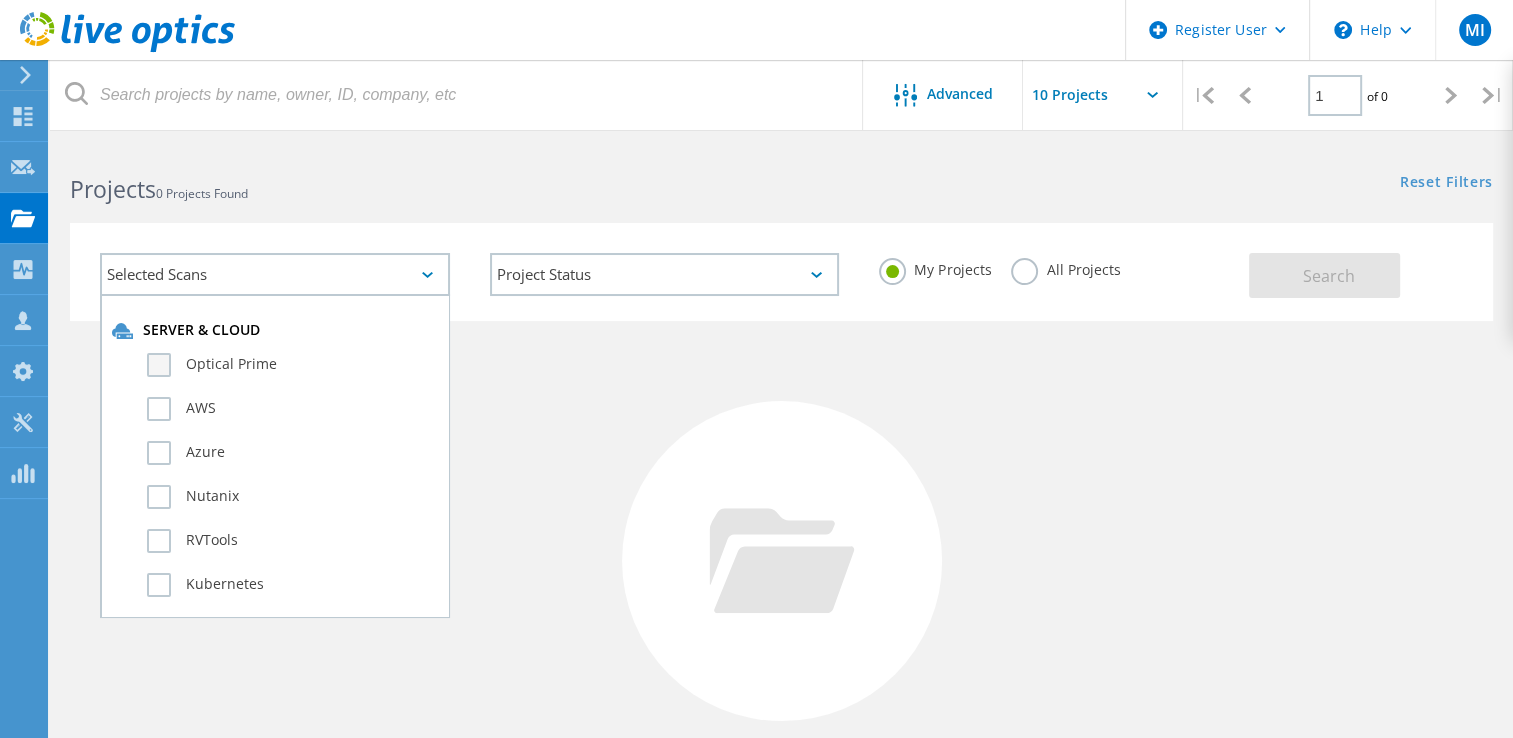 click on "Optical Prime" 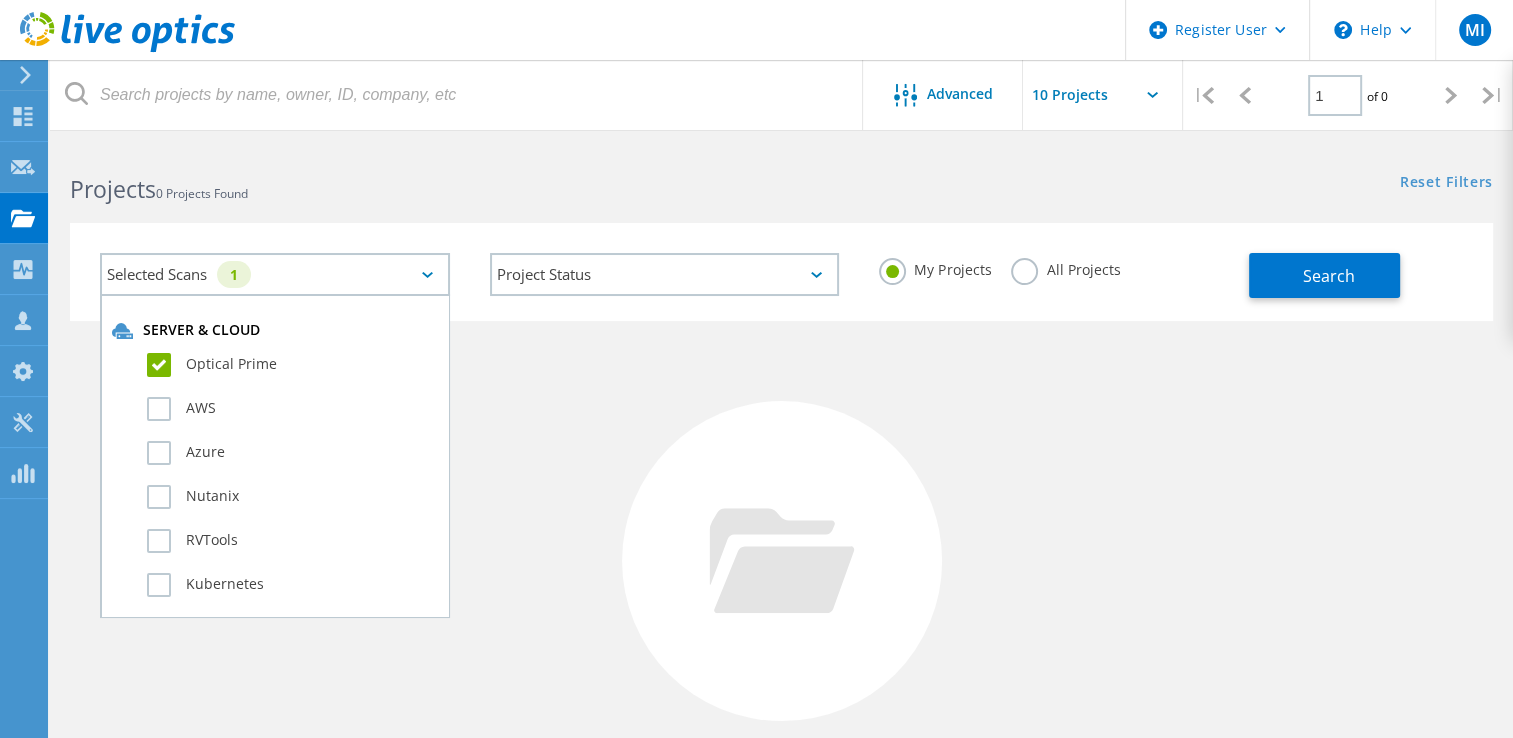 click on "AWS" 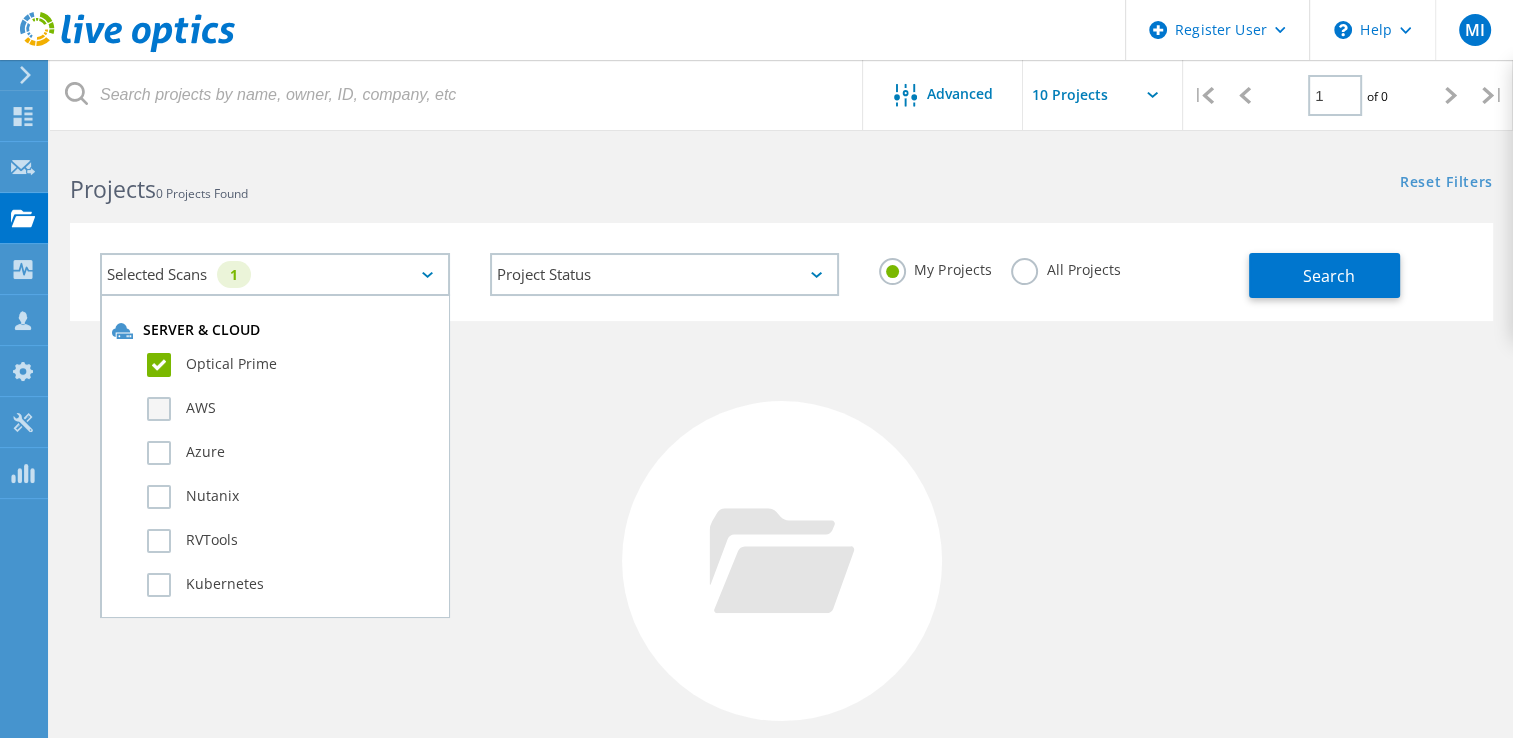 click on "AWS" 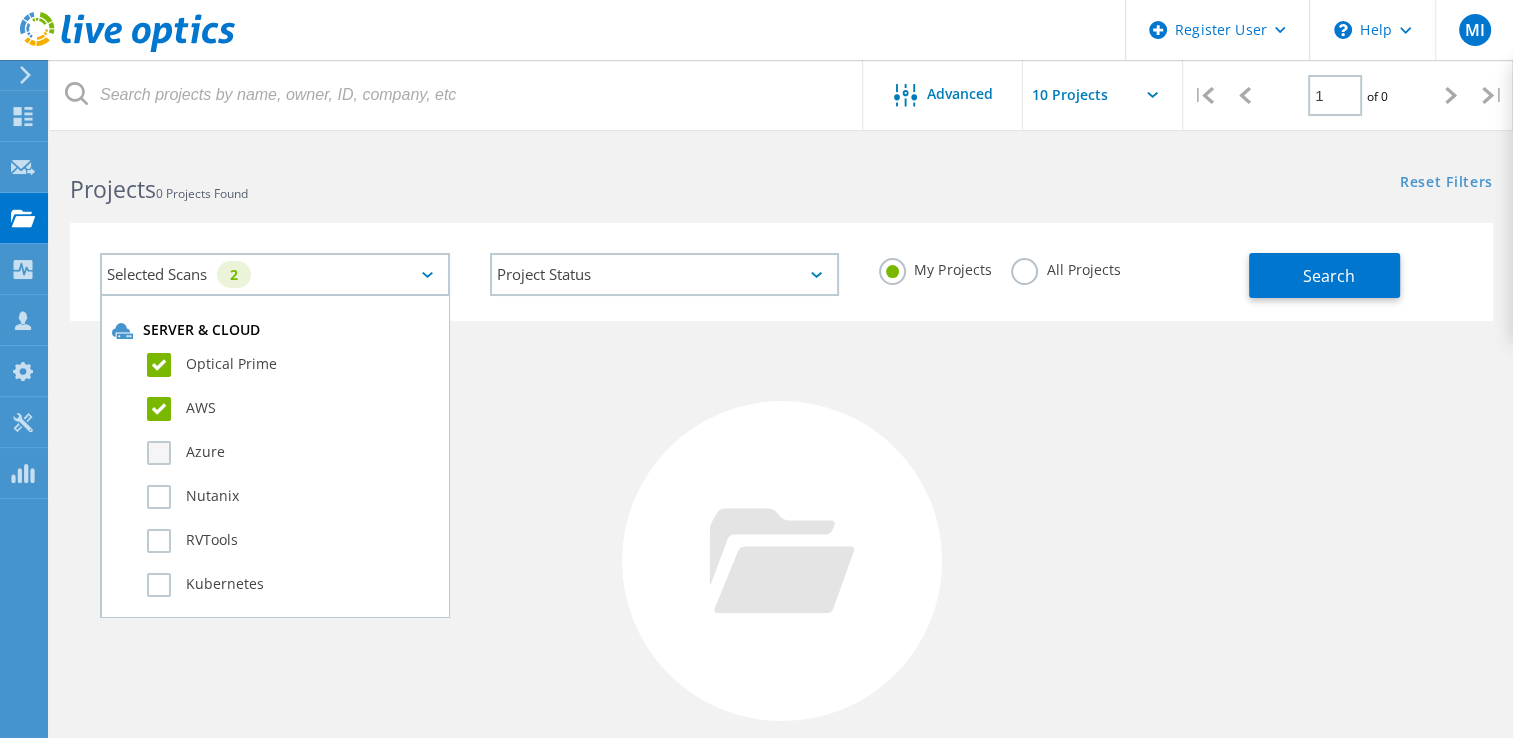 click on "Azure" 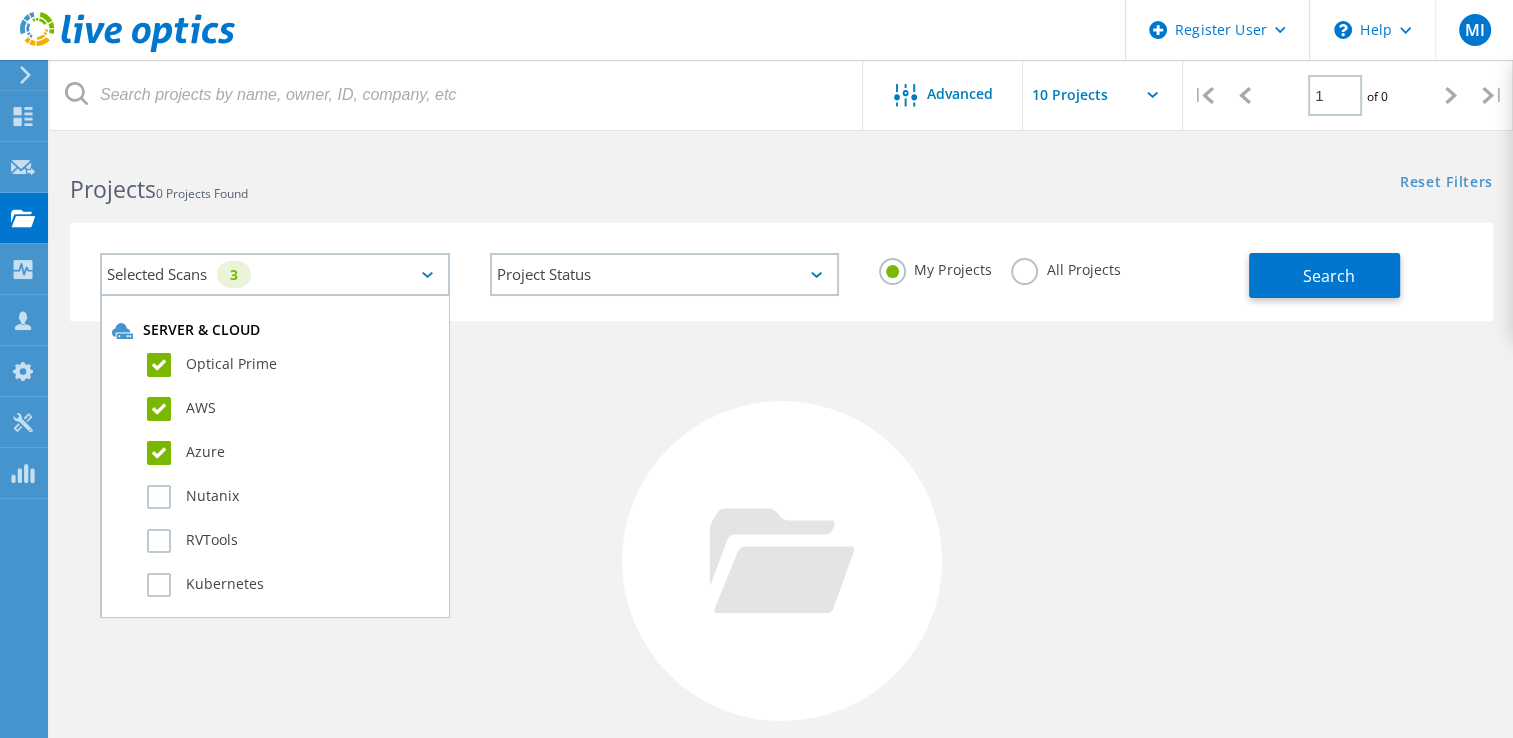 click on "Nutanix" 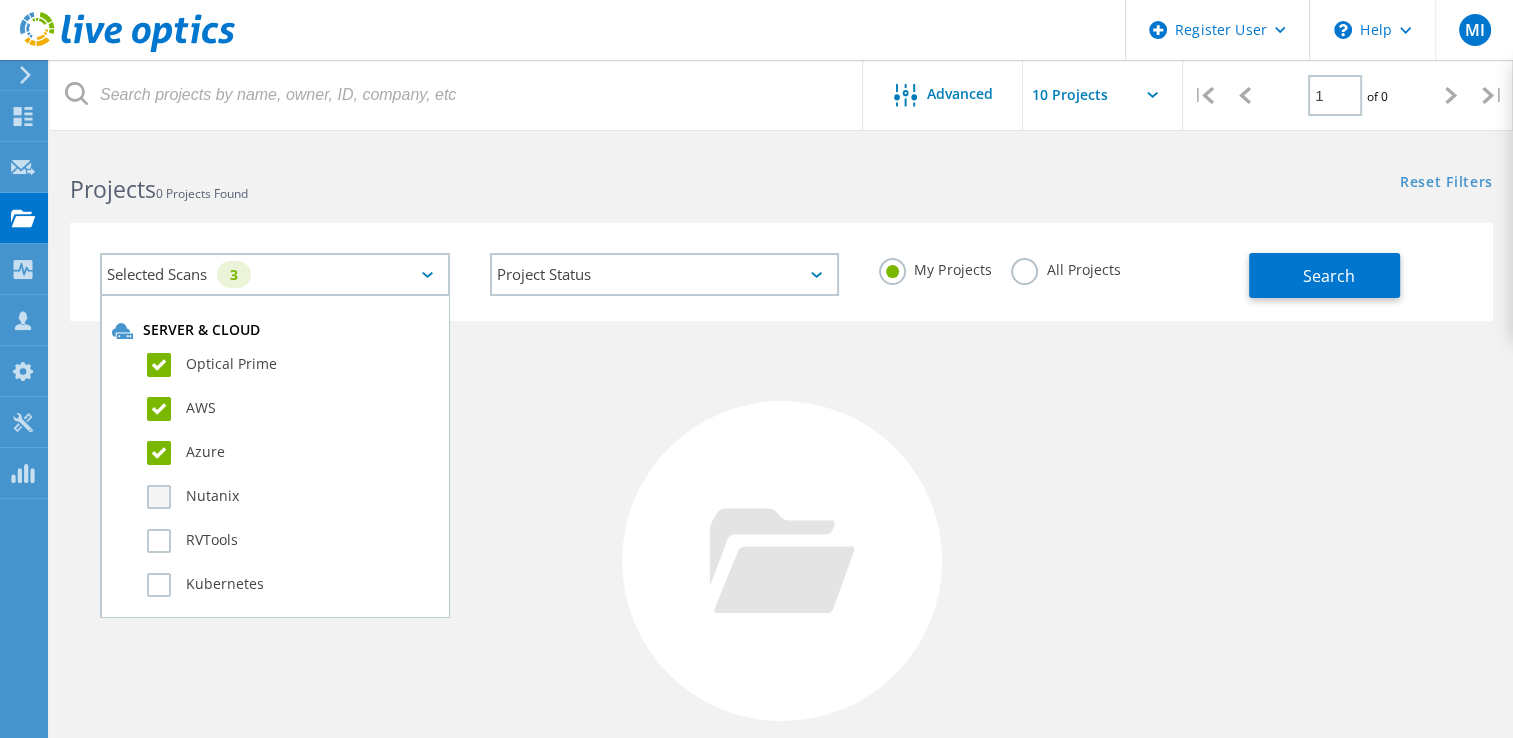click on "Nutanix" 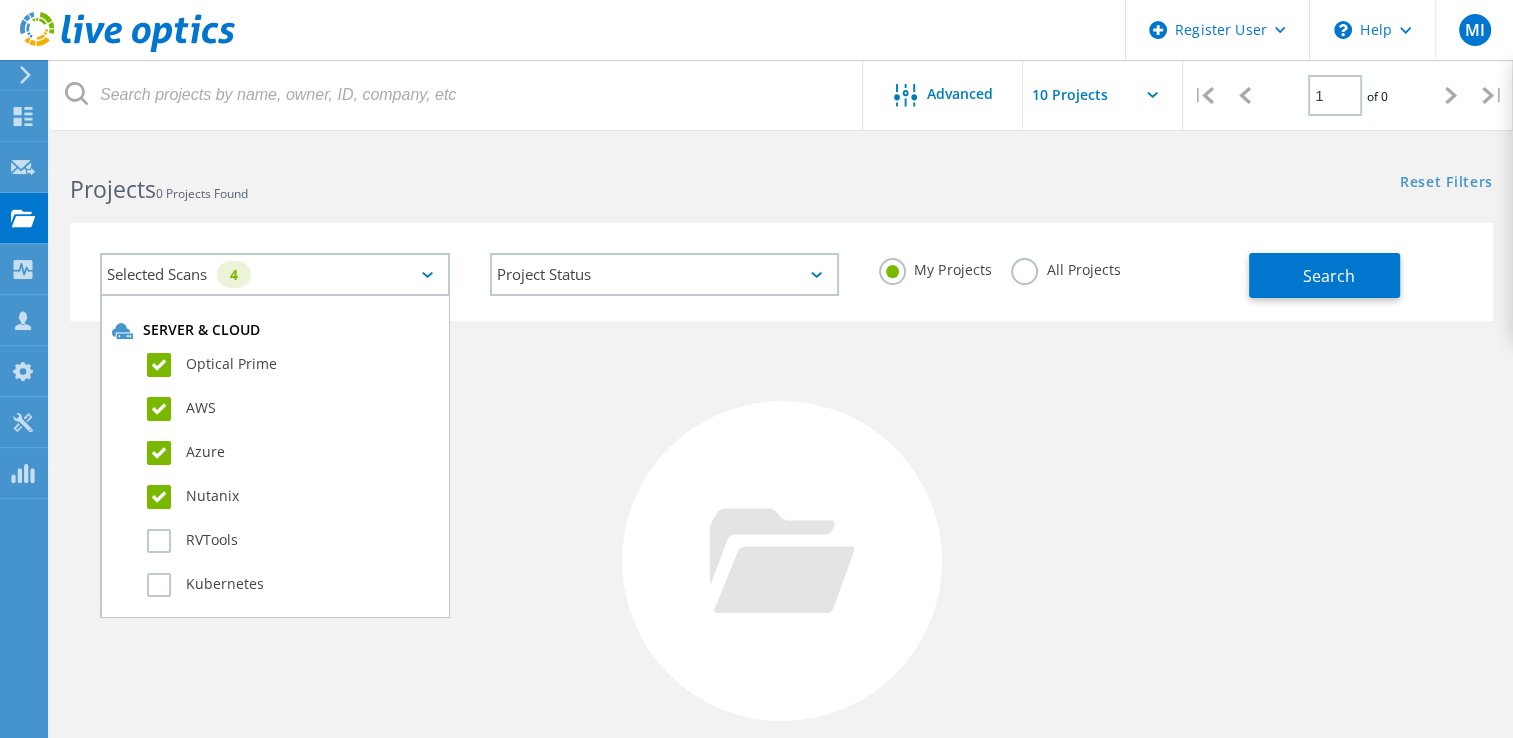 click on "RVTools" 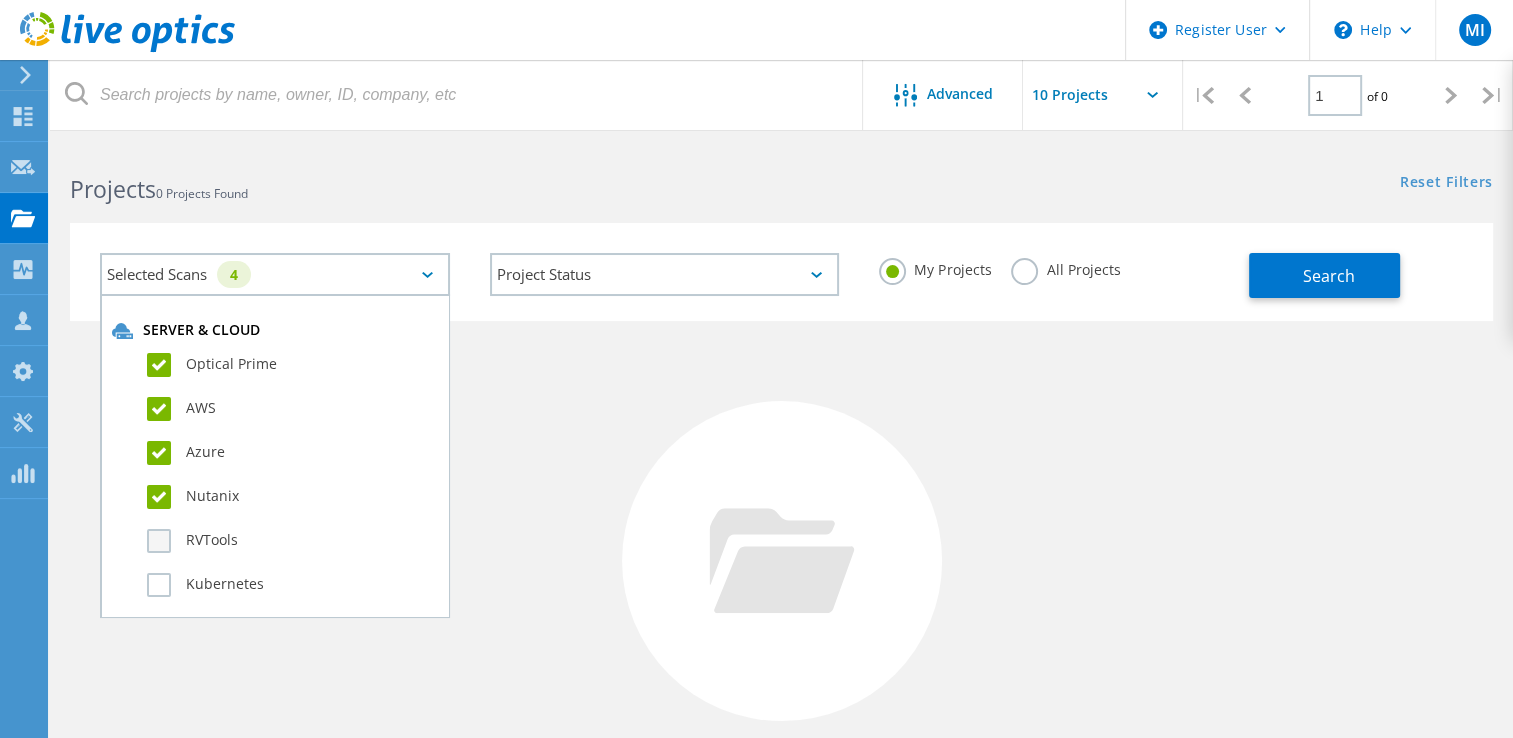 click on "RVTools" 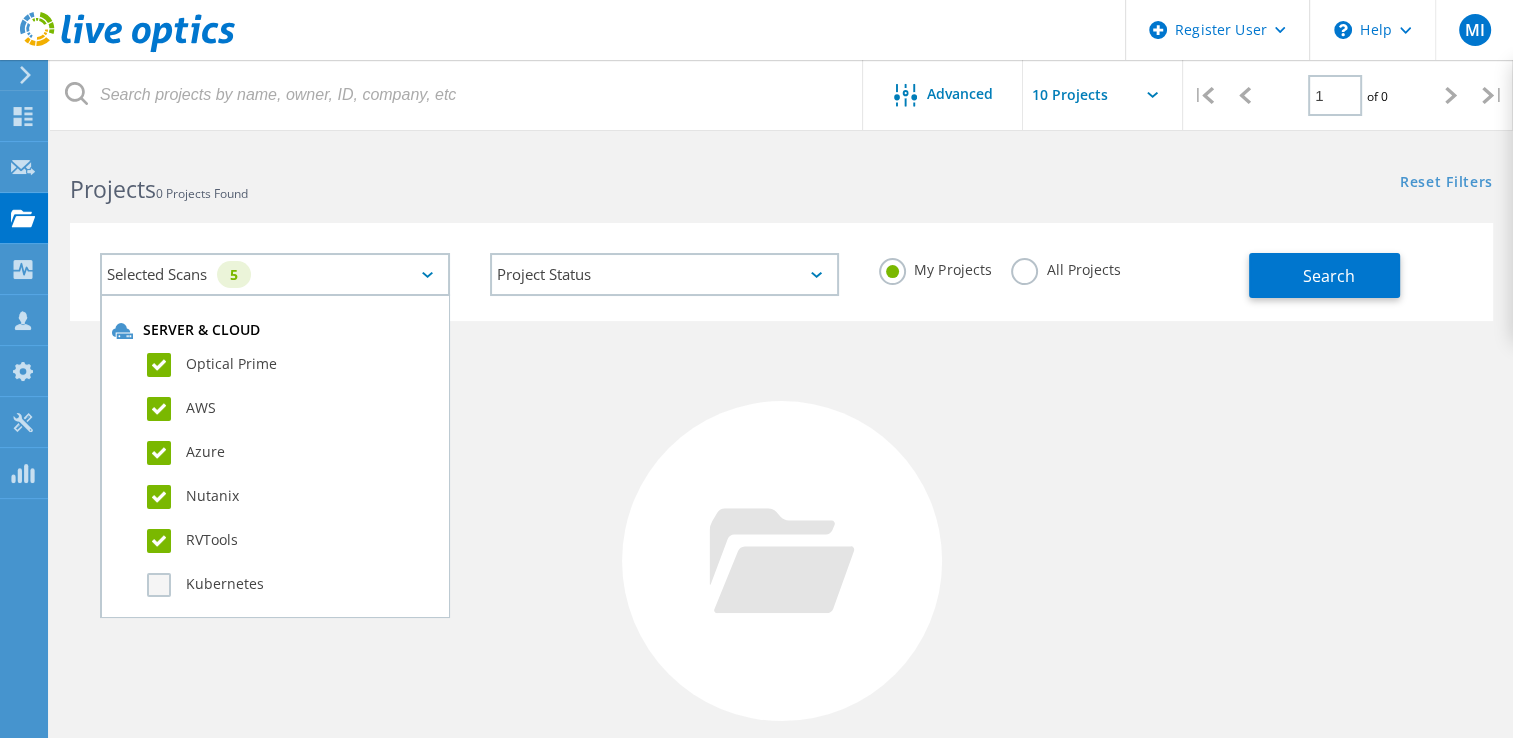 click on "Kubernetes" 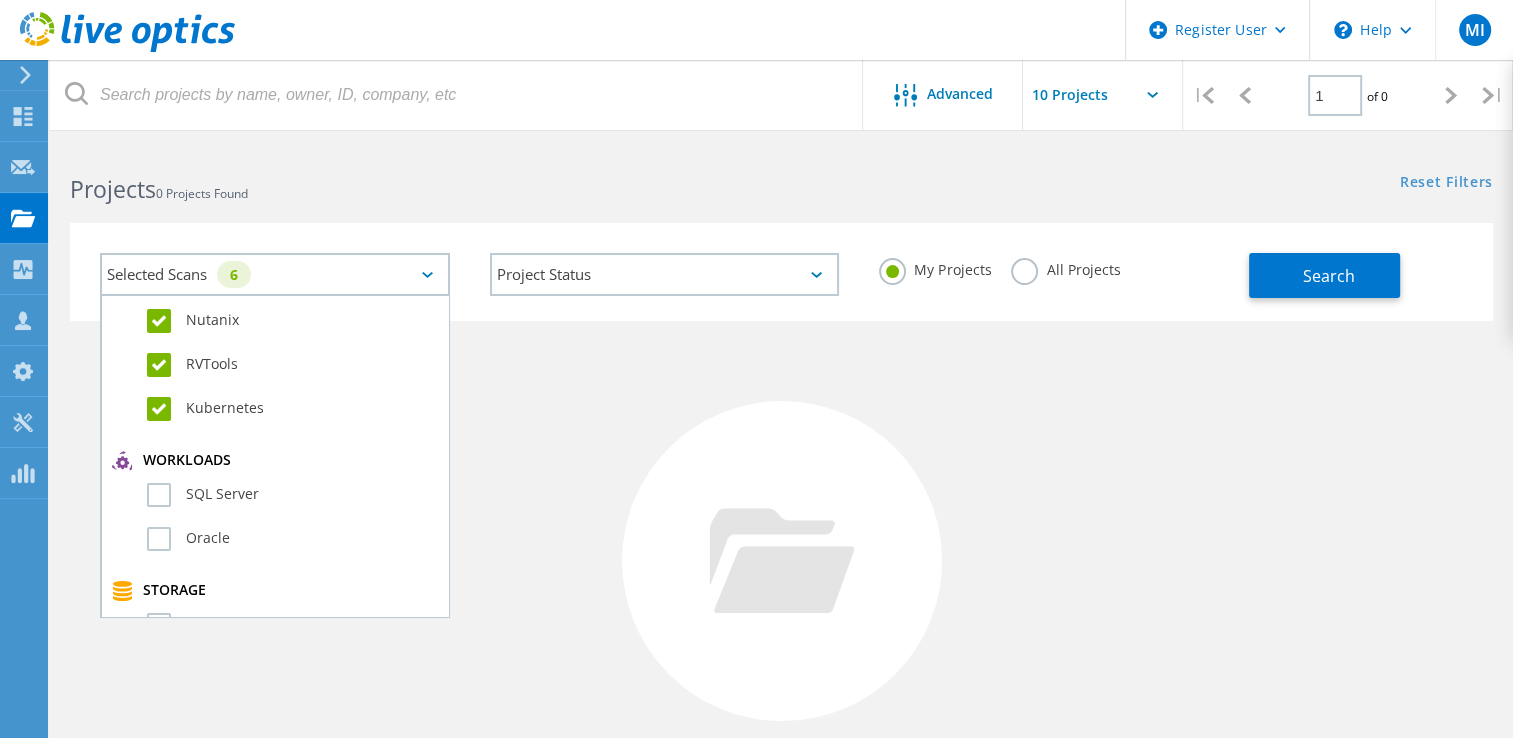 scroll, scrollTop: 158, scrollLeft: 0, axis: vertical 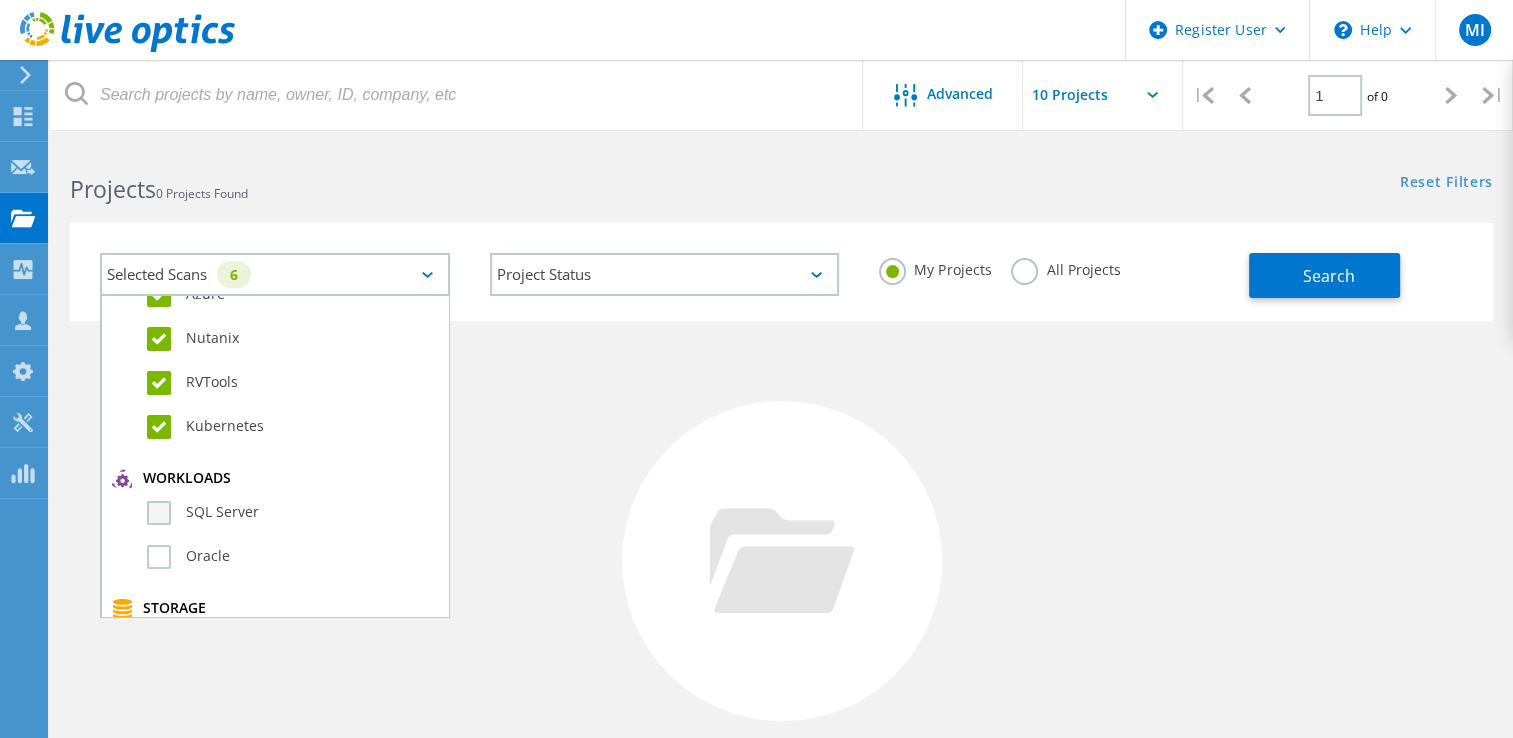 click on "SQL Server" 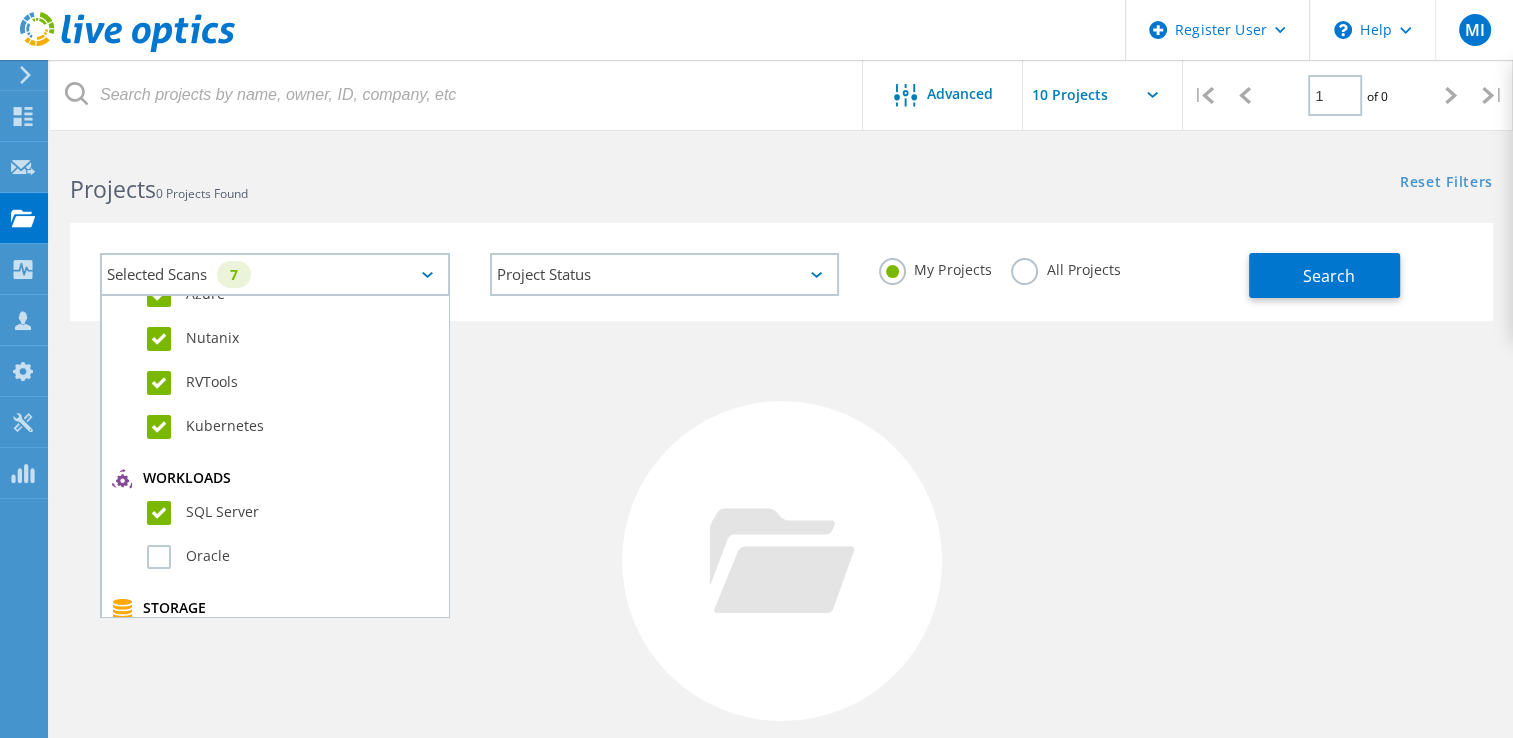 click on "Oracle" 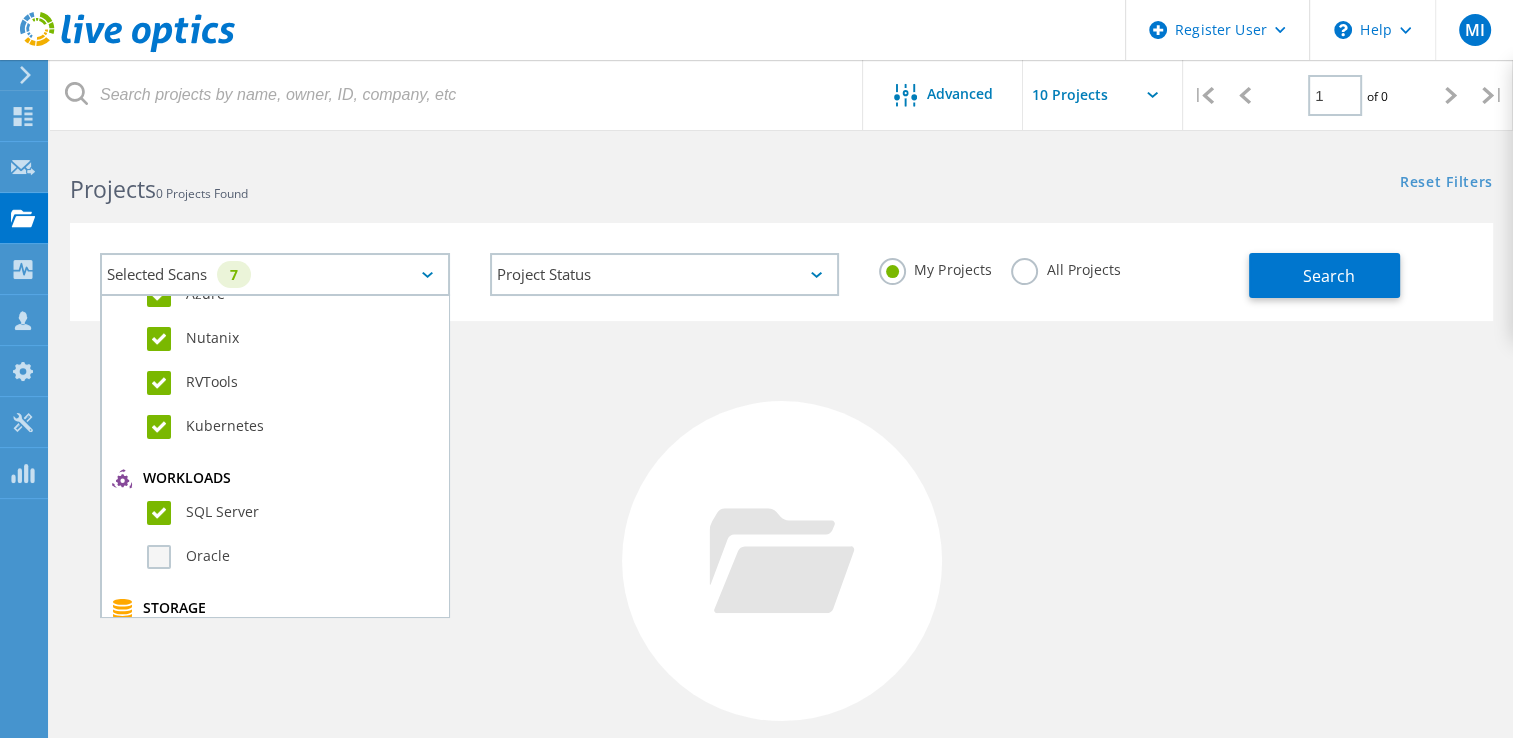 click on "Oracle" 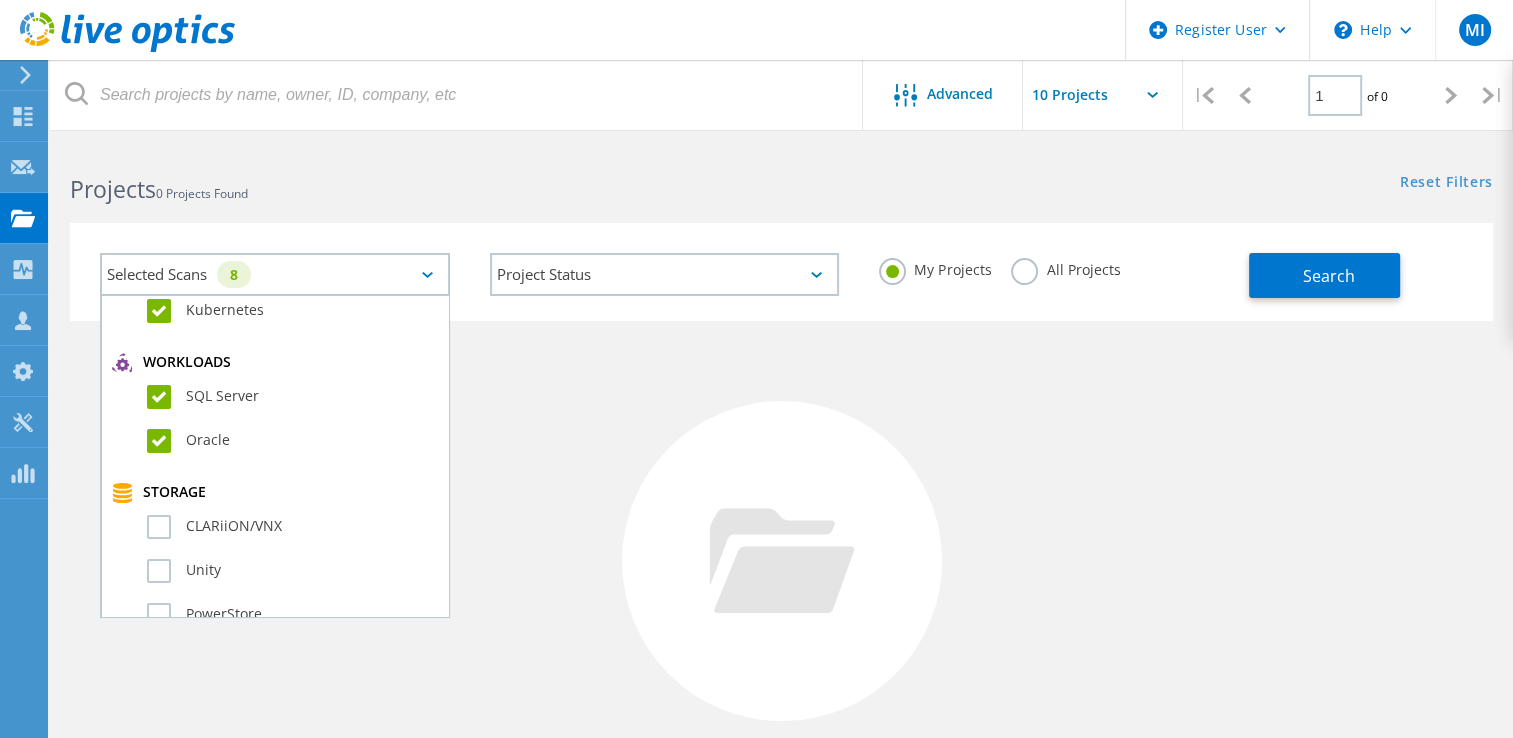 scroll, scrollTop: 274, scrollLeft: 0, axis: vertical 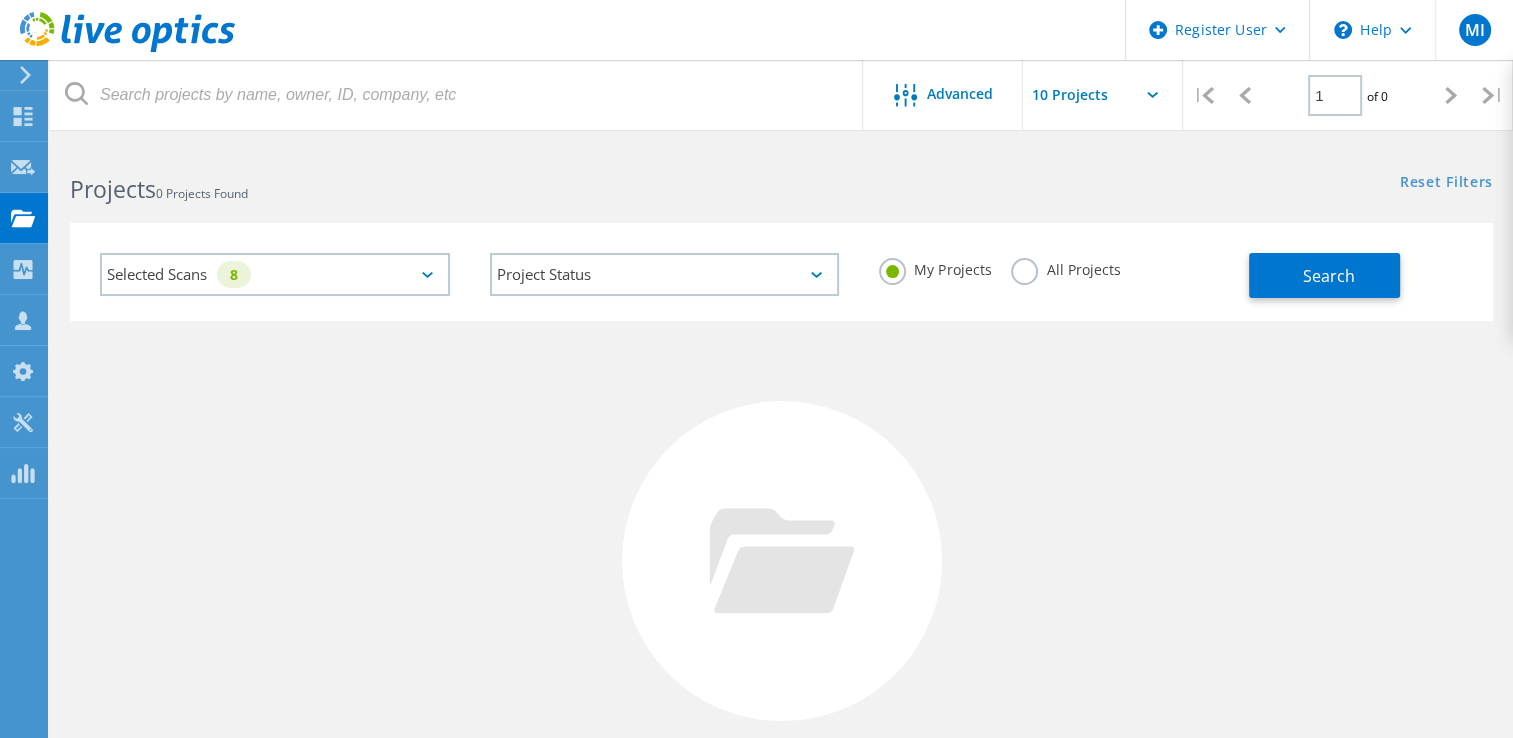 click on "All Projects" 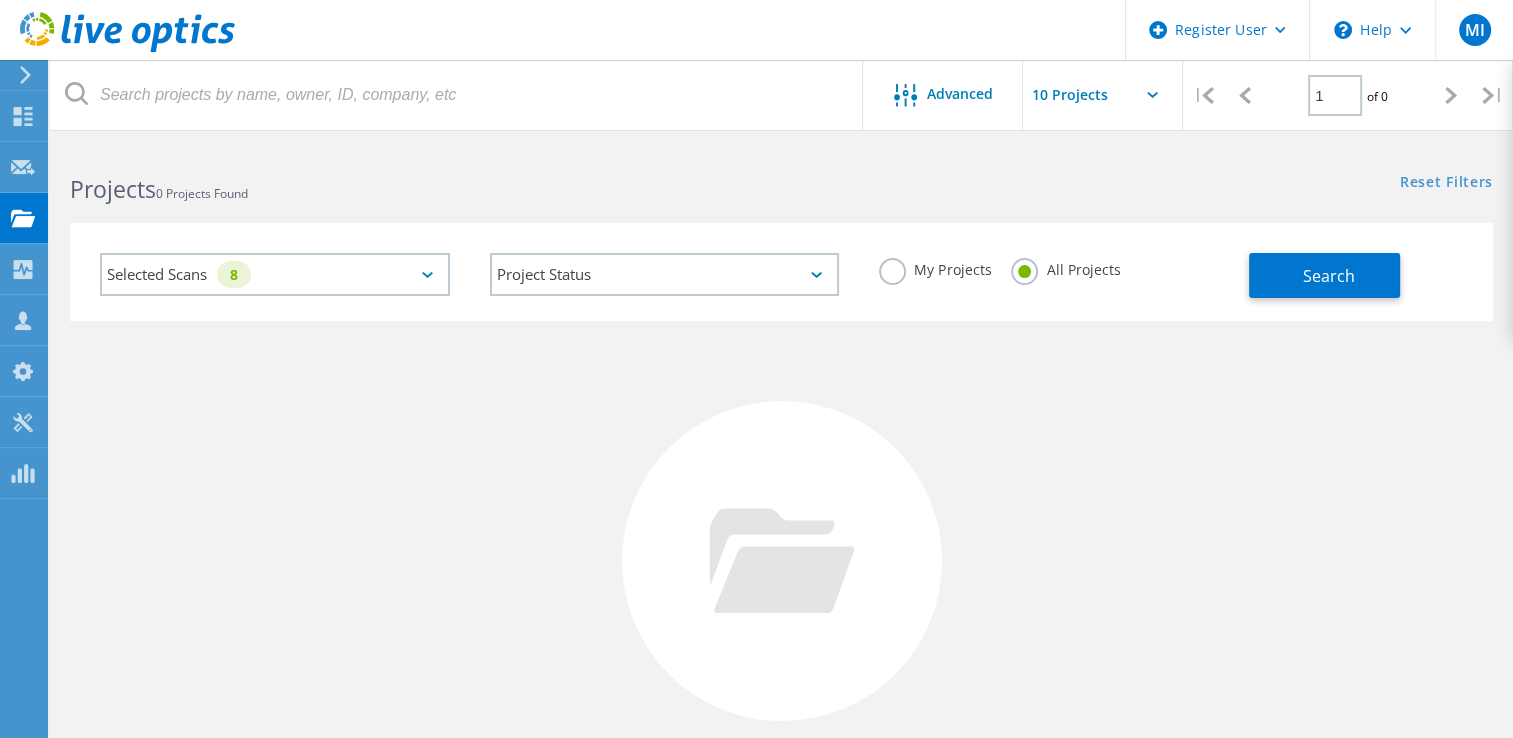 click on "All Projects" 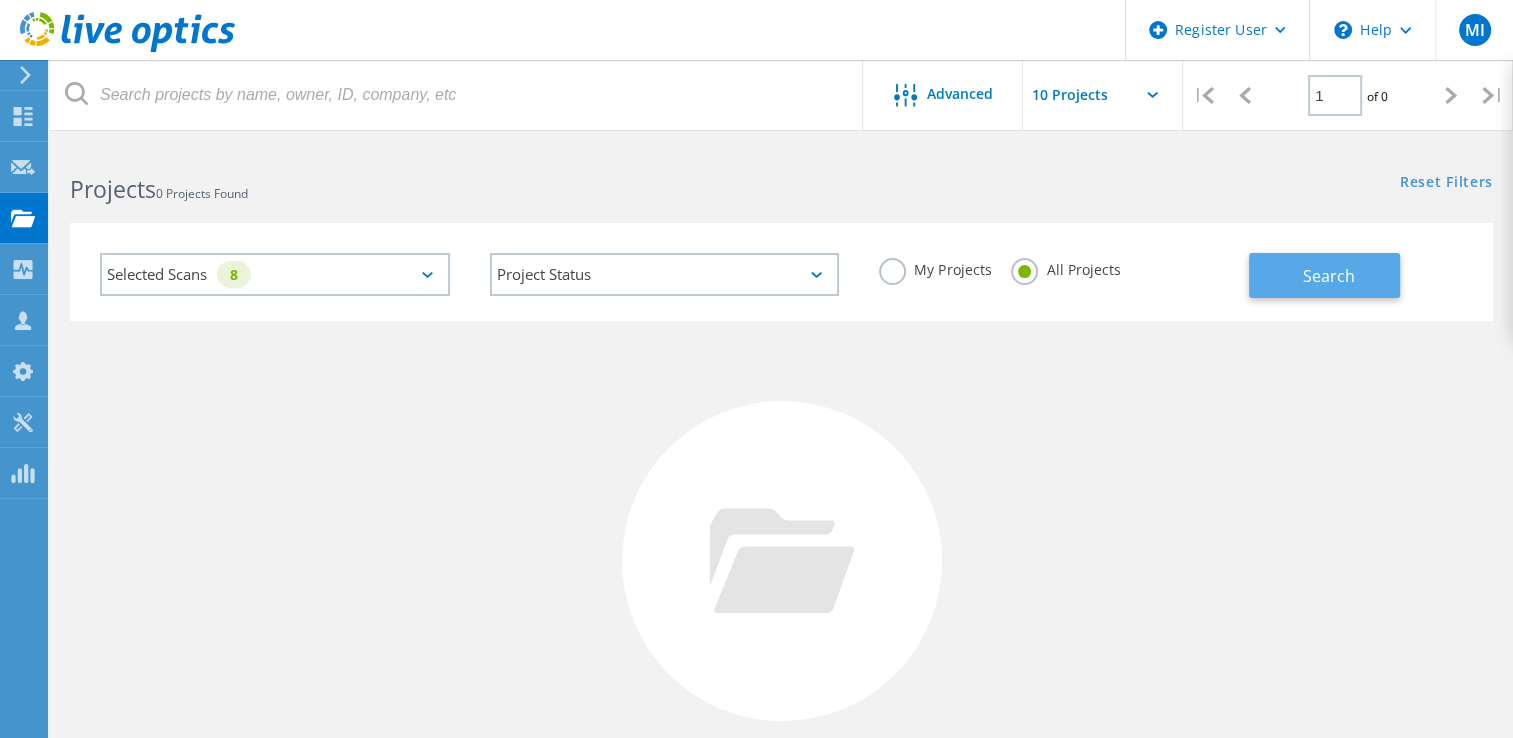 click on "Search" 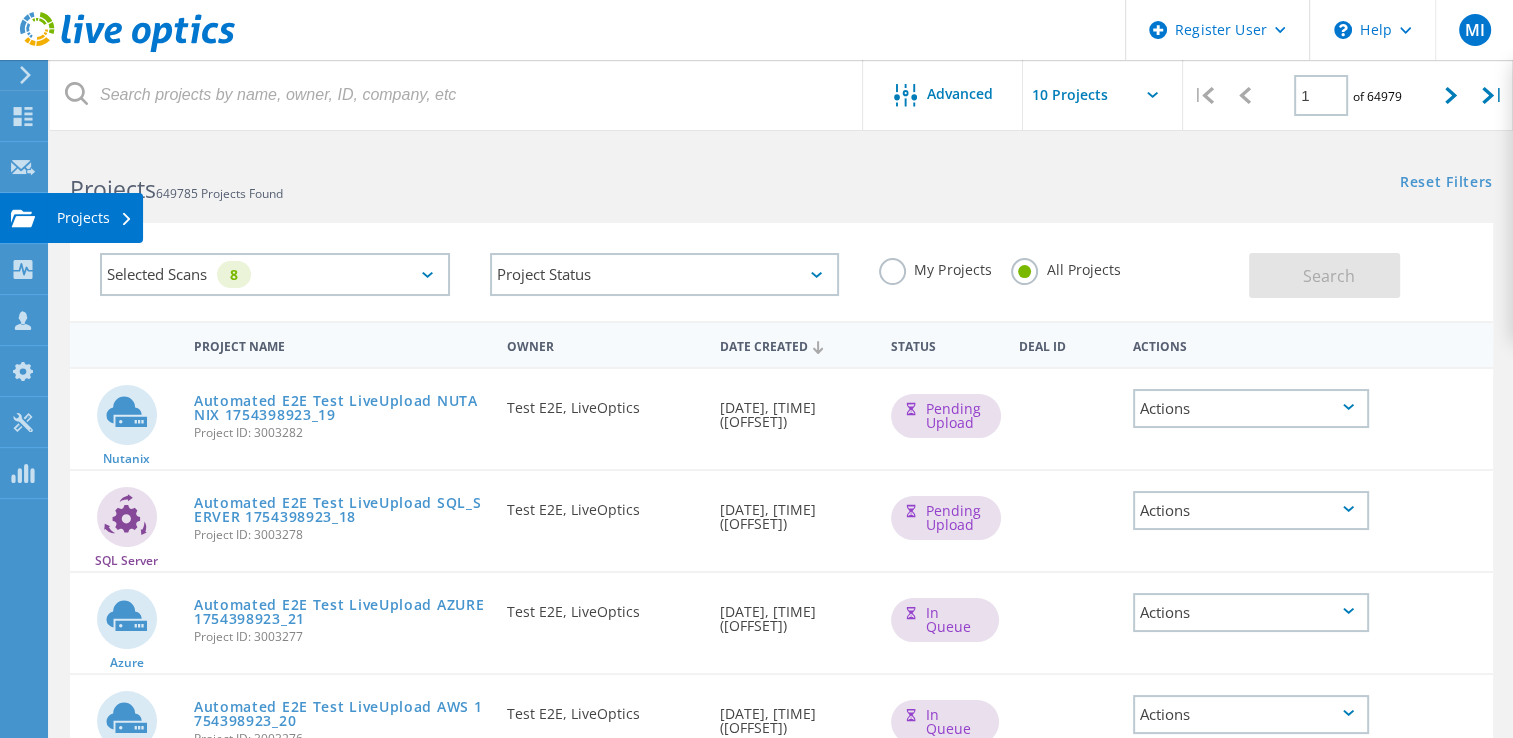 click on "Projects" at bounding box center (-66, 218) 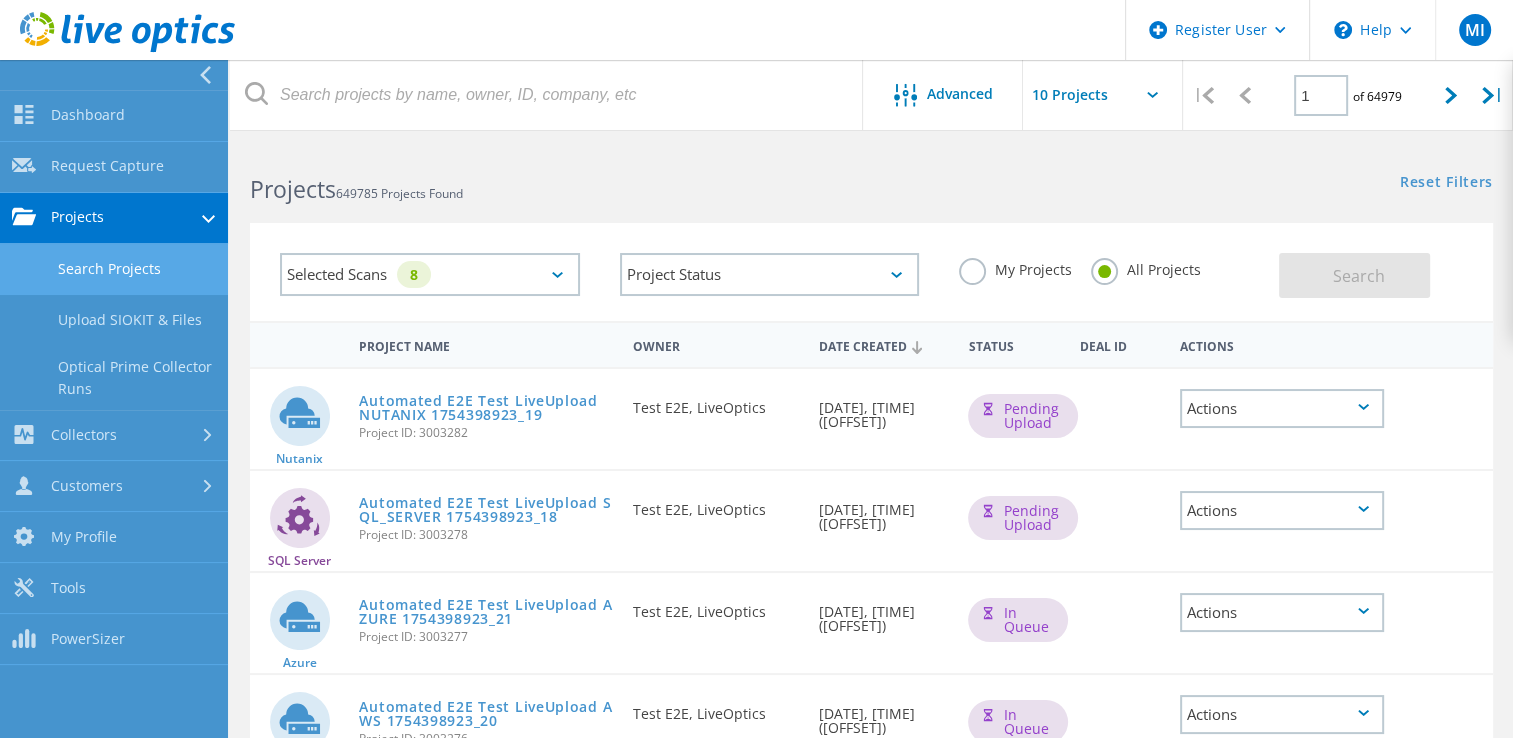 click on "Projects" at bounding box center (114, 218) 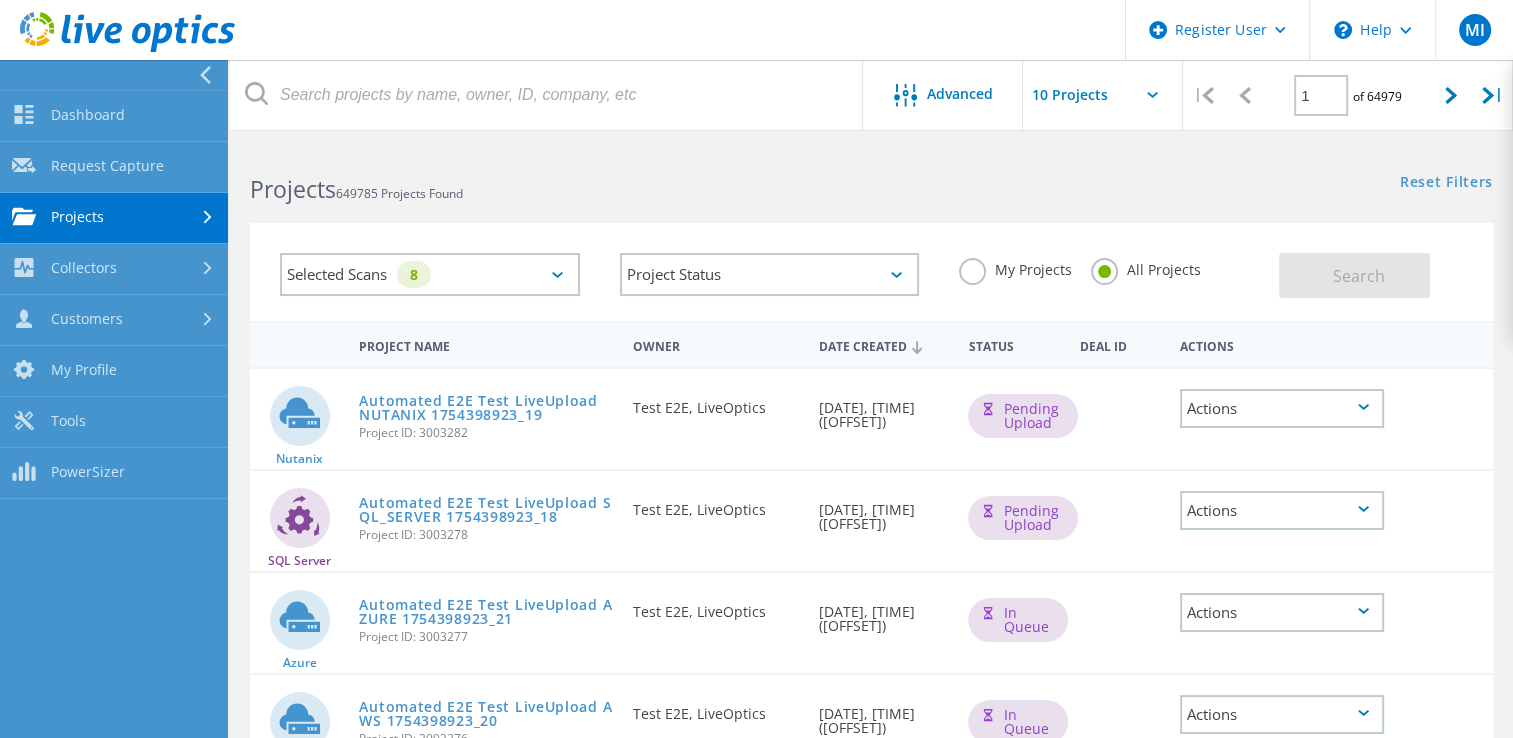 drag, startPoint x: 84, startPoint y: 273, endPoint x: 138, endPoint y: 222, distance: 74.27651 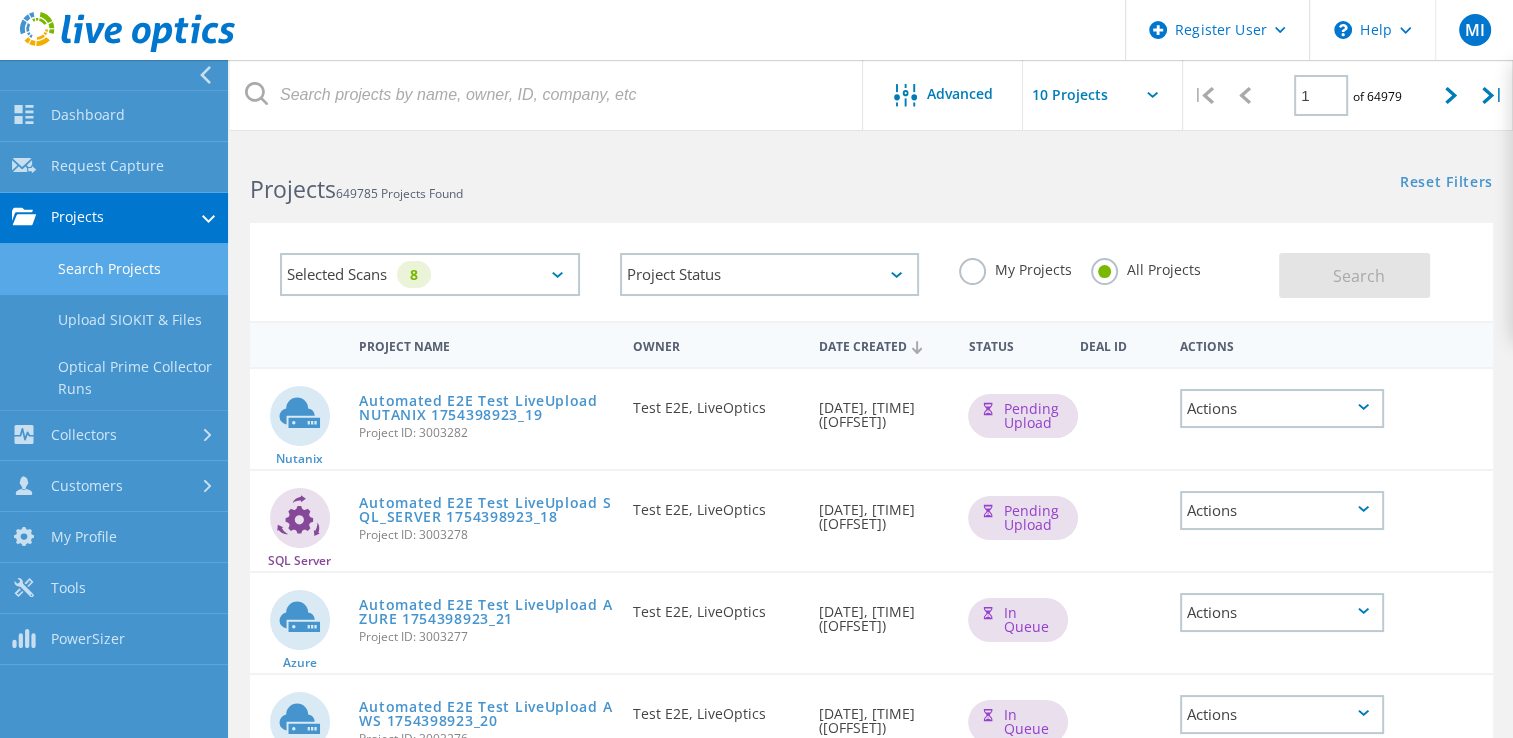 click on "Search Projects" at bounding box center (114, 269) 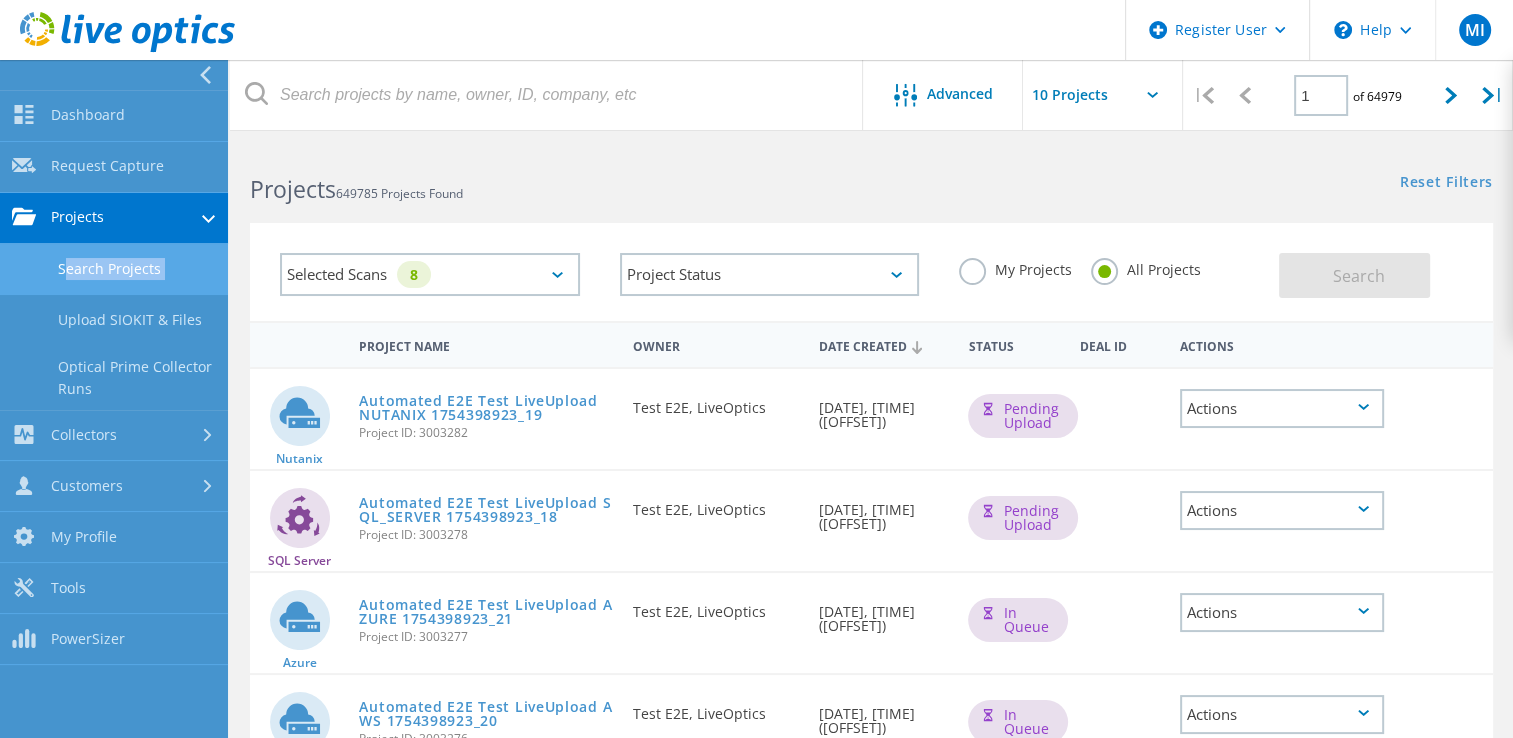 click on "Search Projects" at bounding box center (114, 269) 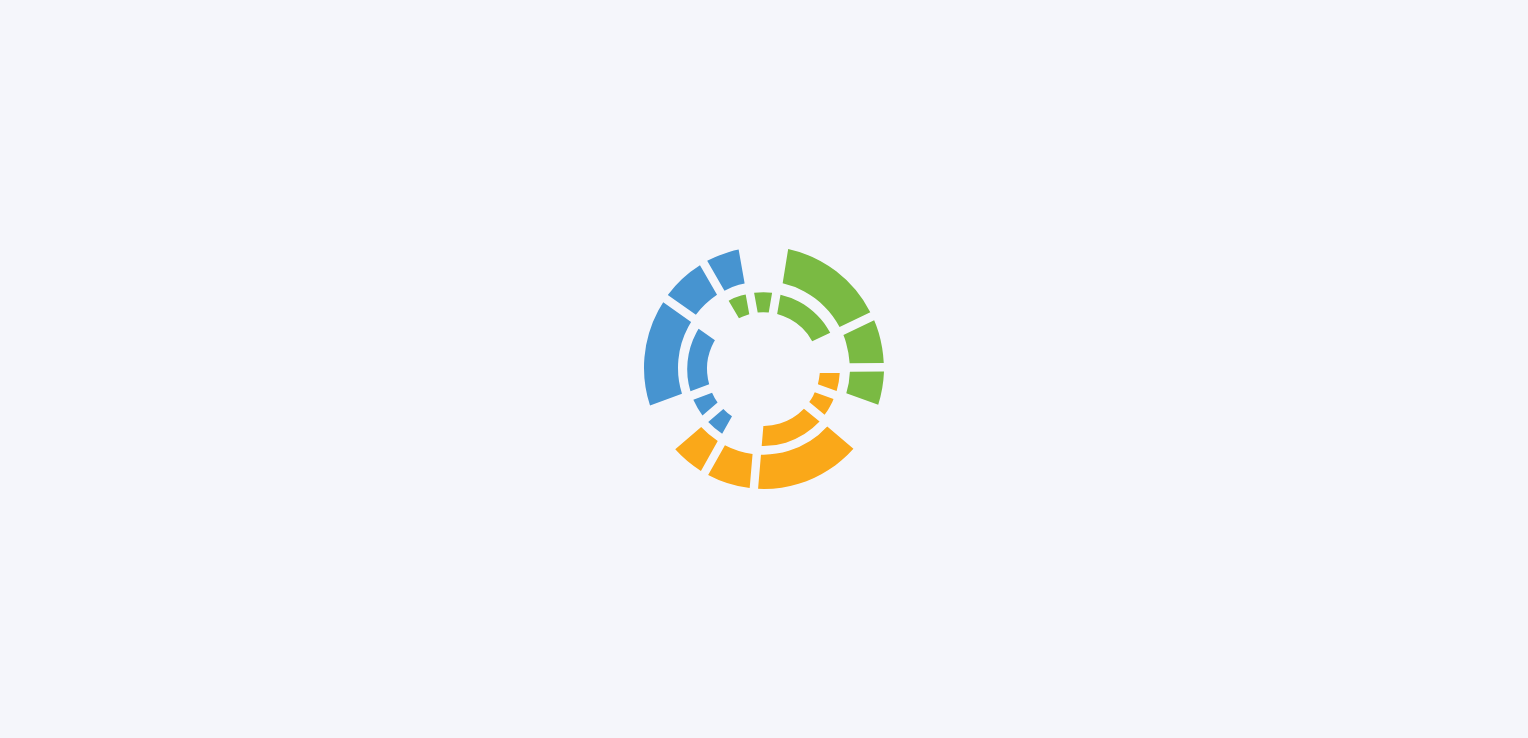 scroll, scrollTop: 0, scrollLeft: 0, axis: both 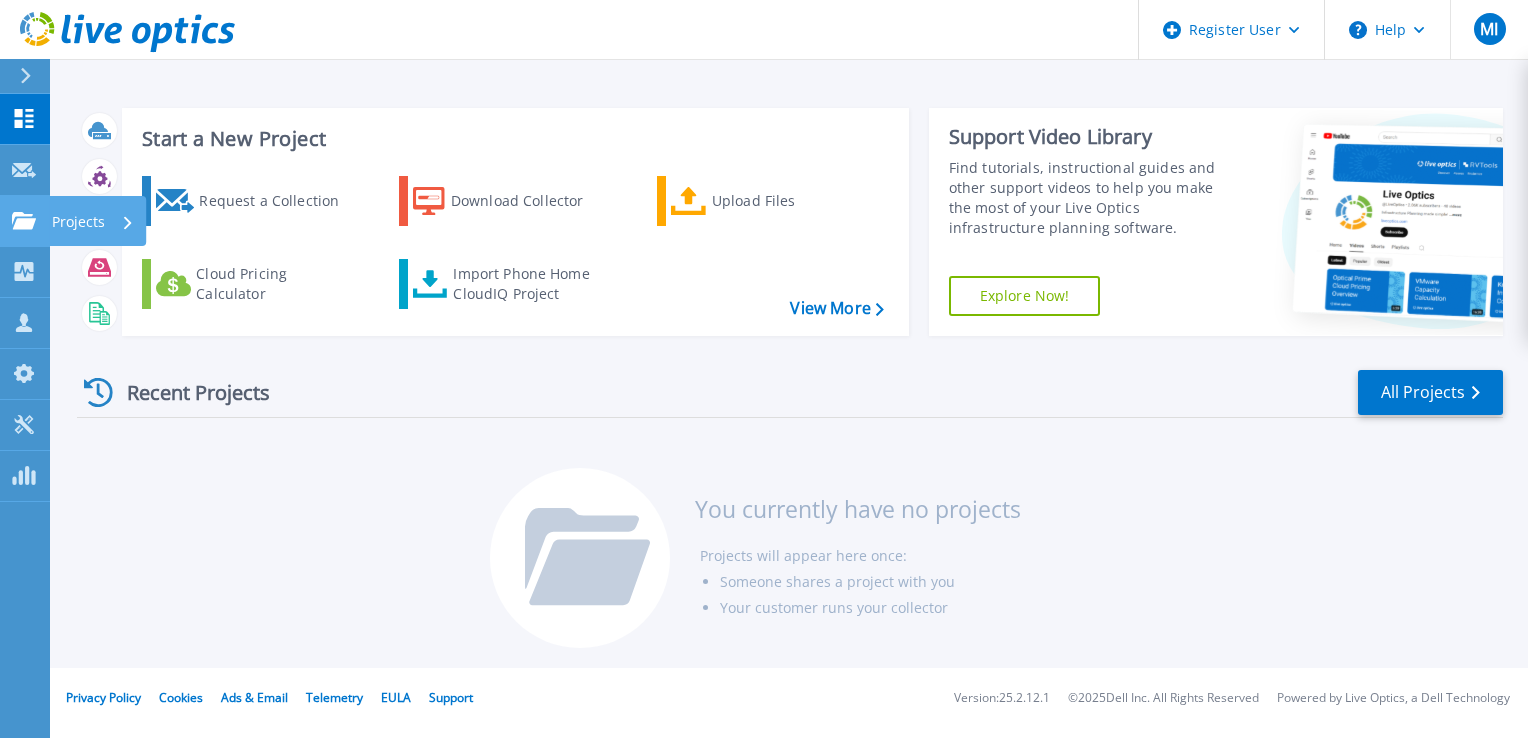 click 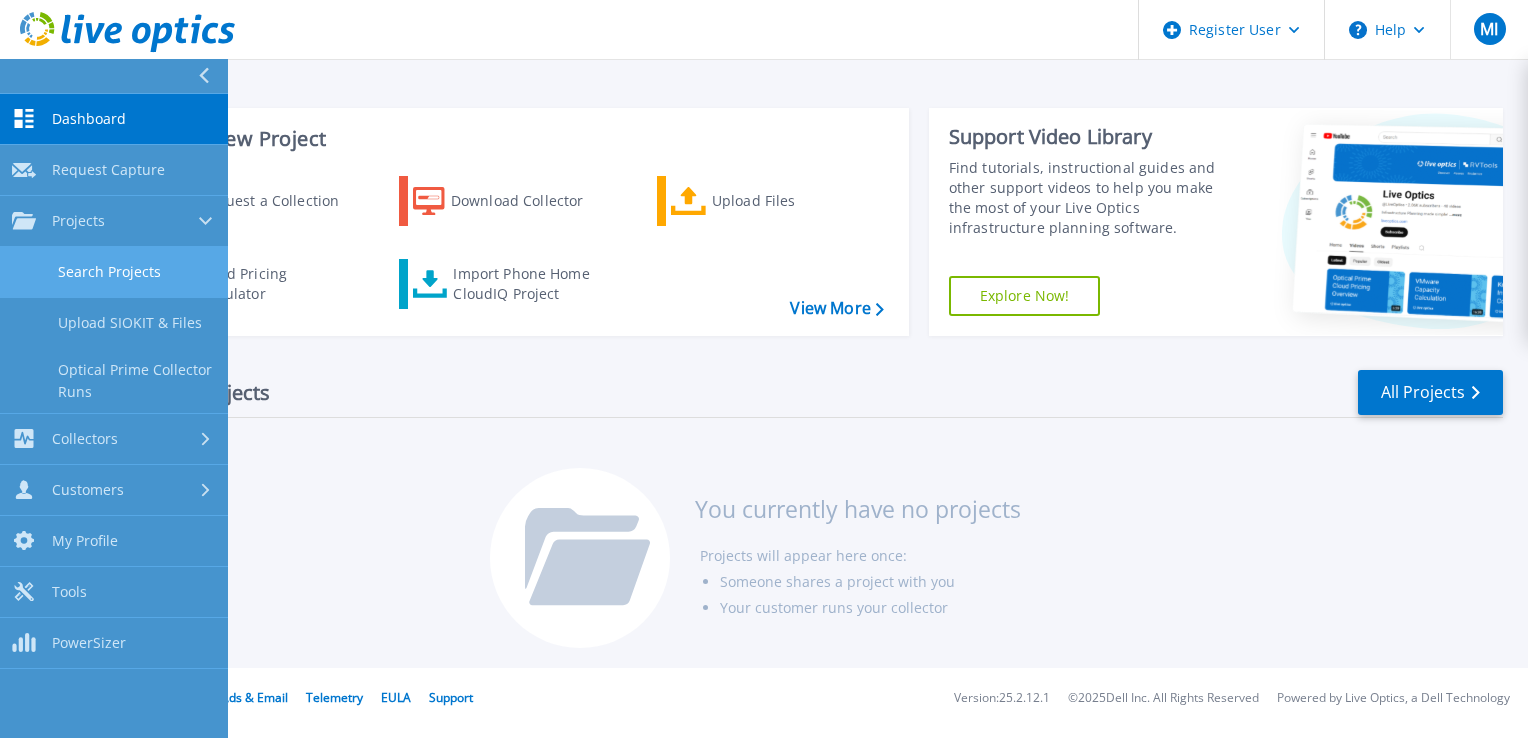 click on "Search Projects" at bounding box center (114, 272) 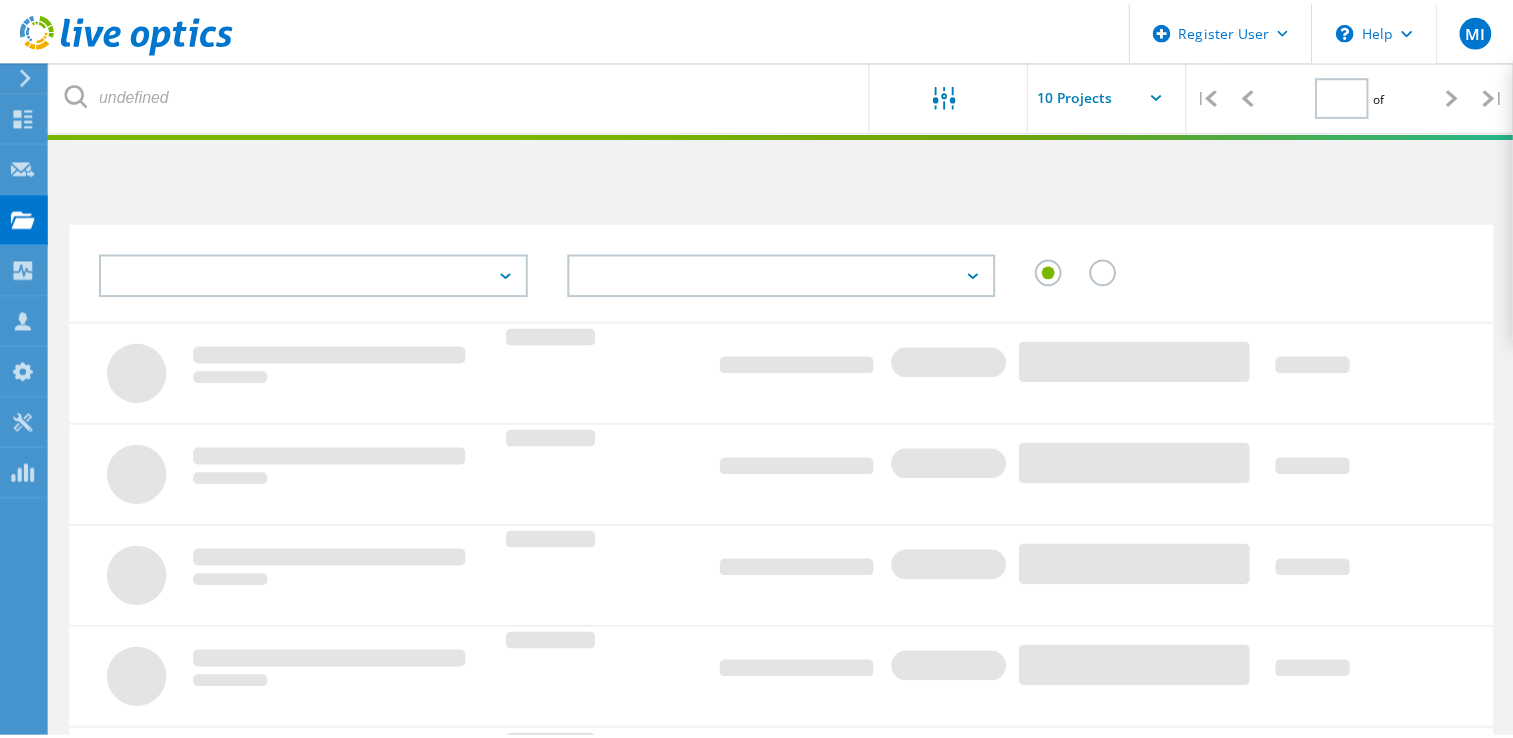 scroll, scrollTop: 0, scrollLeft: 0, axis: both 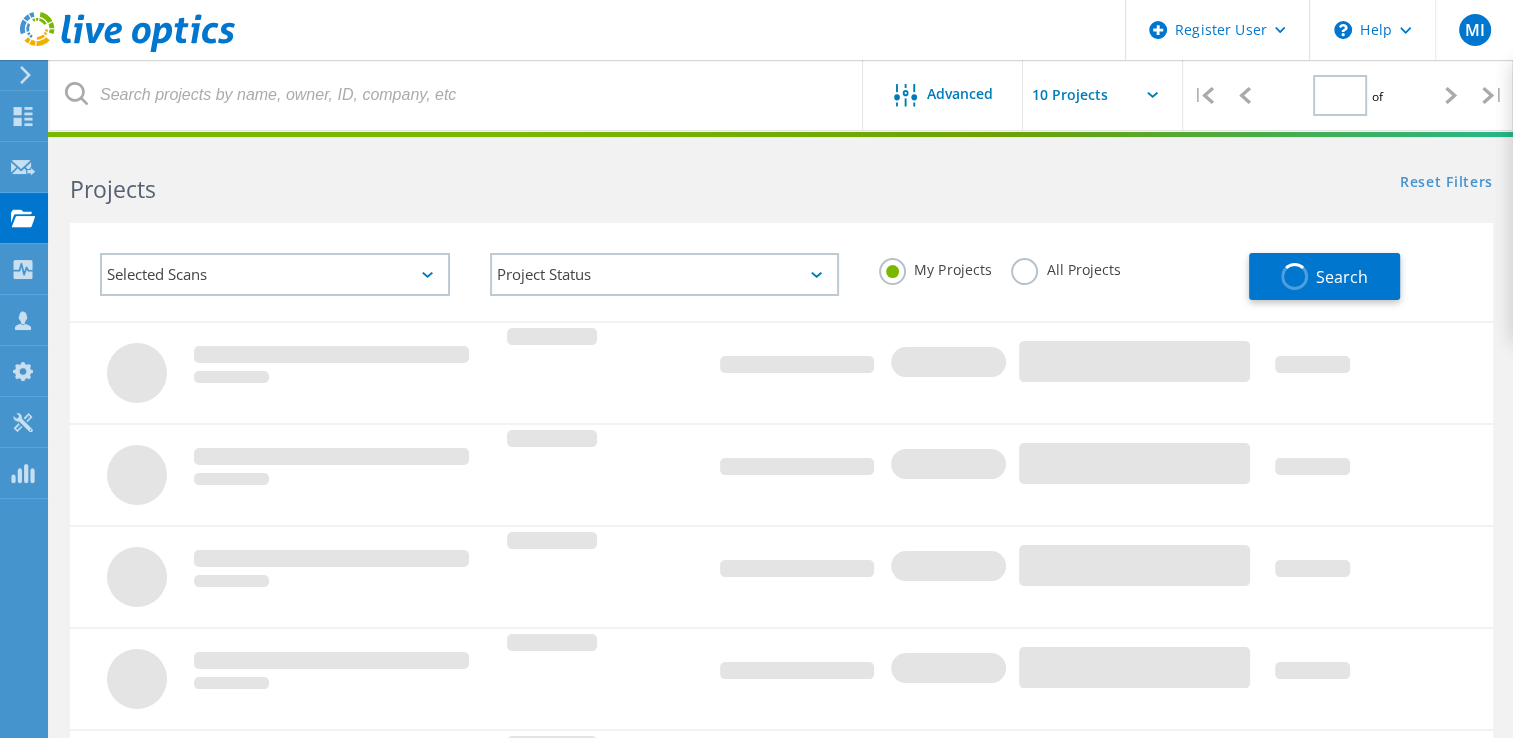 type on "1" 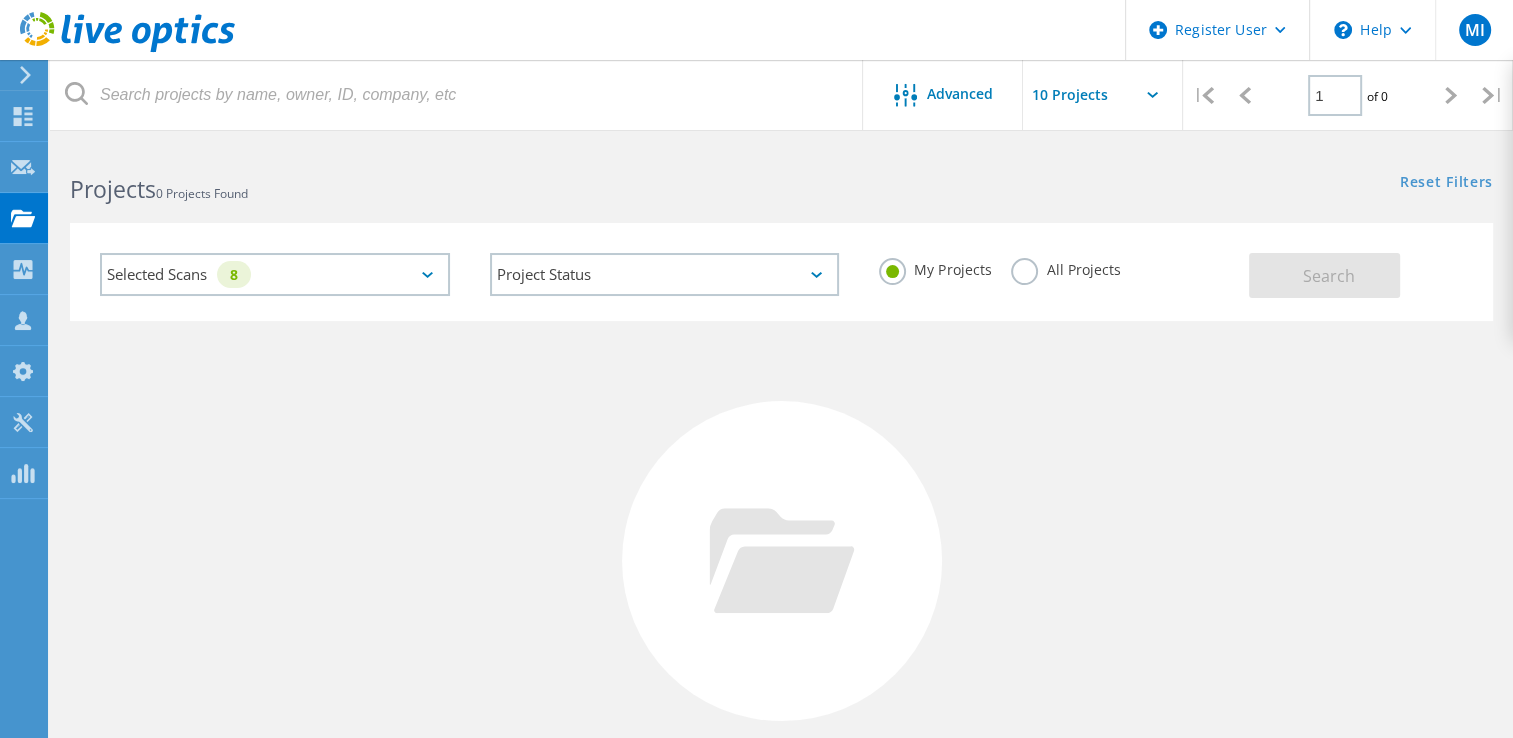 click on "Project Status  In Progress Complete Published Anonymous Archived Error" 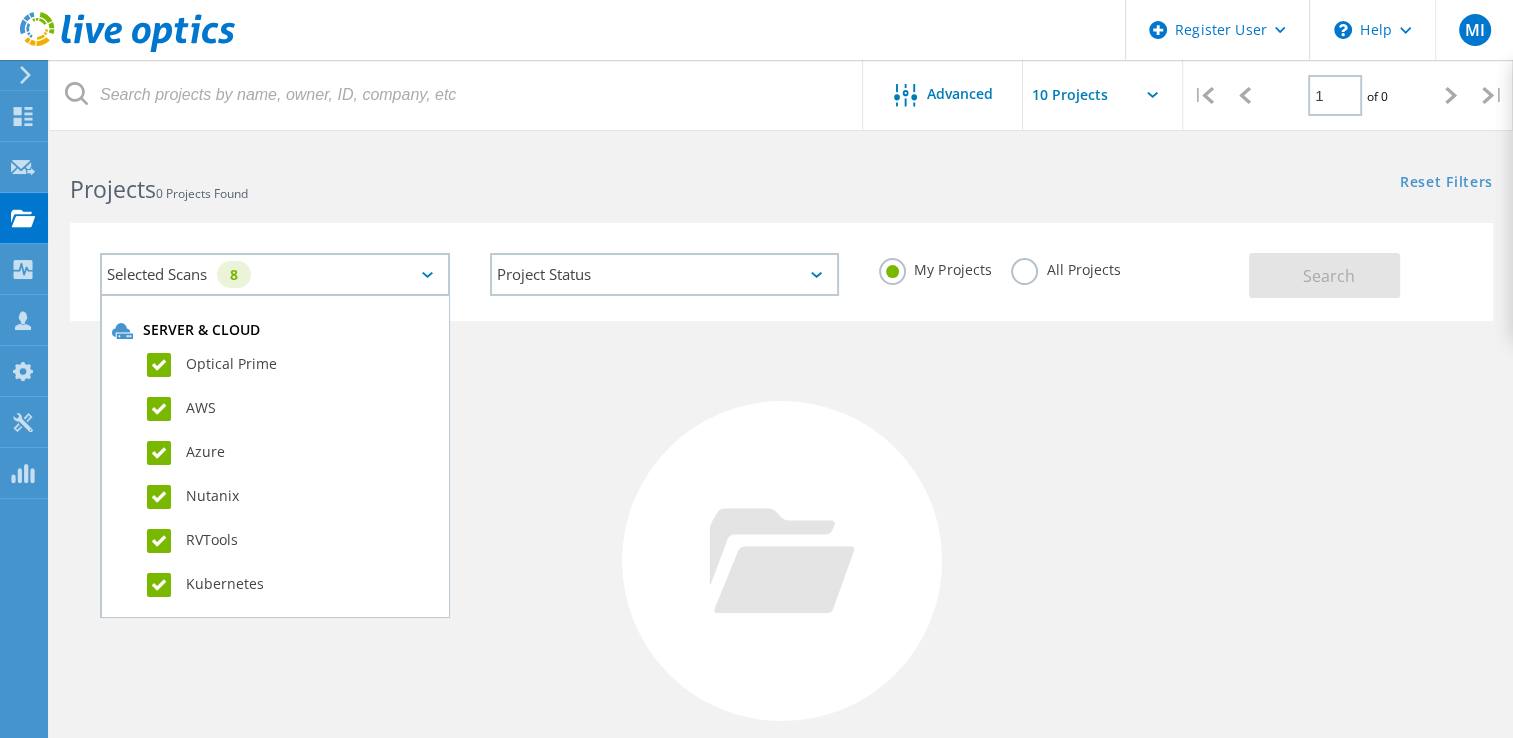 click on "All Projects" 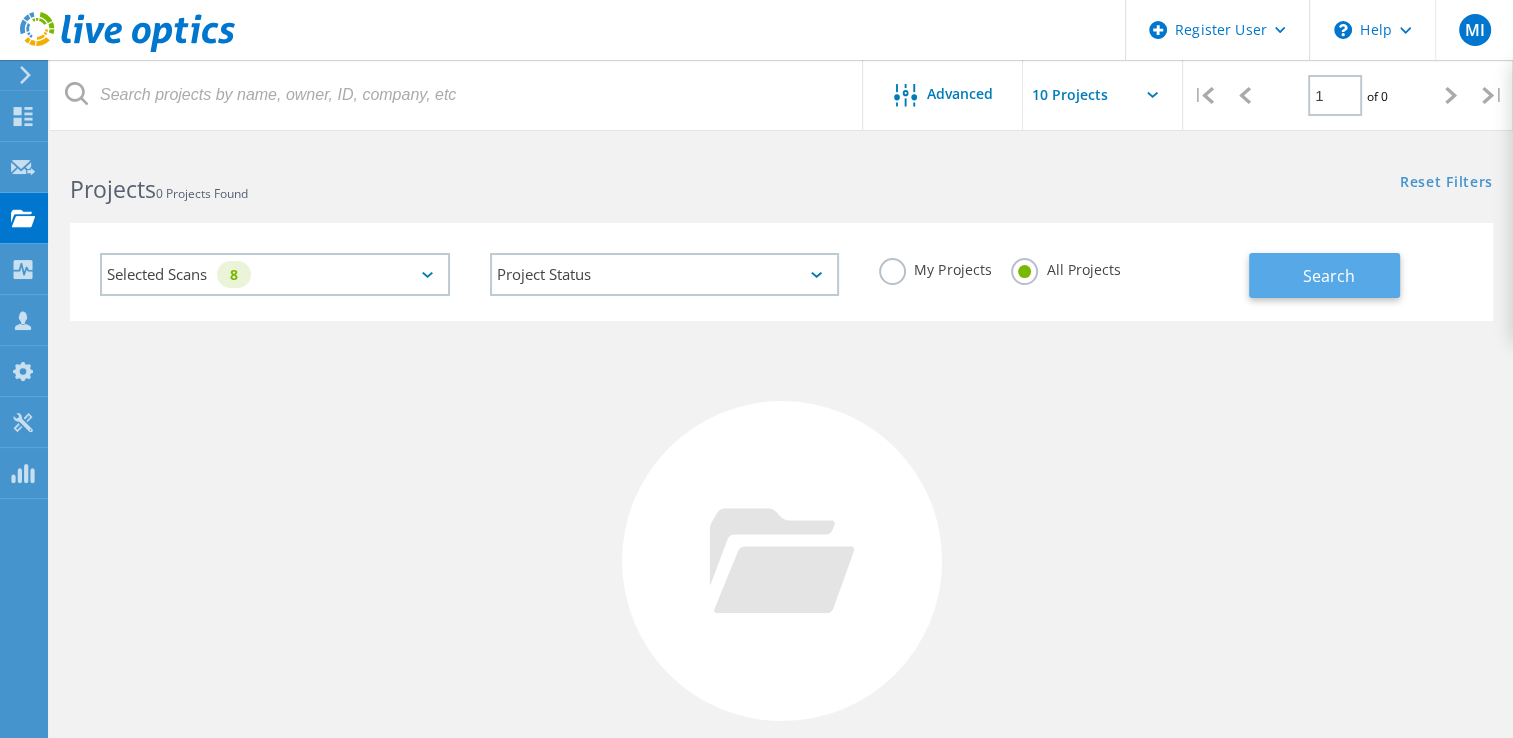 click on "Search" 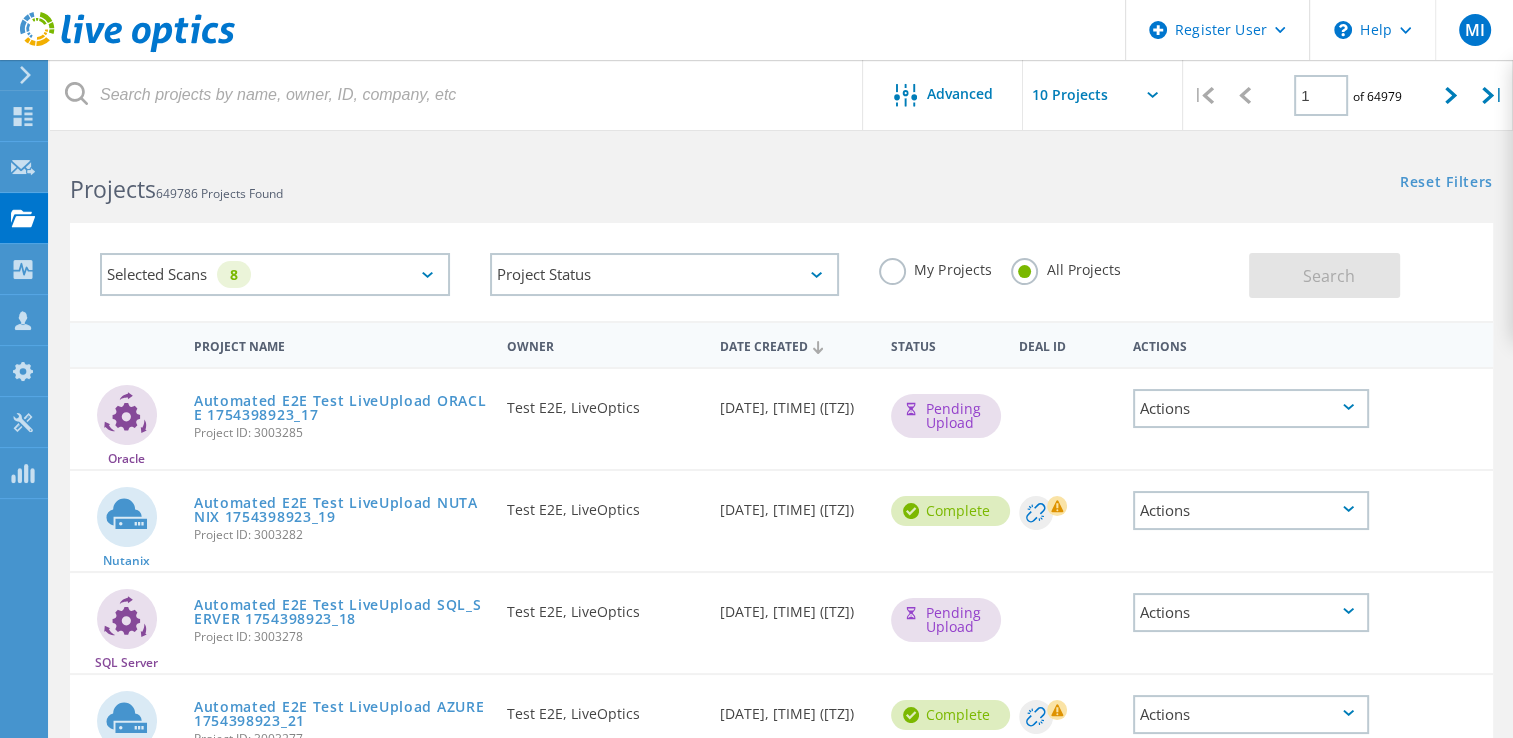 click on "Selected Scans   8" 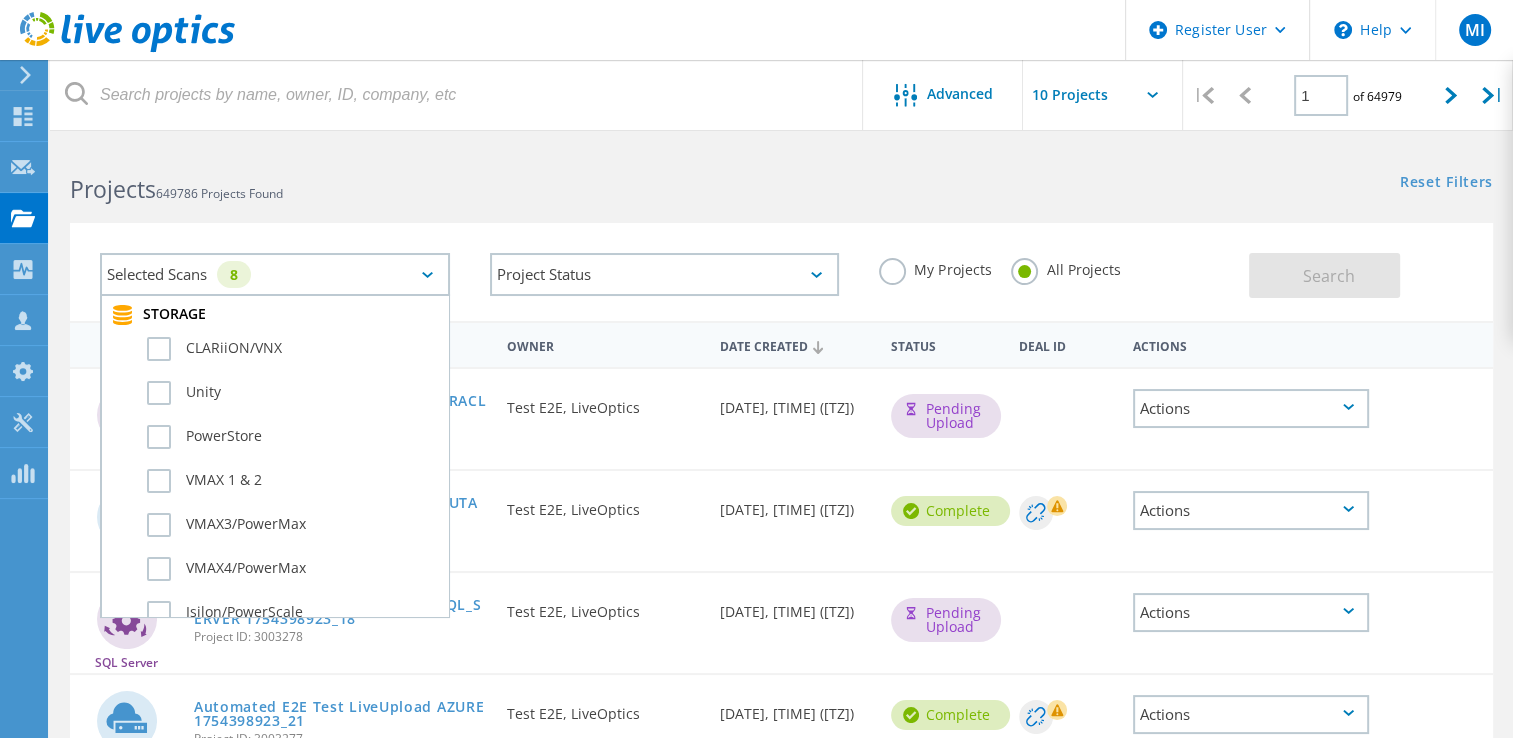 scroll, scrollTop: 456, scrollLeft: 0, axis: vertical 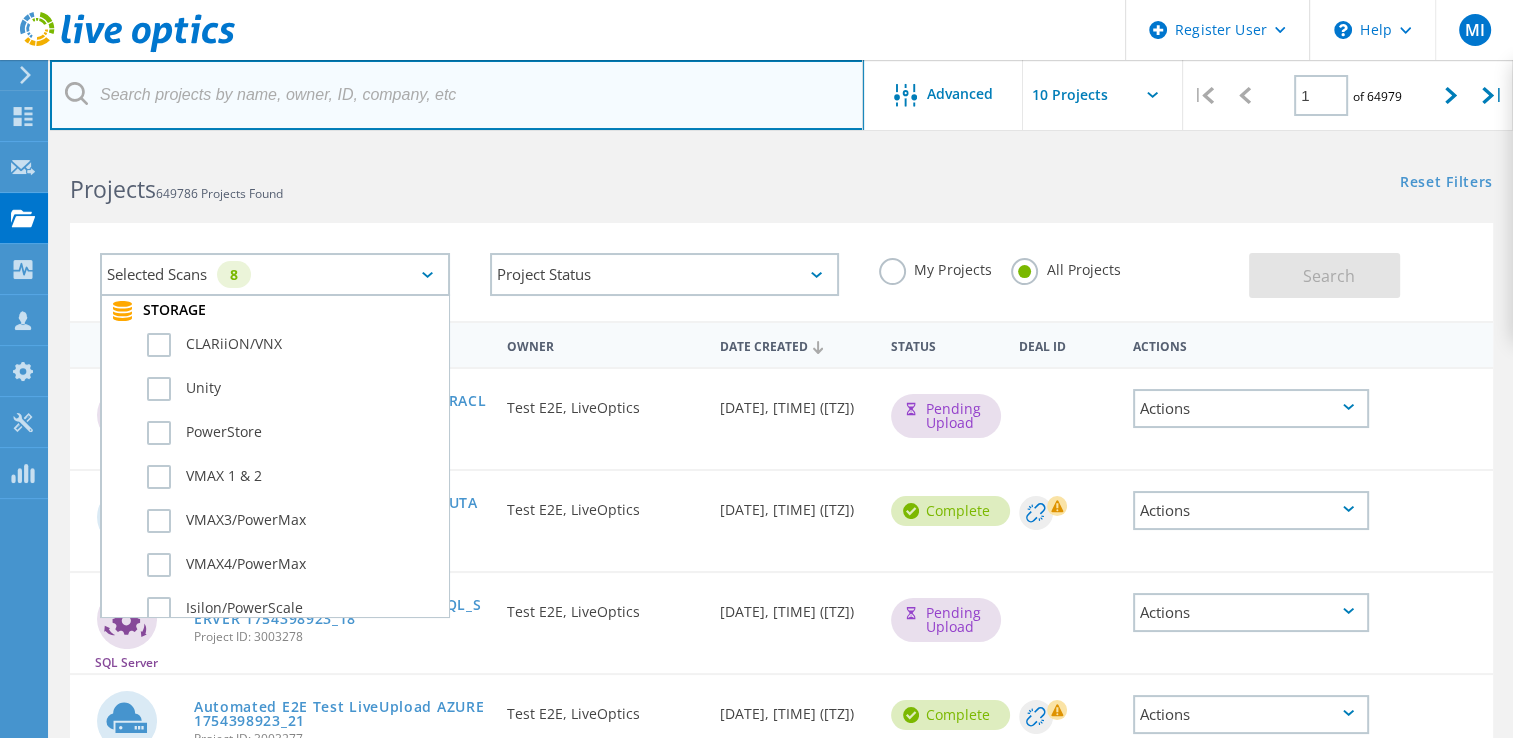 click at bounding box center (457, 95) 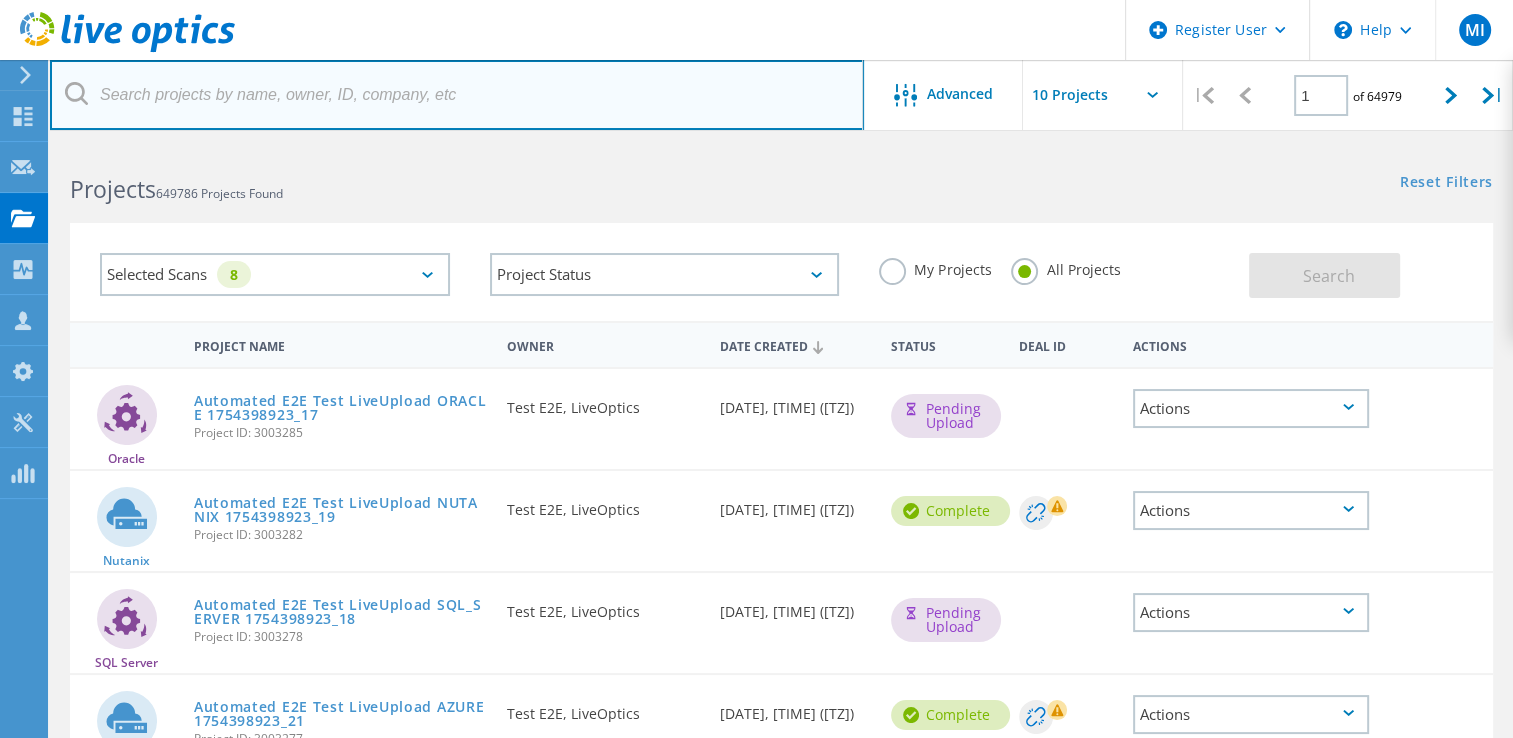 paste on "one question" 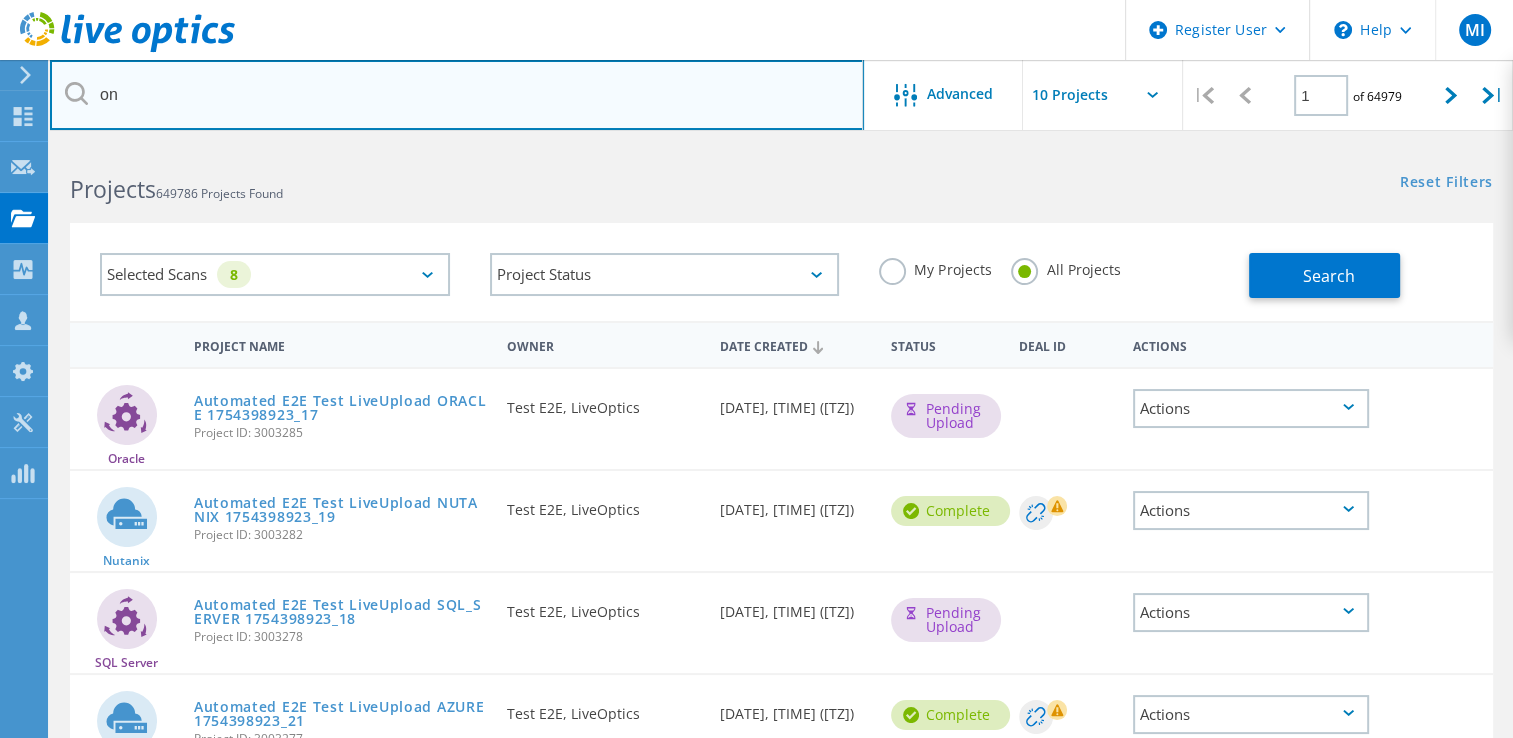 type on "o" 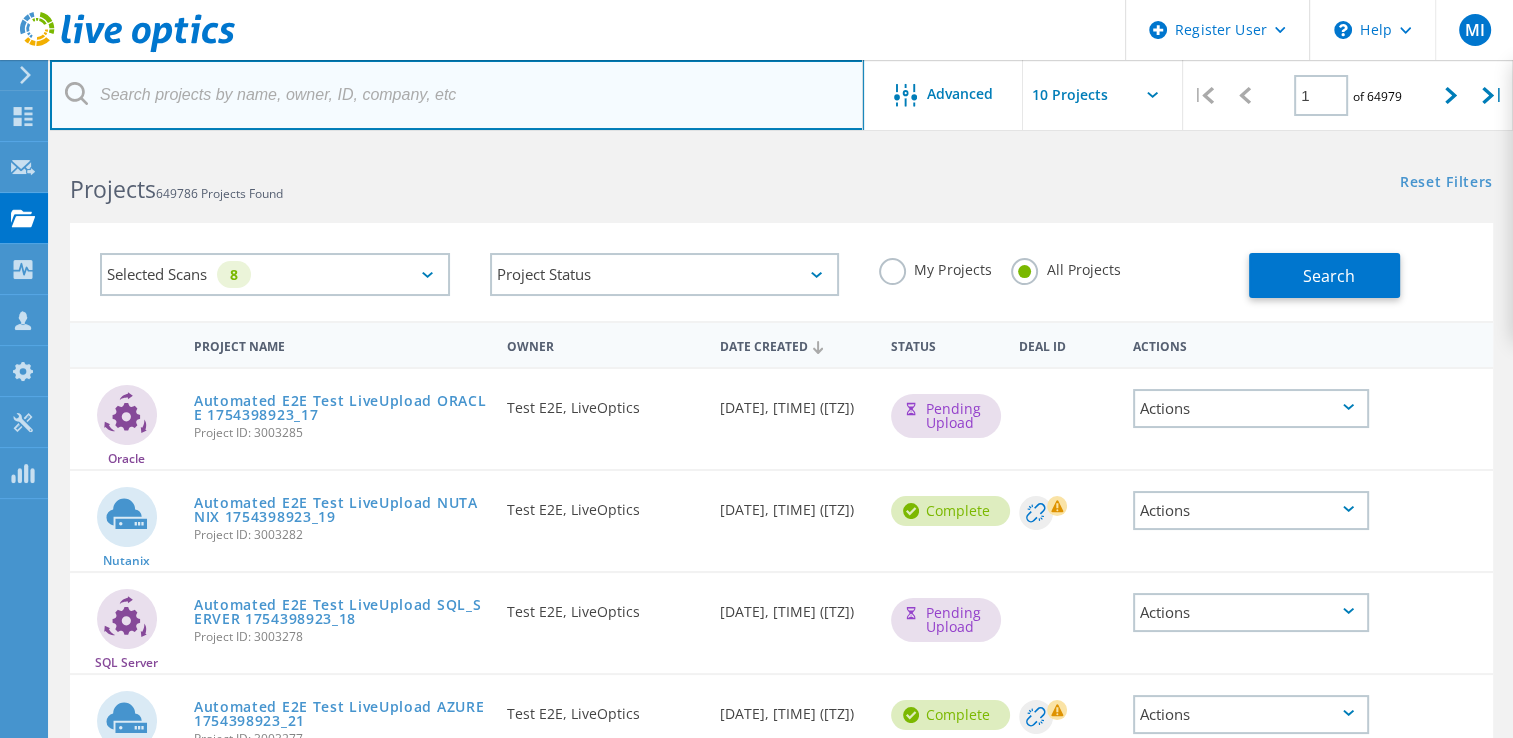 click at bounding box center [457, 95] 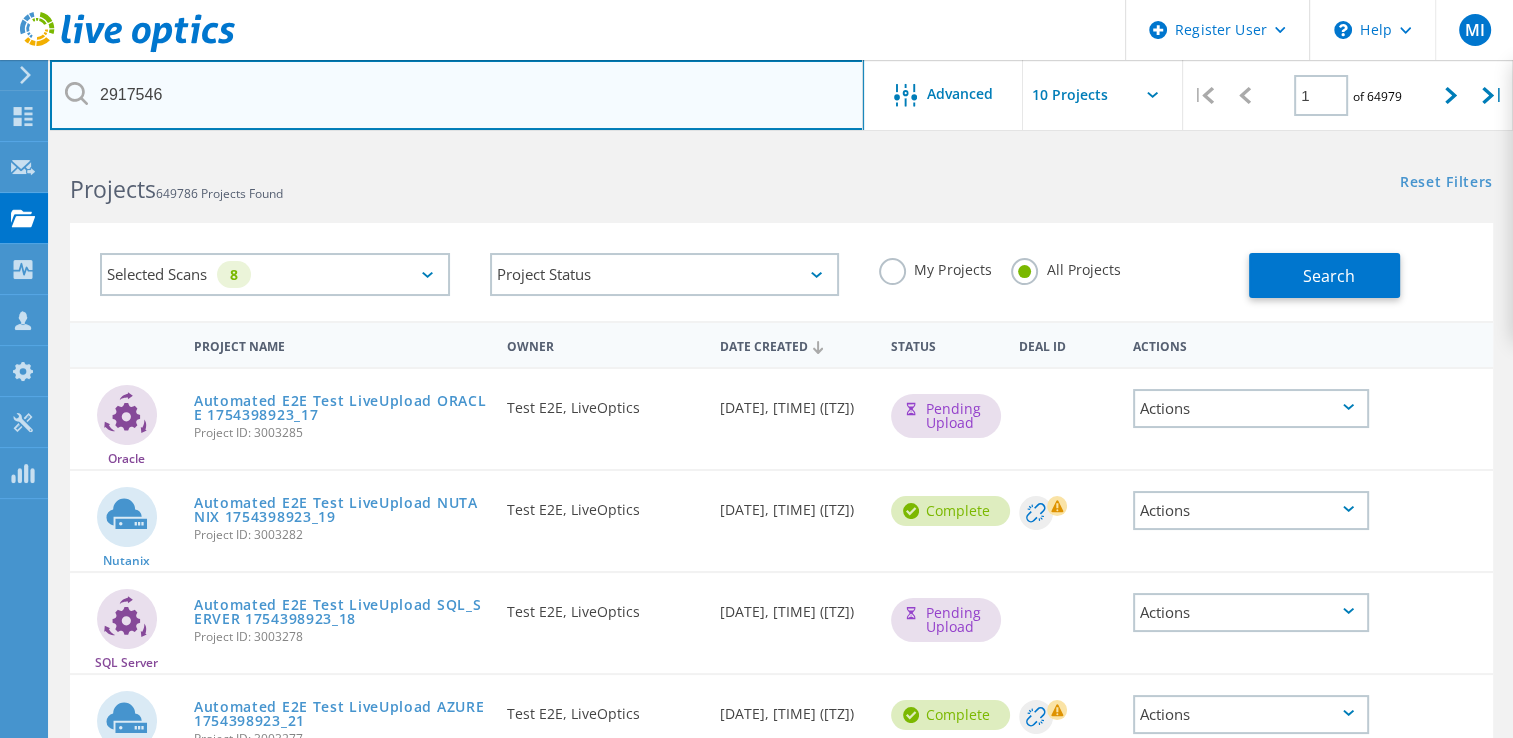 type on "2917546" 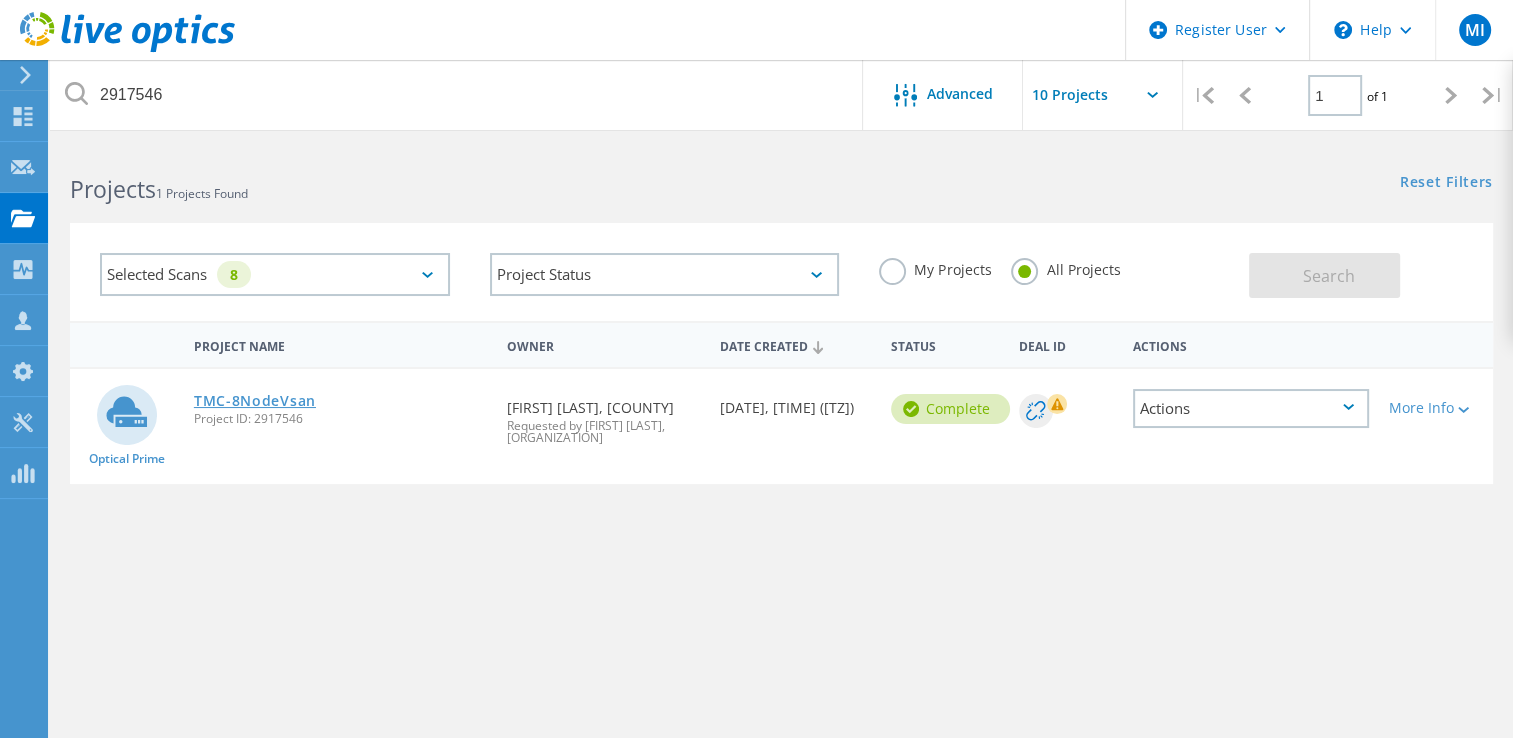click on "TMC-8NodeVsan" 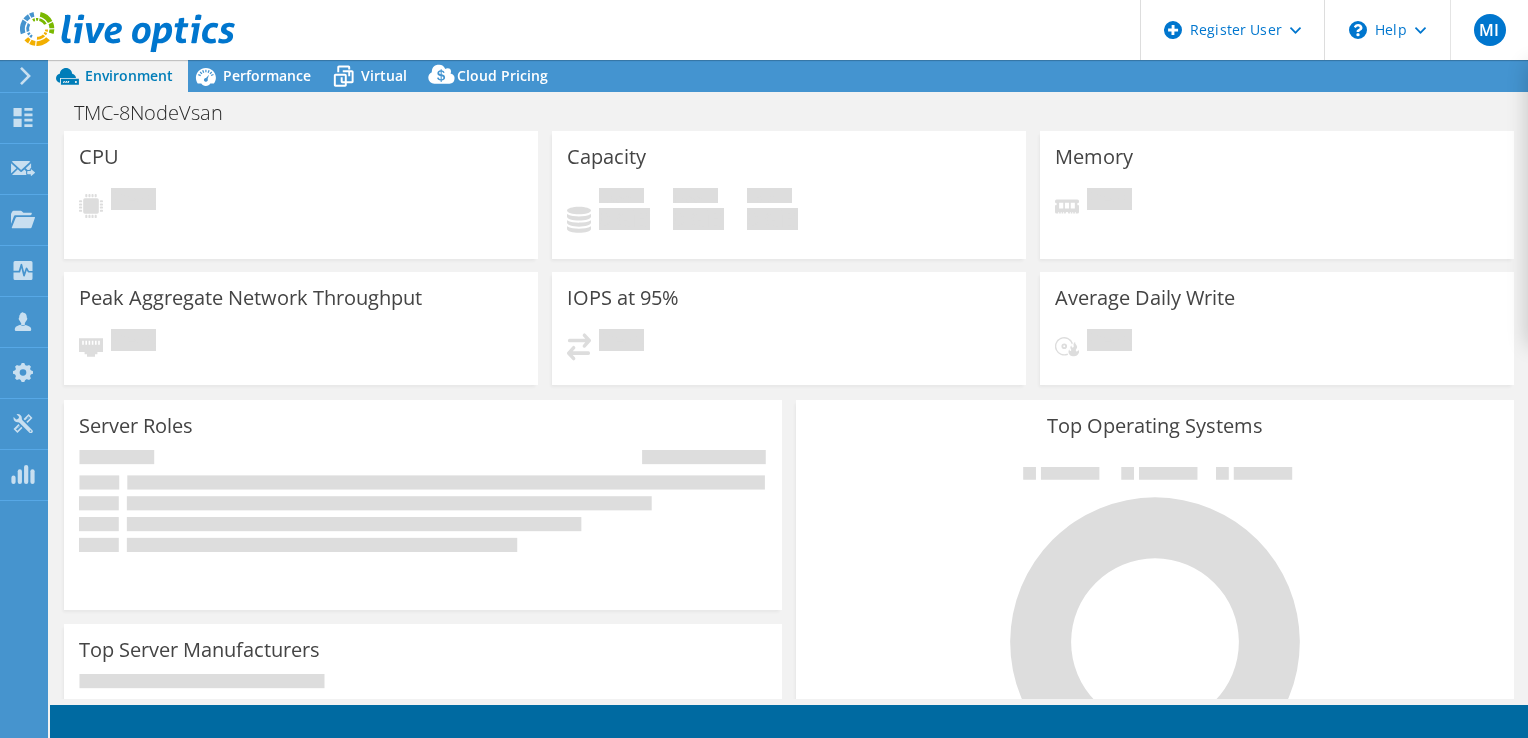 scroll, scrollTop: 0, scrollLeft: 0, axis: both 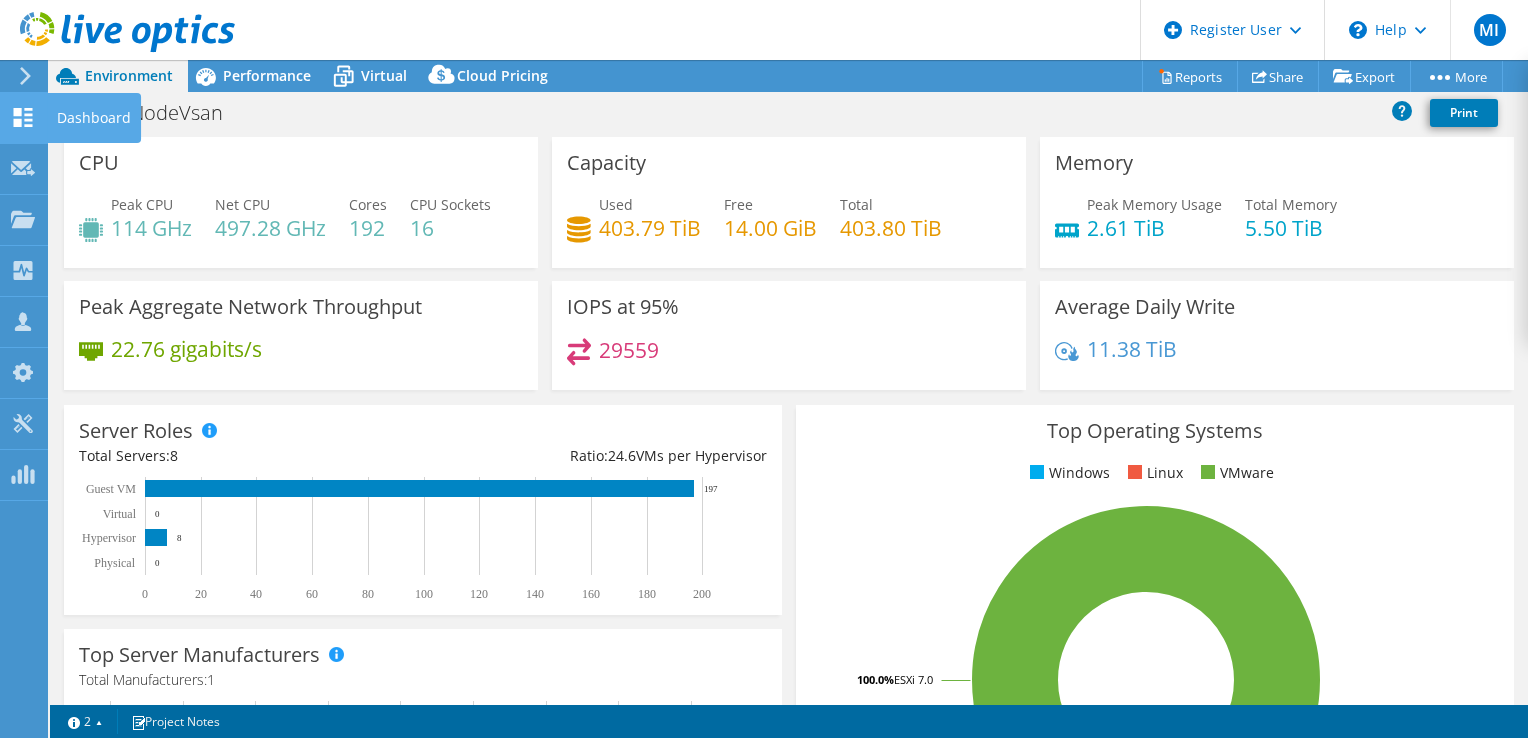 click on "Dashboard" at bounding box center [-66, 118] 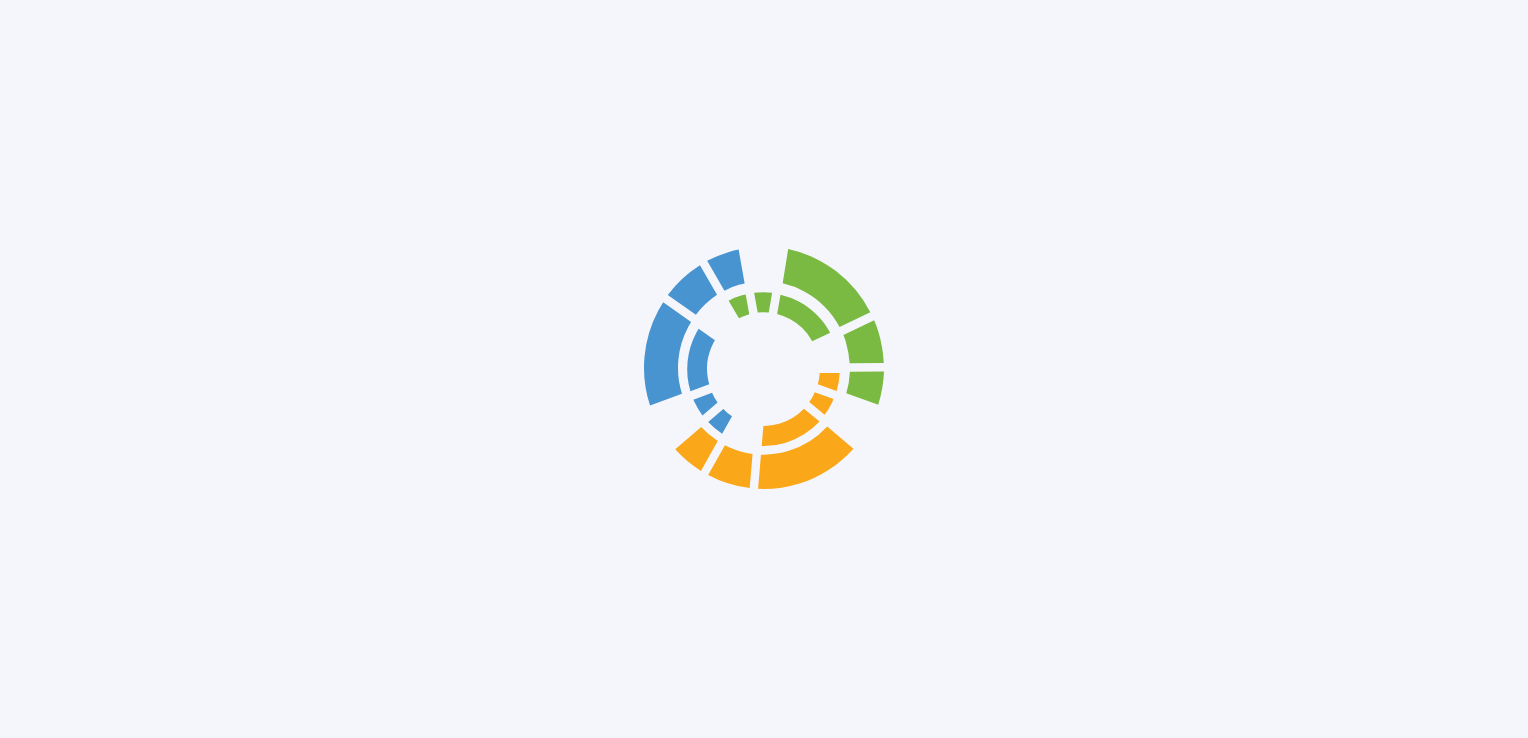 scroll, scrollTop: 0, scrollLeft: 0, axis: both 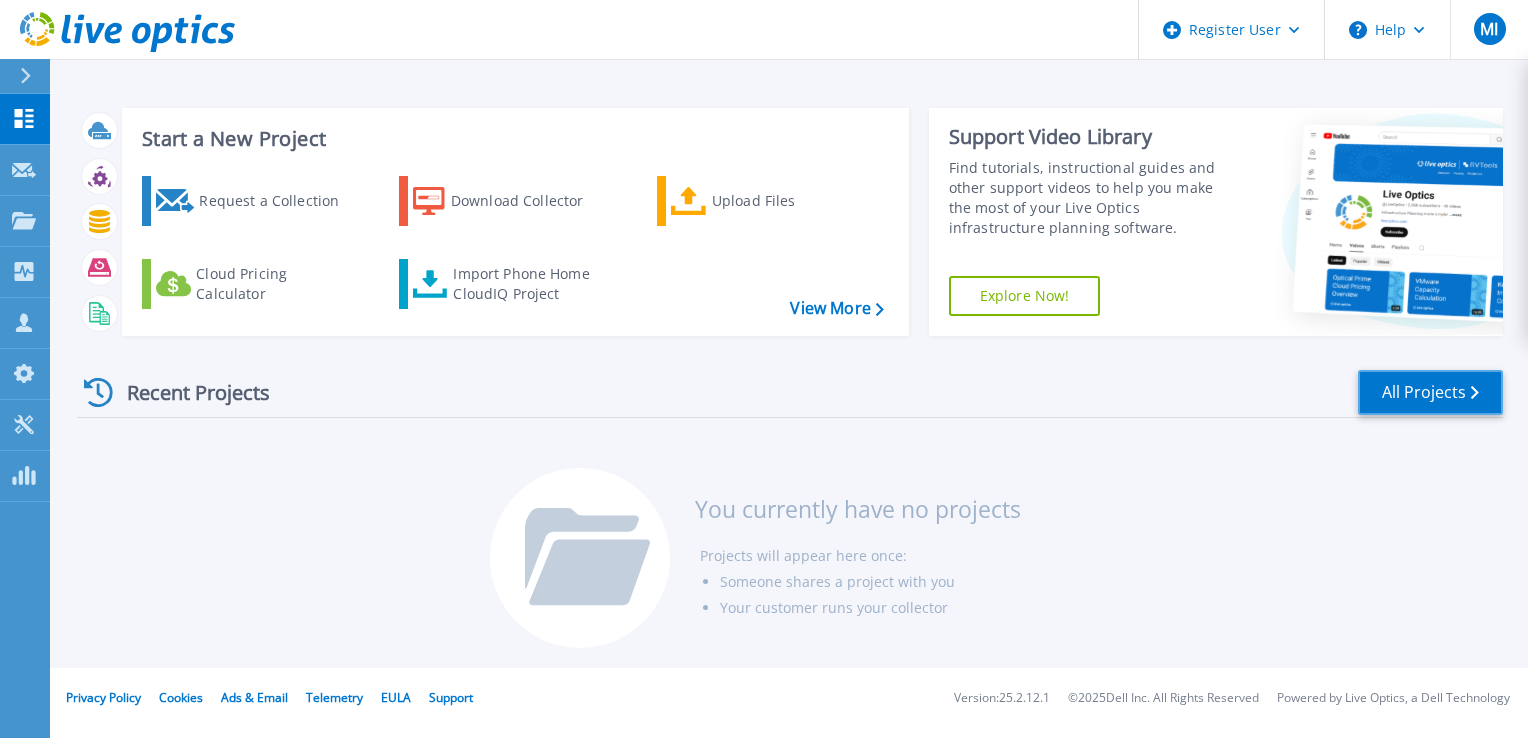 click on "All Projects" at bounding box center [1430, 392] 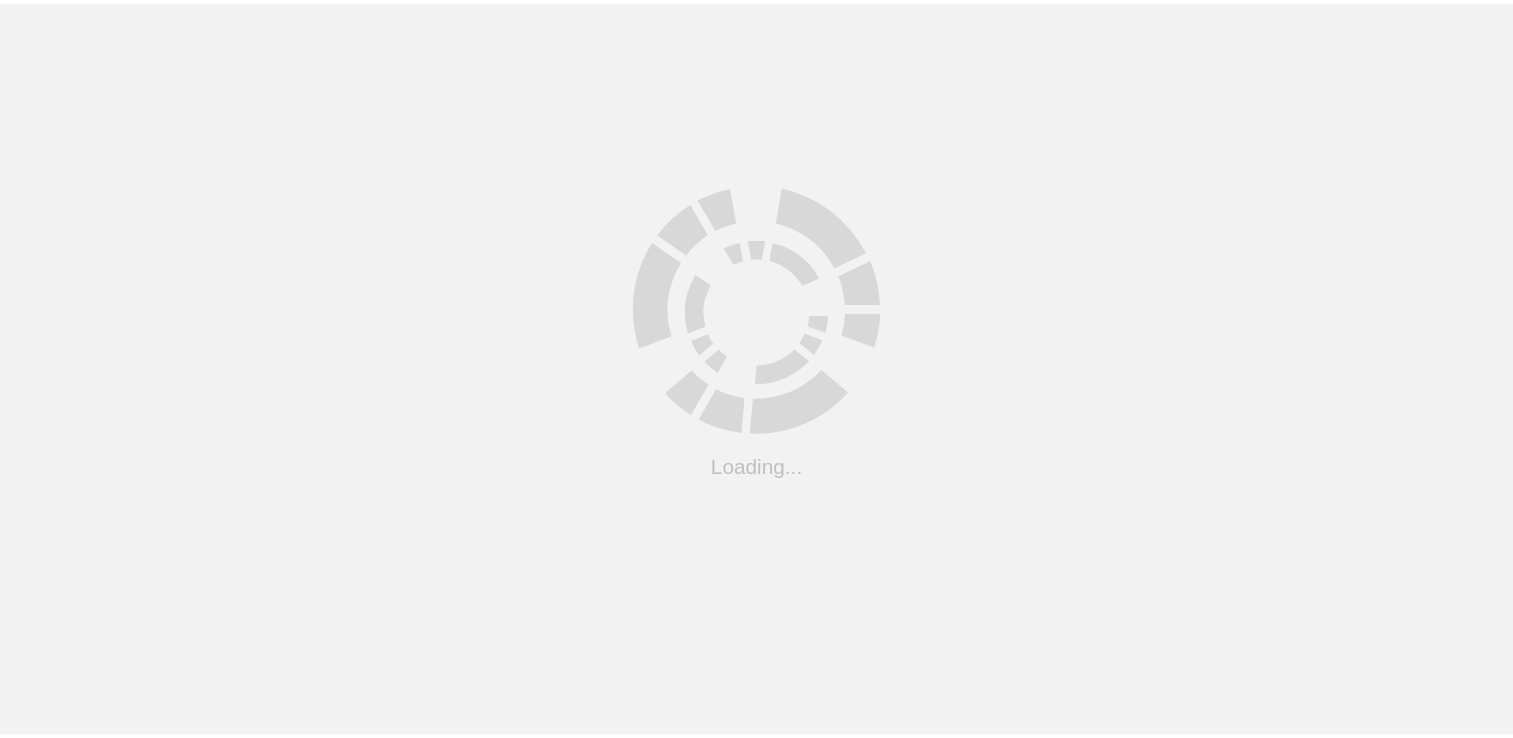 scroll, scrollTop: 0, scrollLeft: 0, axis: both 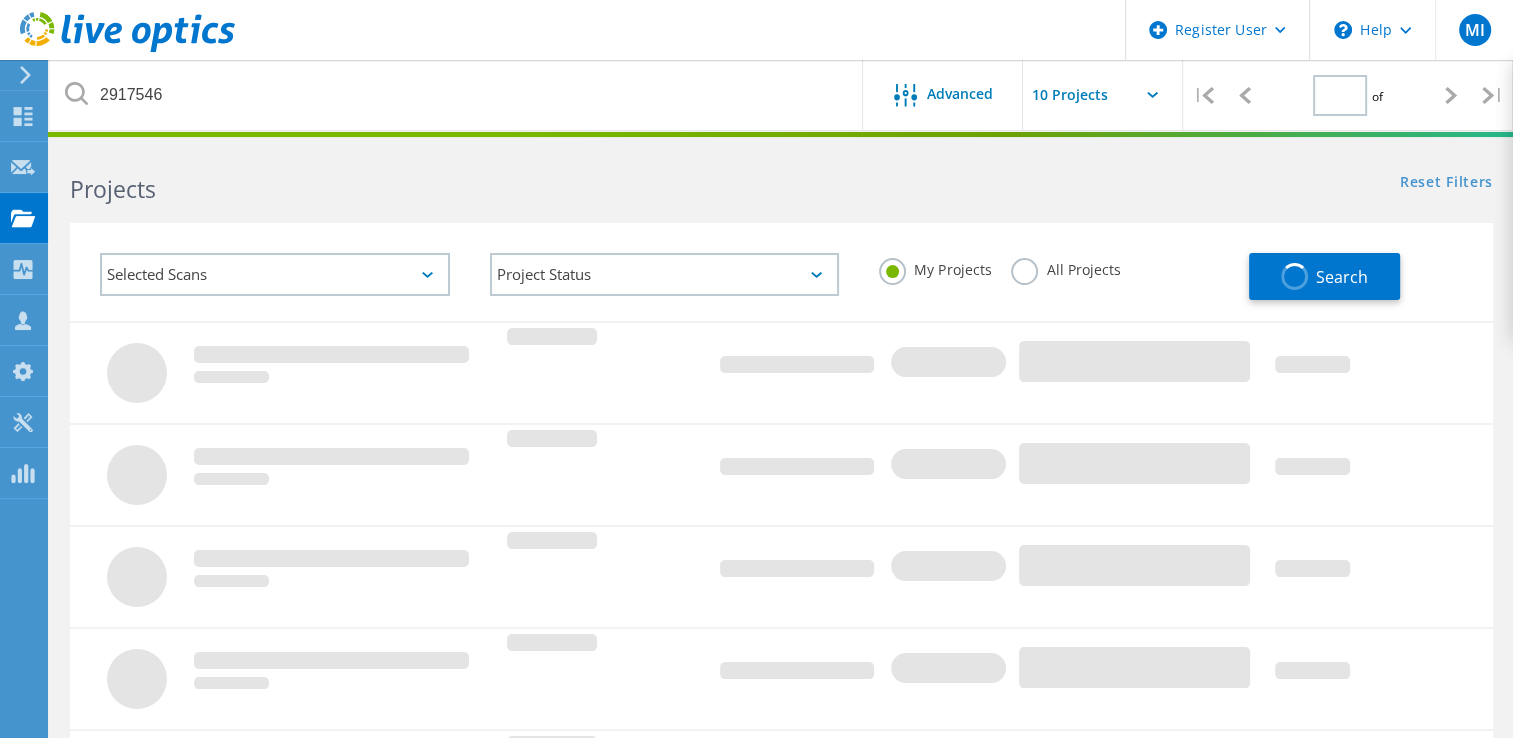 type on "1" 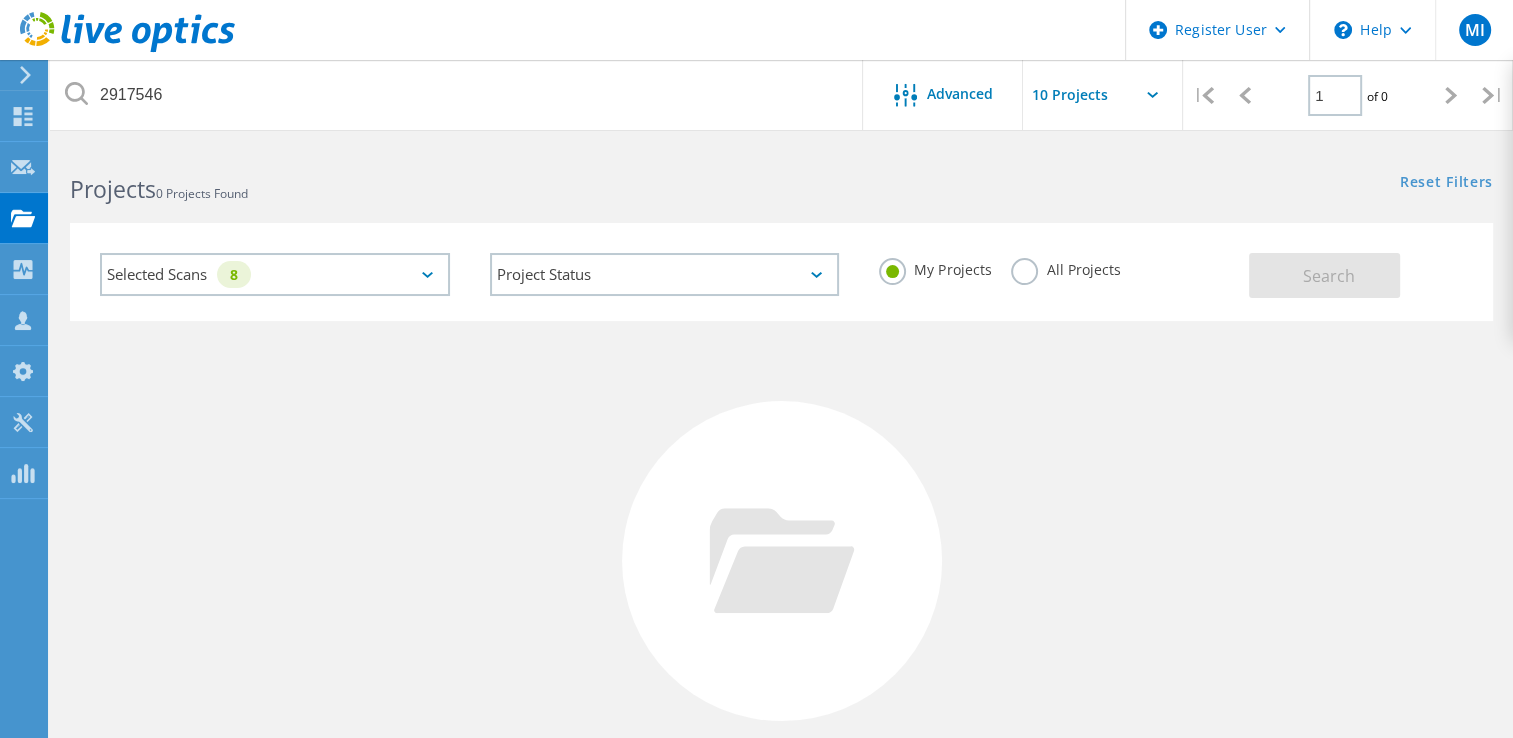 click on "Selected Scans   8" 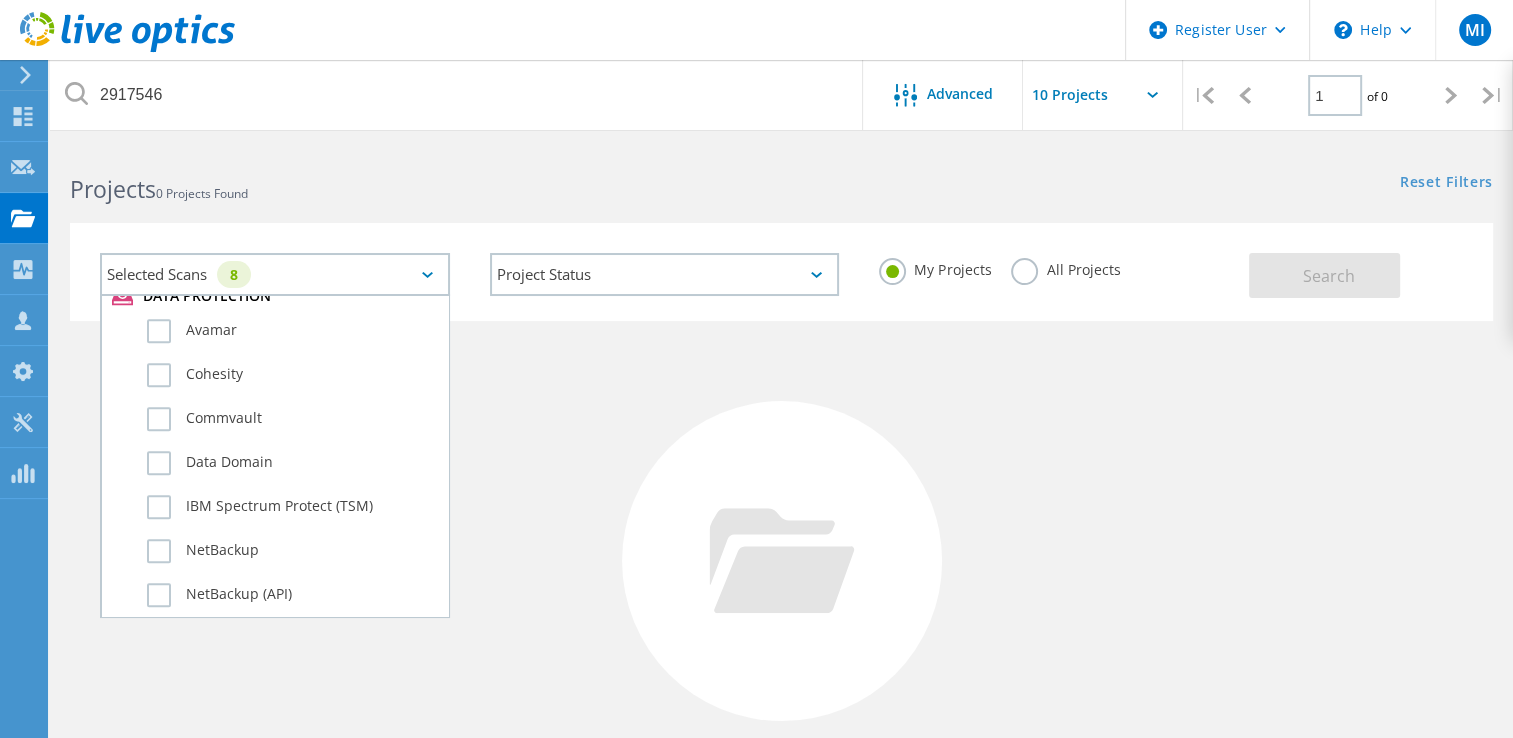 scroll, scrollTop: 1378, scrollLeft: 0, axis: vertical 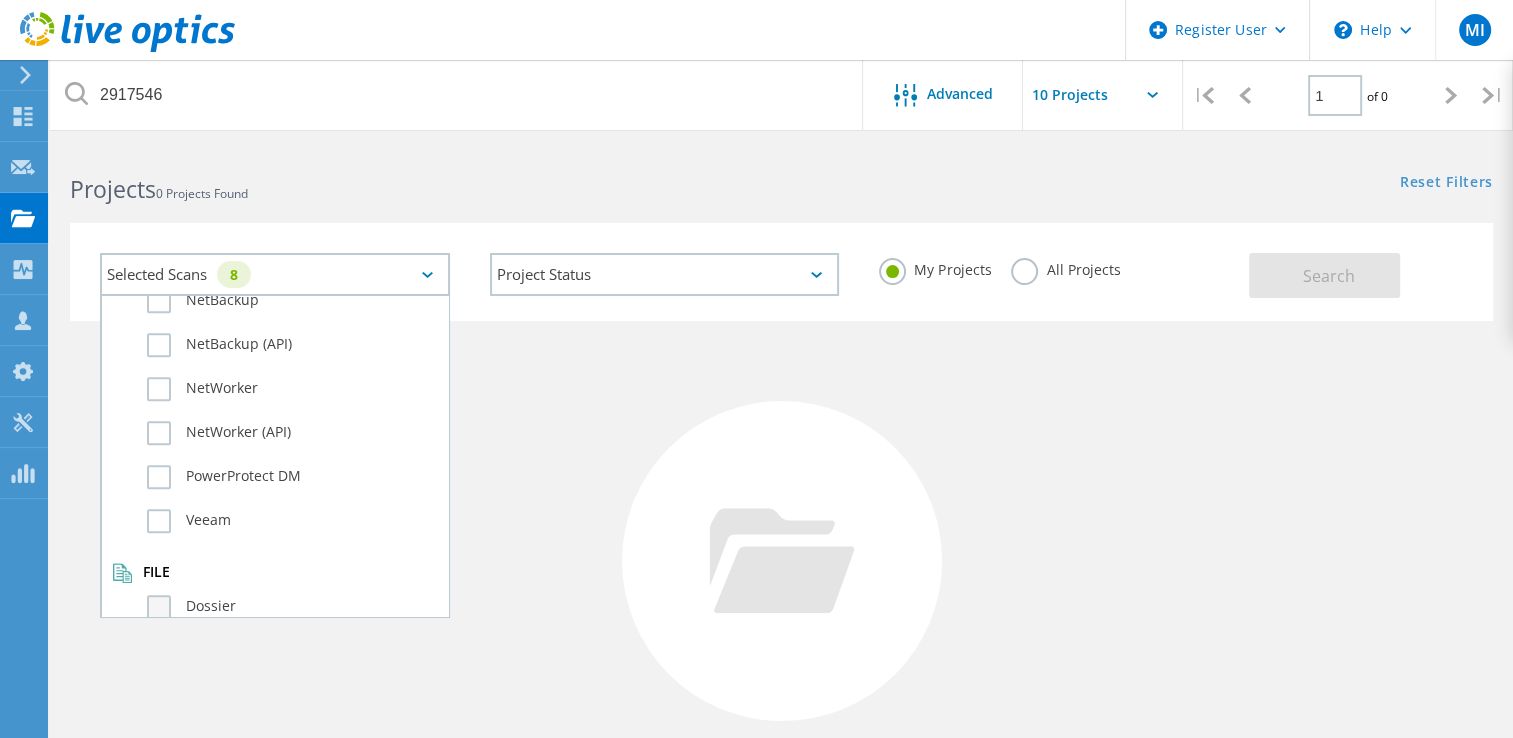 click on "Dossier" 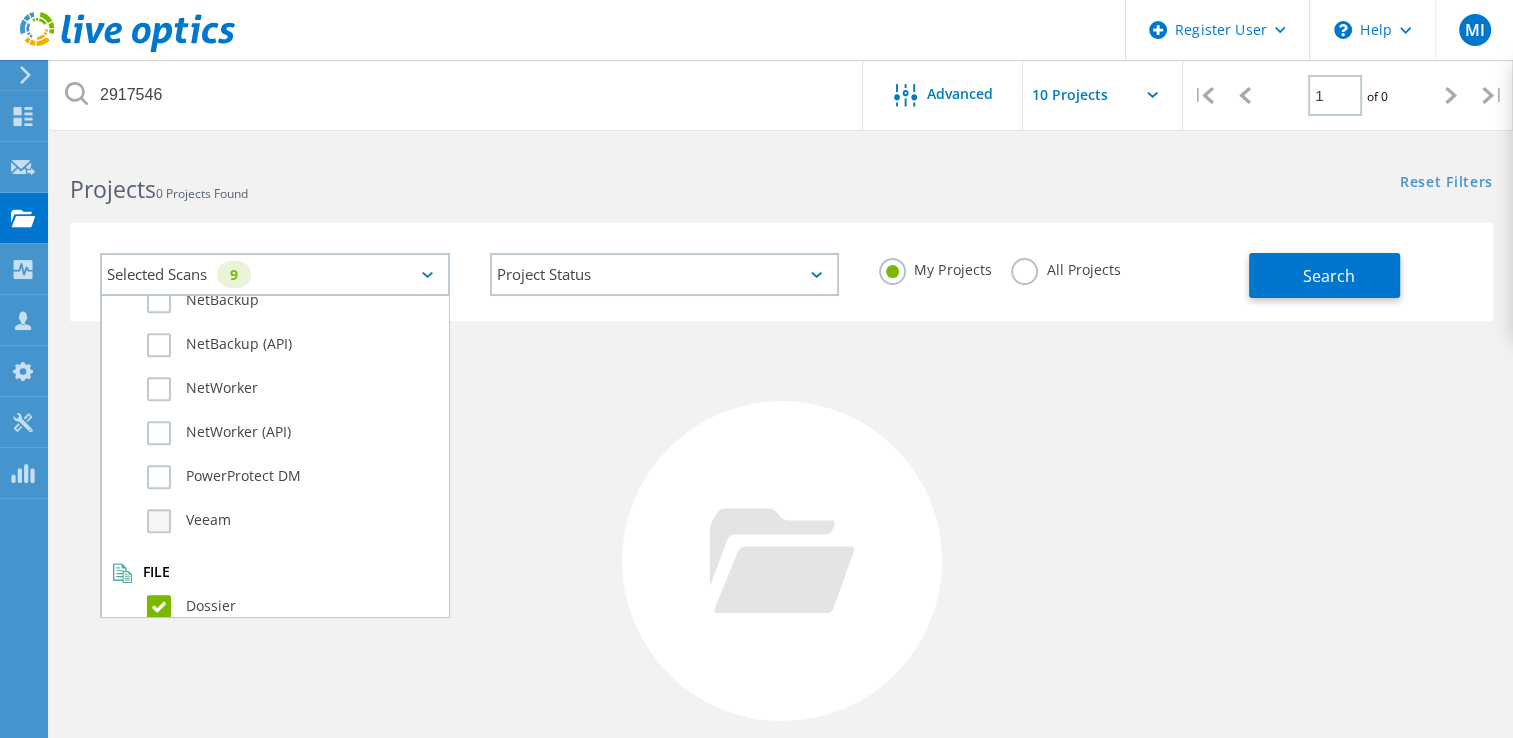 click on "Veeam" 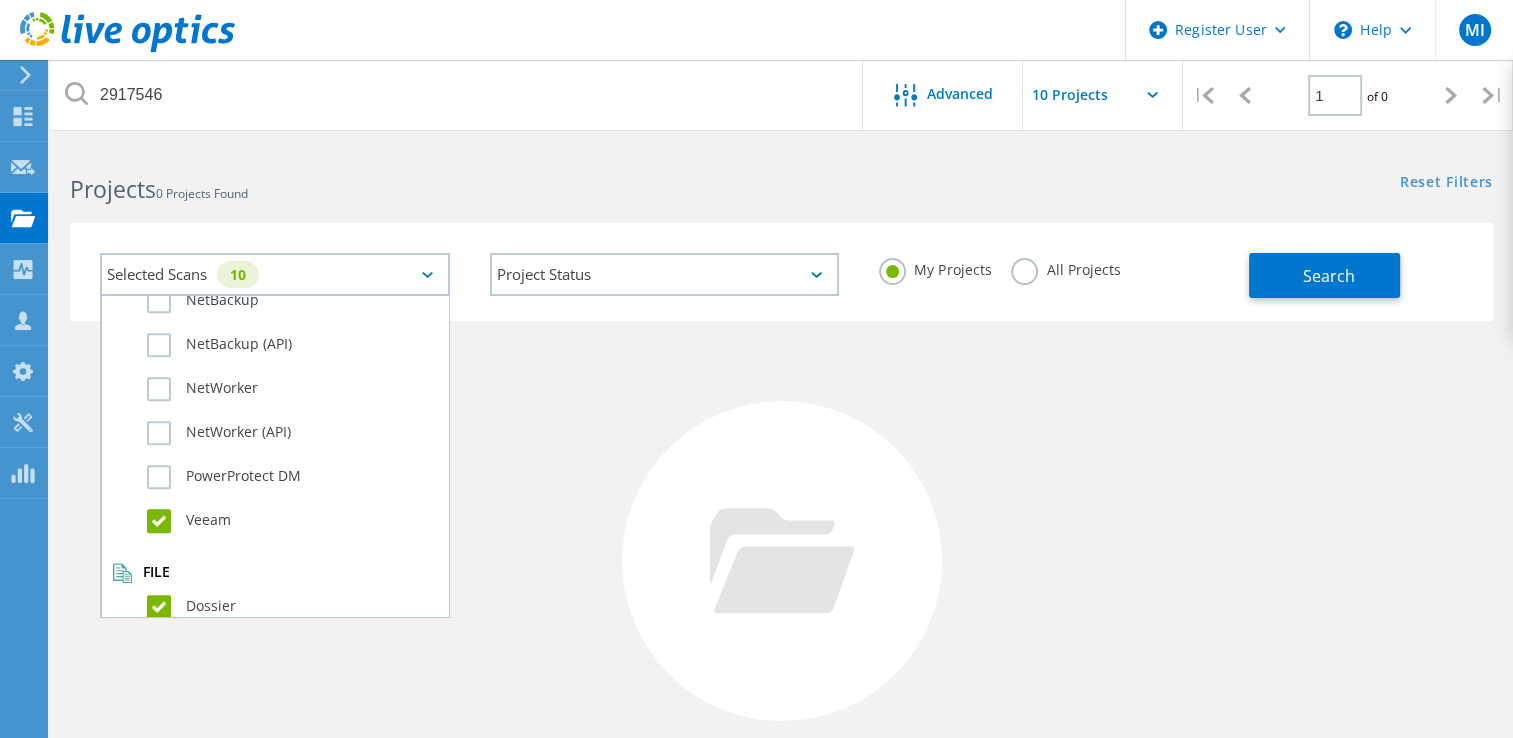 click on "PowerProtect DM" 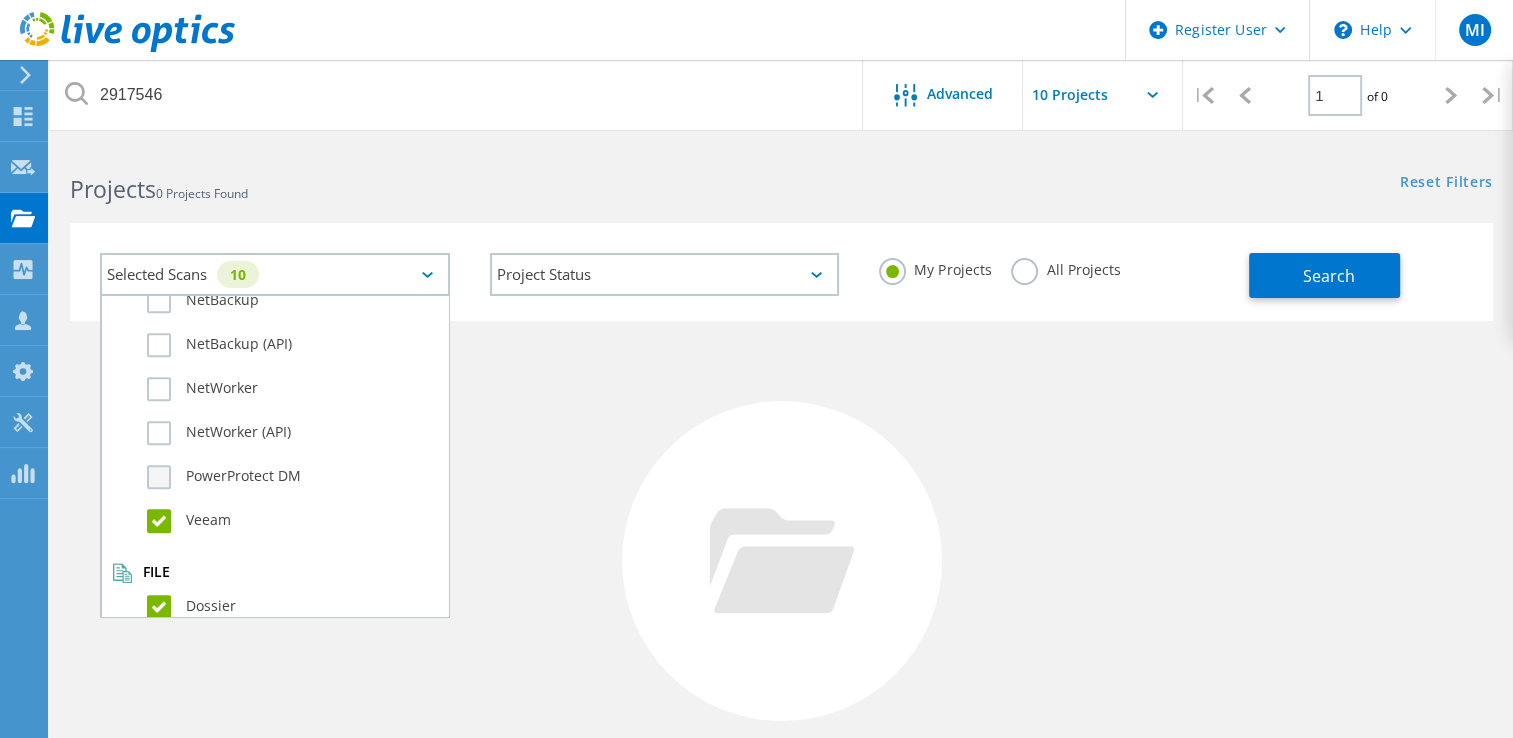 click on "PowerProtect DM" 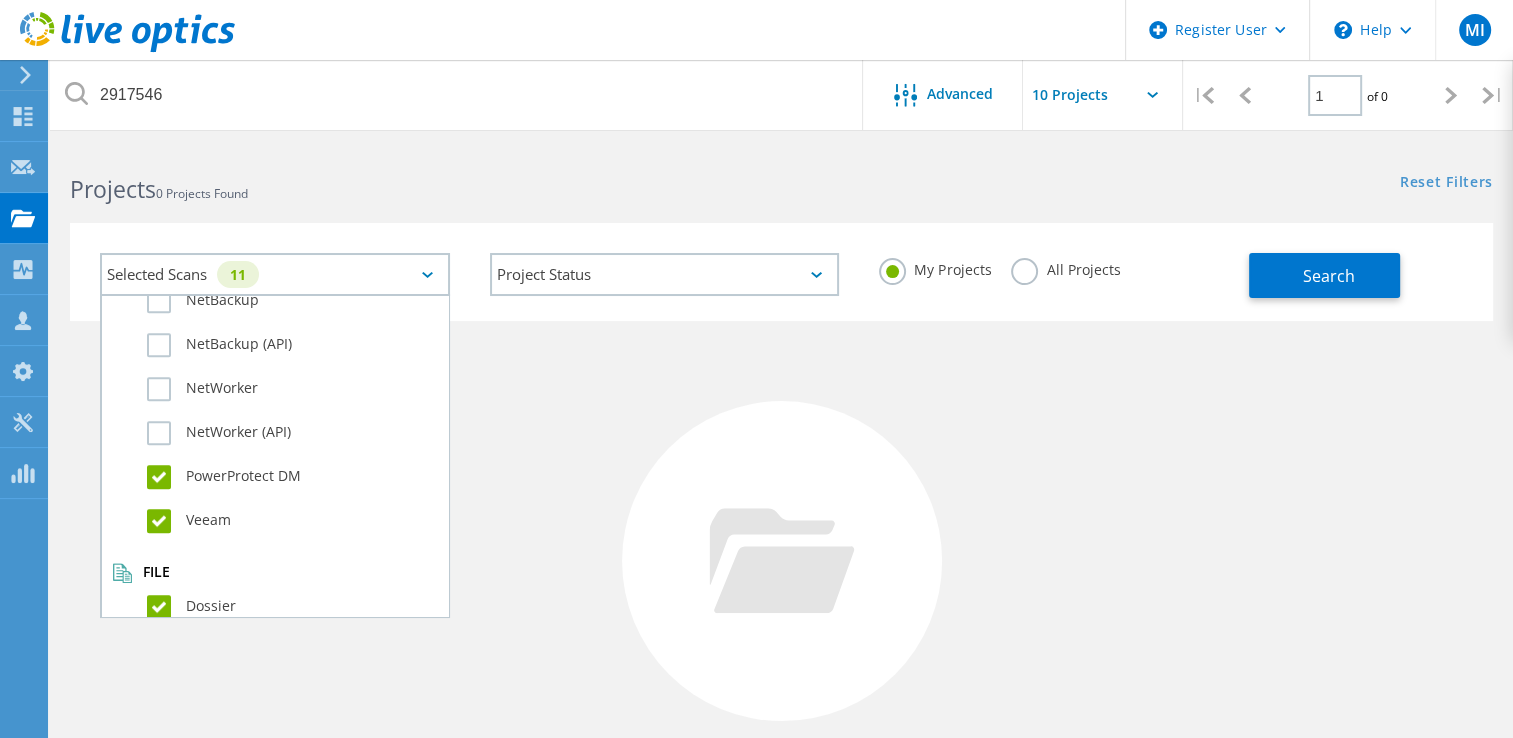 click on "NetWorker" 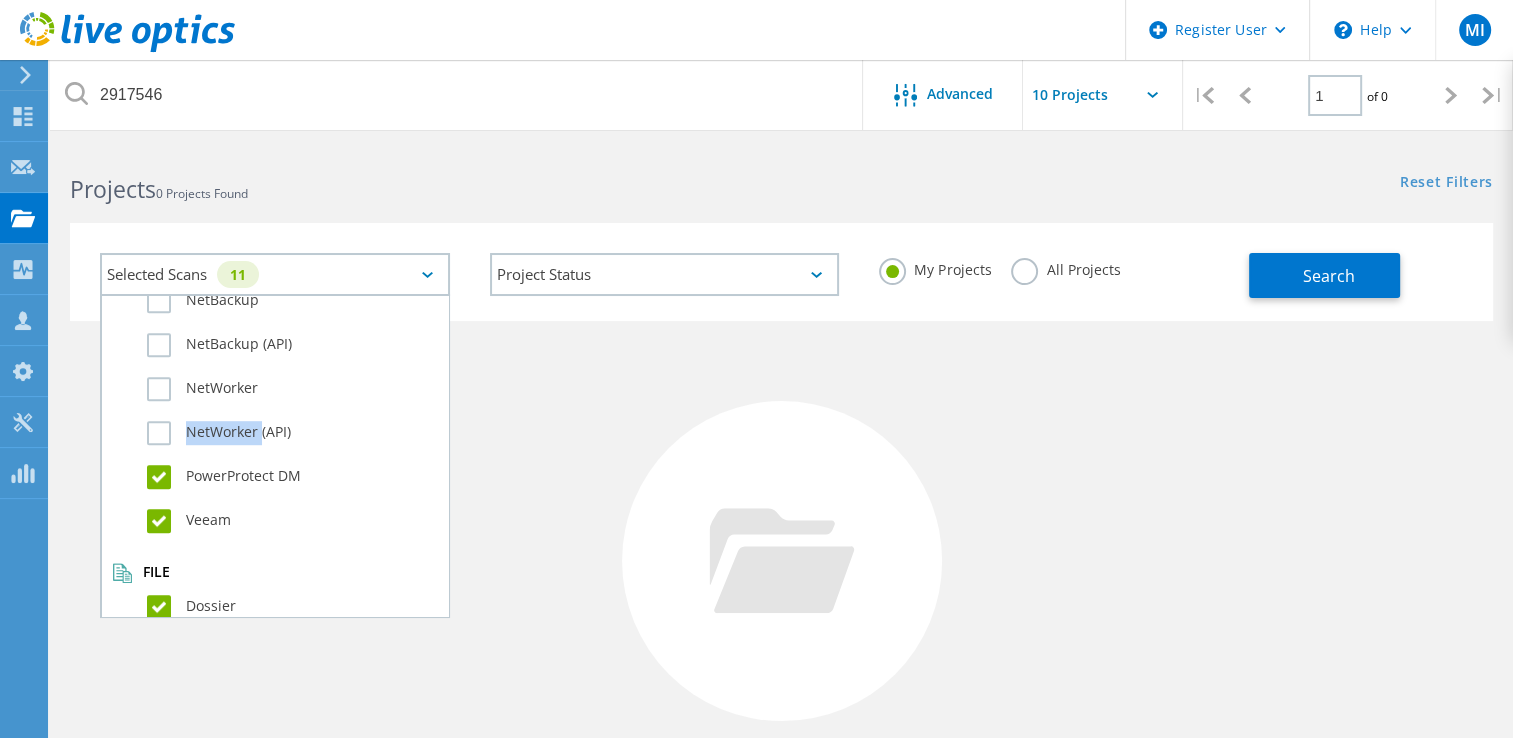 click on "NetWorker (API)" 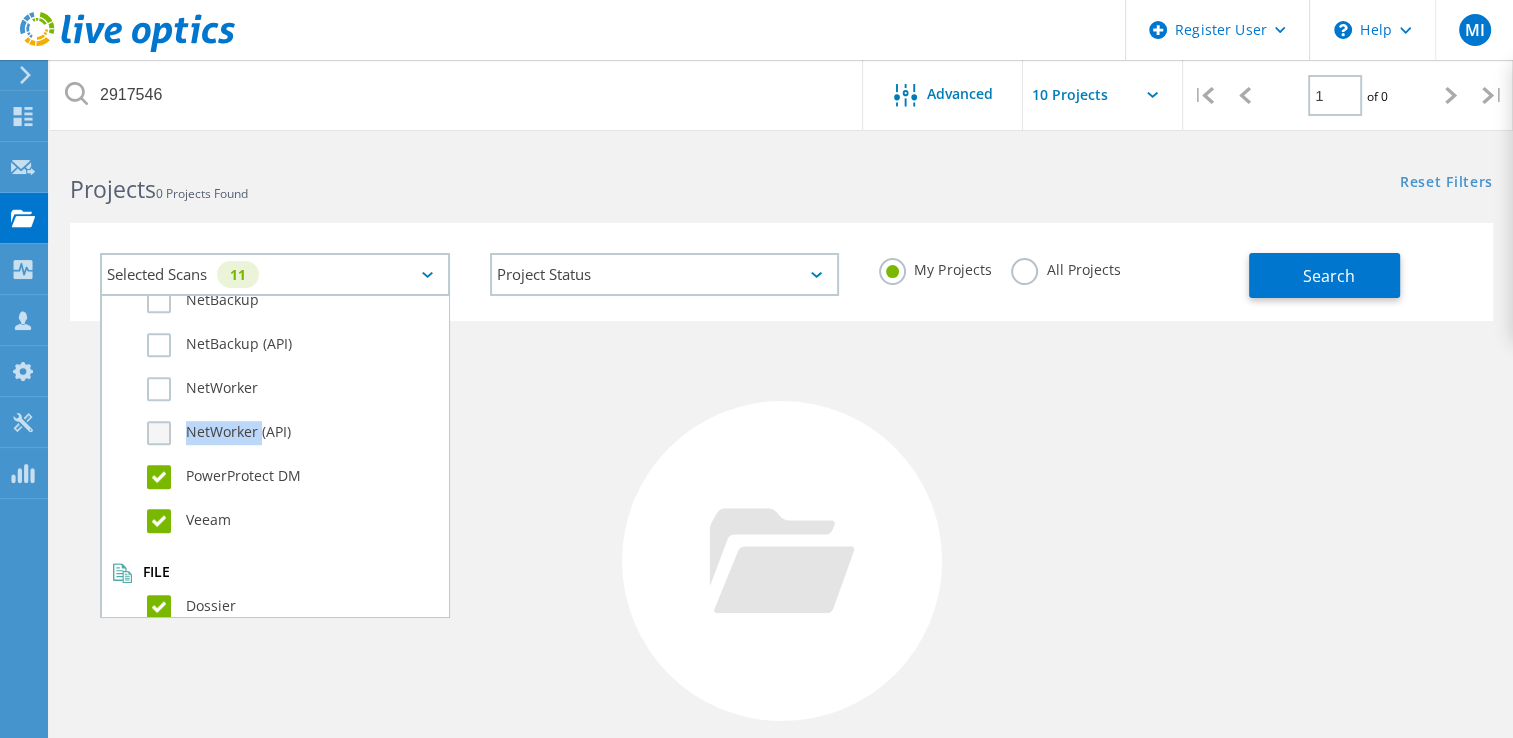 click on "NetWorker (API)" 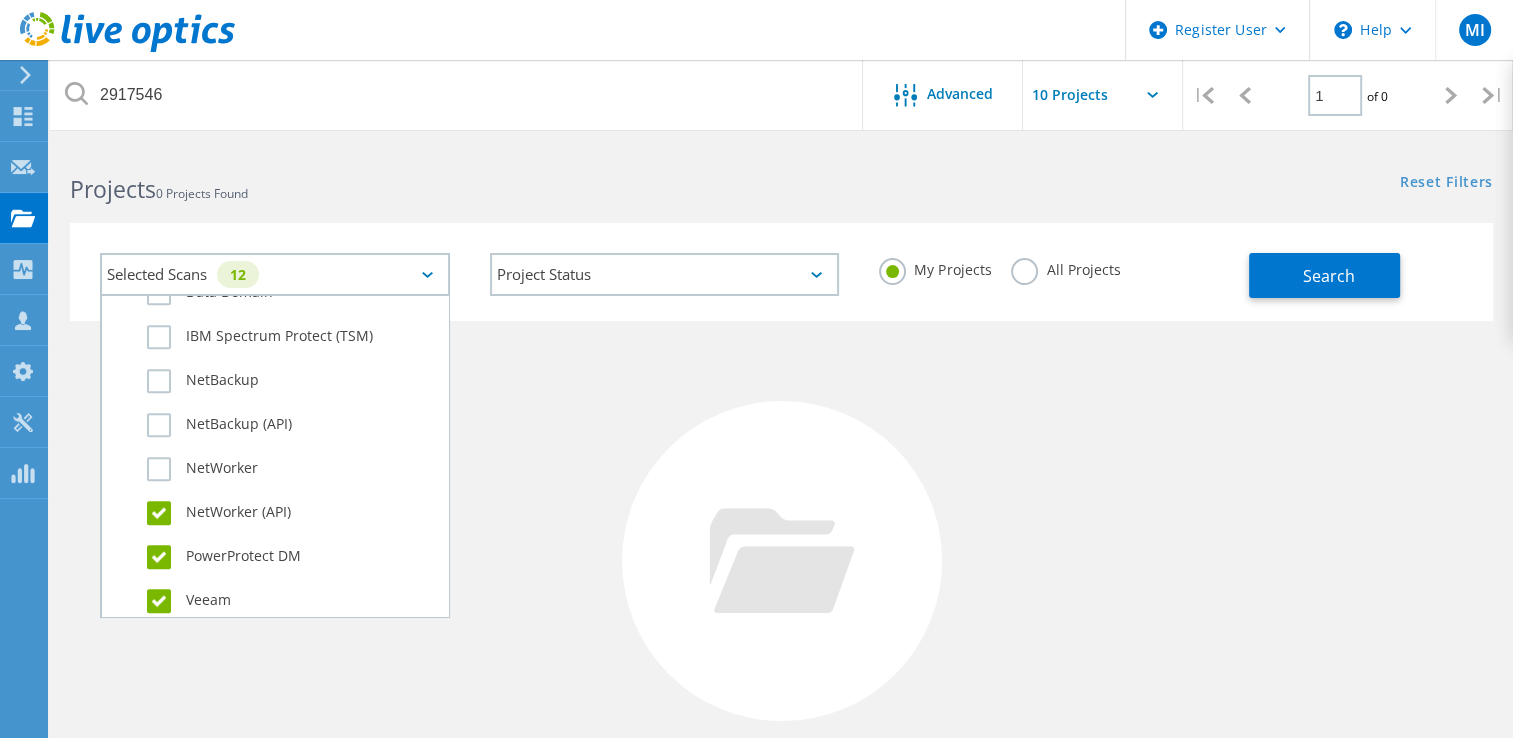 scroll, scrollTop: 1283, scrollLeft: 0, axis: vertical 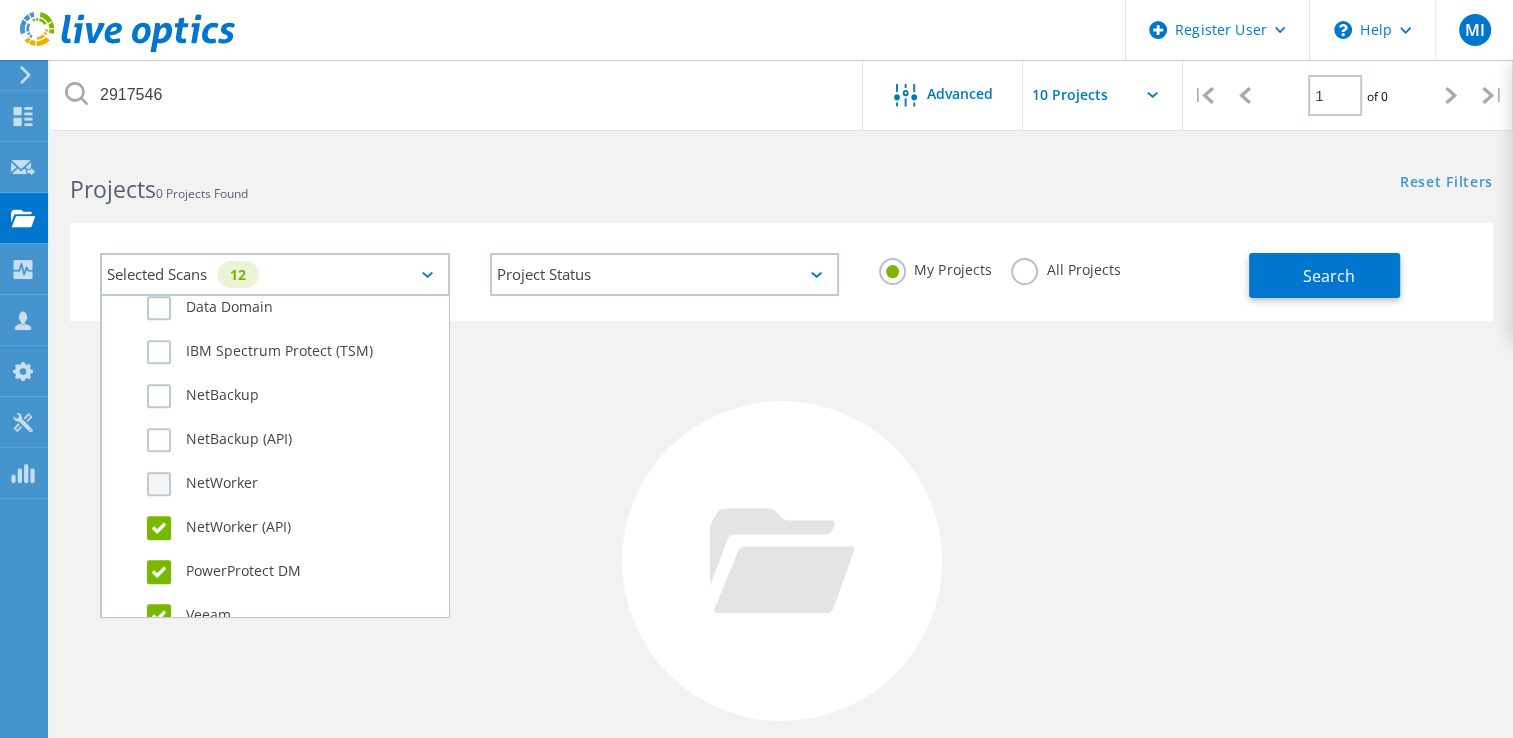 click on "NetWorker" 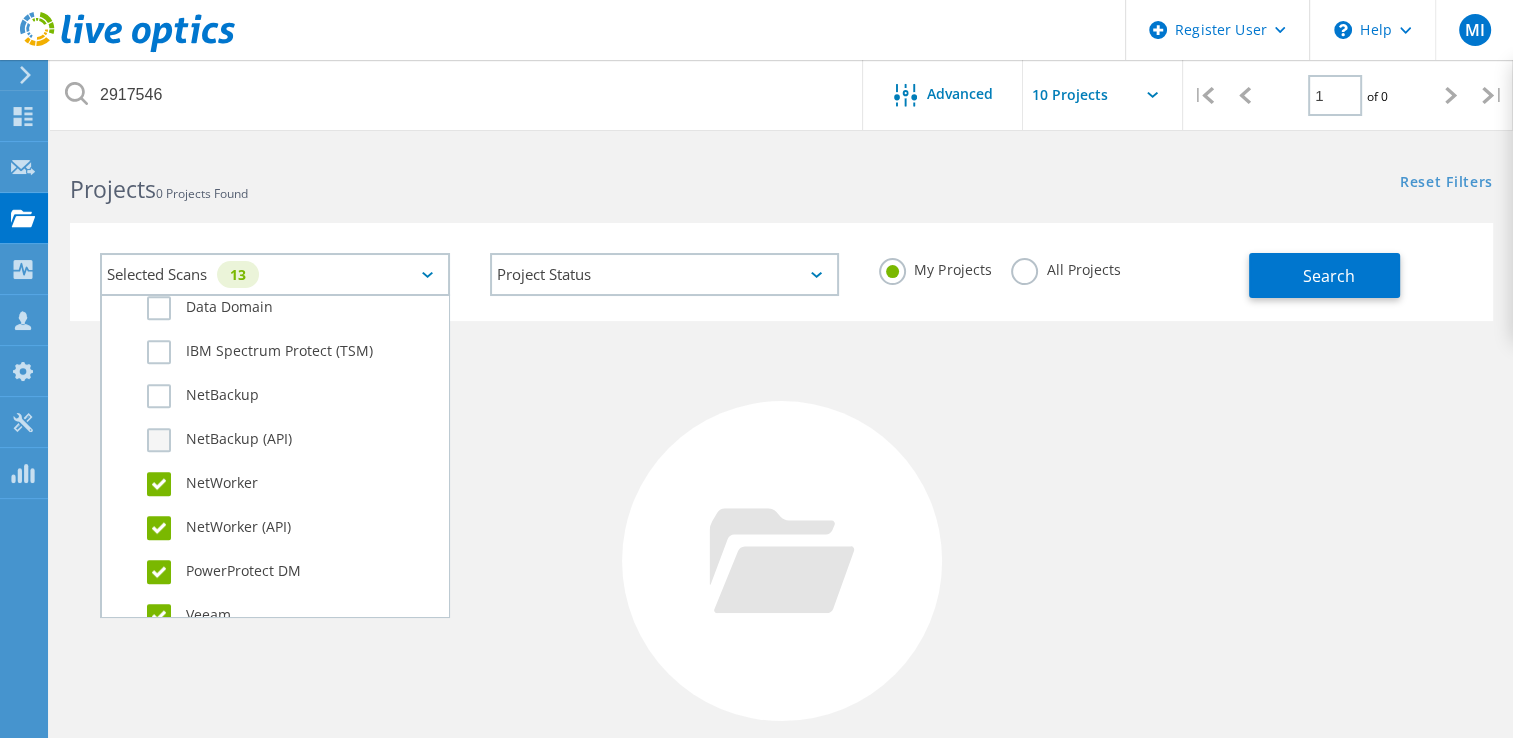 click on "NetBackup (API)" 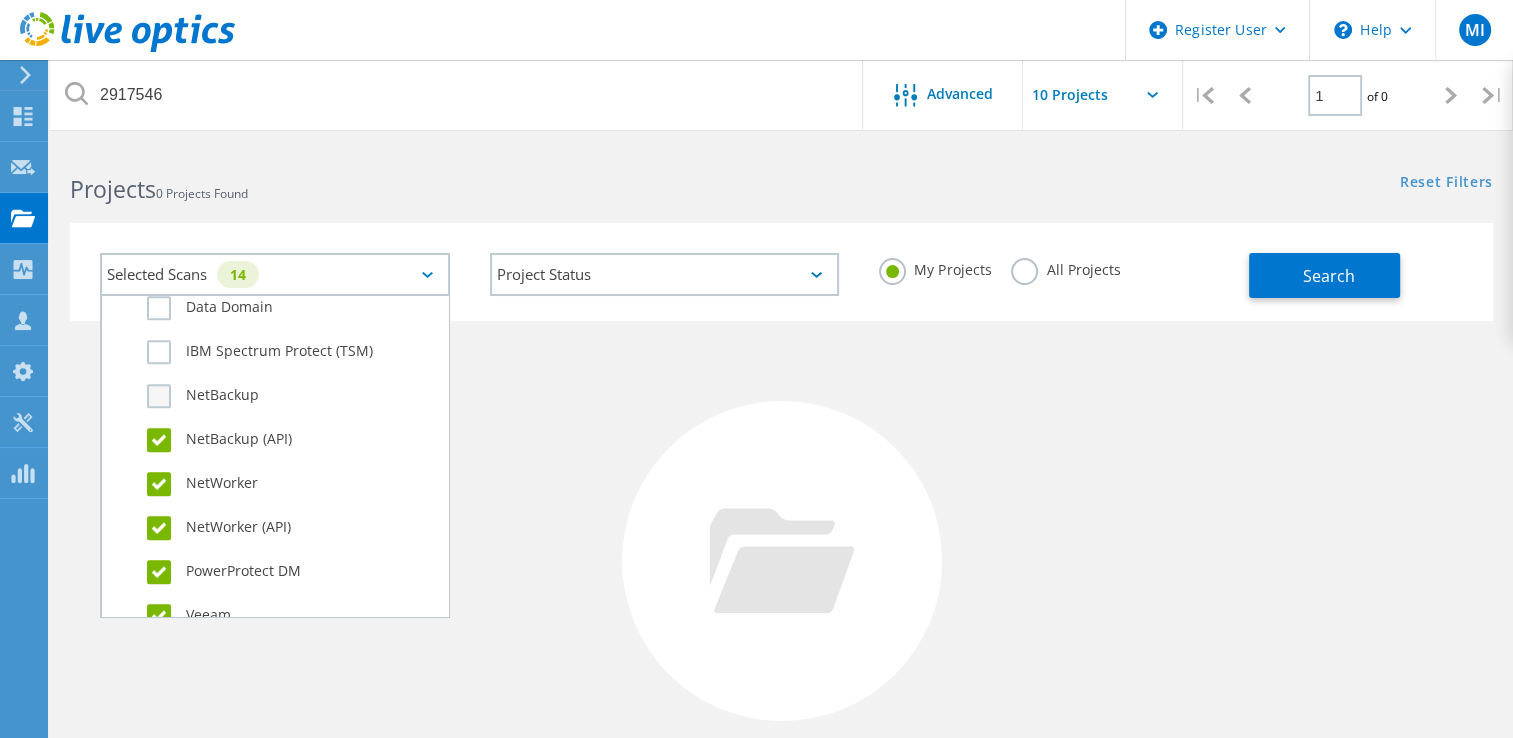 click on "NetBackup" 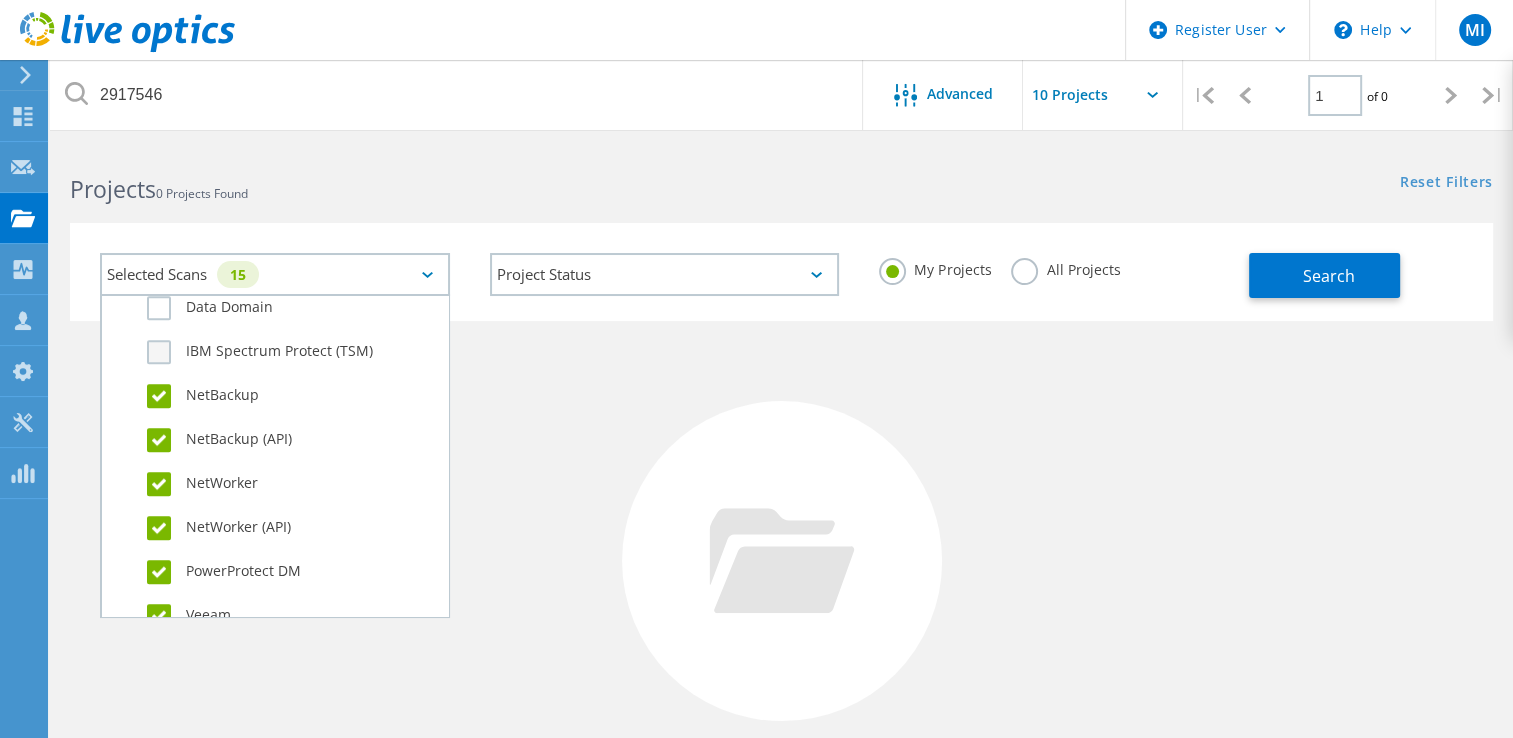 click on "IBM Spectrum Protect (TSM)" 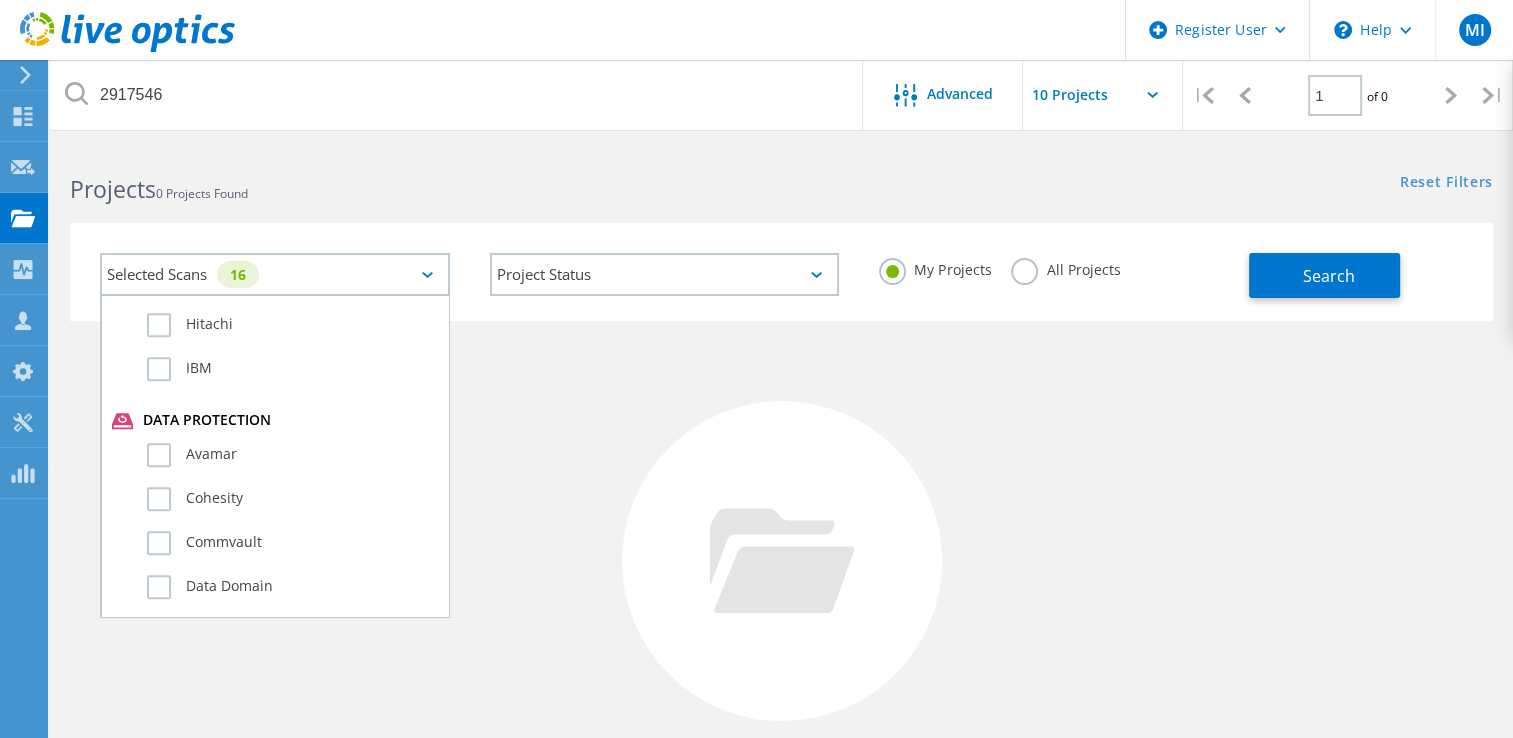 scroll, scrollTop: 1000, scrollLeft: 0, axis: vertical 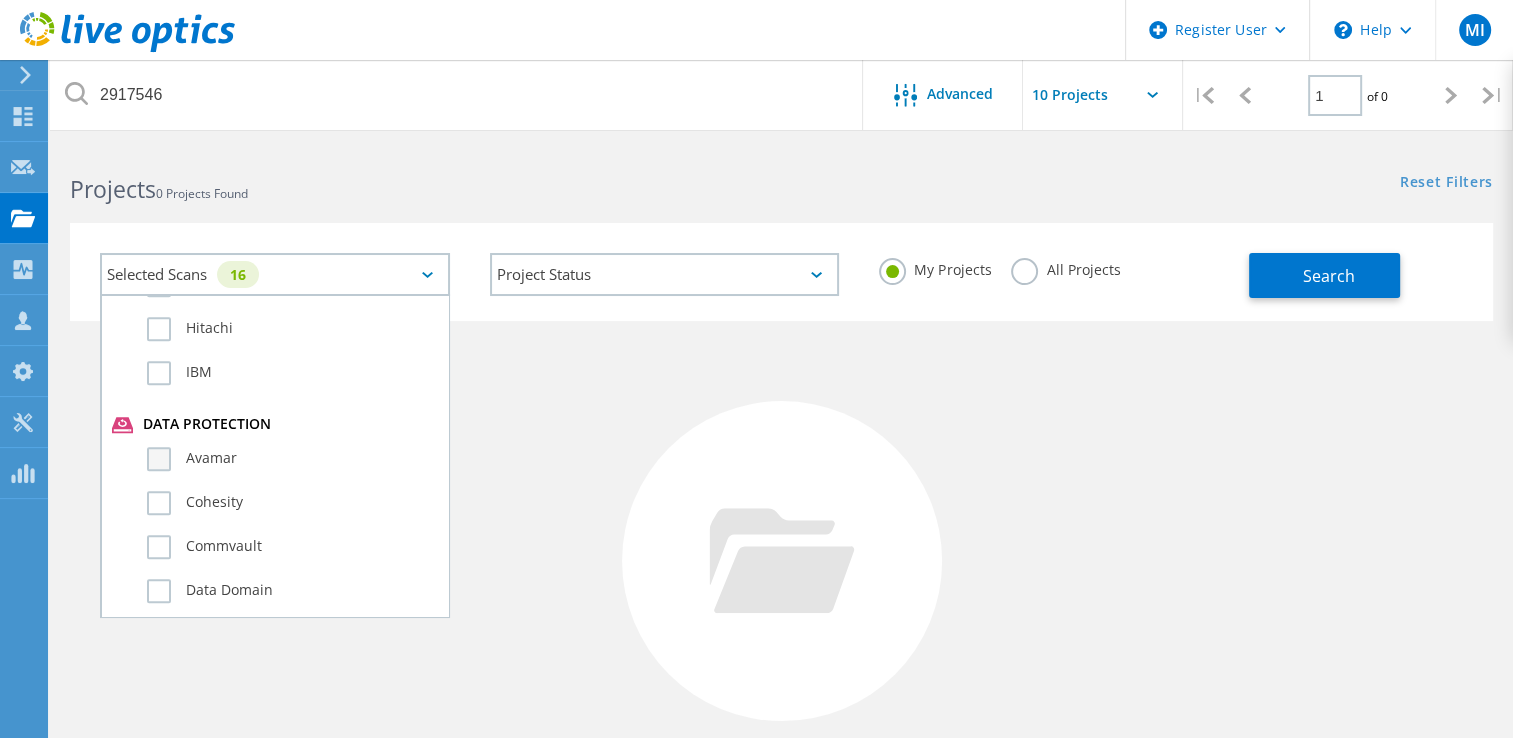 click on "Avamar" 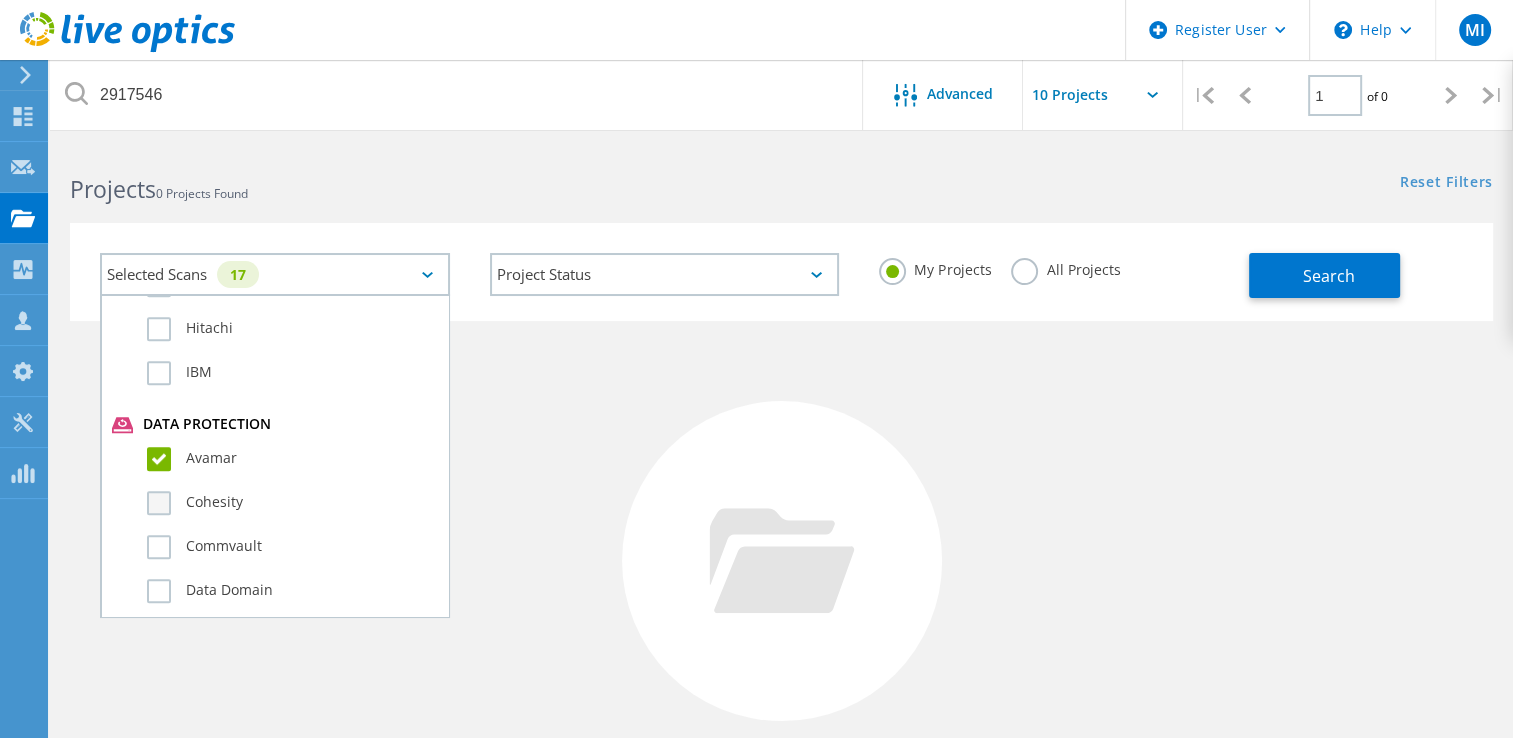 click on "Cohesity" 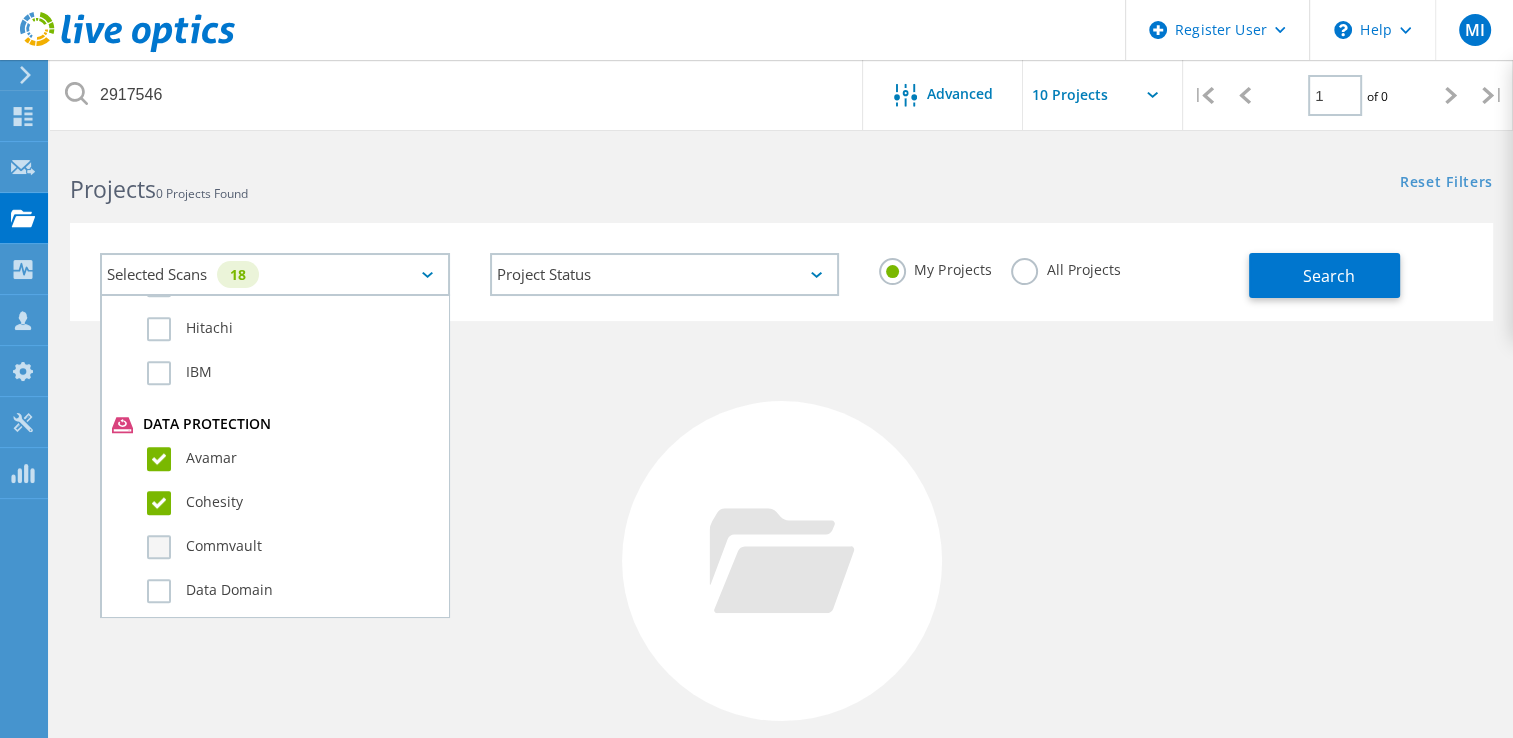 click on "Commvault" 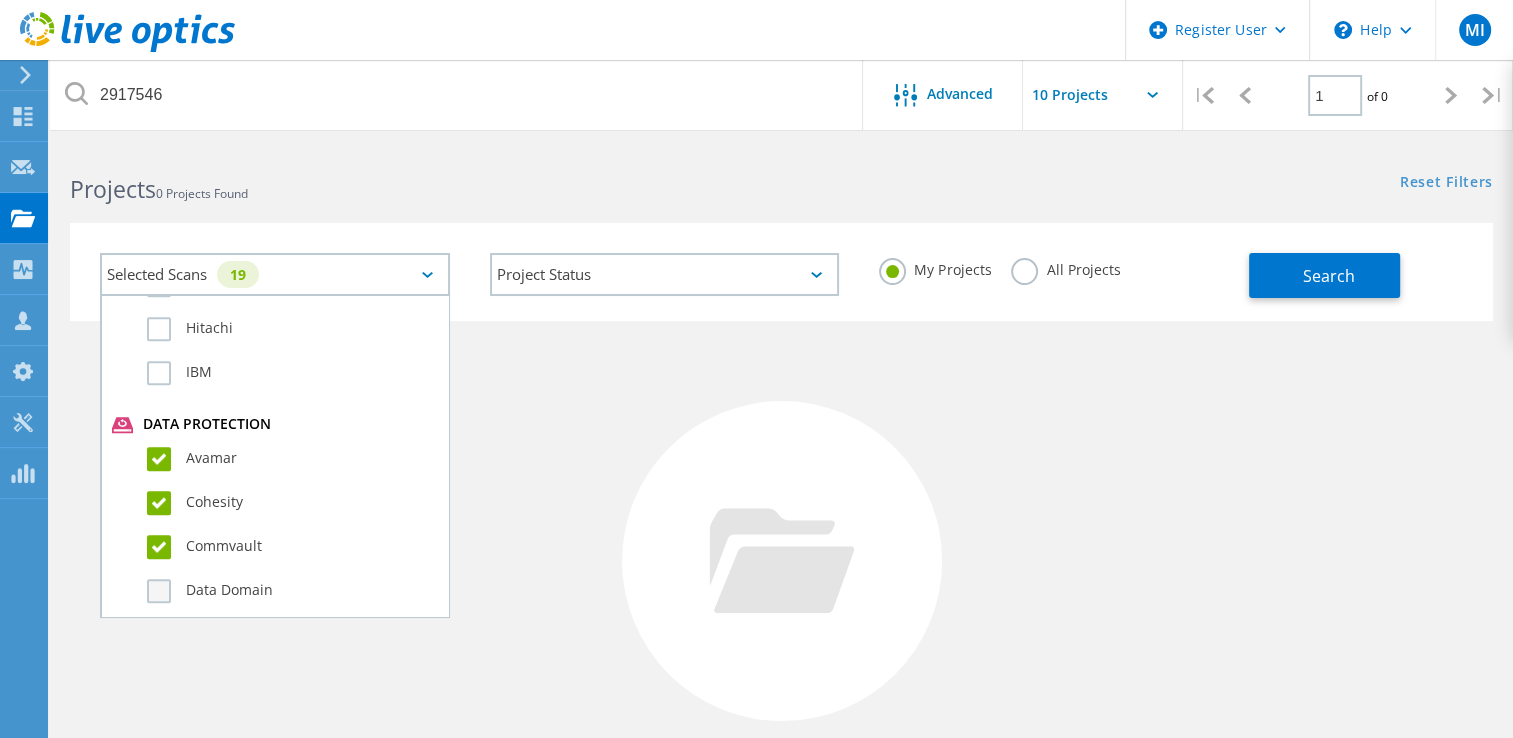 click on "Data Domain" 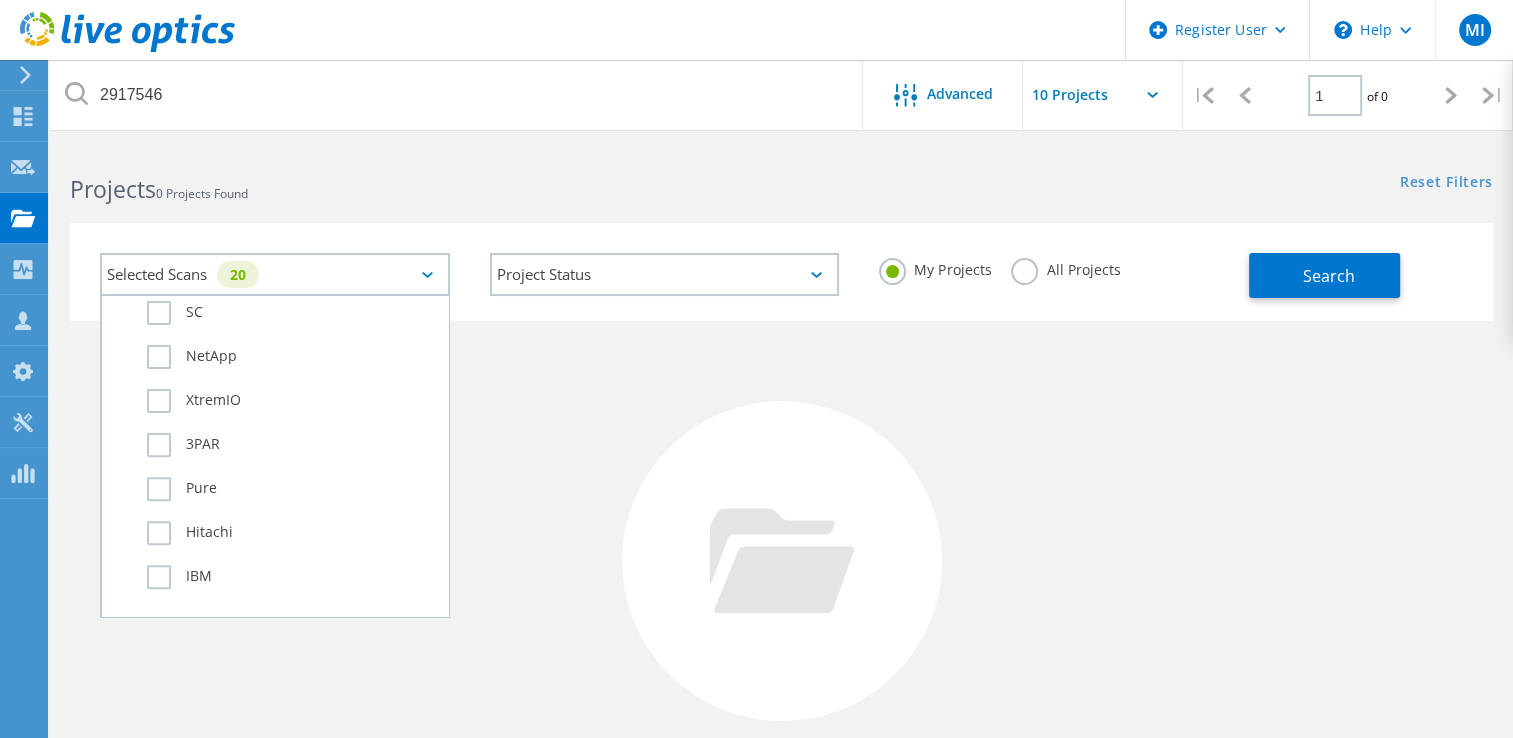 scroll, scrollTop: 760, scrollLeft: 0, axis: vertical 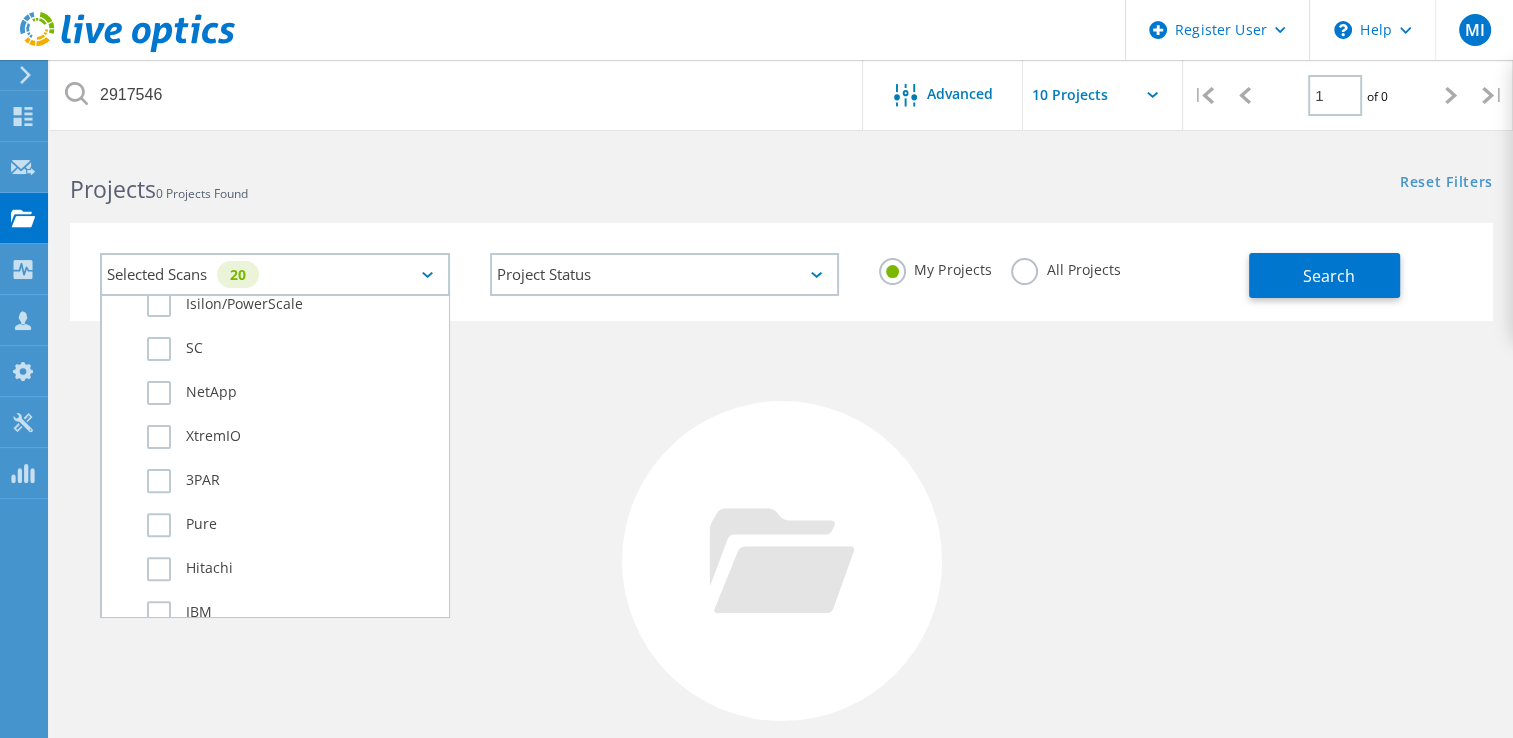 click on "IBM" 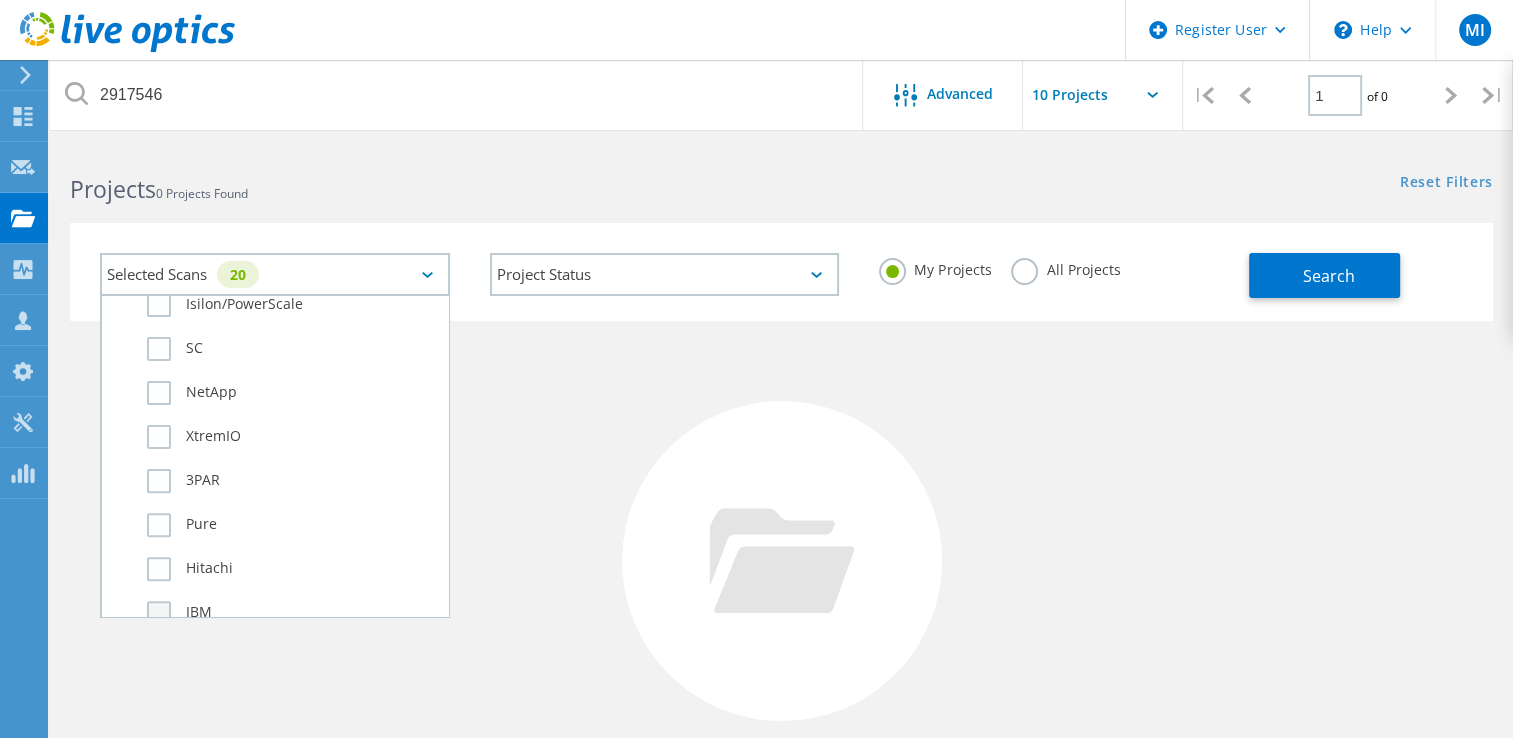 click on "IBM" 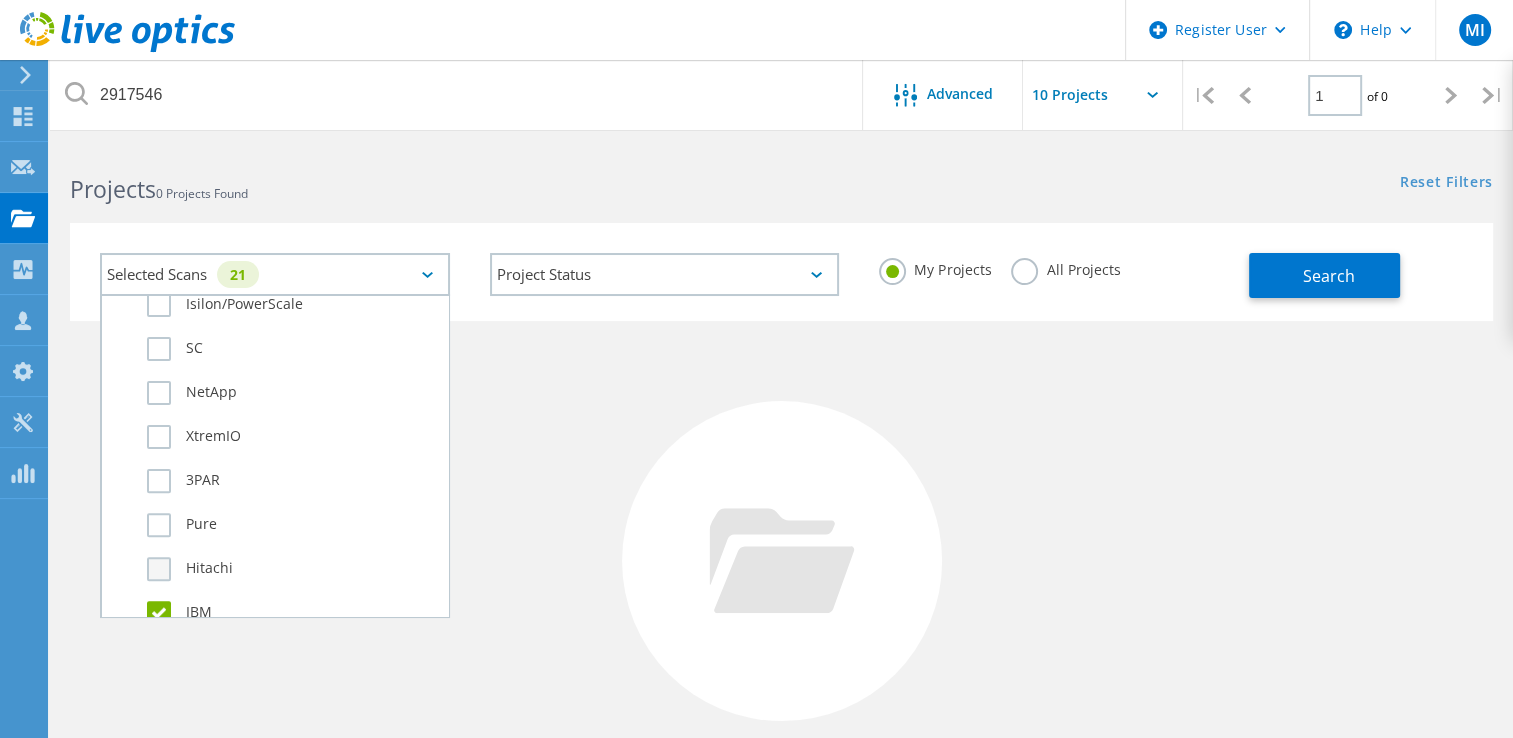 click on "Hitachi" 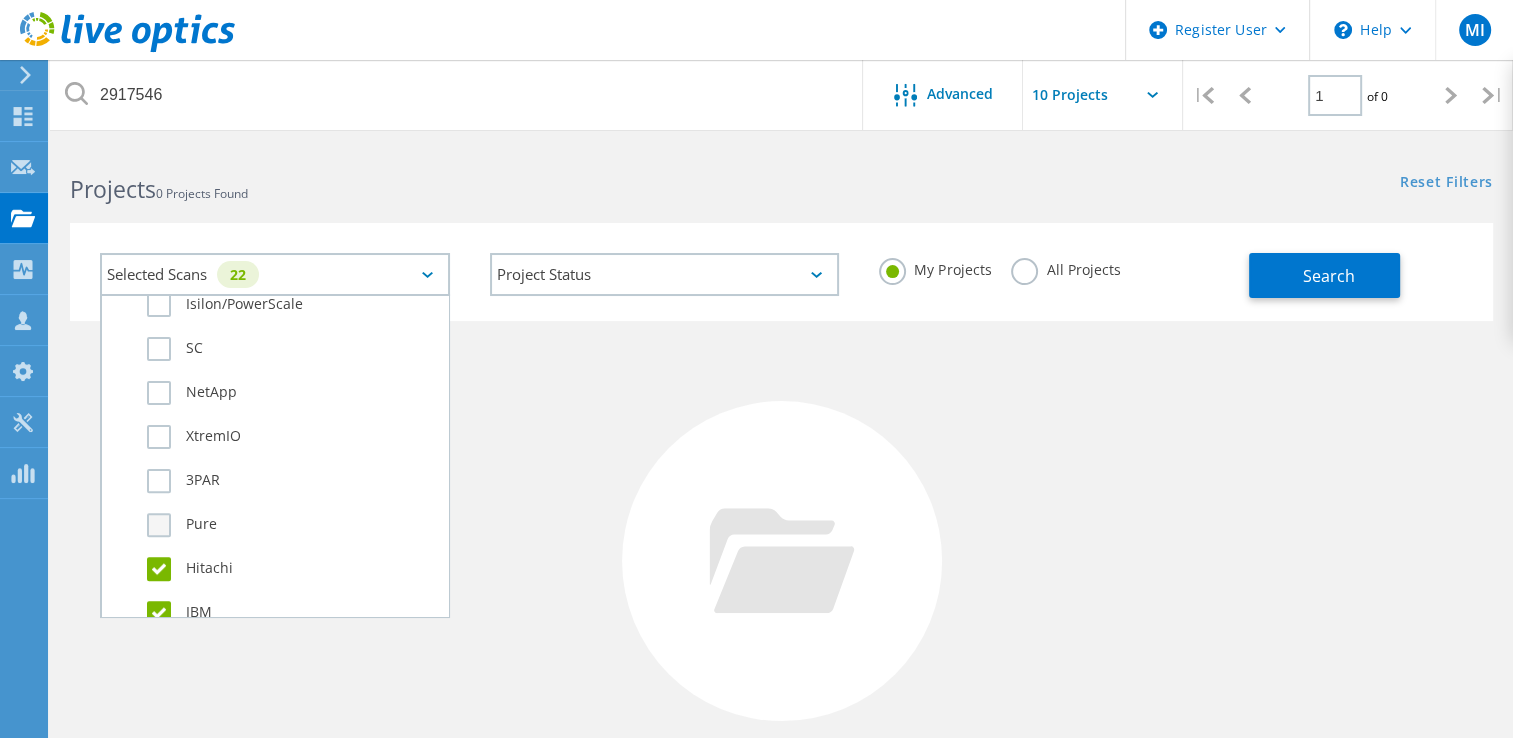 click on "Pure" 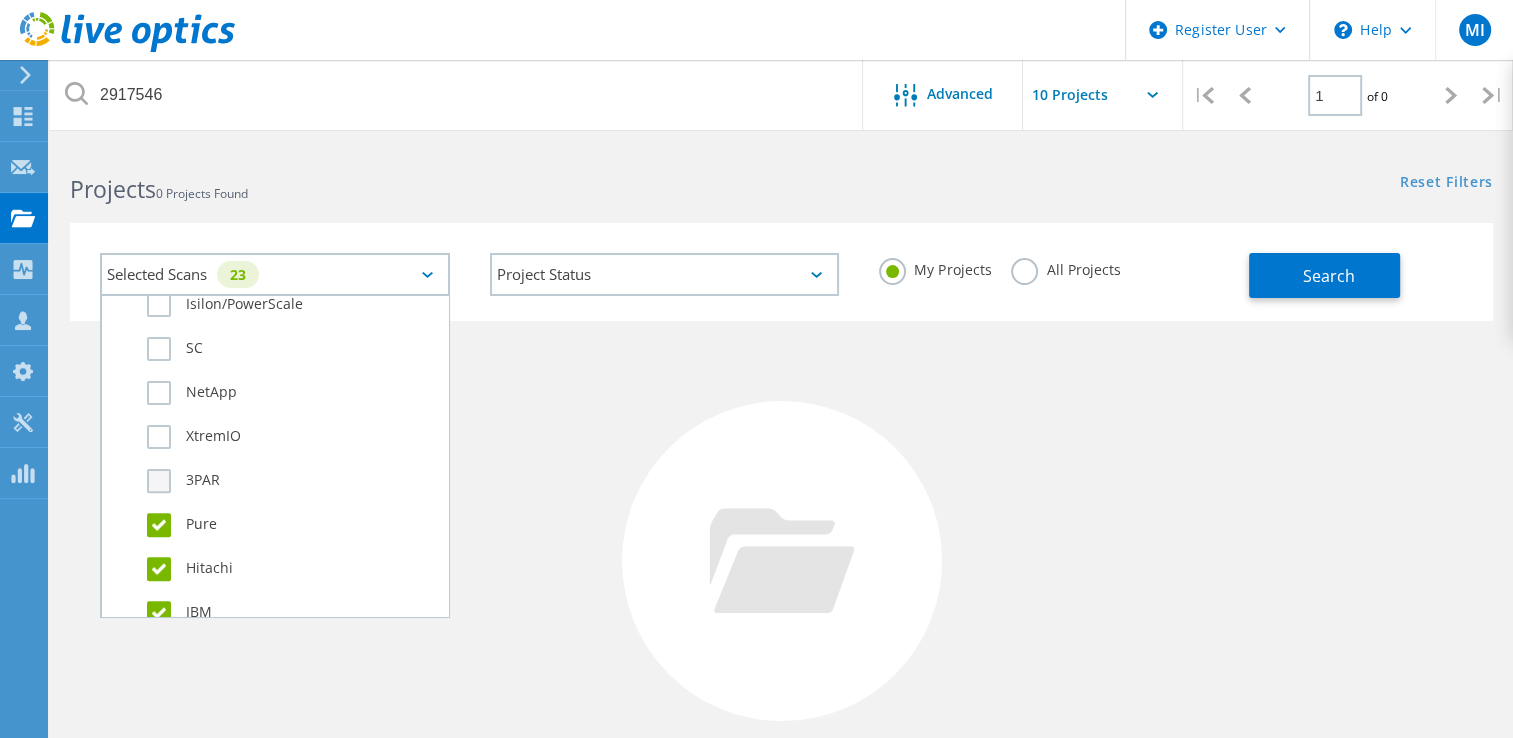 click on "3PAR" 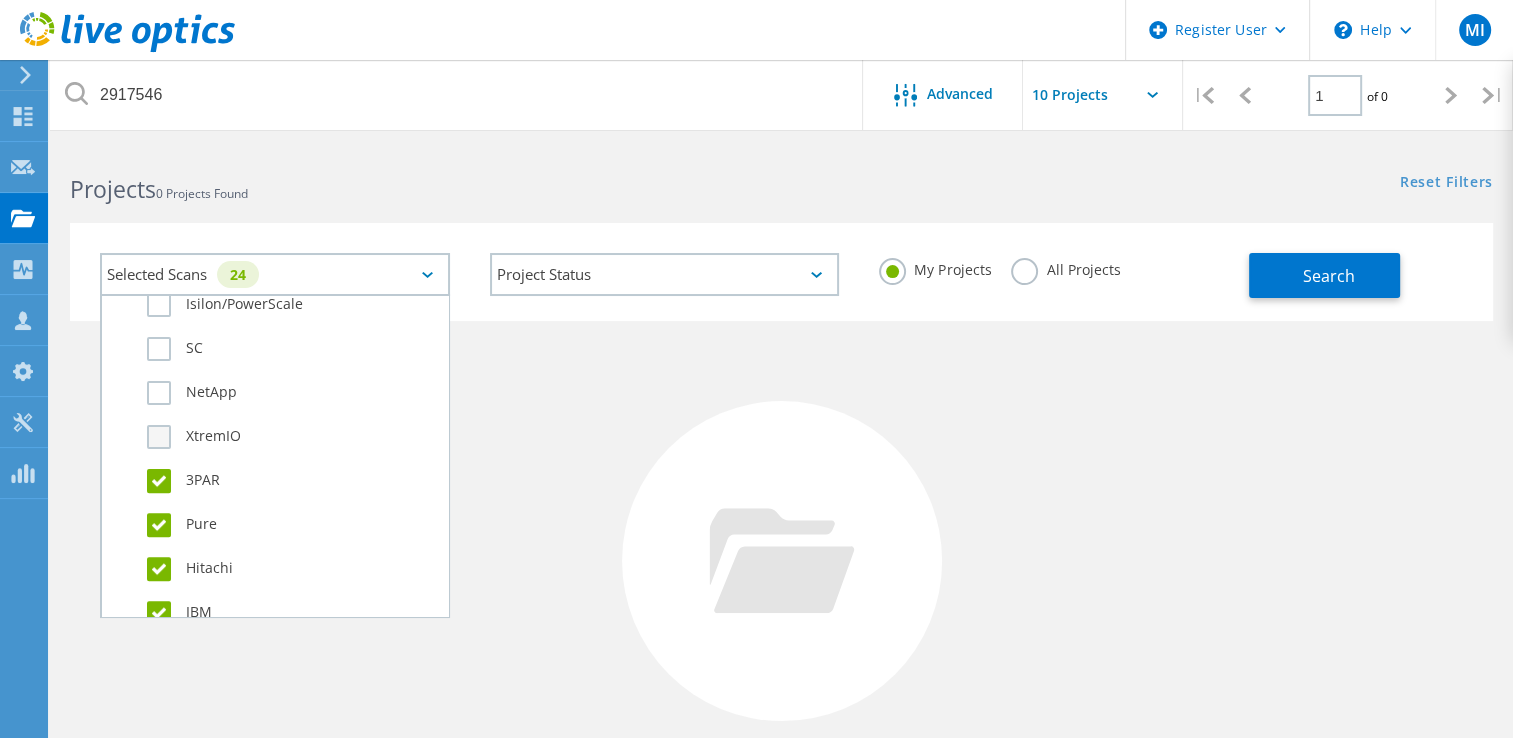 click on "XtremIO" 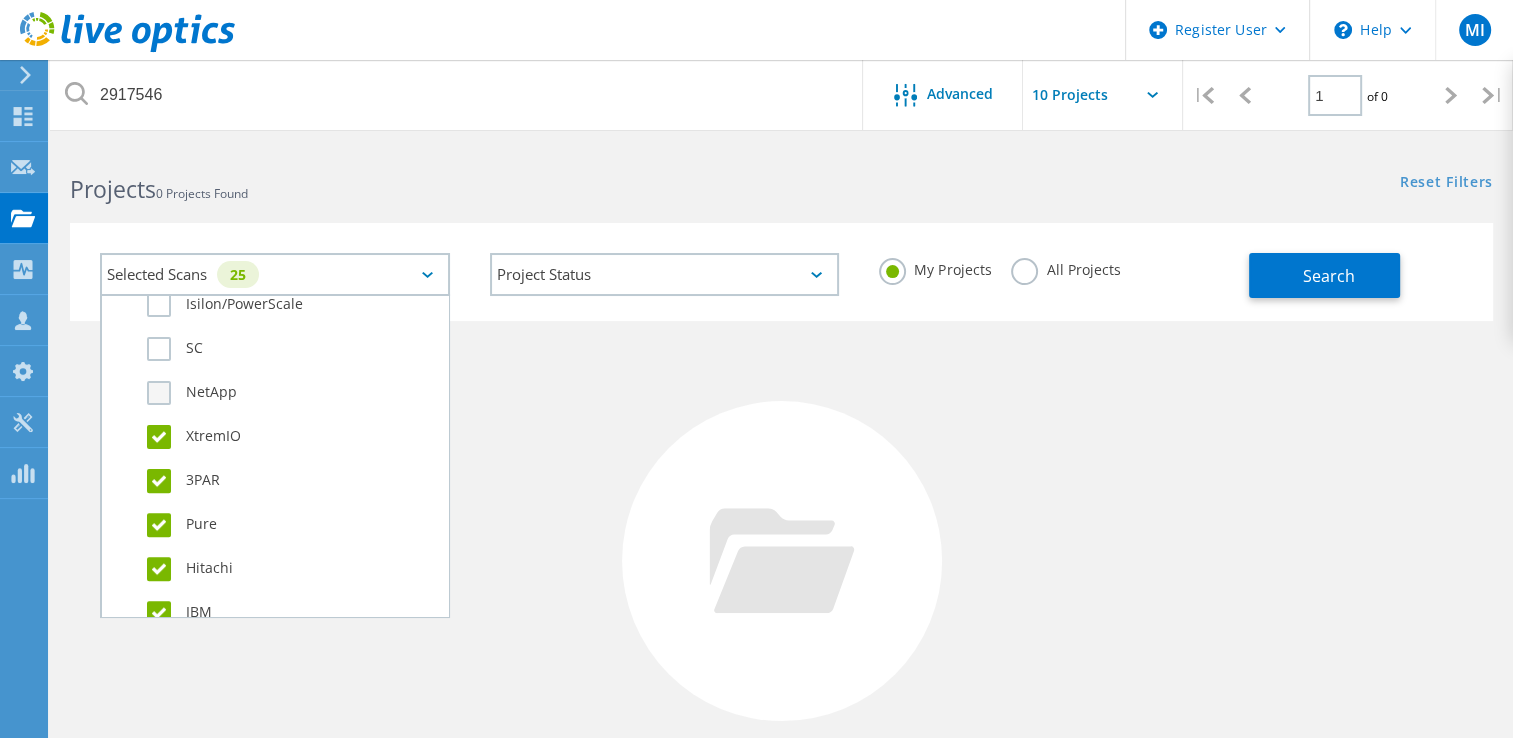 click on "NetApp" 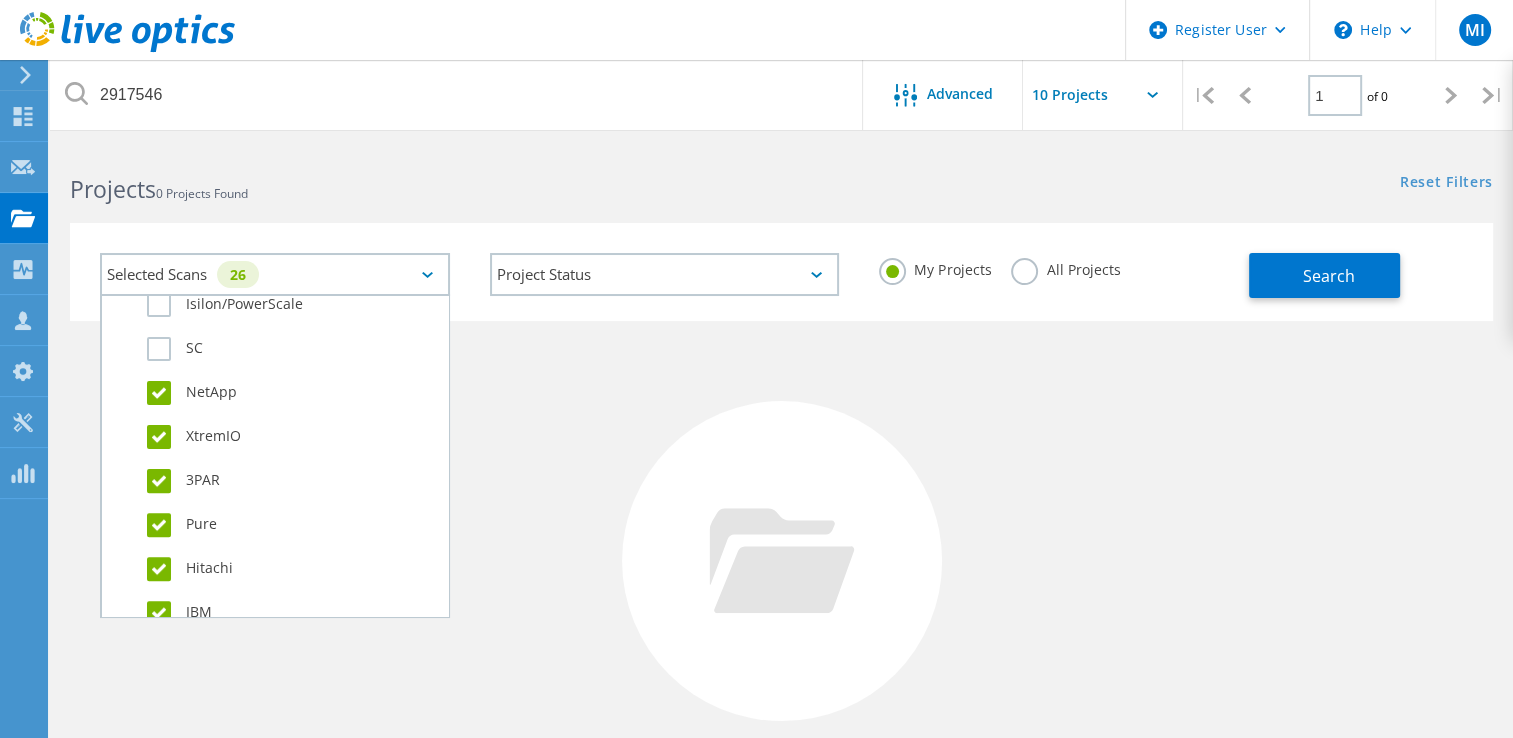 click on "Isilon/PowerScale" 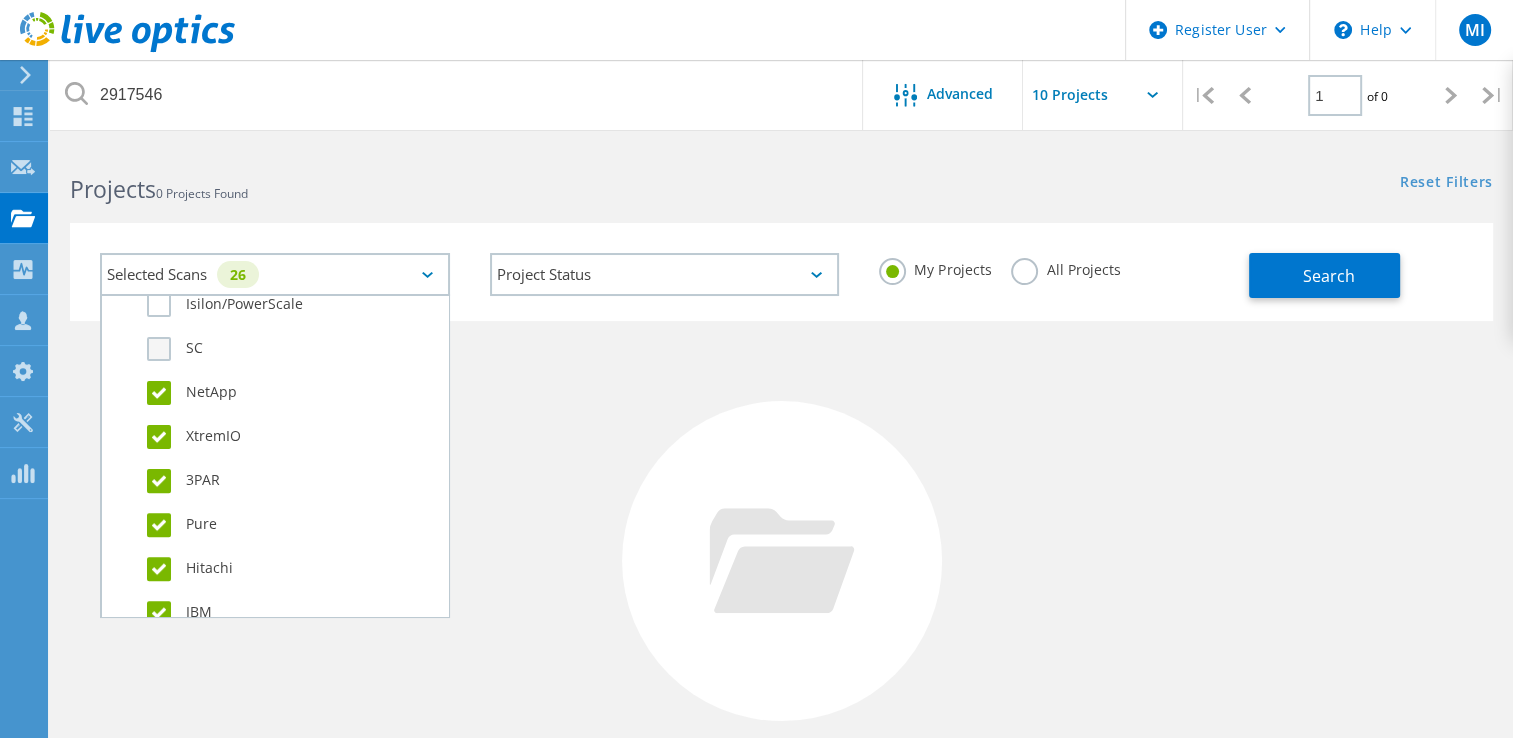 click on "SC" 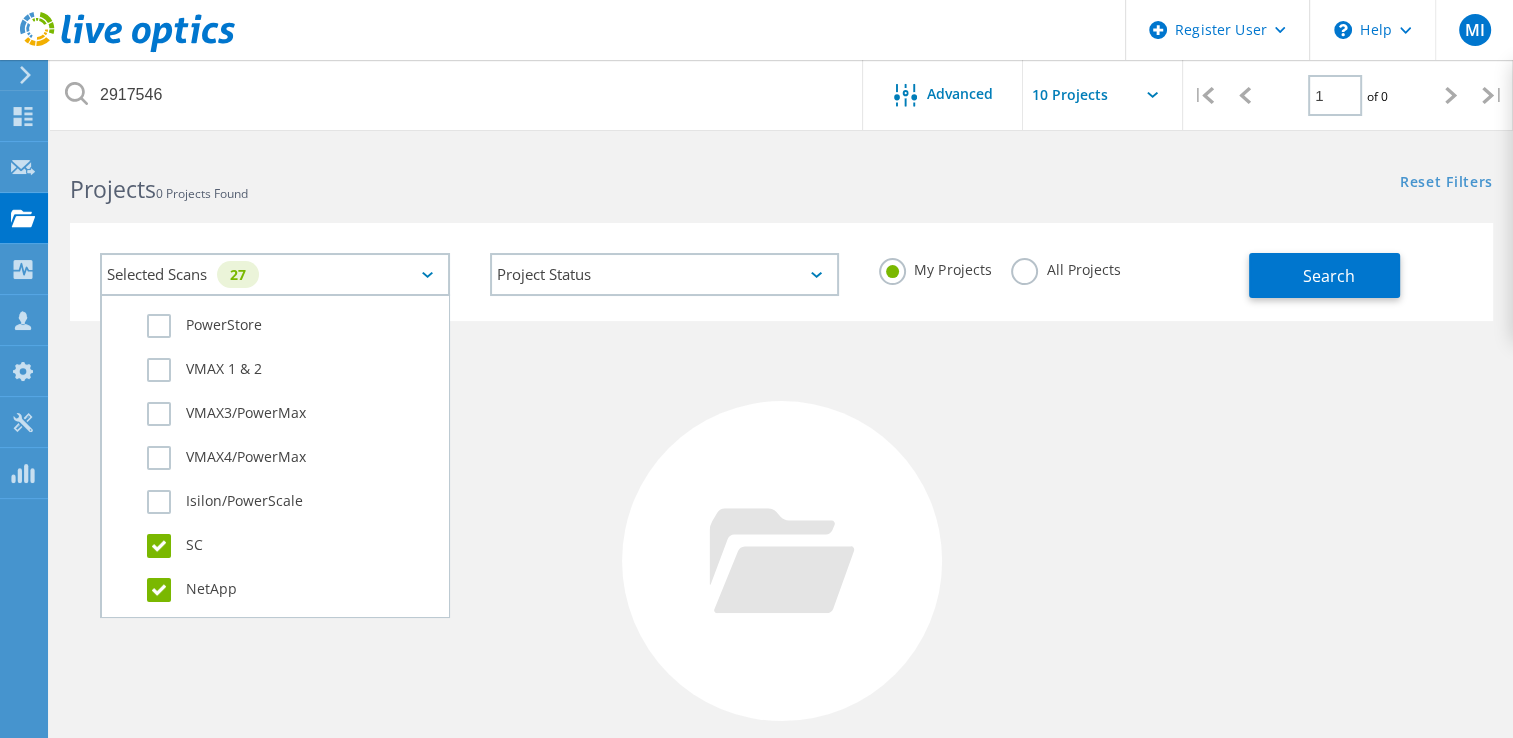 scroll, scrollTop: 519, scrollLeft: 0, axis: vertical 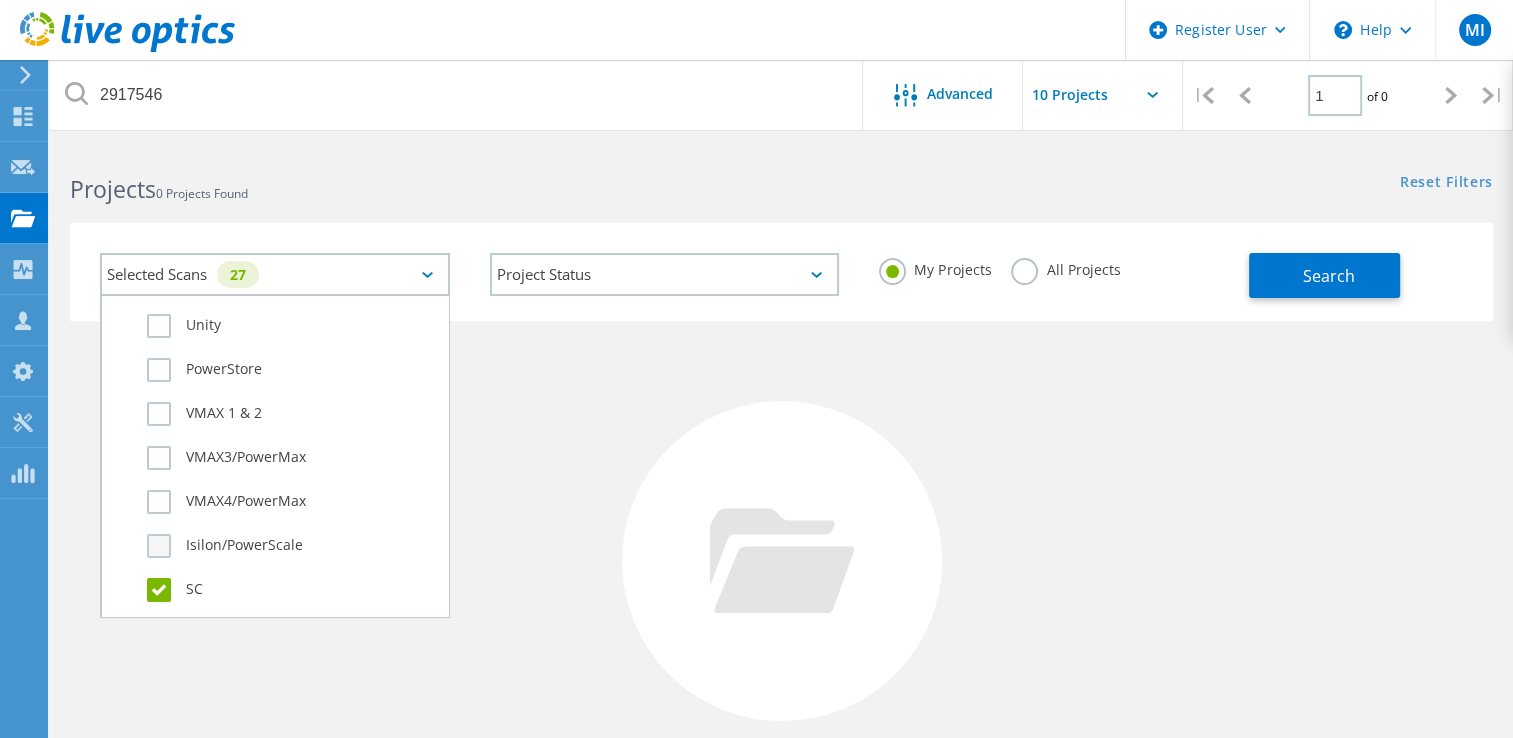click on "Isilon/PowerScale" 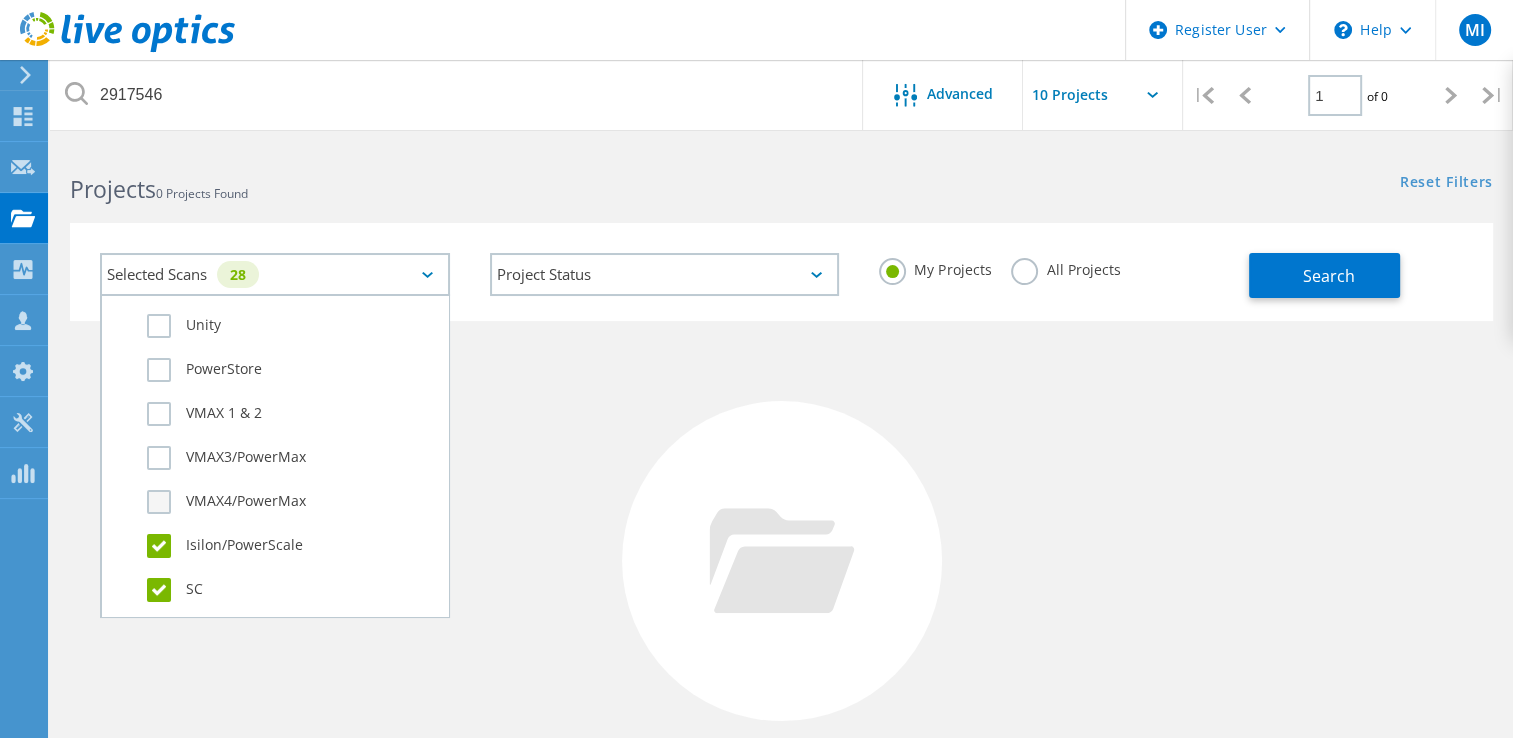 click on "VMAX4/PowerMax" 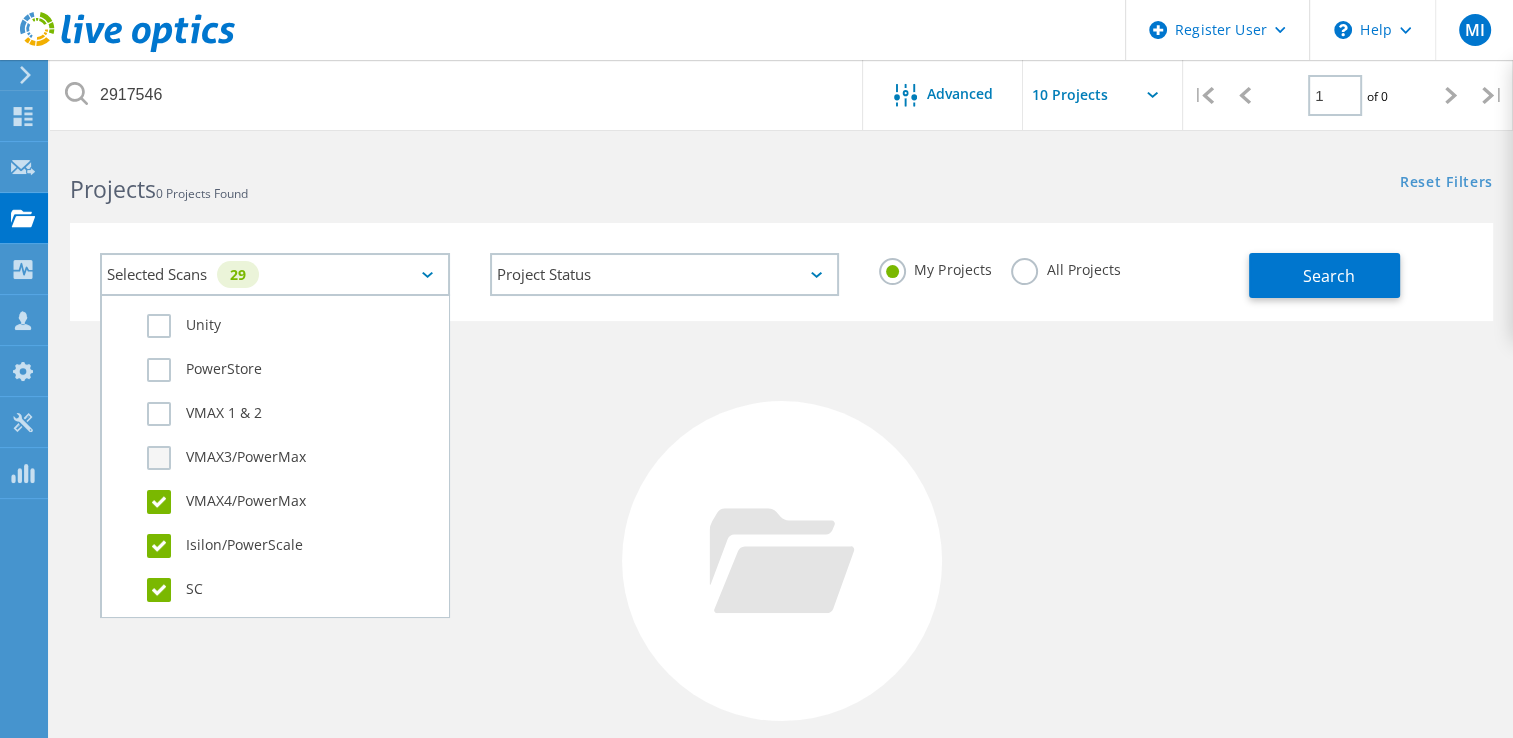 click on "VMAX3/PowerMax" 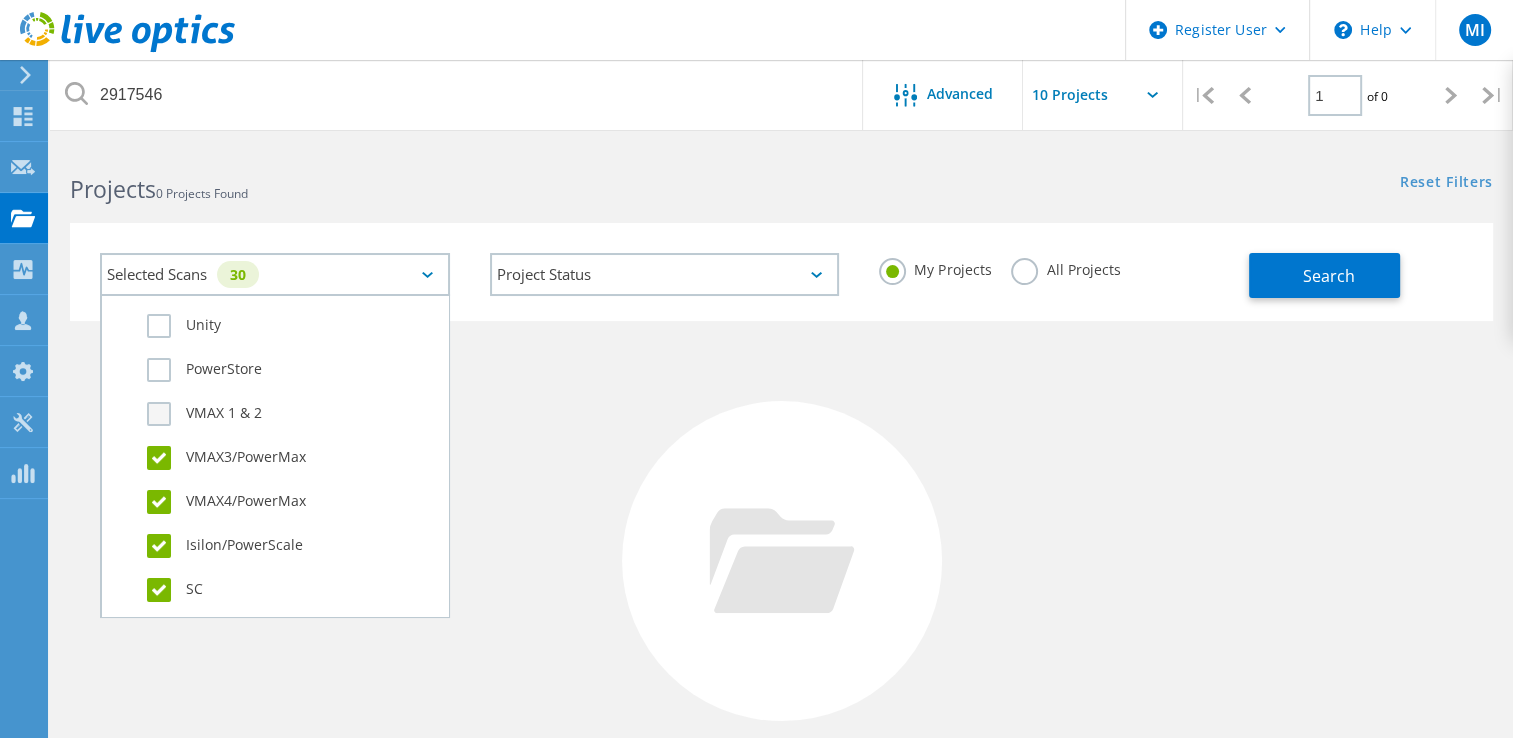 click on "VMAX 1 & 2" 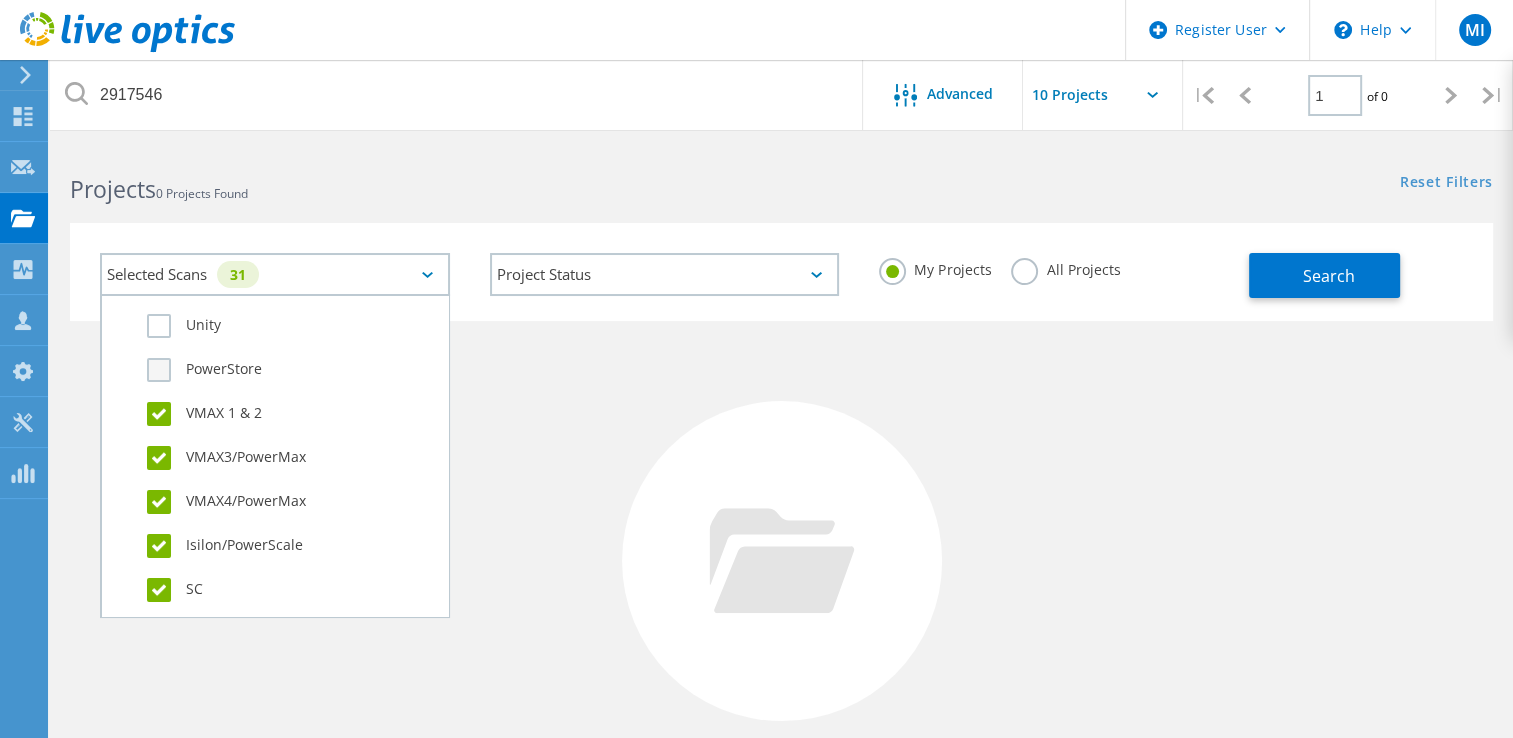 click on "PowerStore" 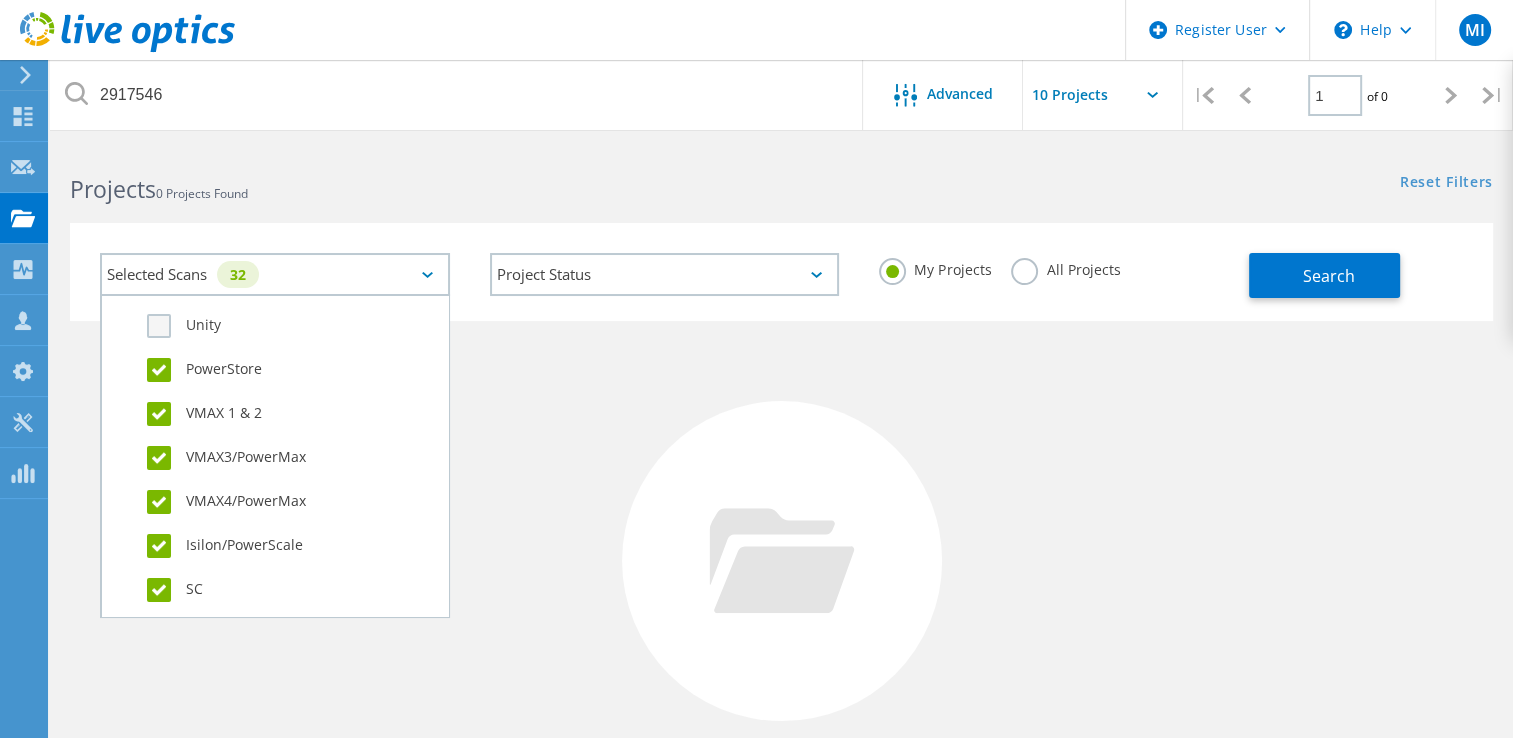 click on "Unity" 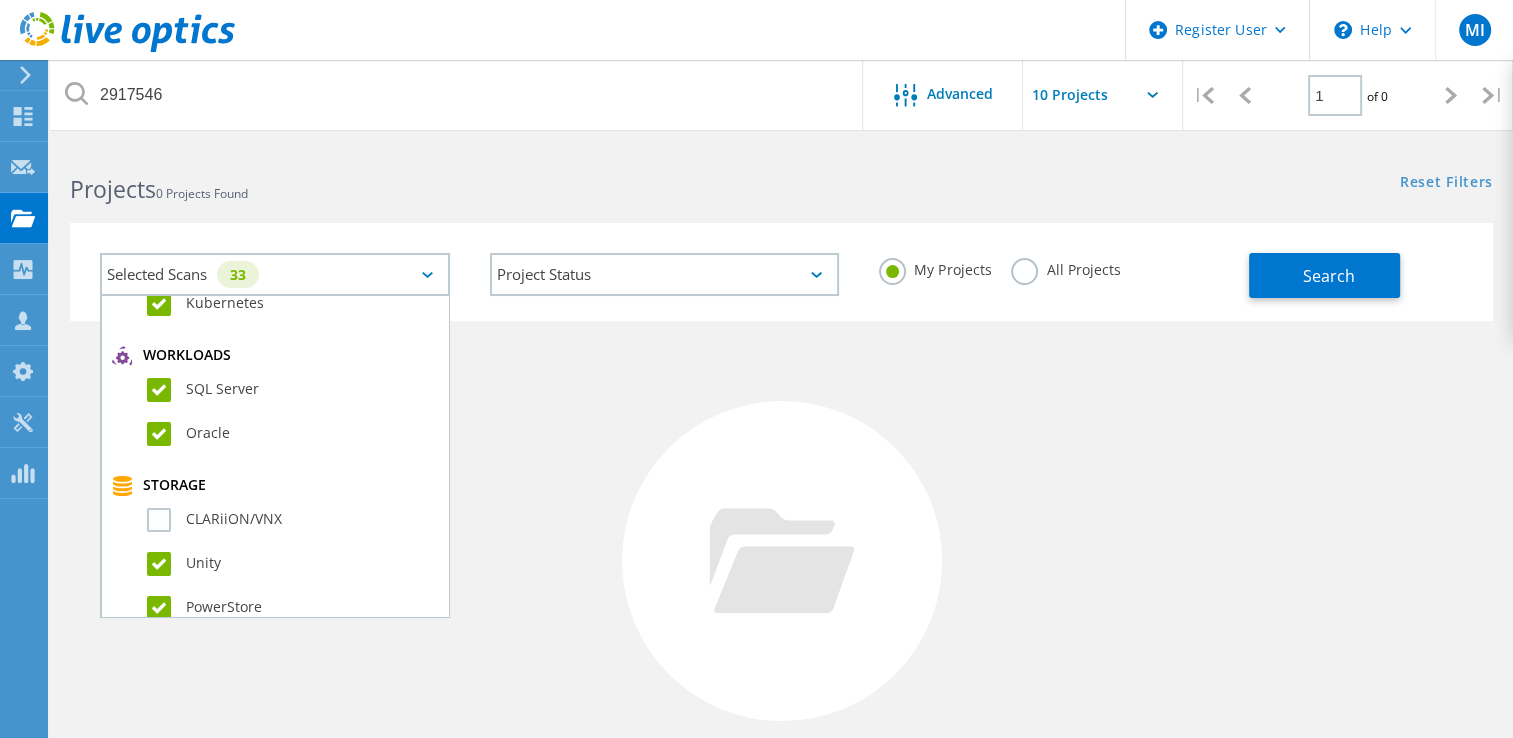 scroll, scrollTop: 223, scrollLeft: 0, axis: vertical 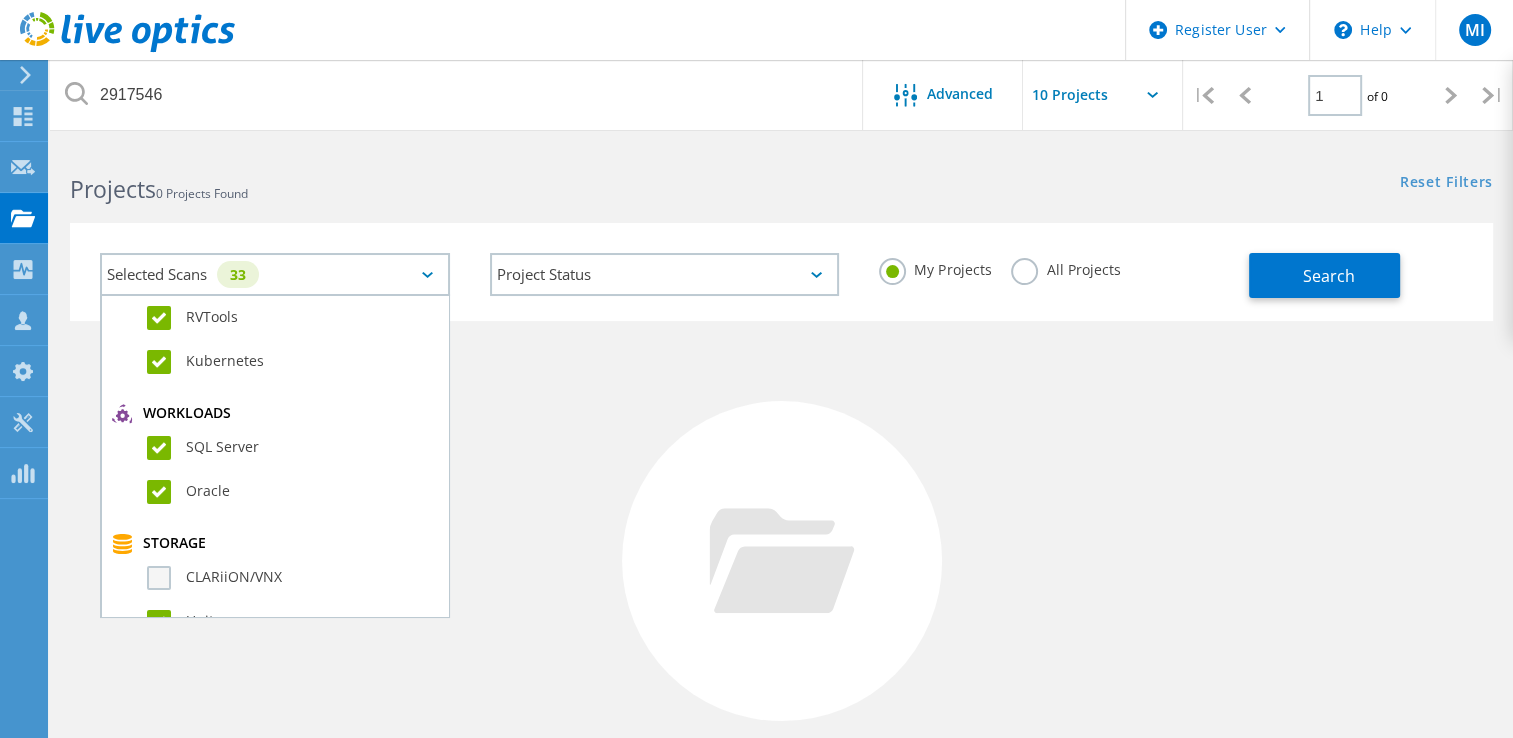 click on "CLARiiON/VNX" 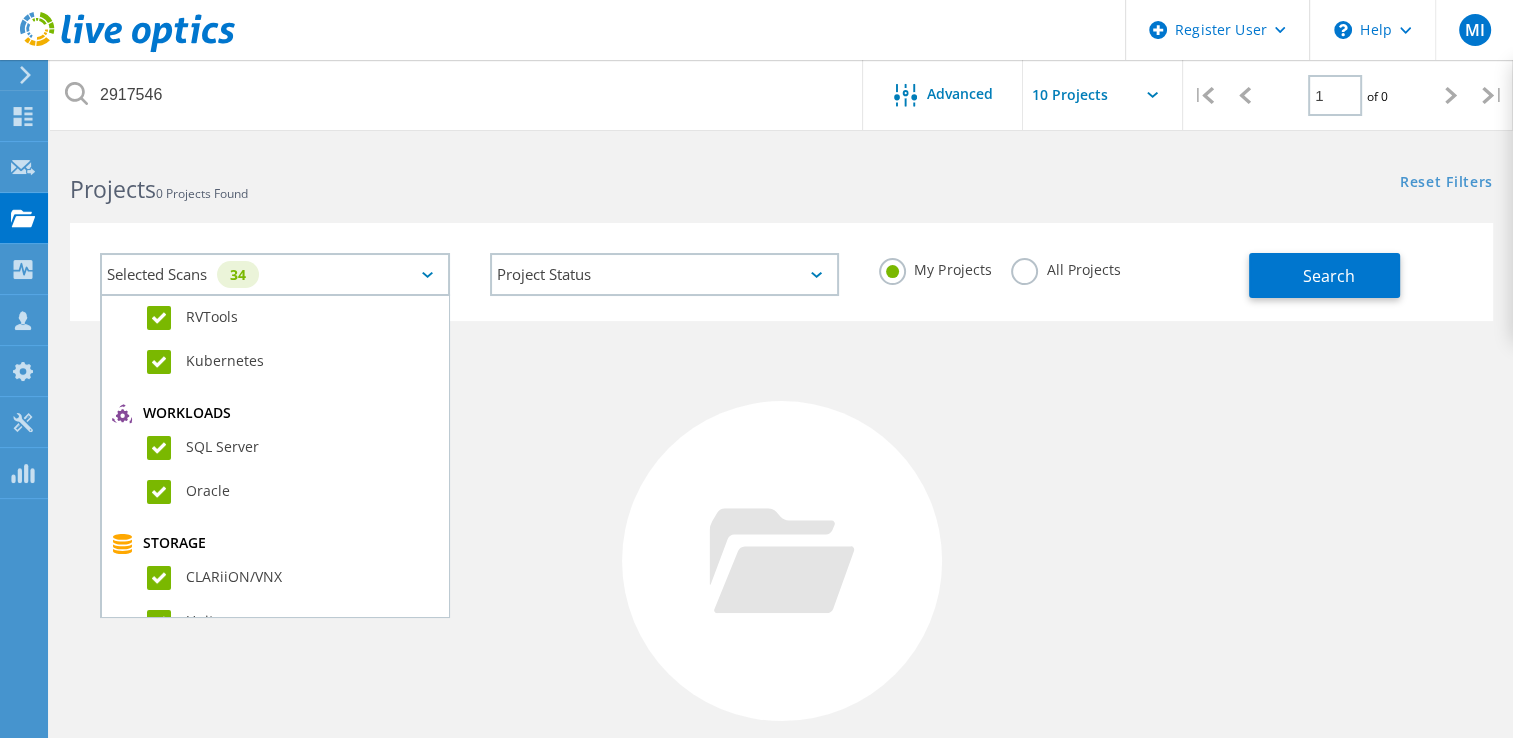 scroll, scrollTop: 0, scrollLeft: 0, axis: both 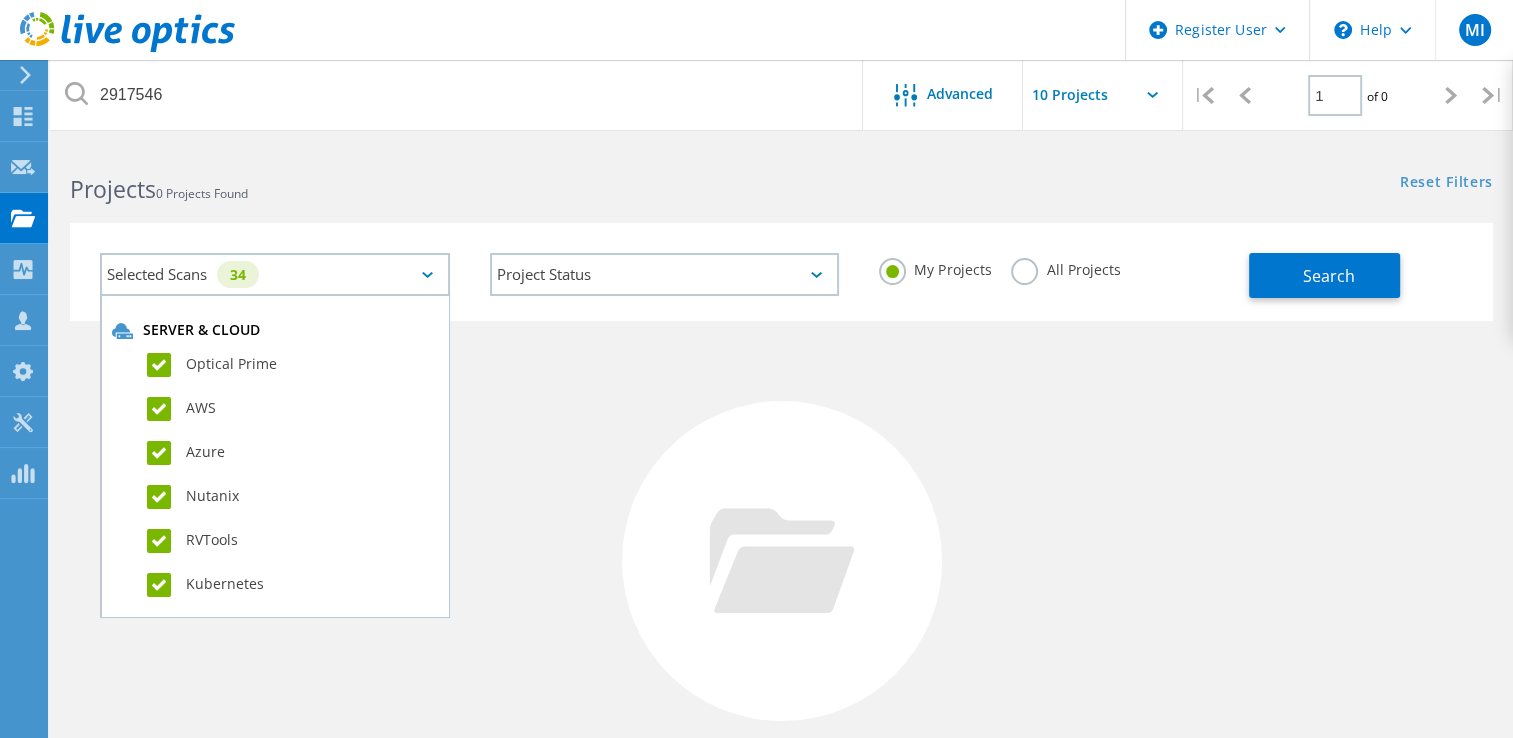 click on "Selected Scans   34   Server & Cloud  Optical Prime AWS Azure Nutanix RVTools Kubernetes  Workloads  SQL Server Oracle  Storage  CLARiiON/VNX Unity PowerStore VMAX 1 & 2 VMAX3/PowerMax VMAX4/PowerMax Isilon/PowerScale SC NetApp XtremIO 3PAR Pure Hitachi IBM  Data Protection  Avamar Cohesity Commvault Data Domain IBM Spectrum Protect (TSM) NetBackup NetBackup (API) NetWorker NetWorker (API) PowerProtect DM Veeam  File  Dossier  Project Status  In Progress Complete Published Anonymous Archived Error My Projects All Projects Search" 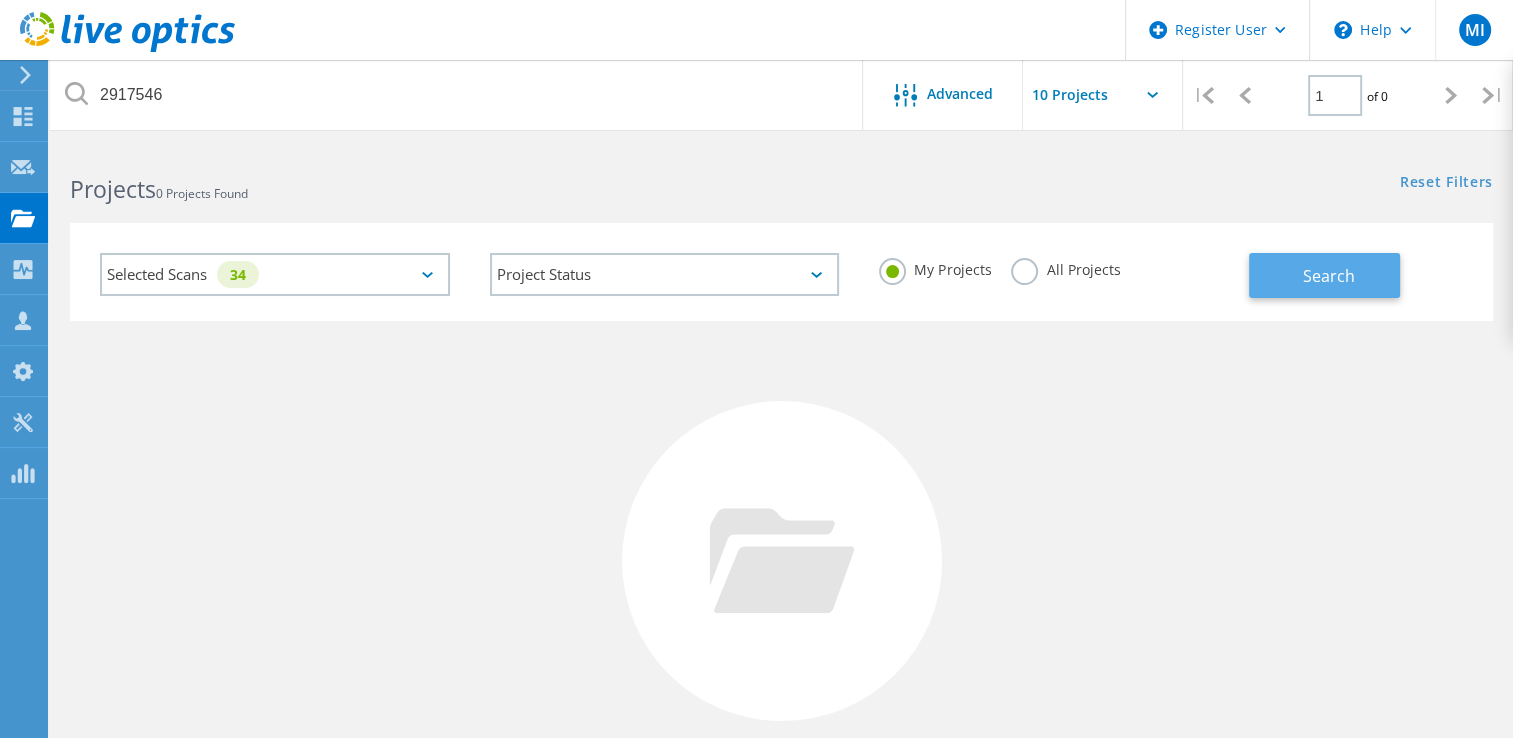 click on "Search" 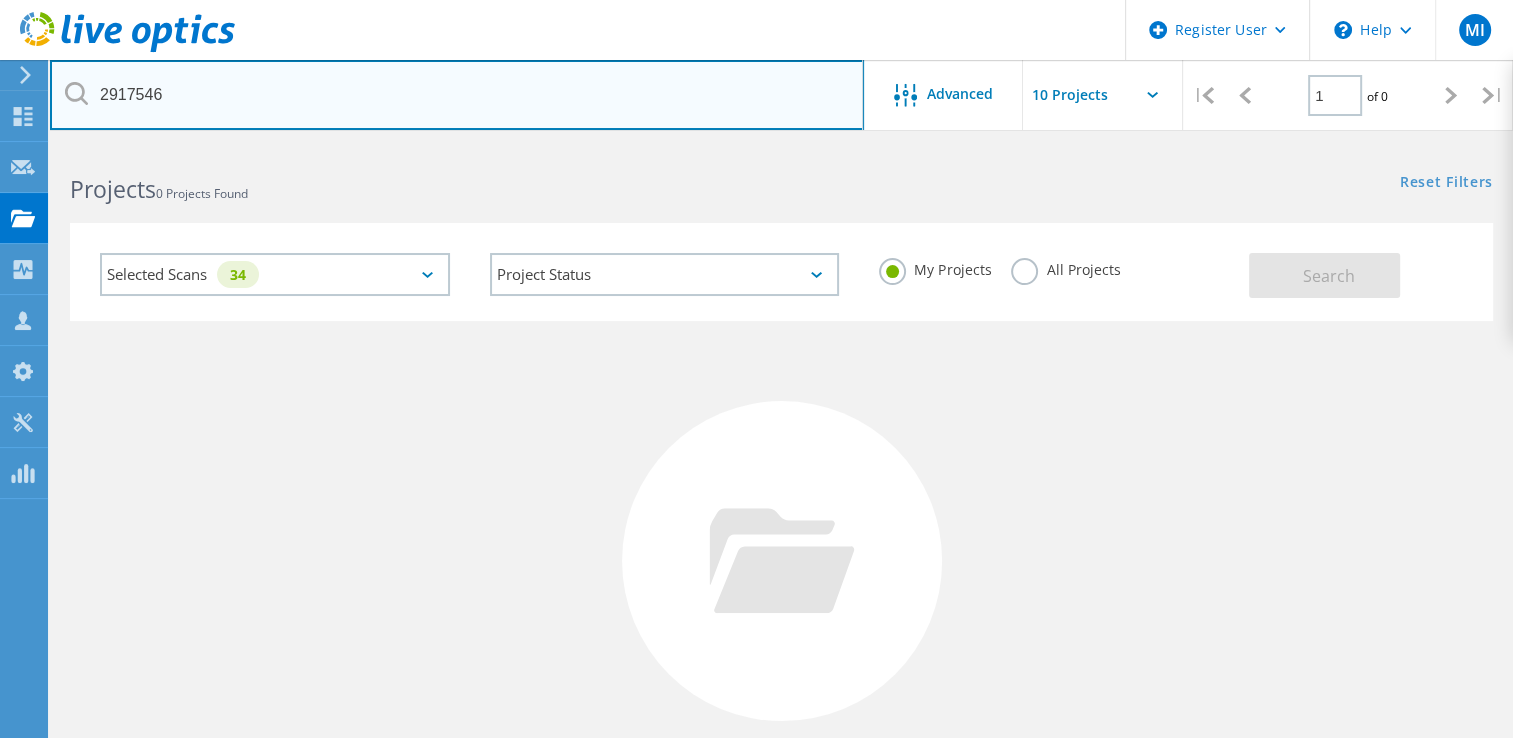 click on "2917546" at bounding box center (457, 95) 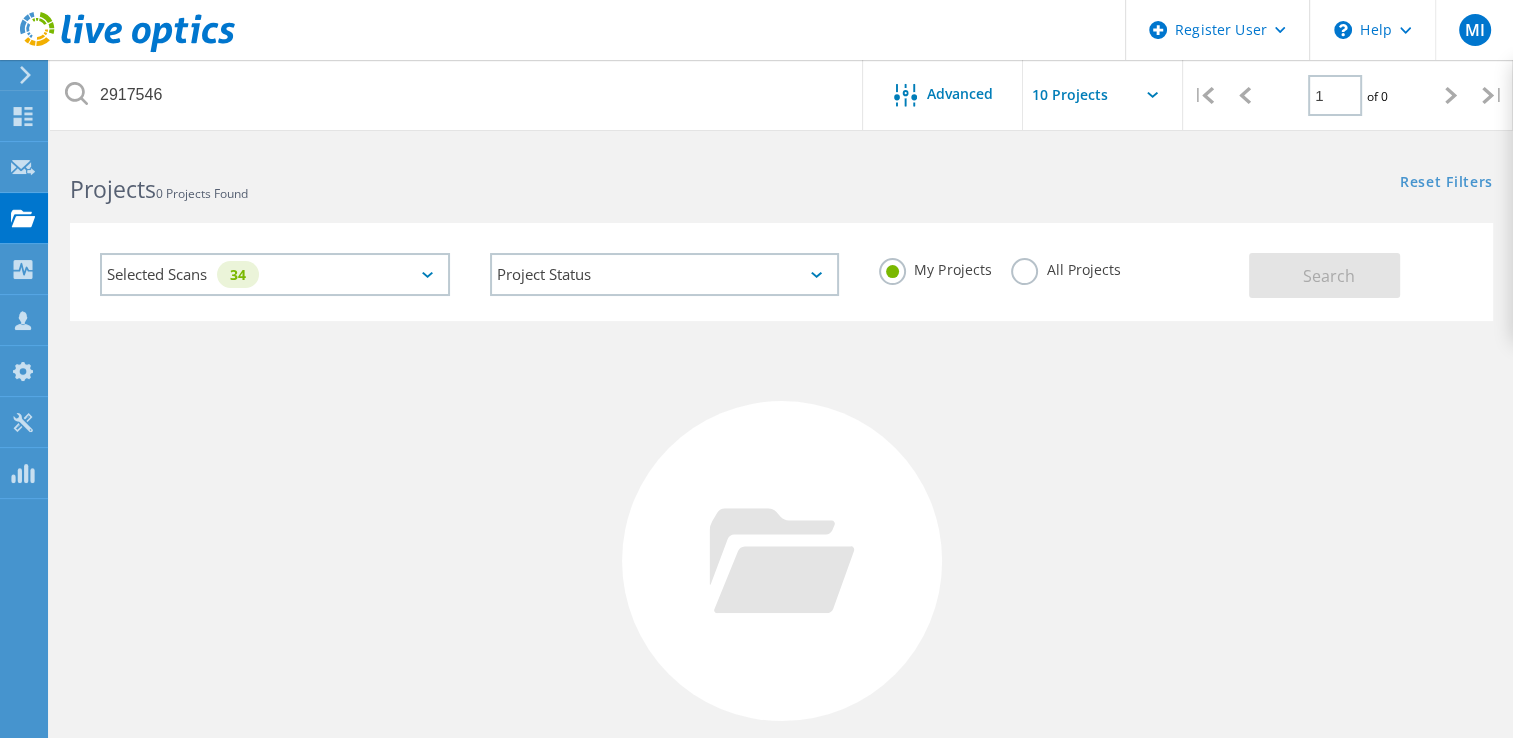 click on "My Projects All Projects" 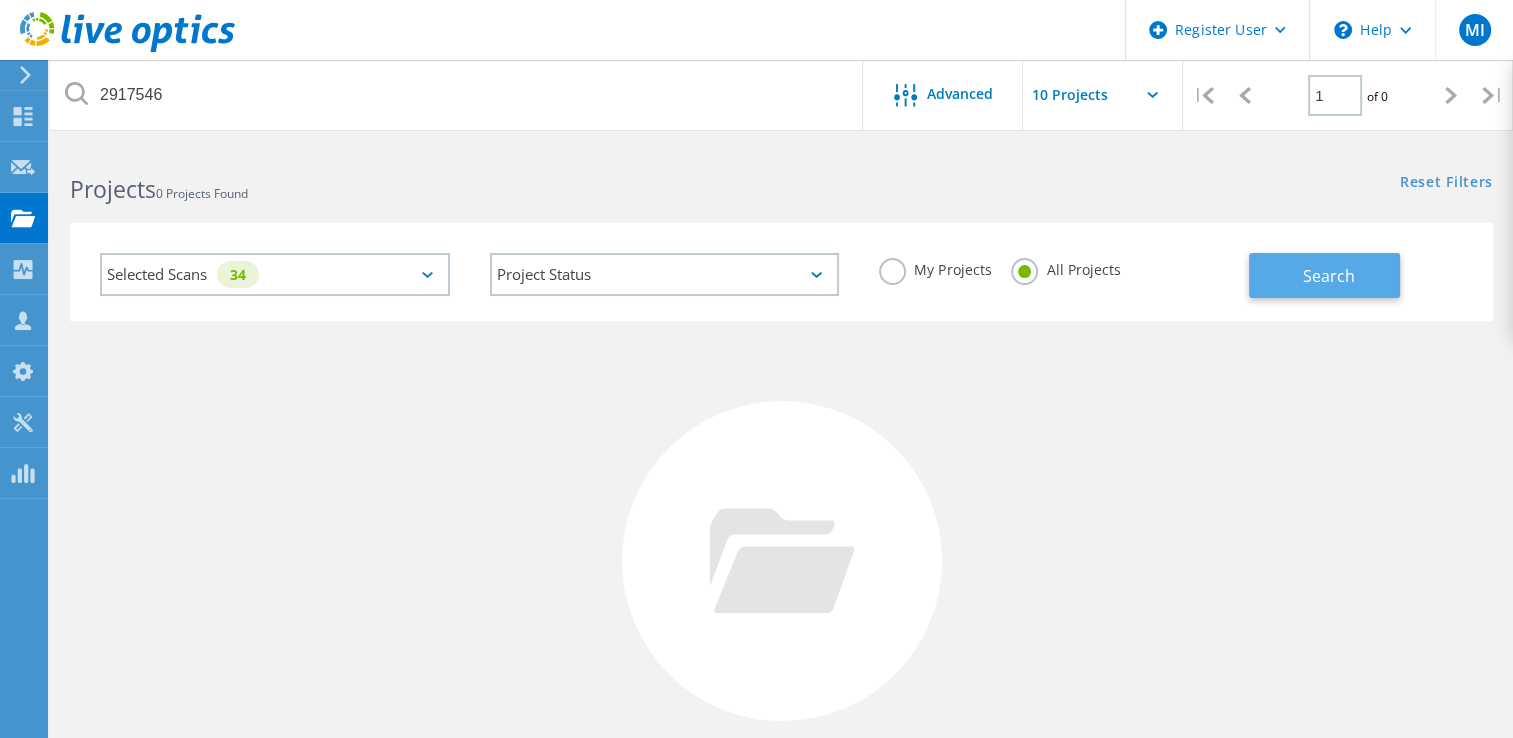 click on "Search" 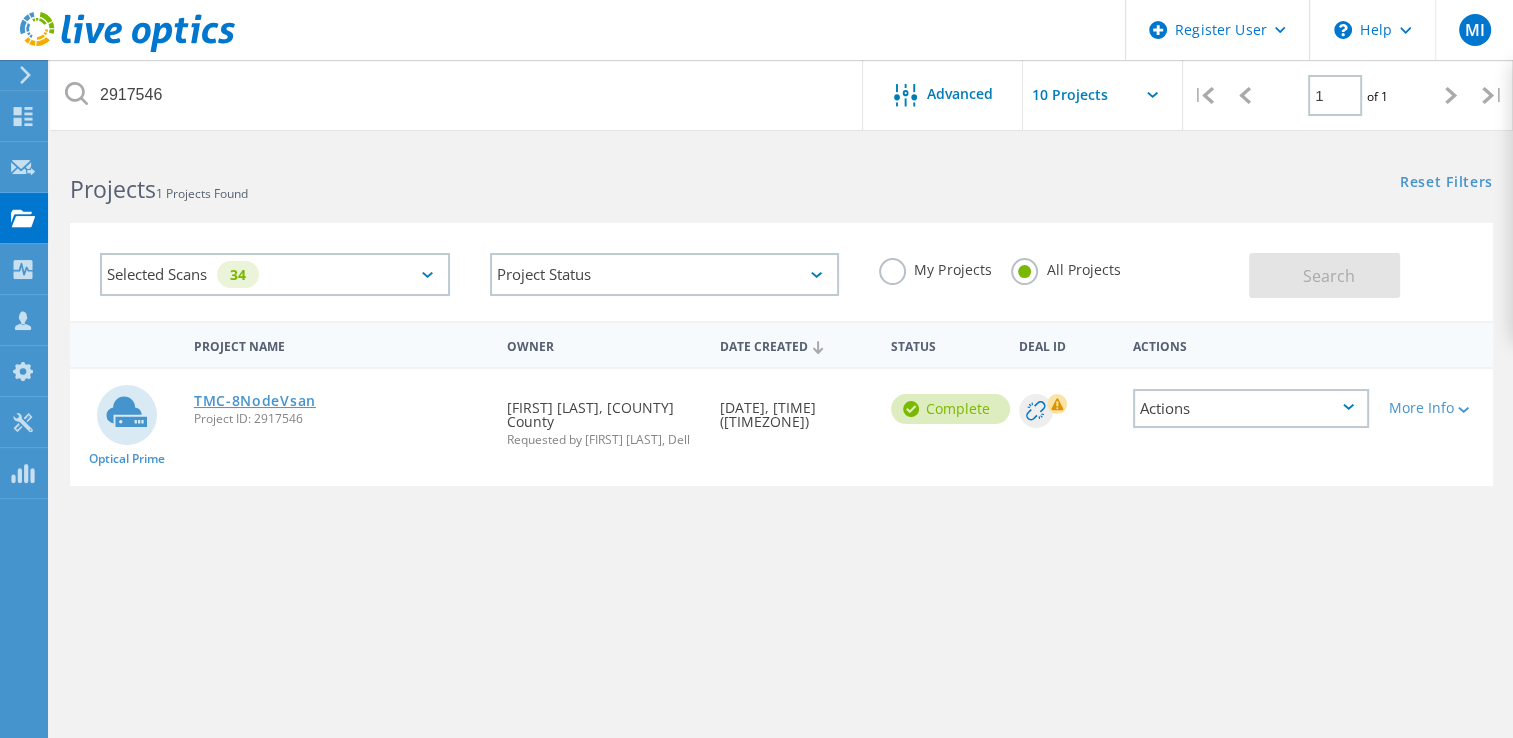 click on "TMC-8NodeVsan" 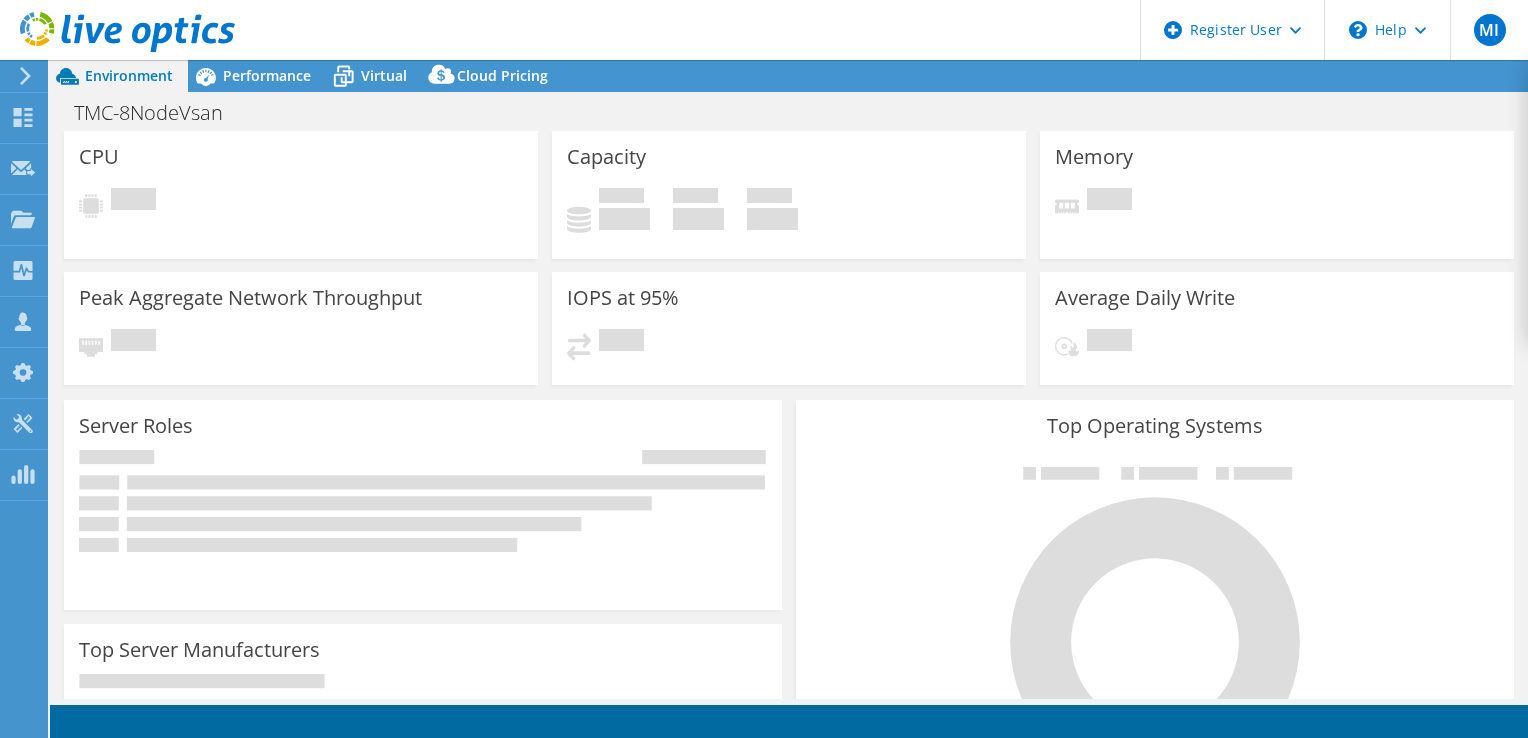 scroll, scrollTop: 0, scrollLeft: 0, axis: both 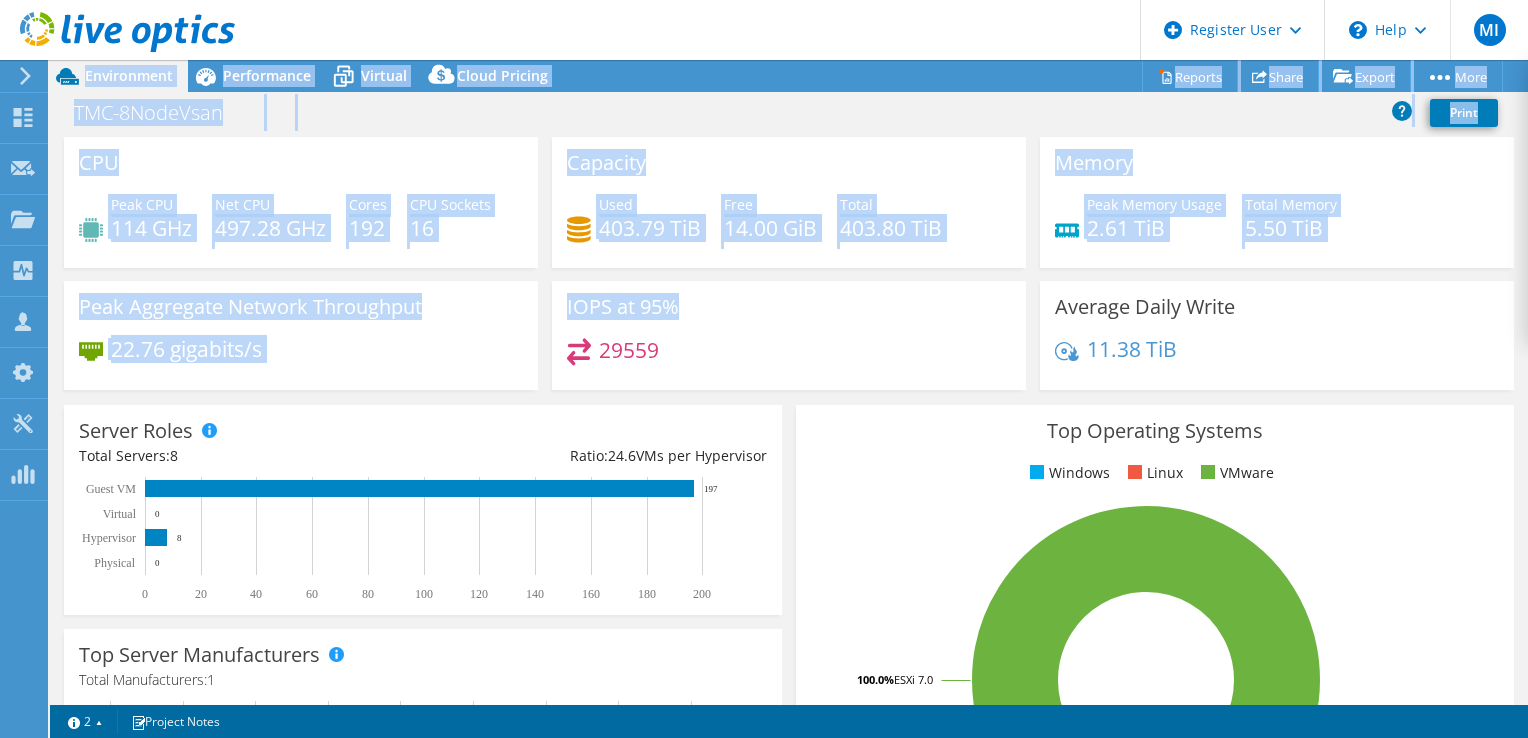 drag, startPoint x: 752, startPoint y: 285, endPoint x: 813, endPoint y: 62, distance: 231.19257 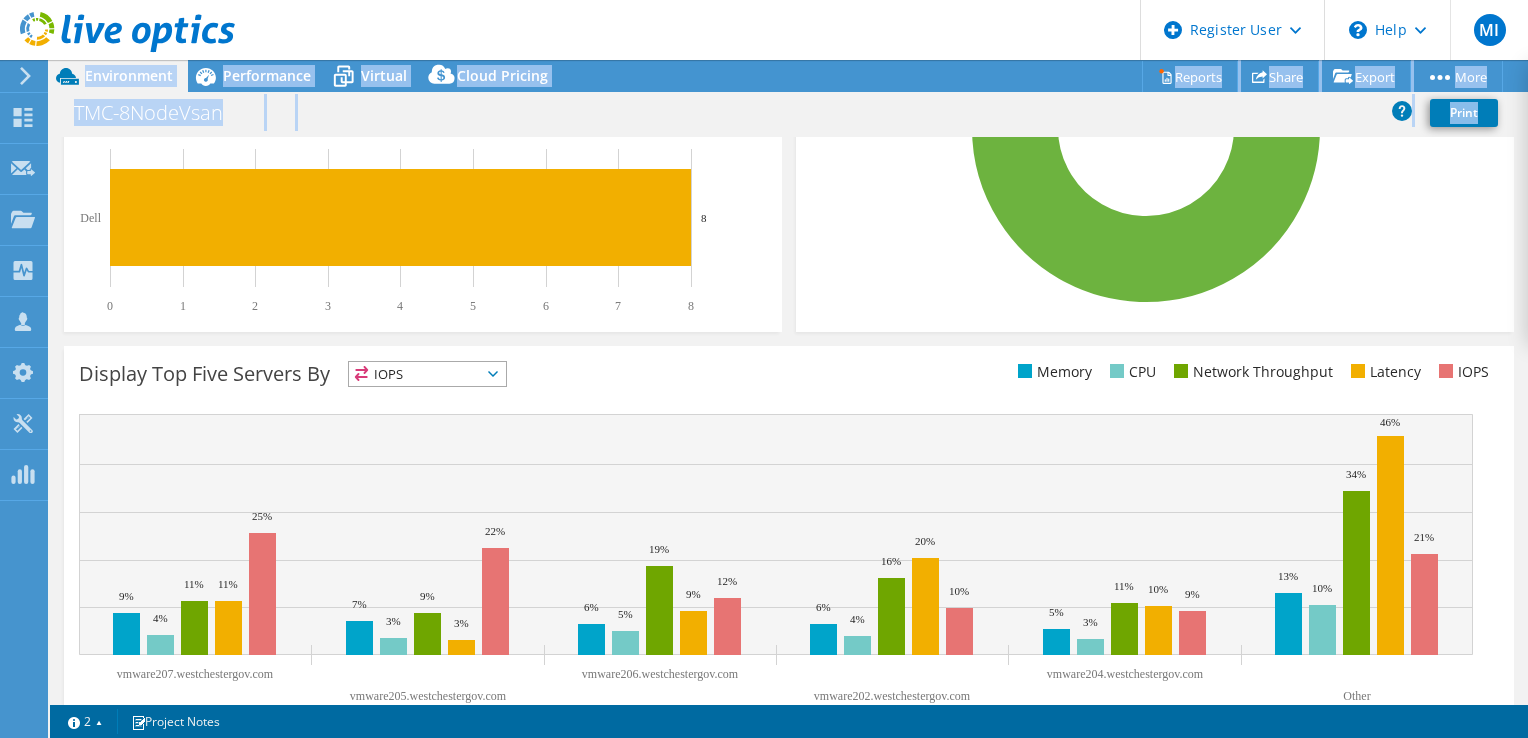 scroll, scrollTop: 552, scrollLeft: 0, axis: vertical 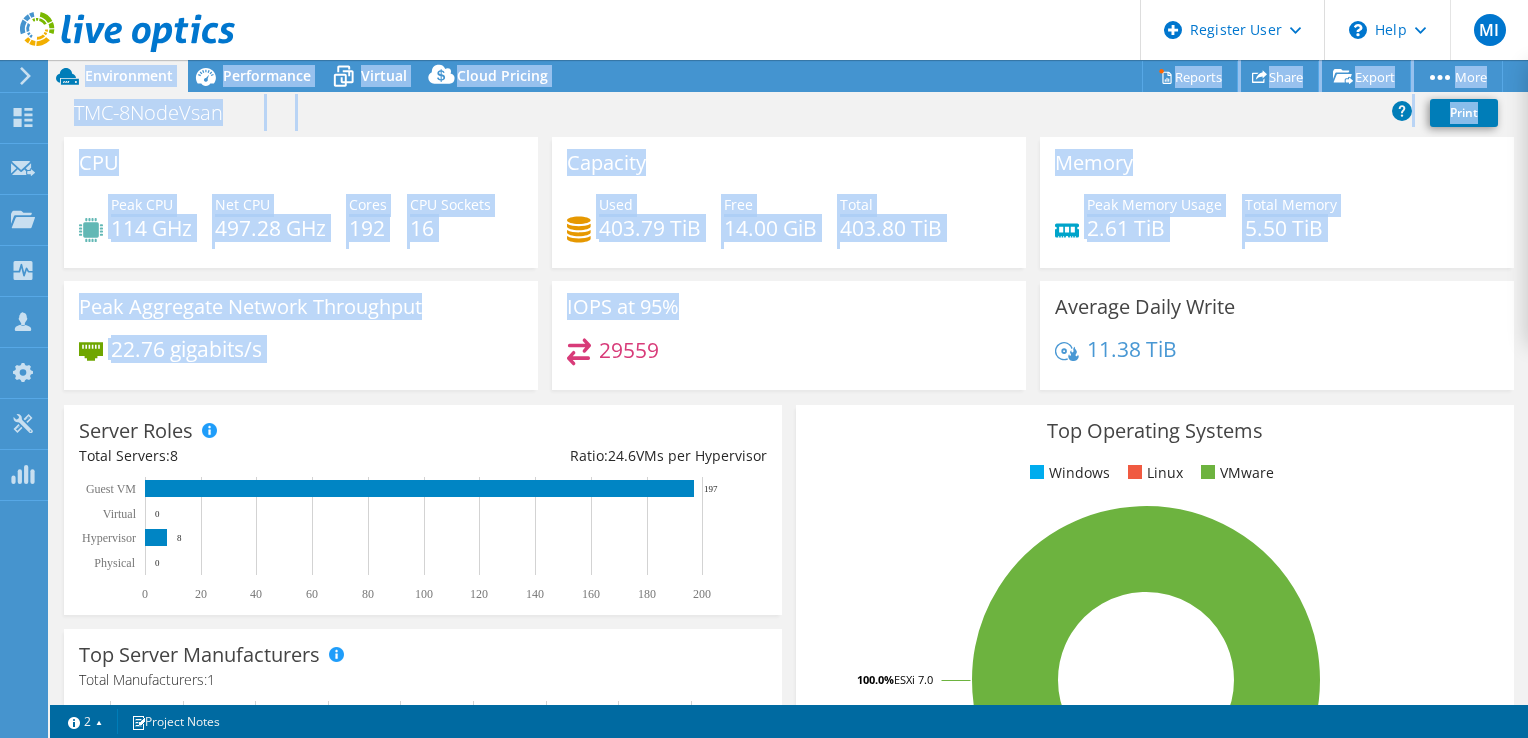 click on "Dell User
[FIRST] [LAST]
[EMAIL]" at bounding box center (764, 30) 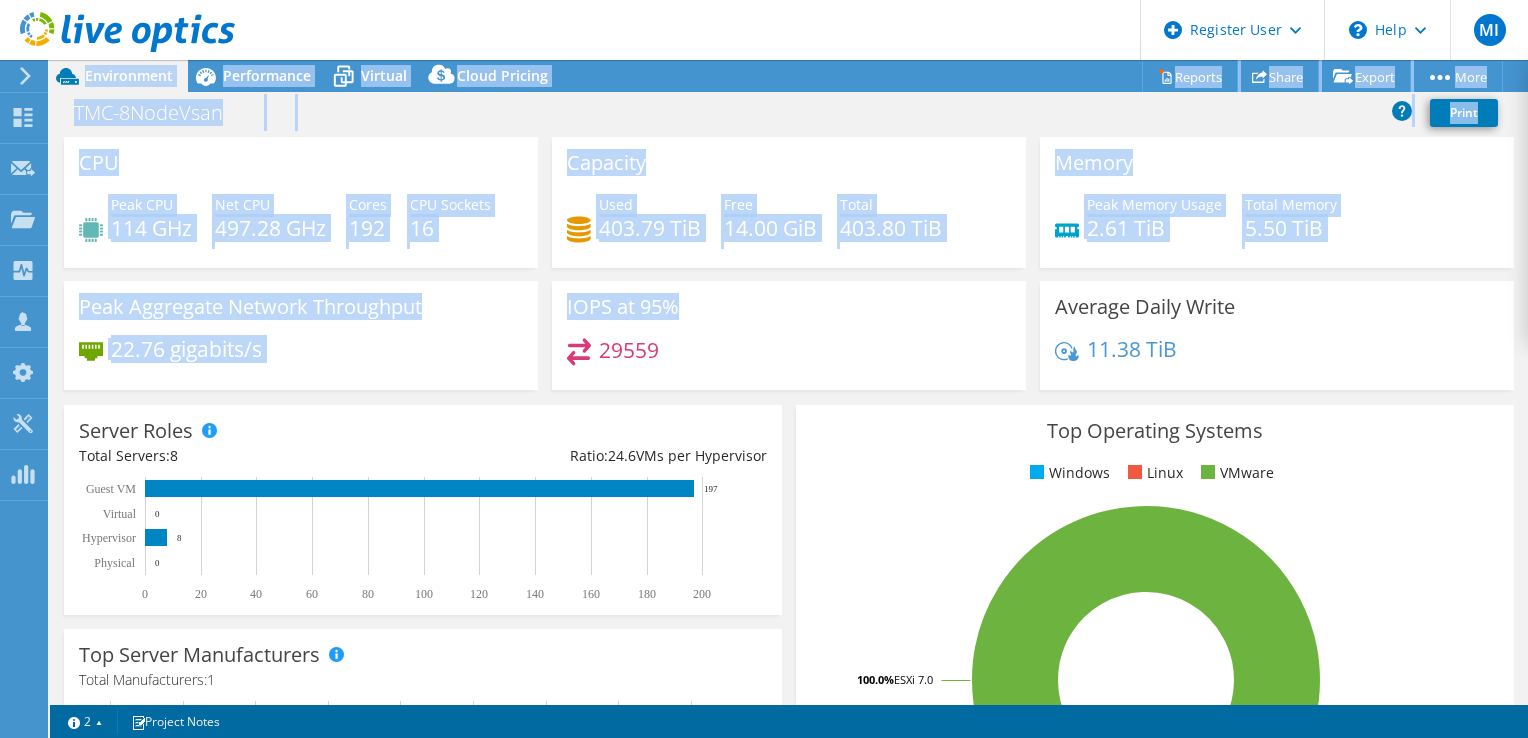 click on "TMC-8NodeVsan
Print" at bounding box center (789, 112) 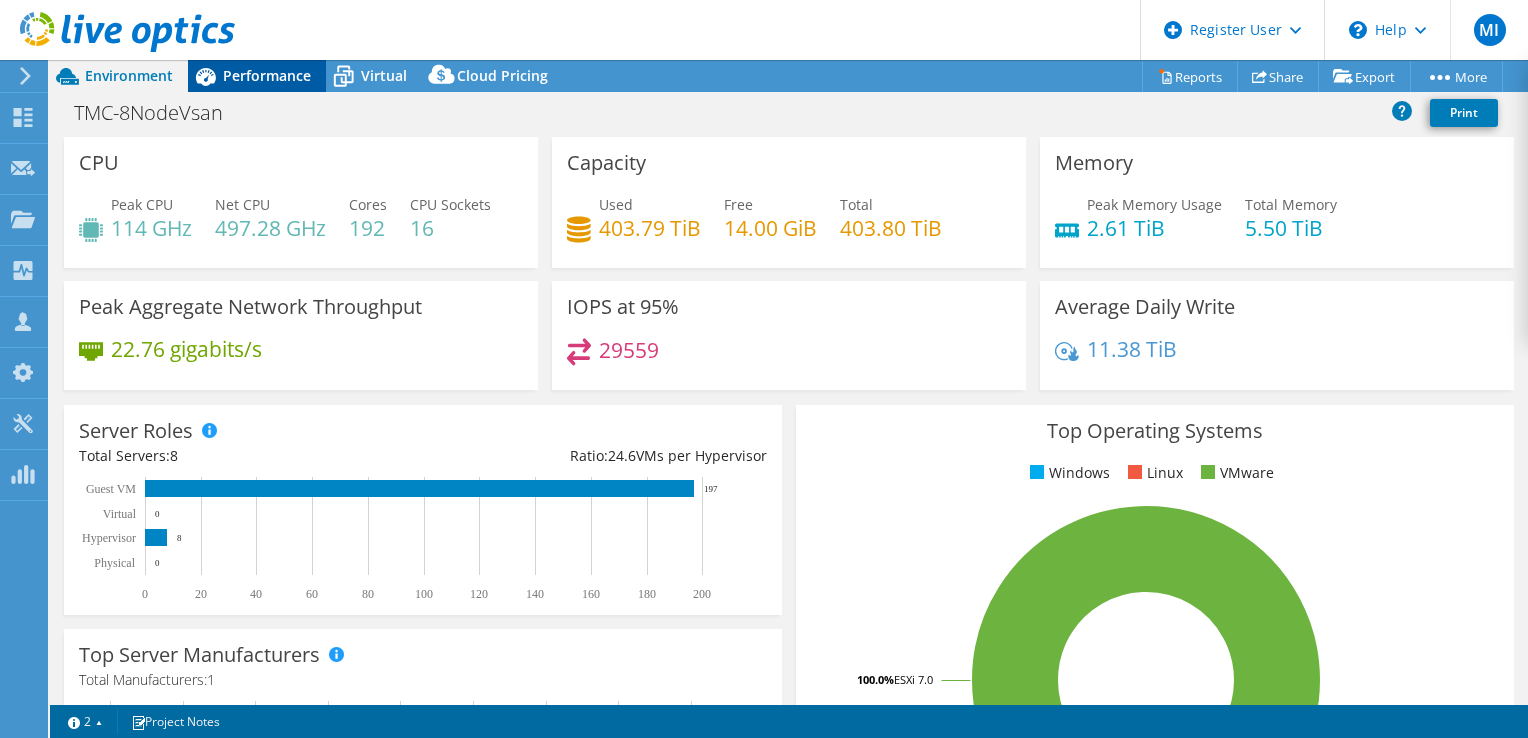 click on "Performance" at bounding box center [267, 75] 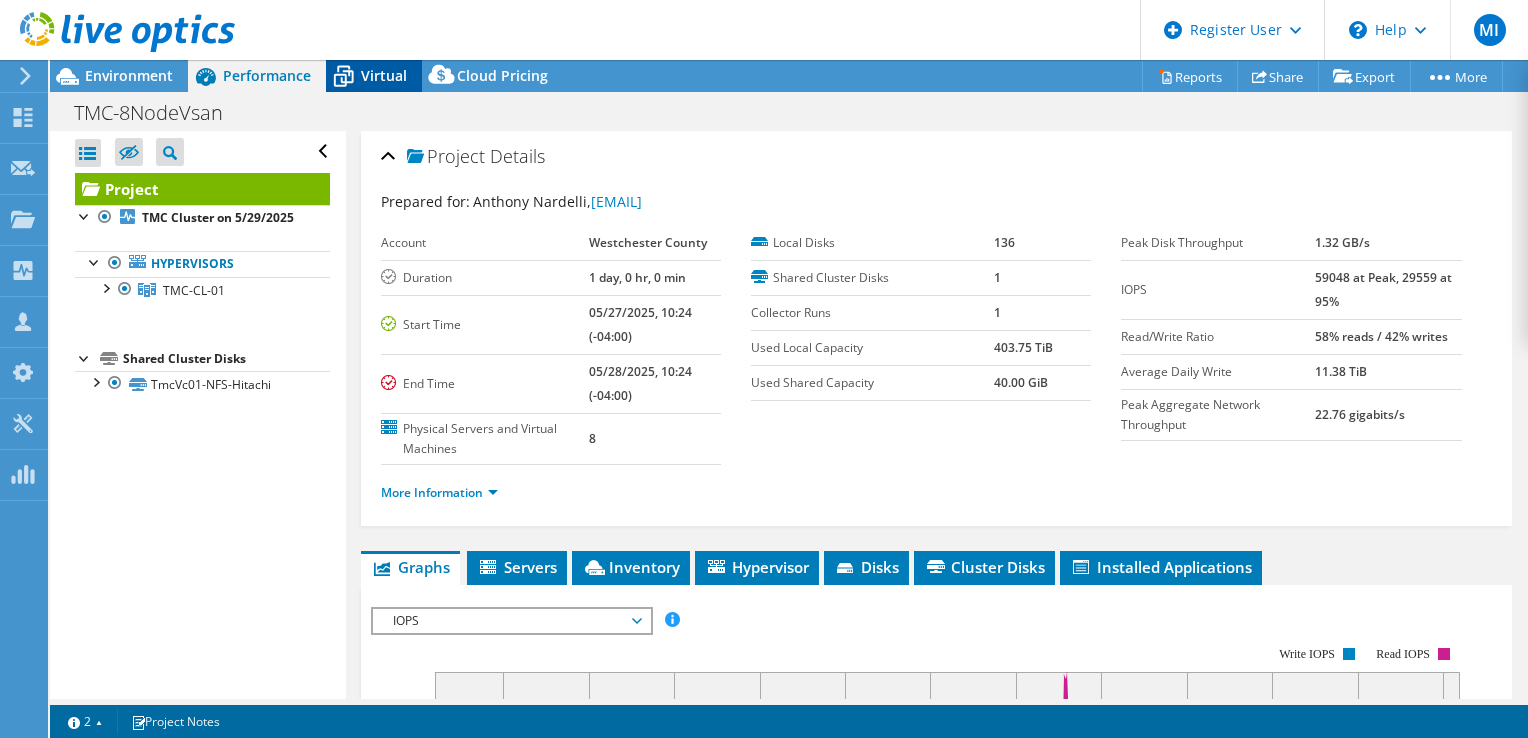 click on "Virtual" at bounding box center (384, 75) 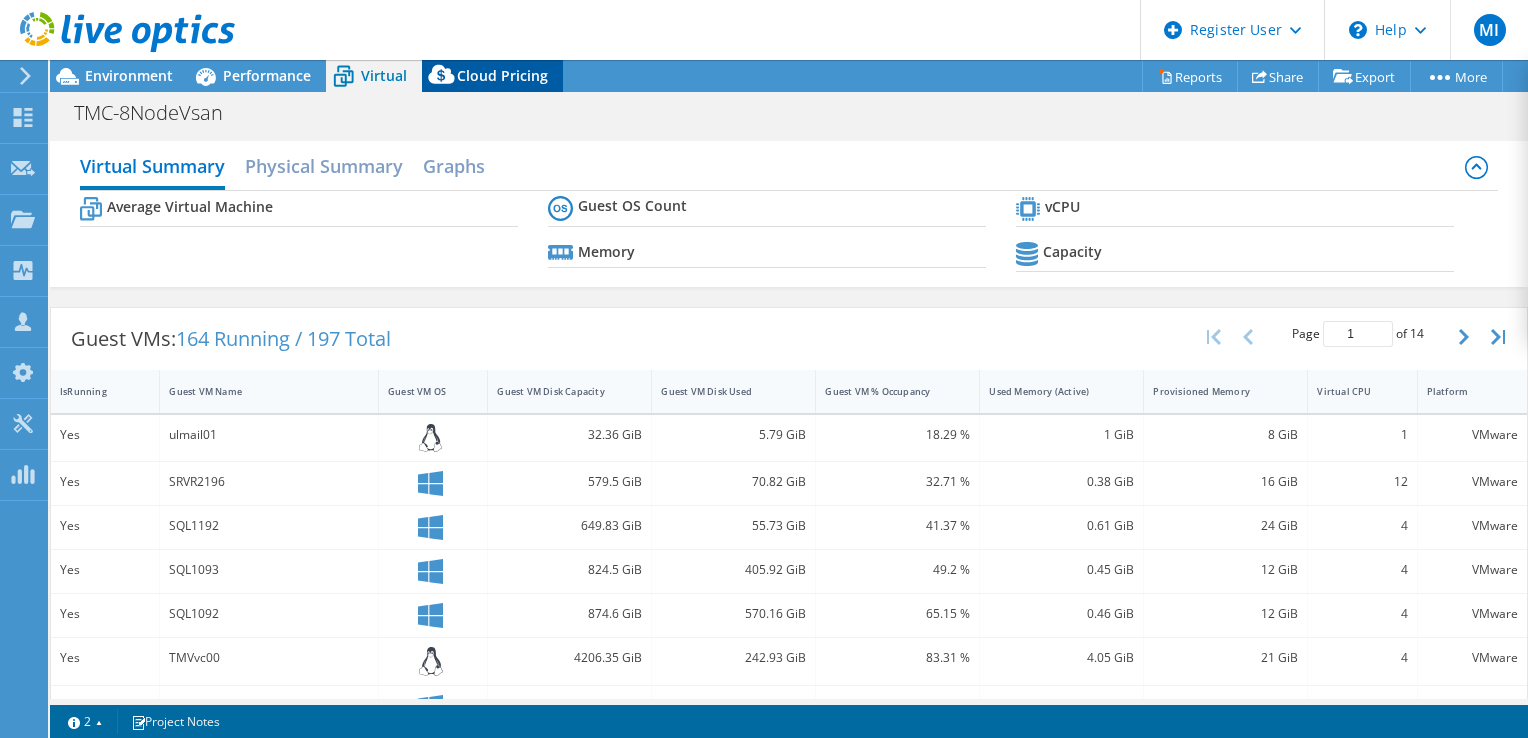 click on "Cloud Pricing" at bounding box center [502, 75] 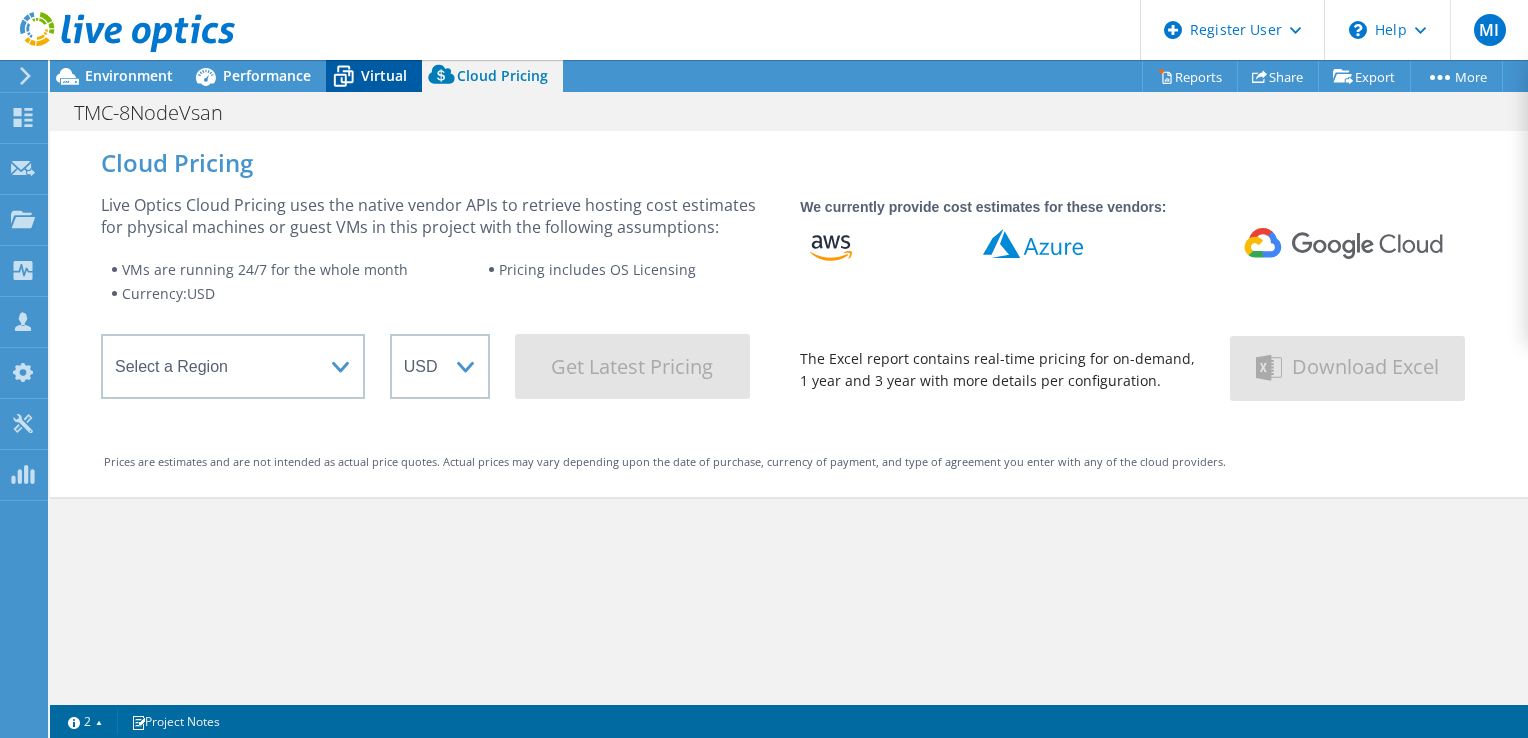 click on "Virtual" at bounding box center (384, 75) 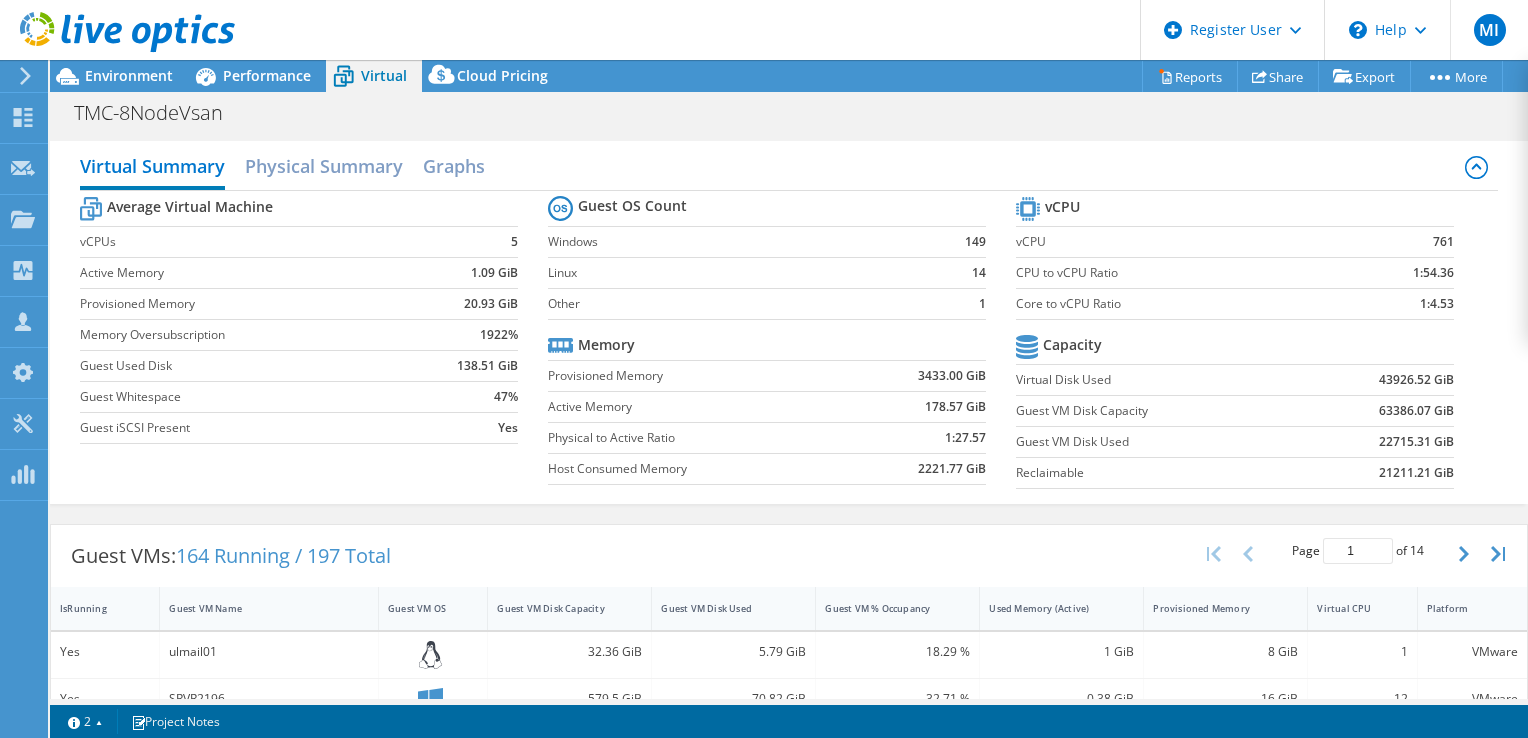 scroll, scrollTop: 84, scrollLeft: 0, axis: vertical 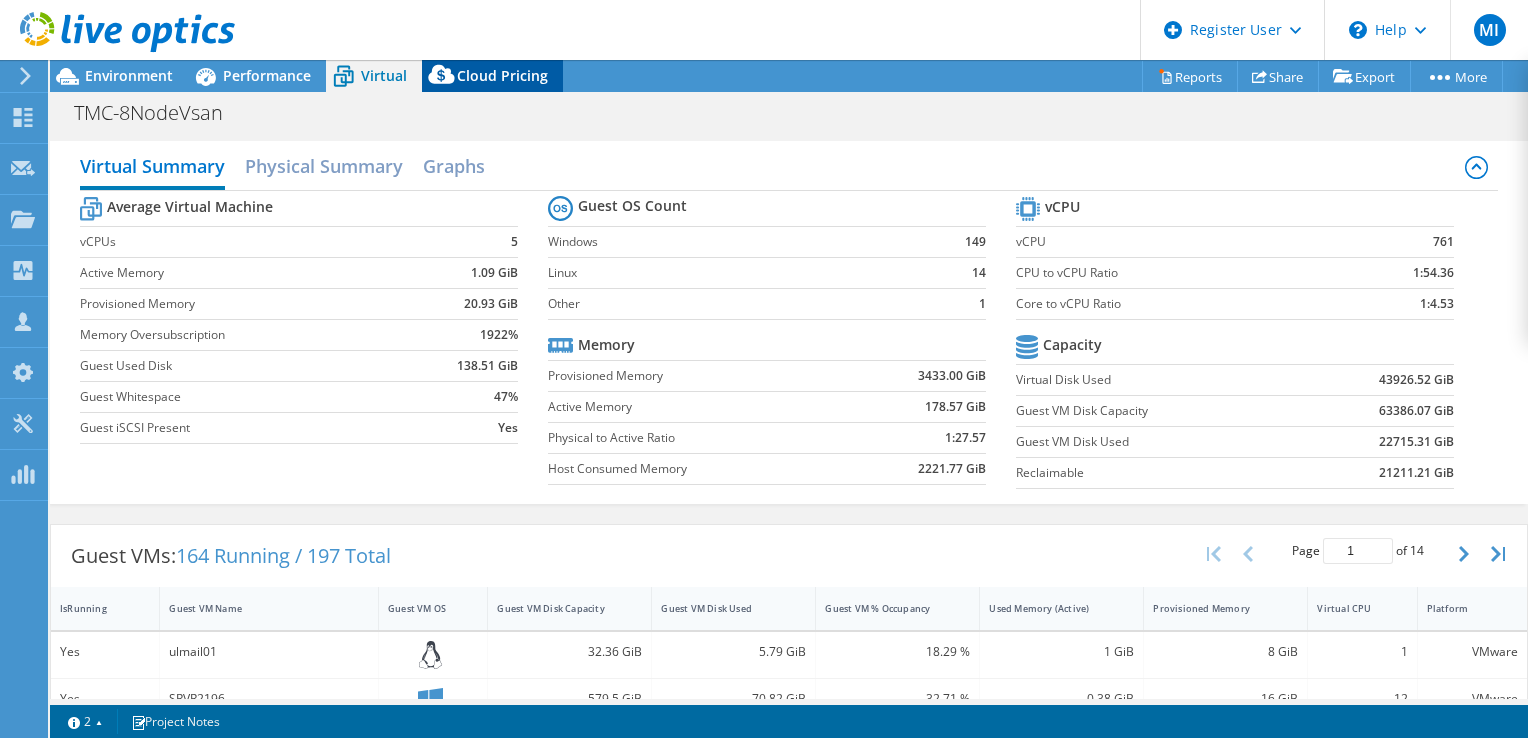 click on "Cloud Pricing" at bounding box center [502, 75] 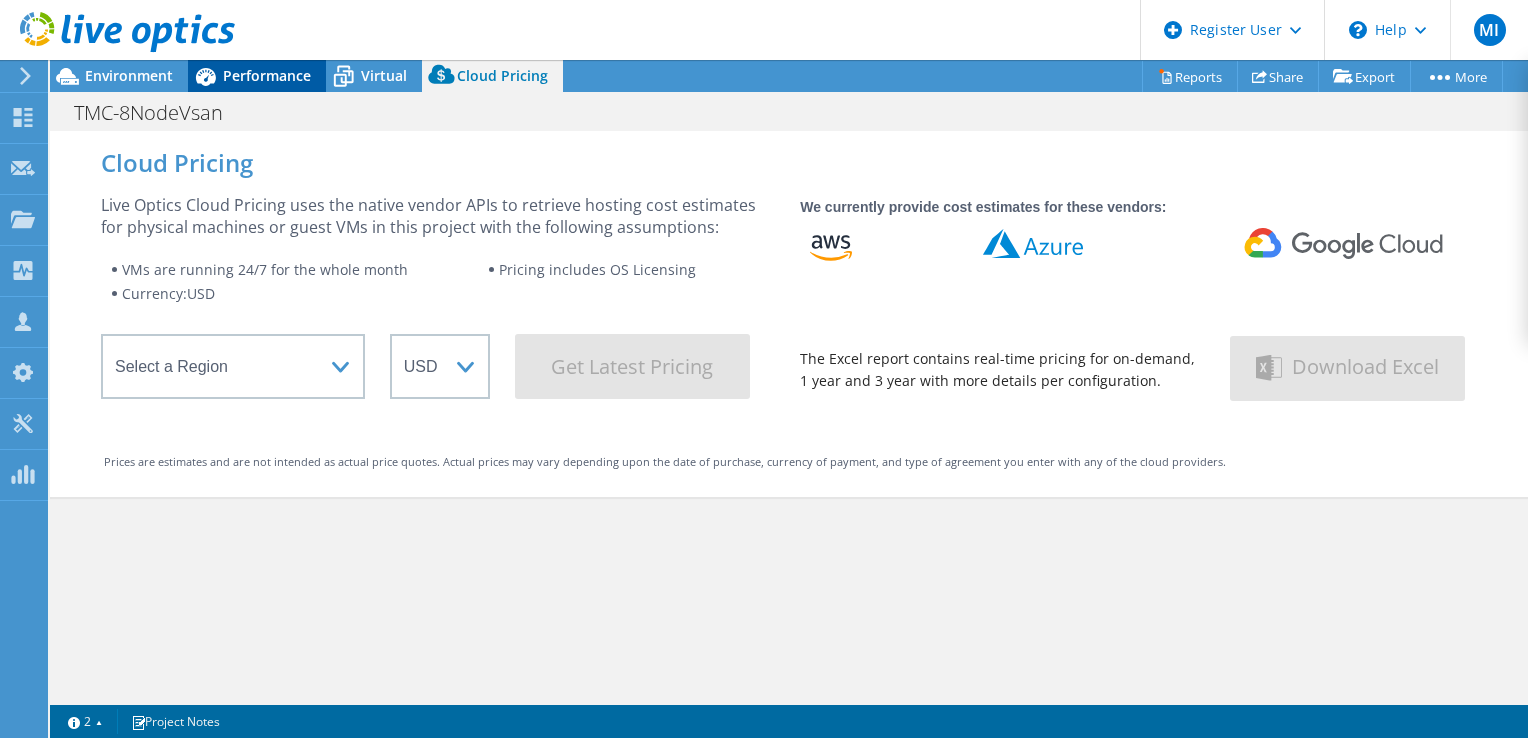 click on "Performance" at bounding box center (267, 75) 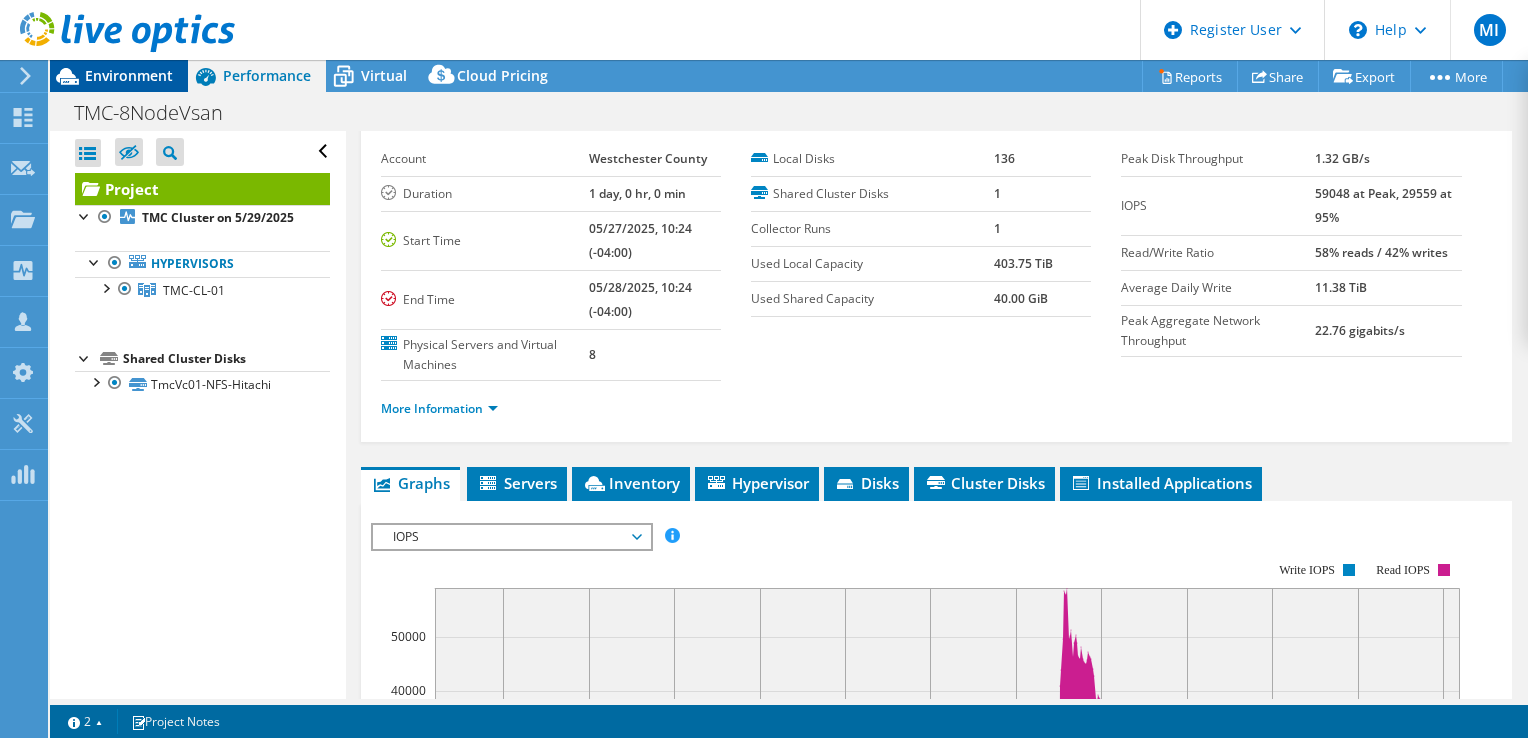 click on "Environment" at bounding box center (129, 75) 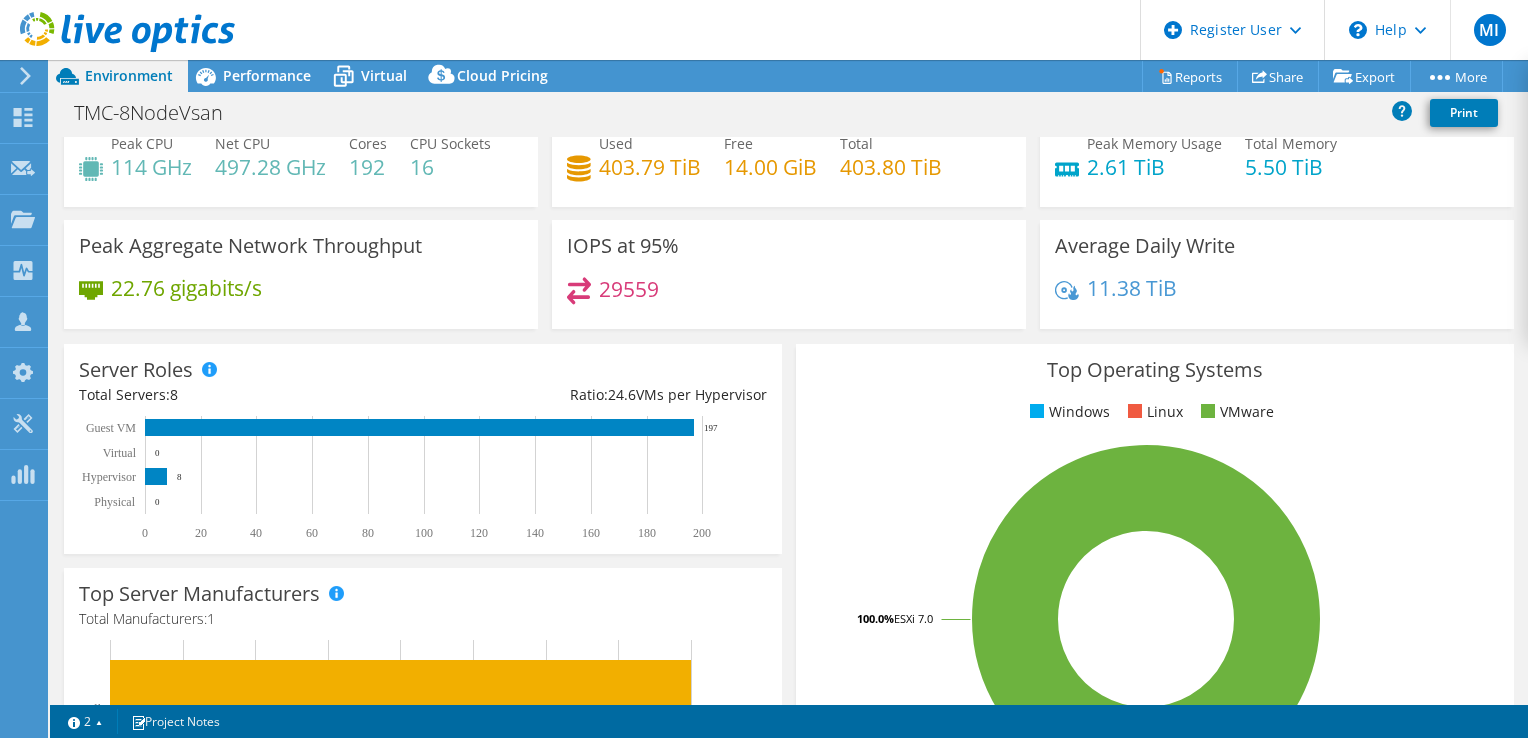 scroll, scrollTop: 0, scrollLeft: 0, axis: both 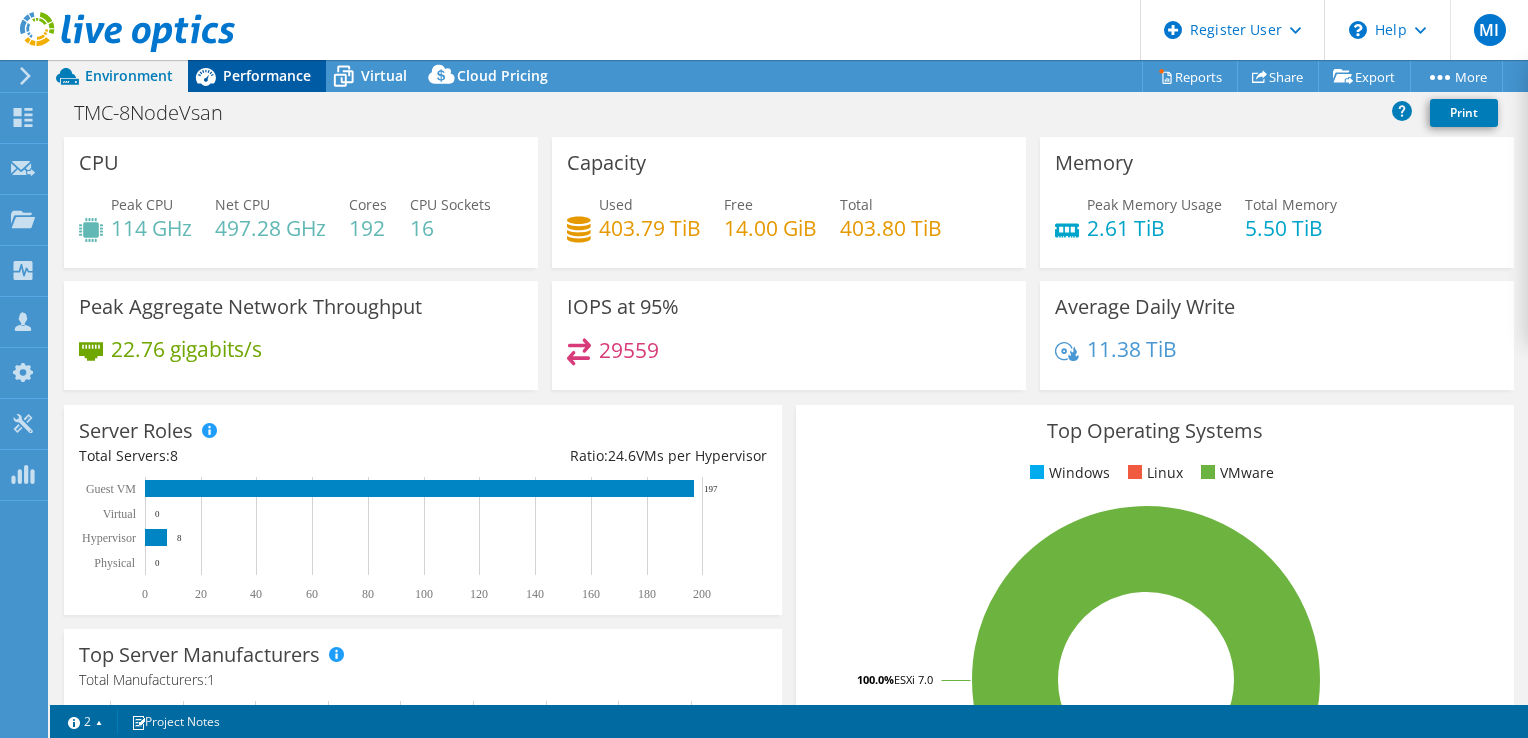 click on "Performance" at bounding box center [267, 75] 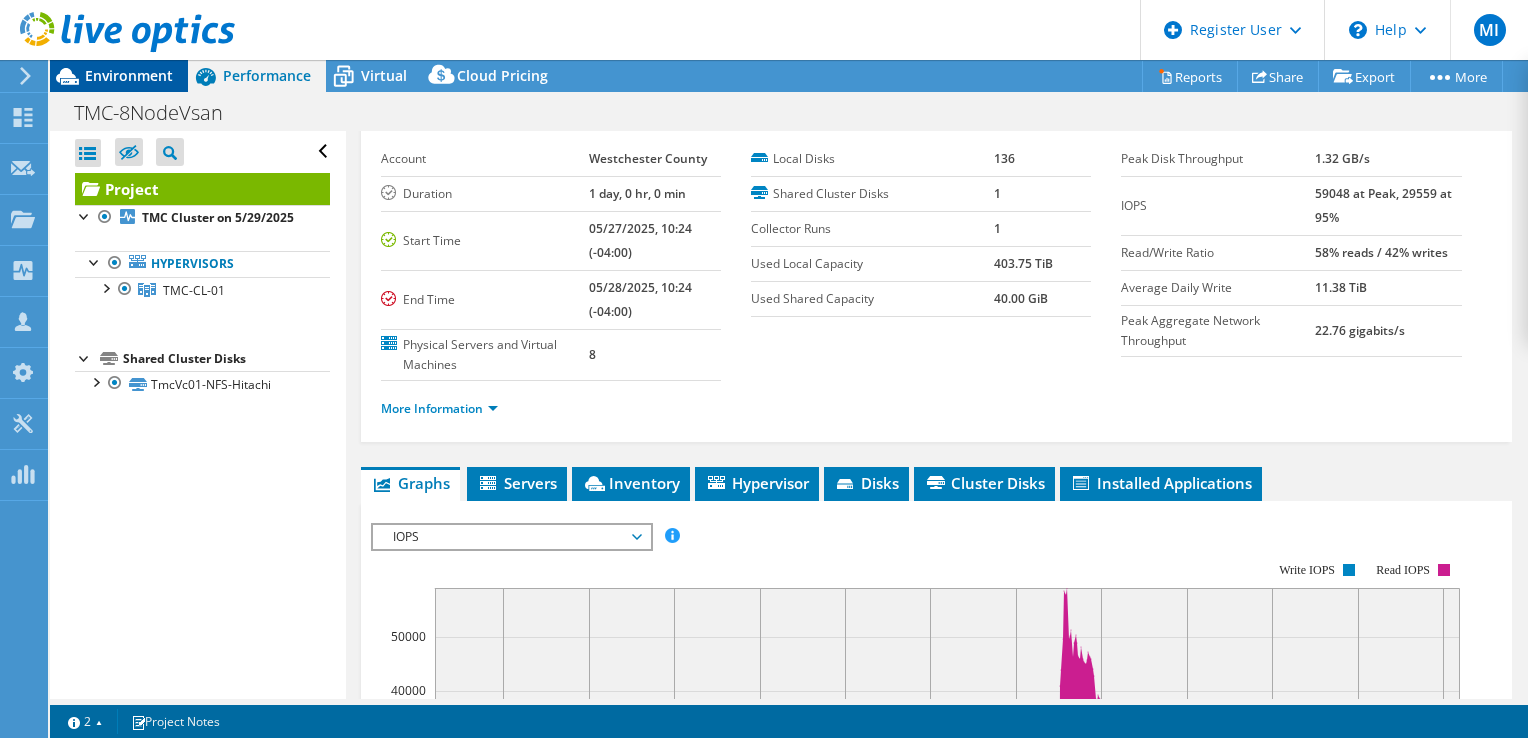 click on "Environment" at bounding box center (129, 75) 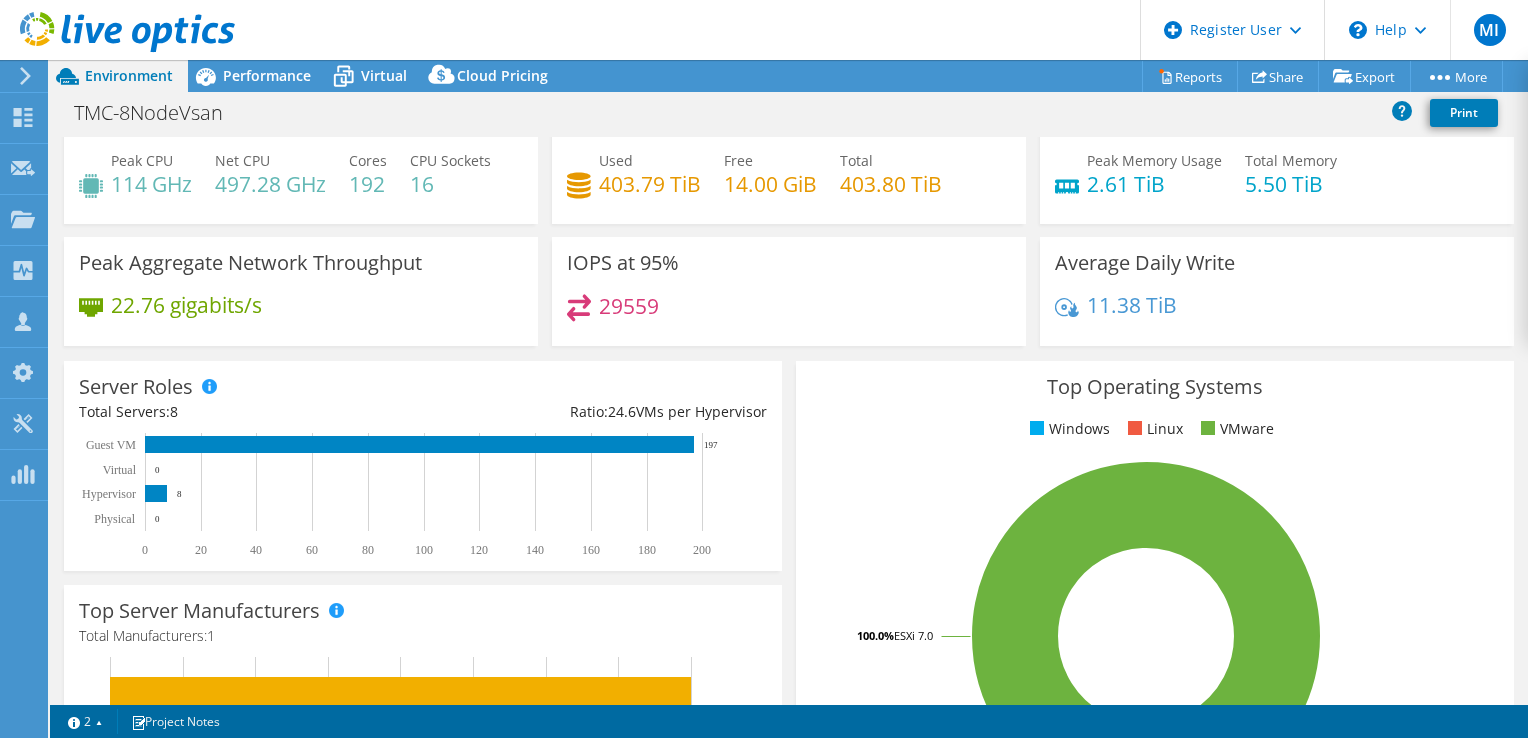 scroll, scrollTop: 0, scrollLeft: 0, axis: both 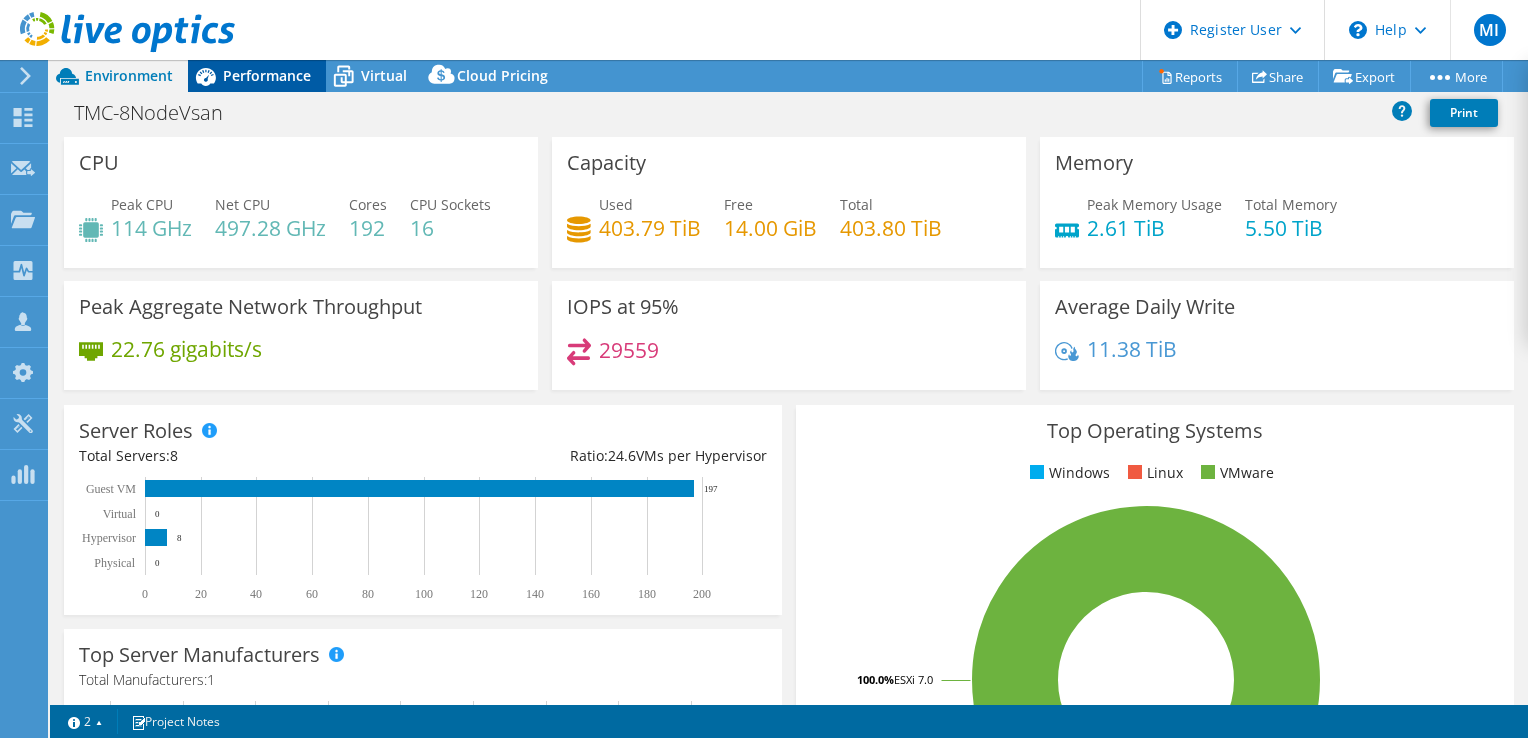 click on "Performance" at bounding box center [267, 75] 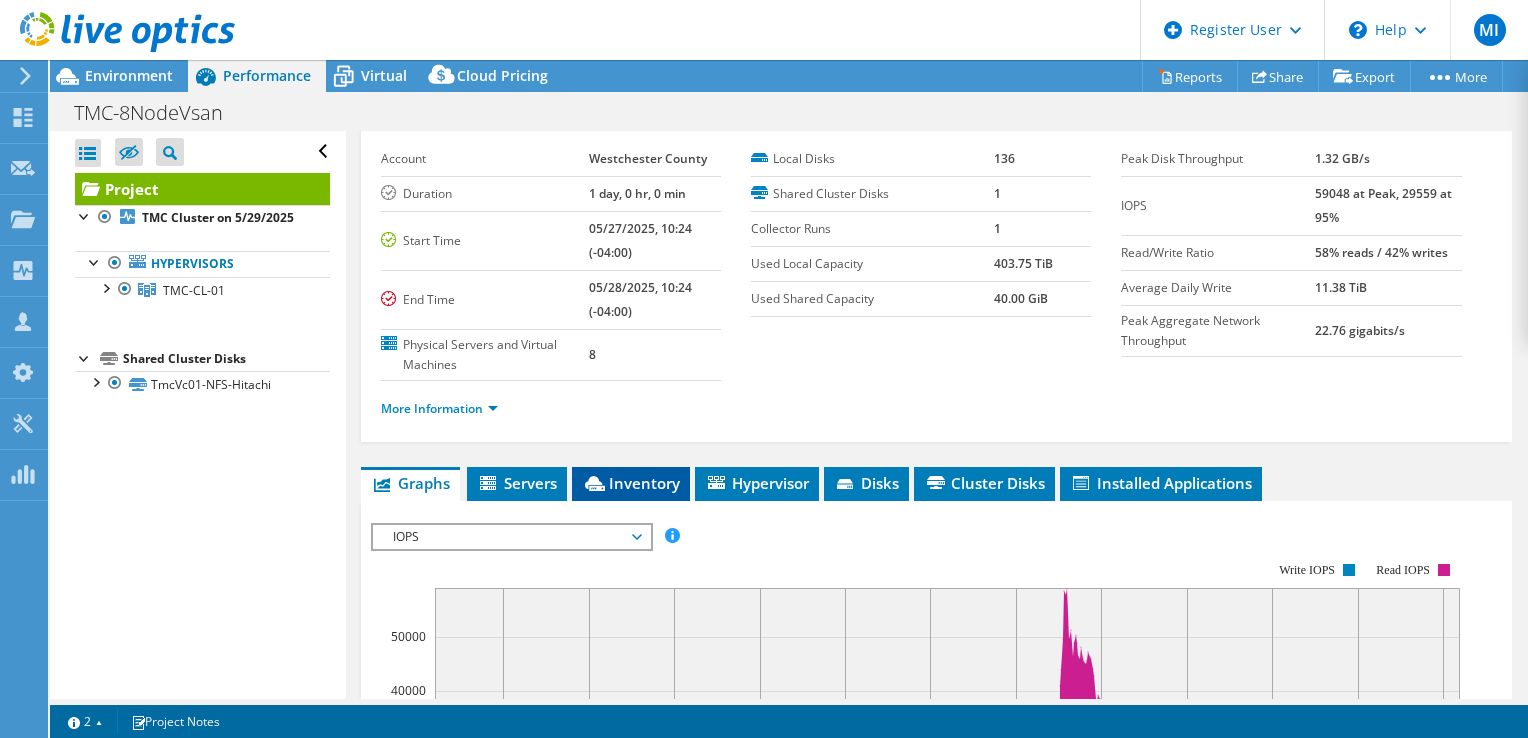click on "Inventory" at bounding box center [631, 483] 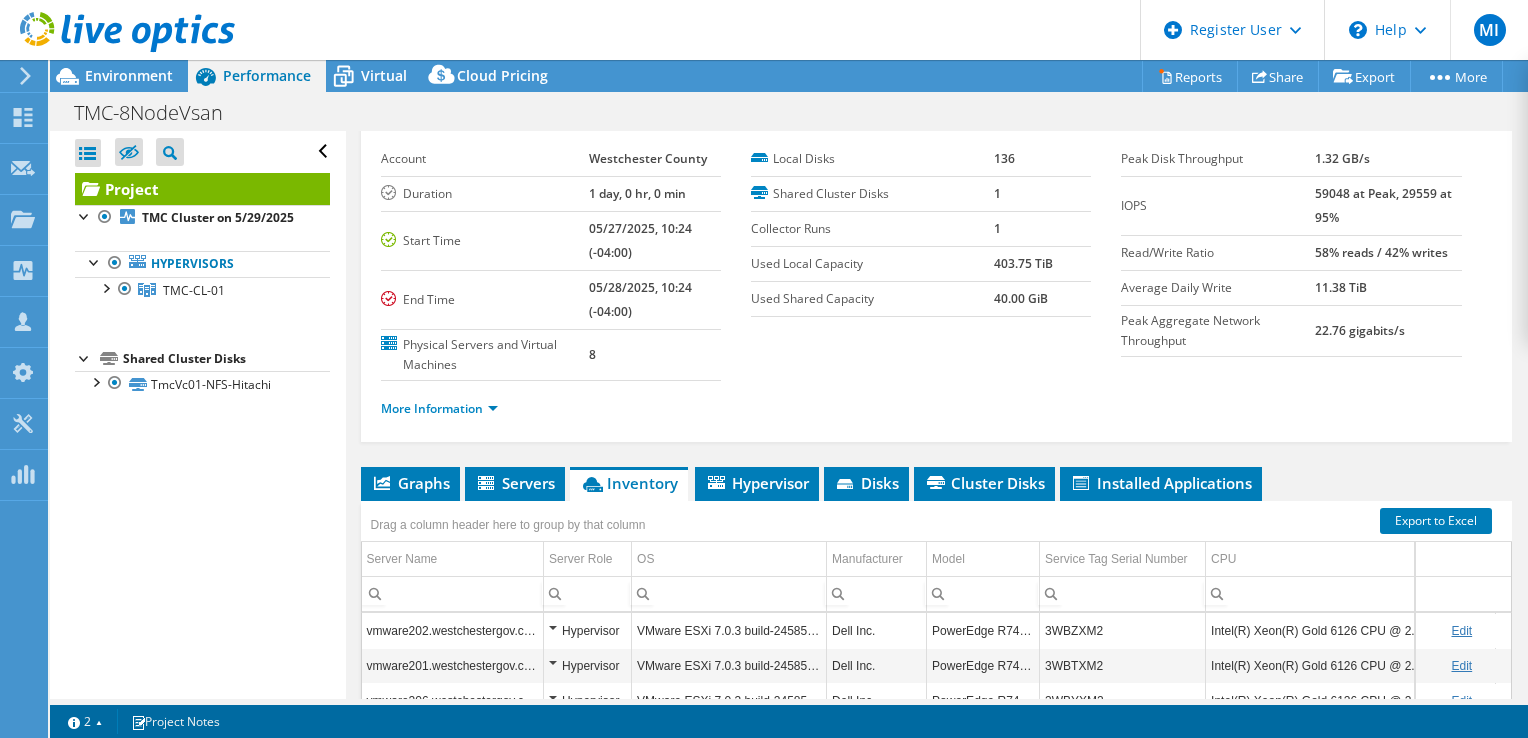 scroll, scrollTop: 384, scrollLeft: 0, axis: vertical 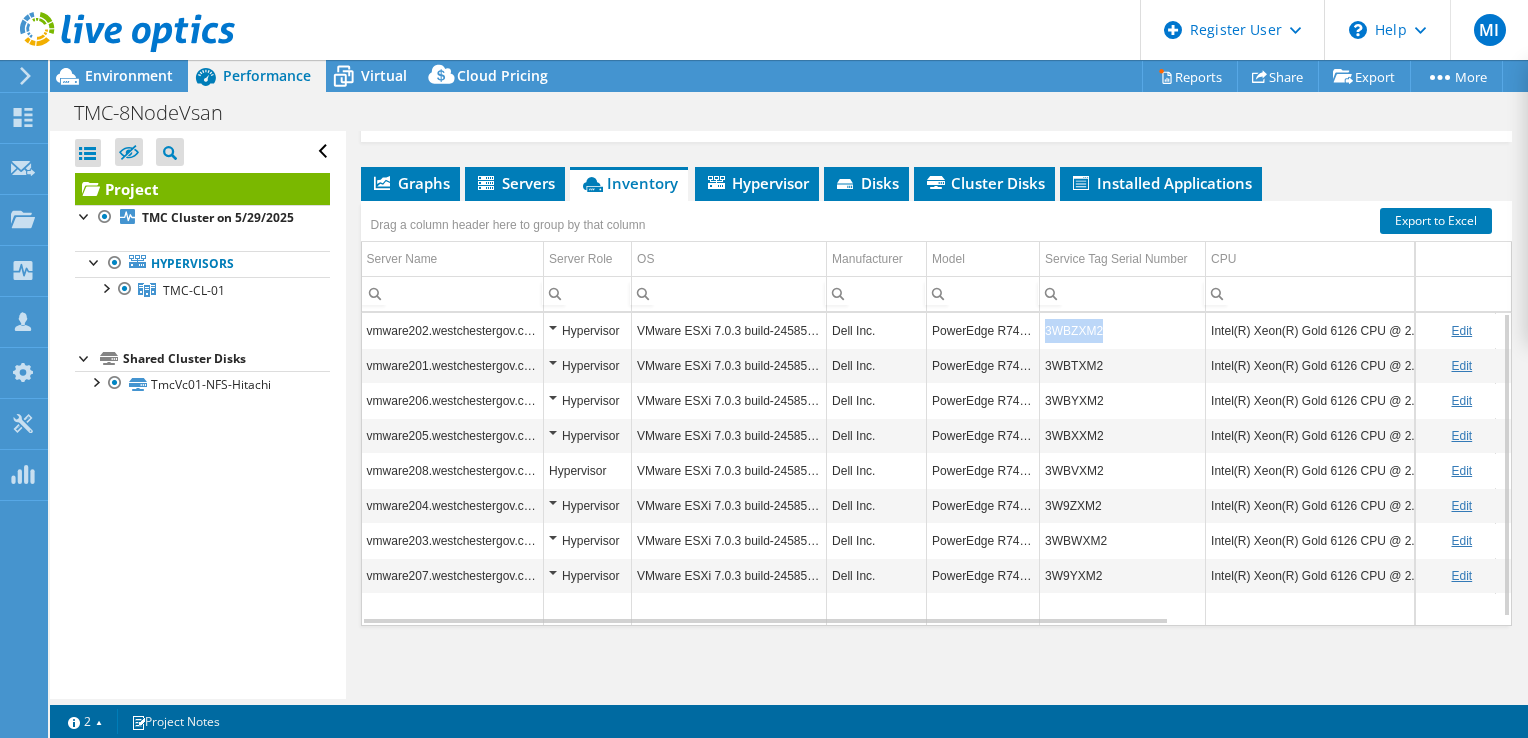 drag, startPoint x: 1119, startPoint y: 323, endPoint x: 1045, endPoint y: 319, distance: 74.10803 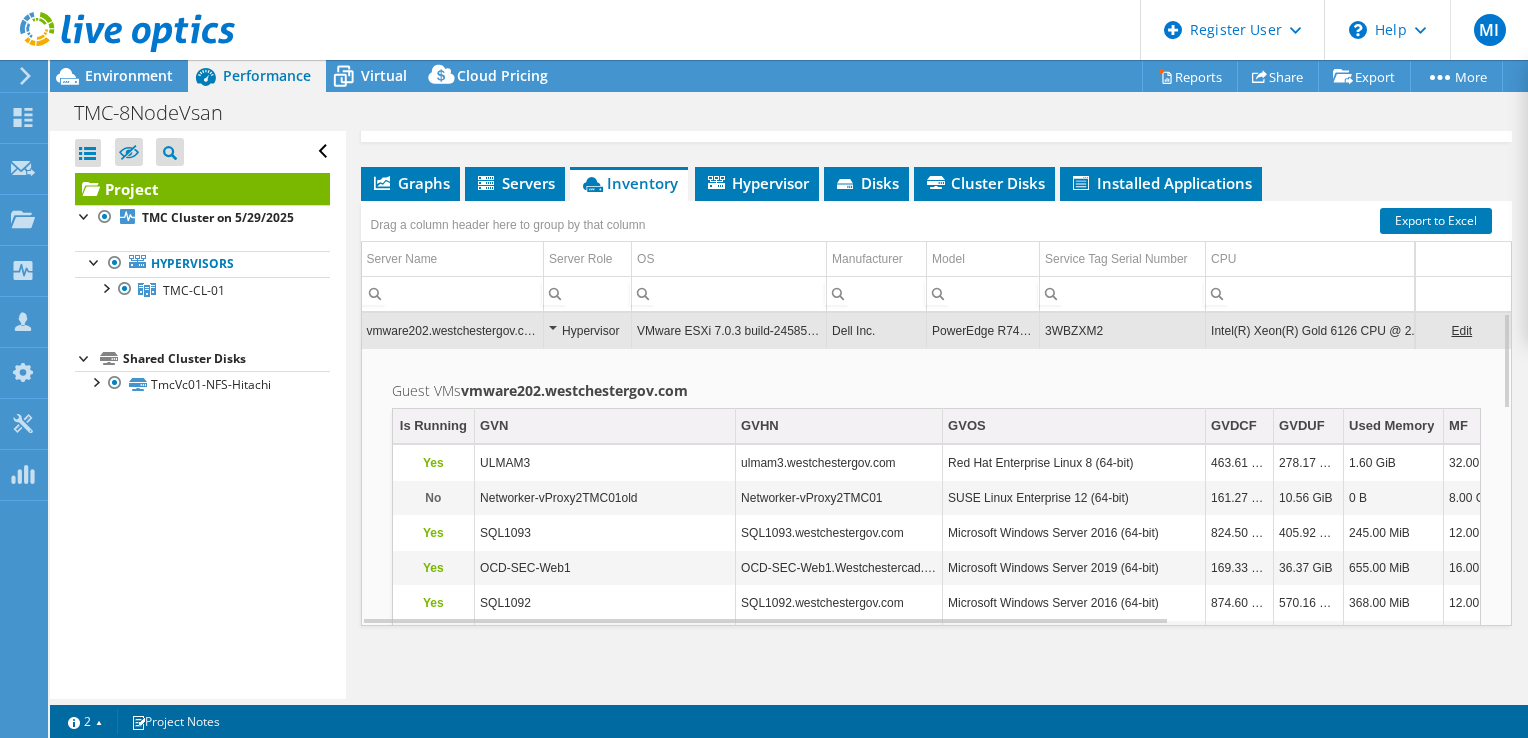 copy on "3WBZXM2" 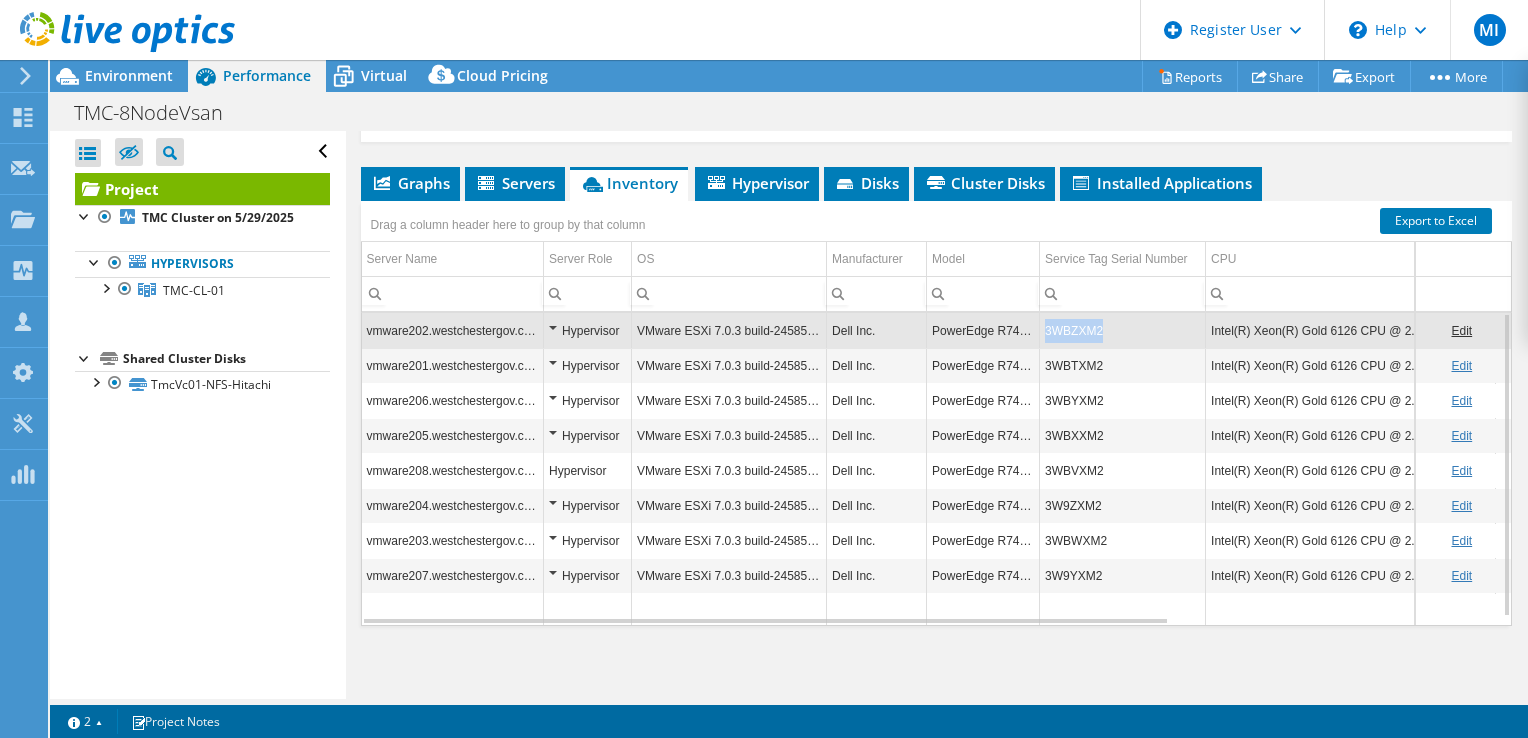 click on "3WBZXM2" at bounding box center [1123, 330] 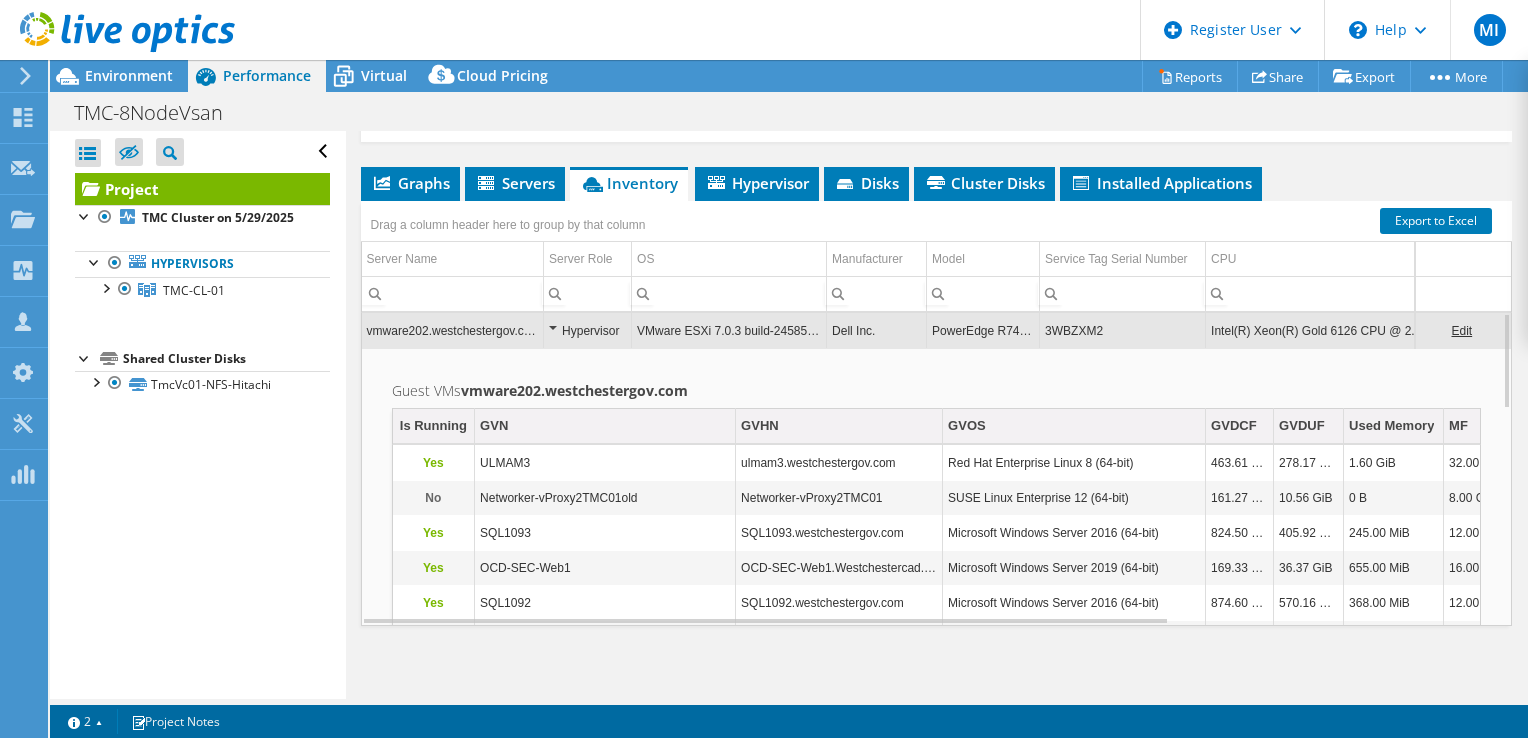 click on "3WBZXM2" at bounding box center (1123, 330) 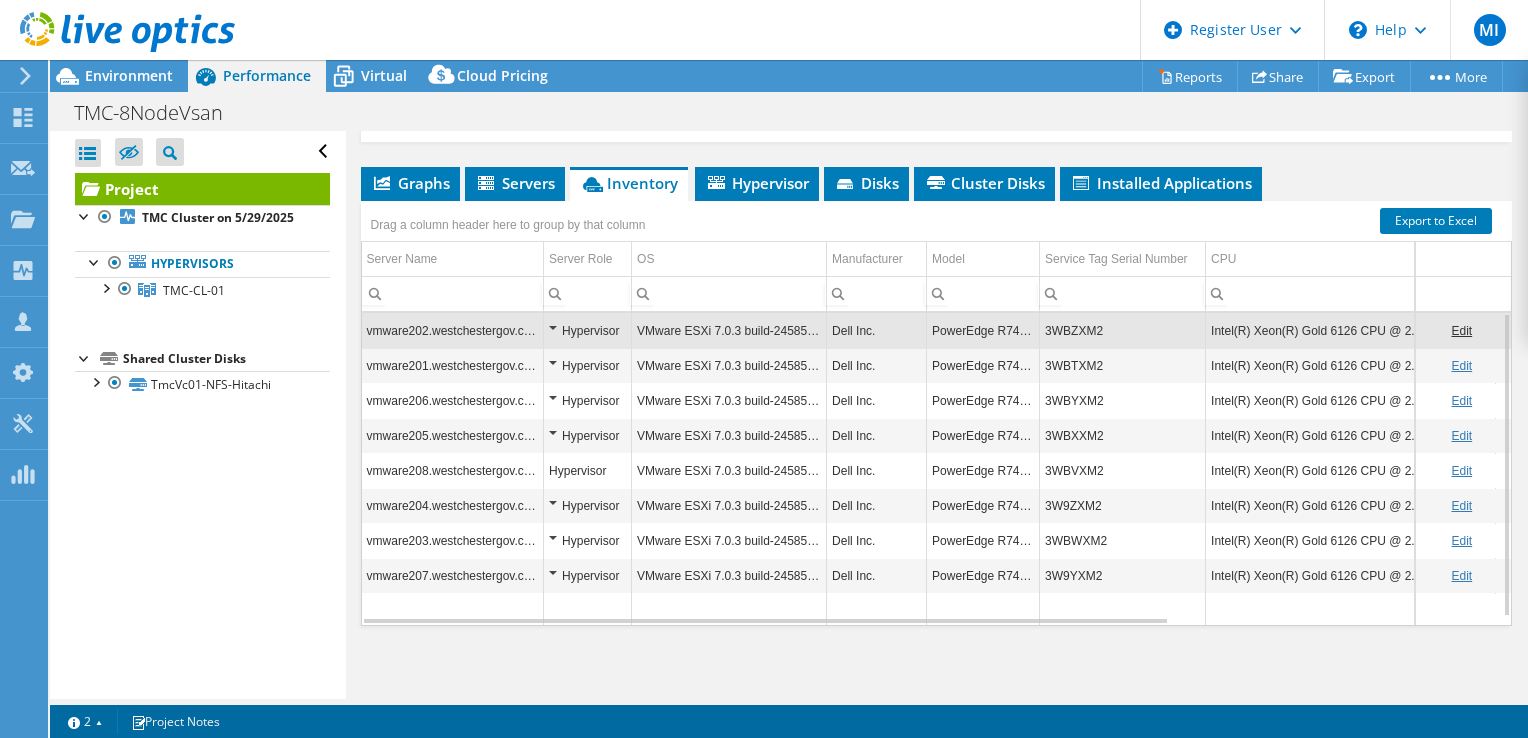 click on "3WBZXM2" at bounding box center (1123, 330) 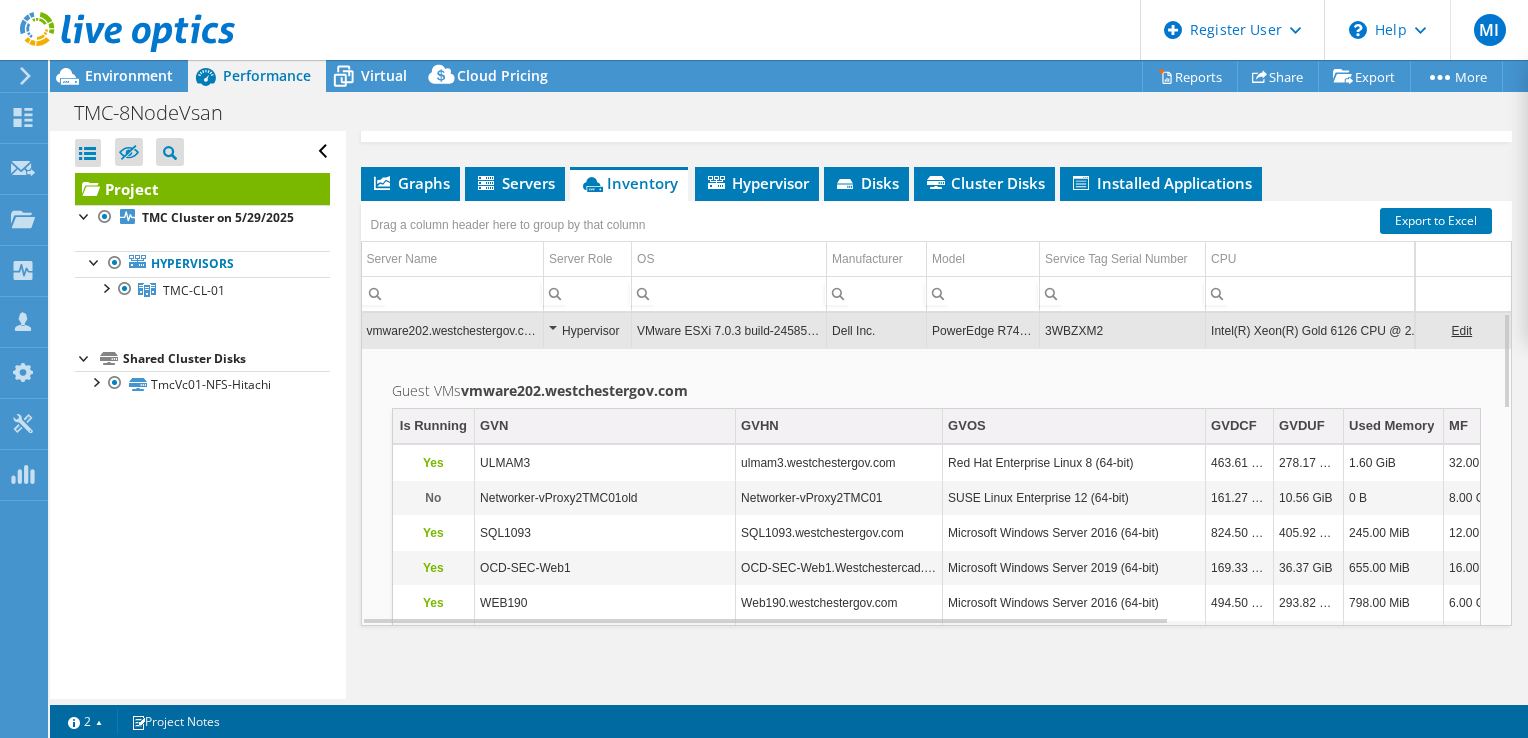 click on "3WBZXM2" at bounding box center (1123, 330) 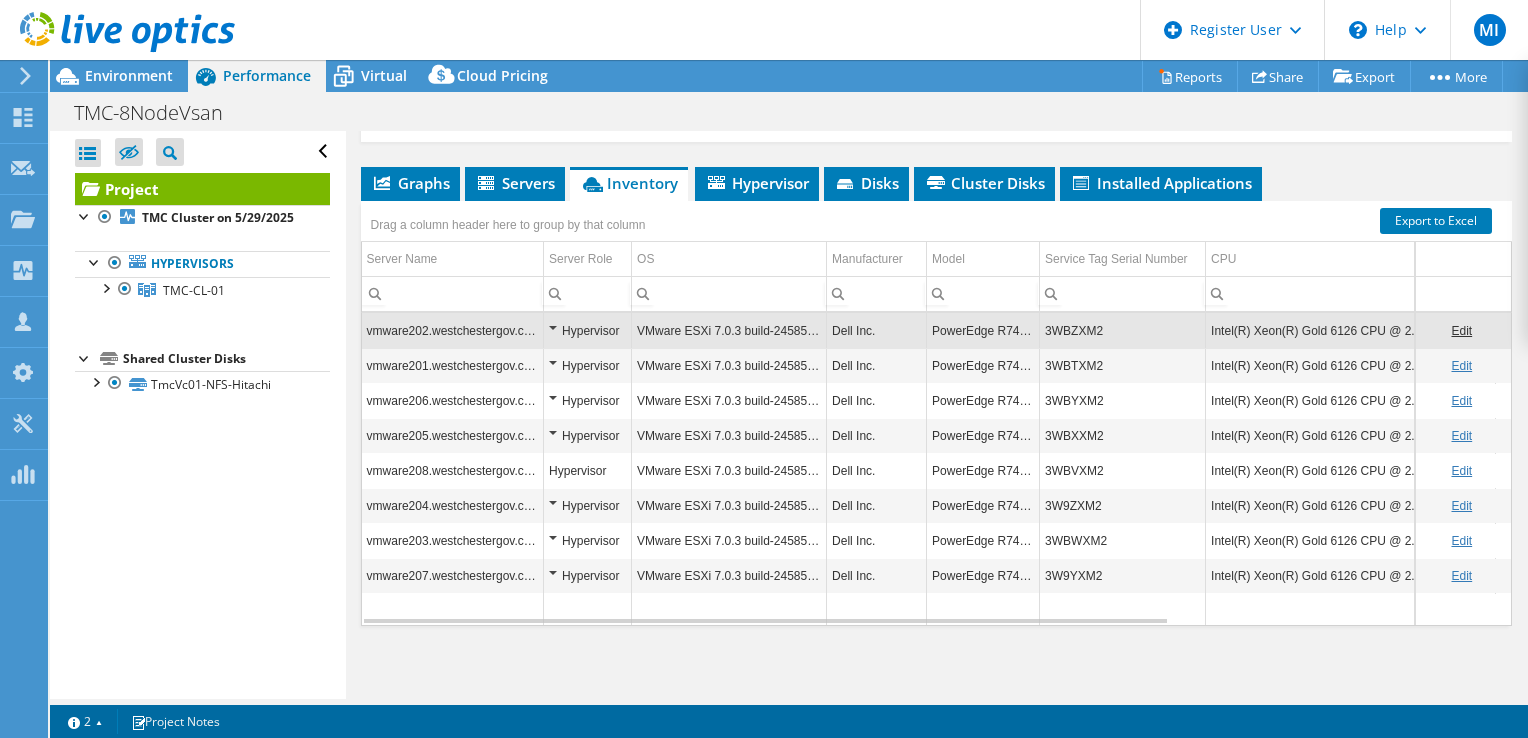 click on "3WBZXM2" at bounding box center (1123, 330) 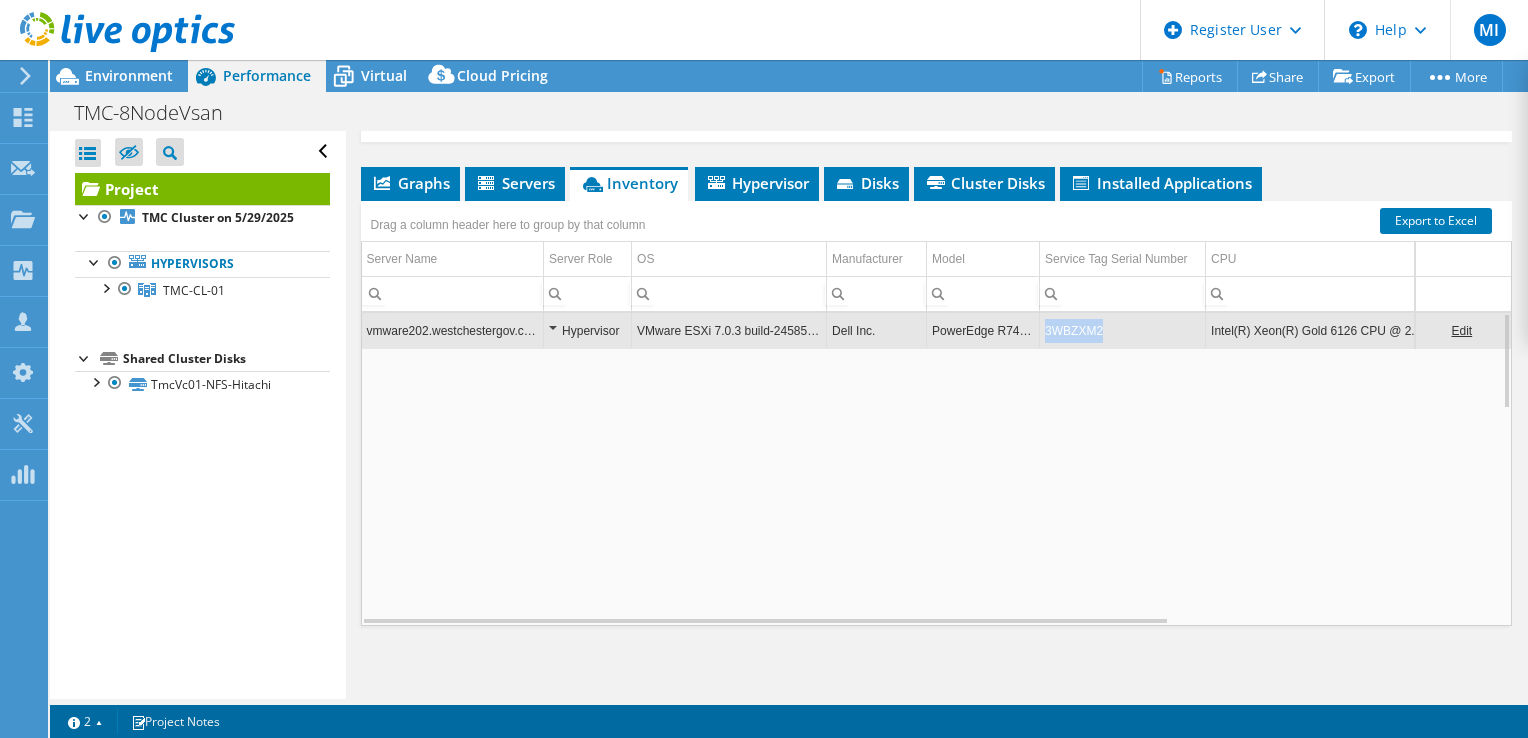 click on "3WBZXM2" at bounding box center (1123, 330) 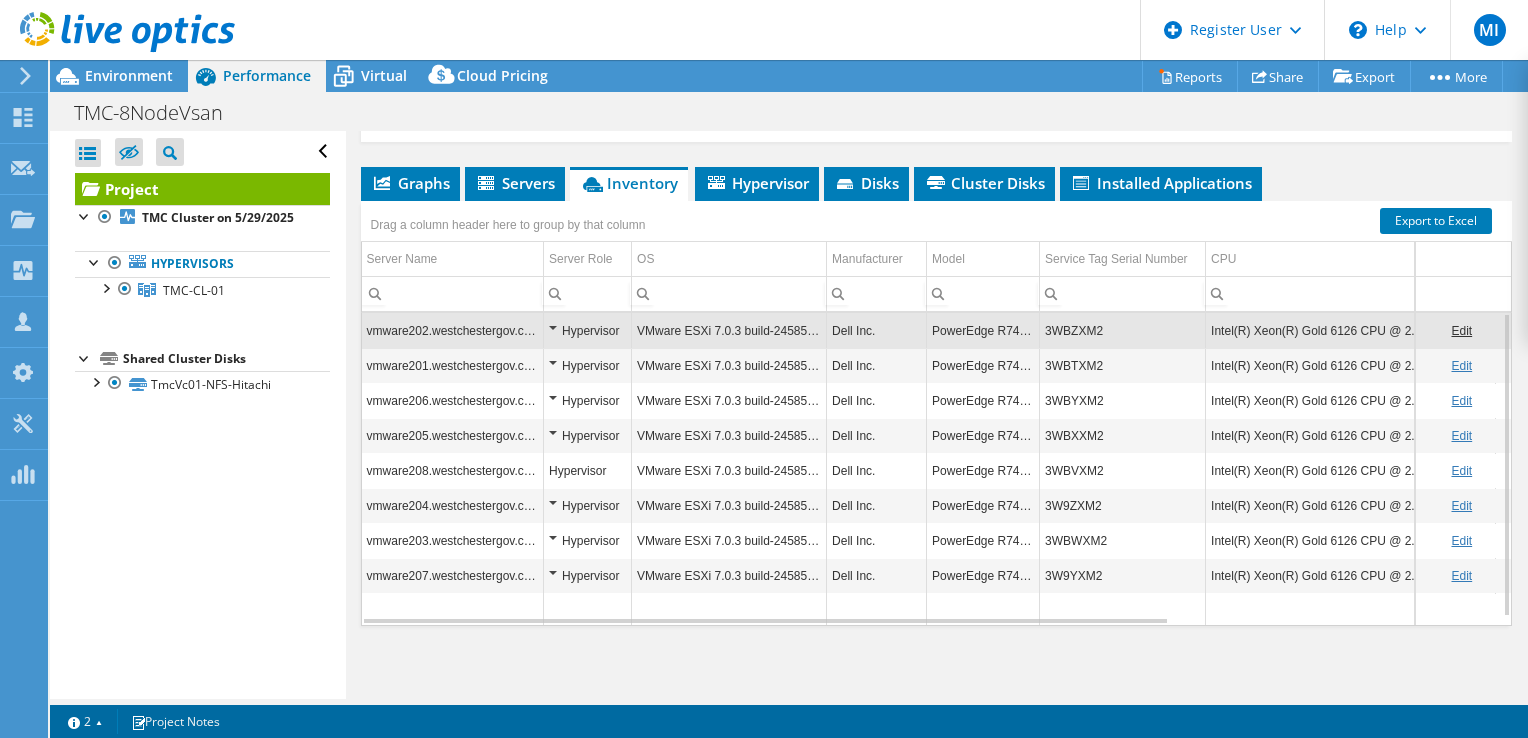click on "3WBZXM2" at bounding box center [1123, 330] 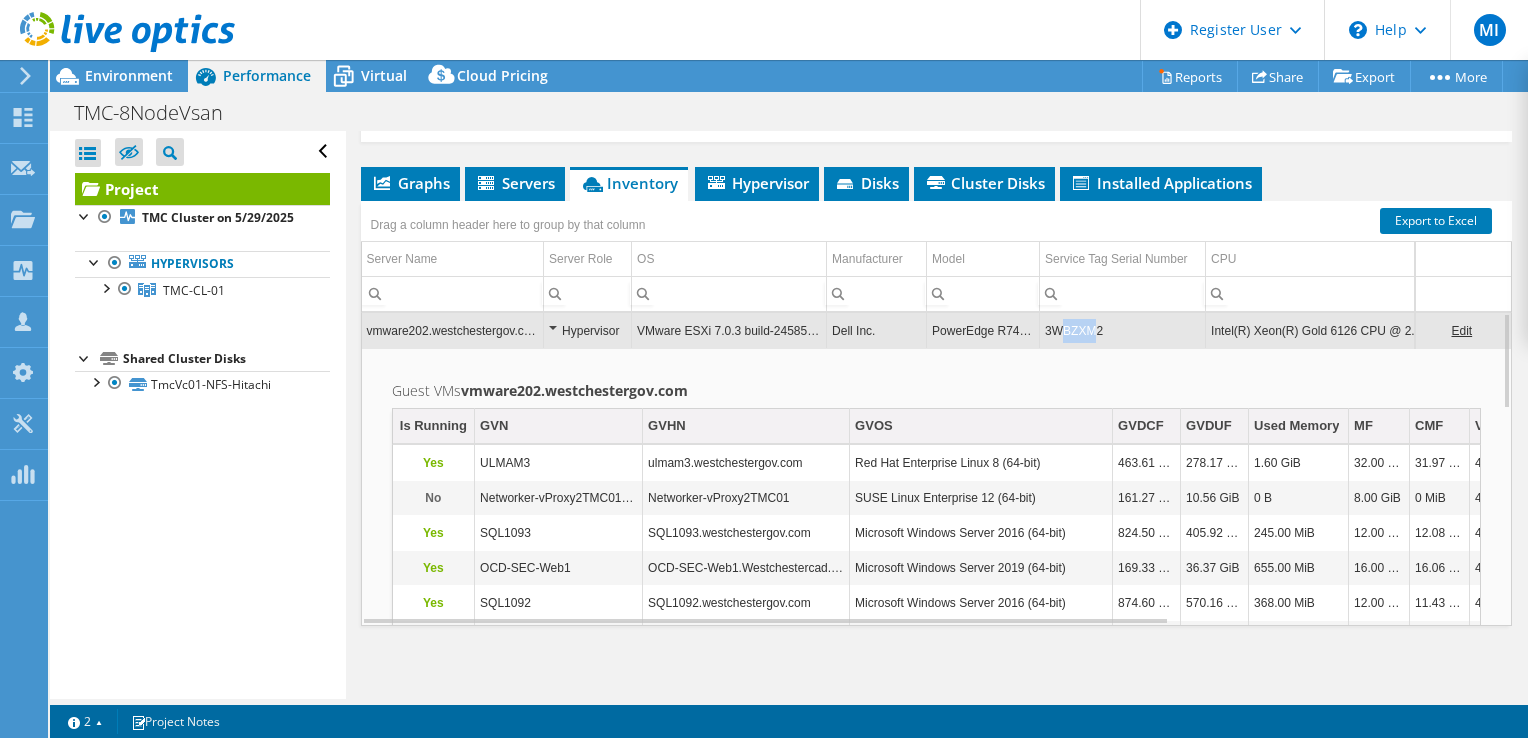 drag, startPoint x: 1096, startPoint y: 322, endPoint x: 1059, endPoint y: 326, distance: 37.215588 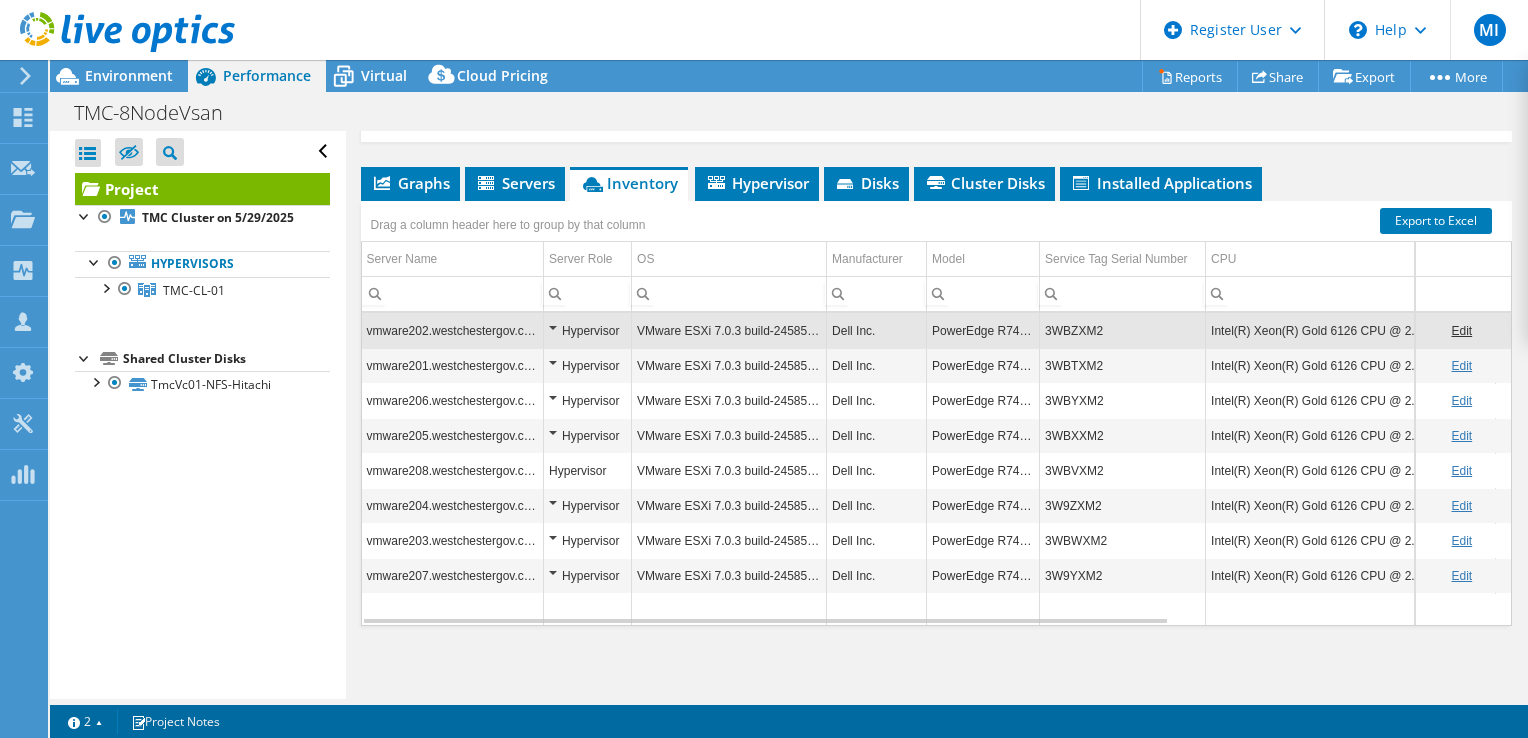 click on "3WBZXM2" at bounding box center (1123, 330) 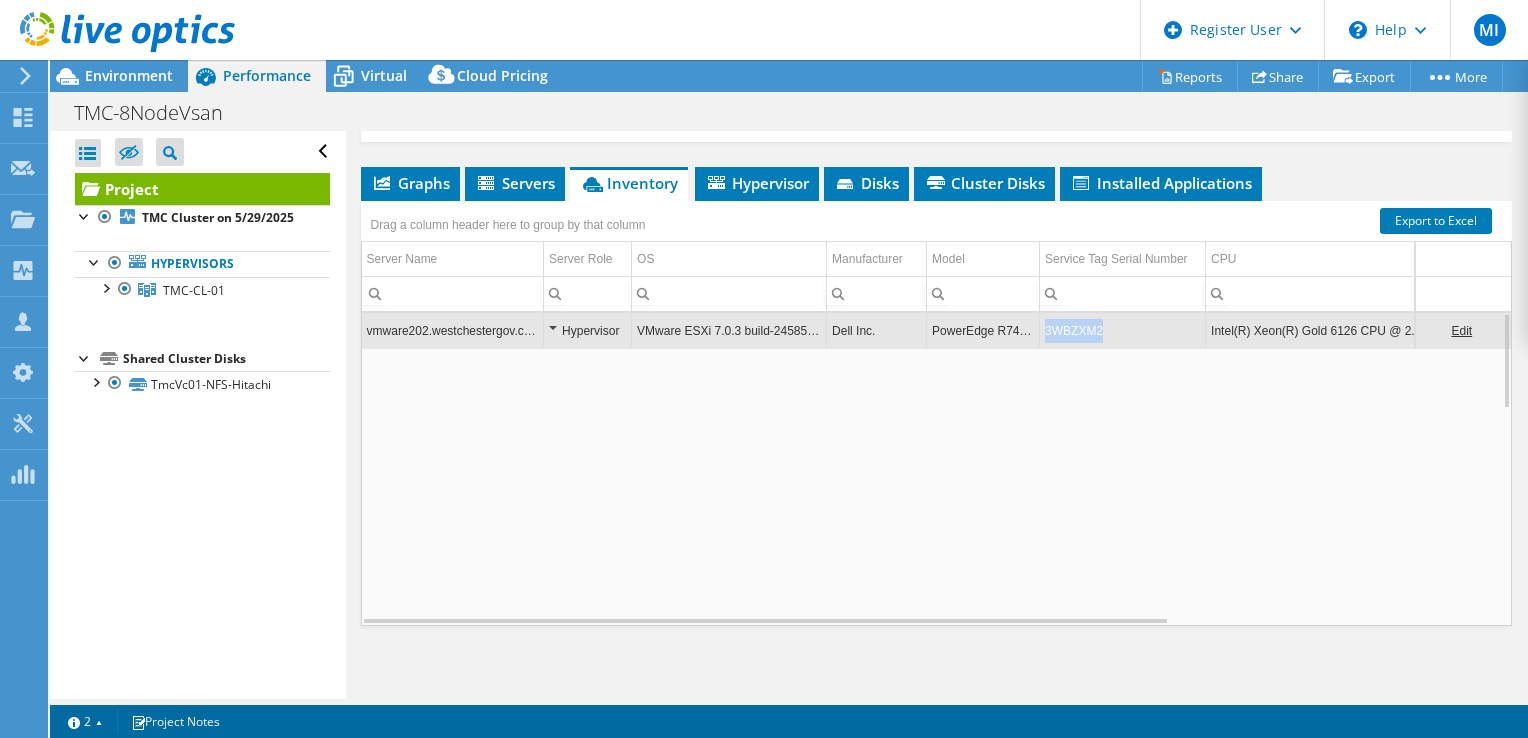 click on "3WBZXM2" at bounding box center (1123, 330) 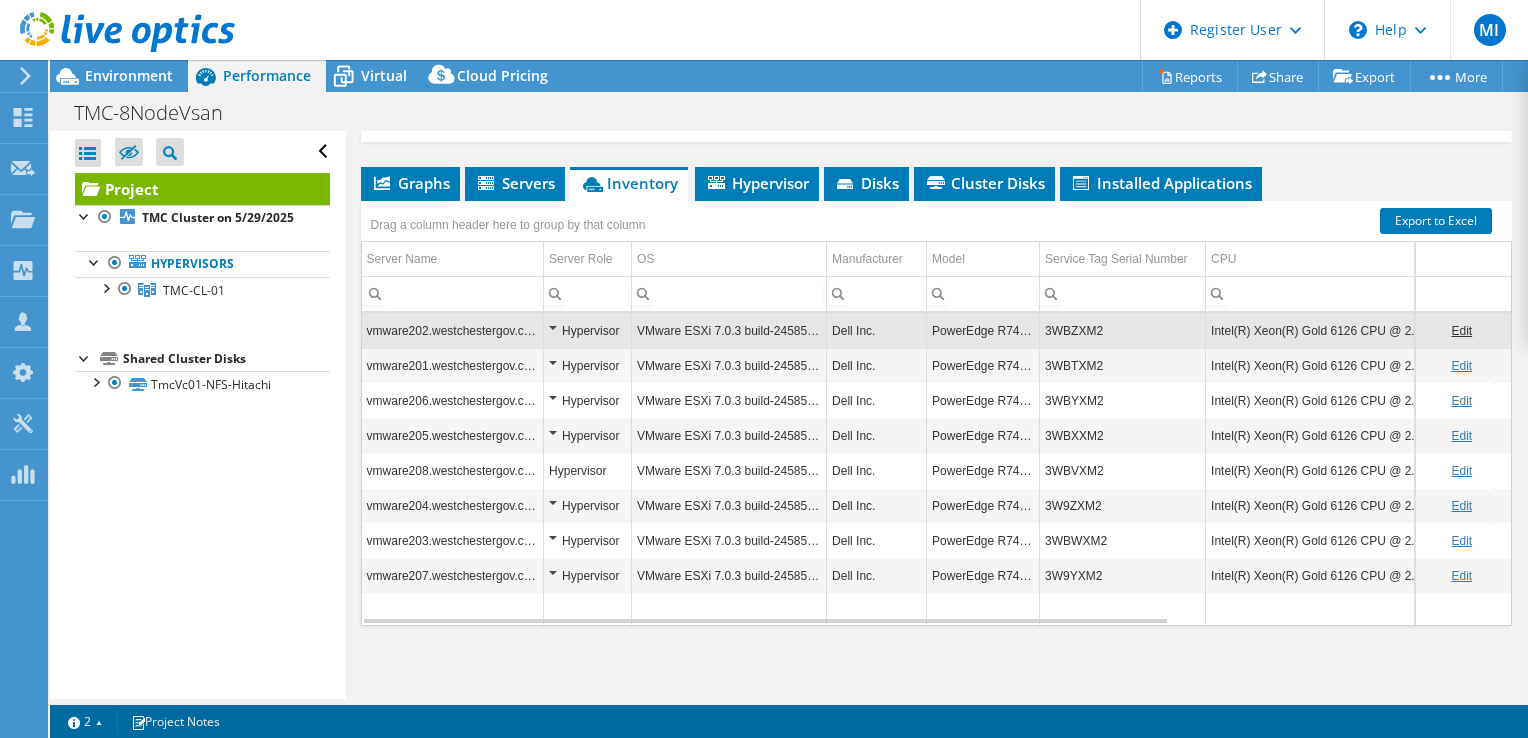 click on "3WBZXM2" at bounding box center [1123, 330] 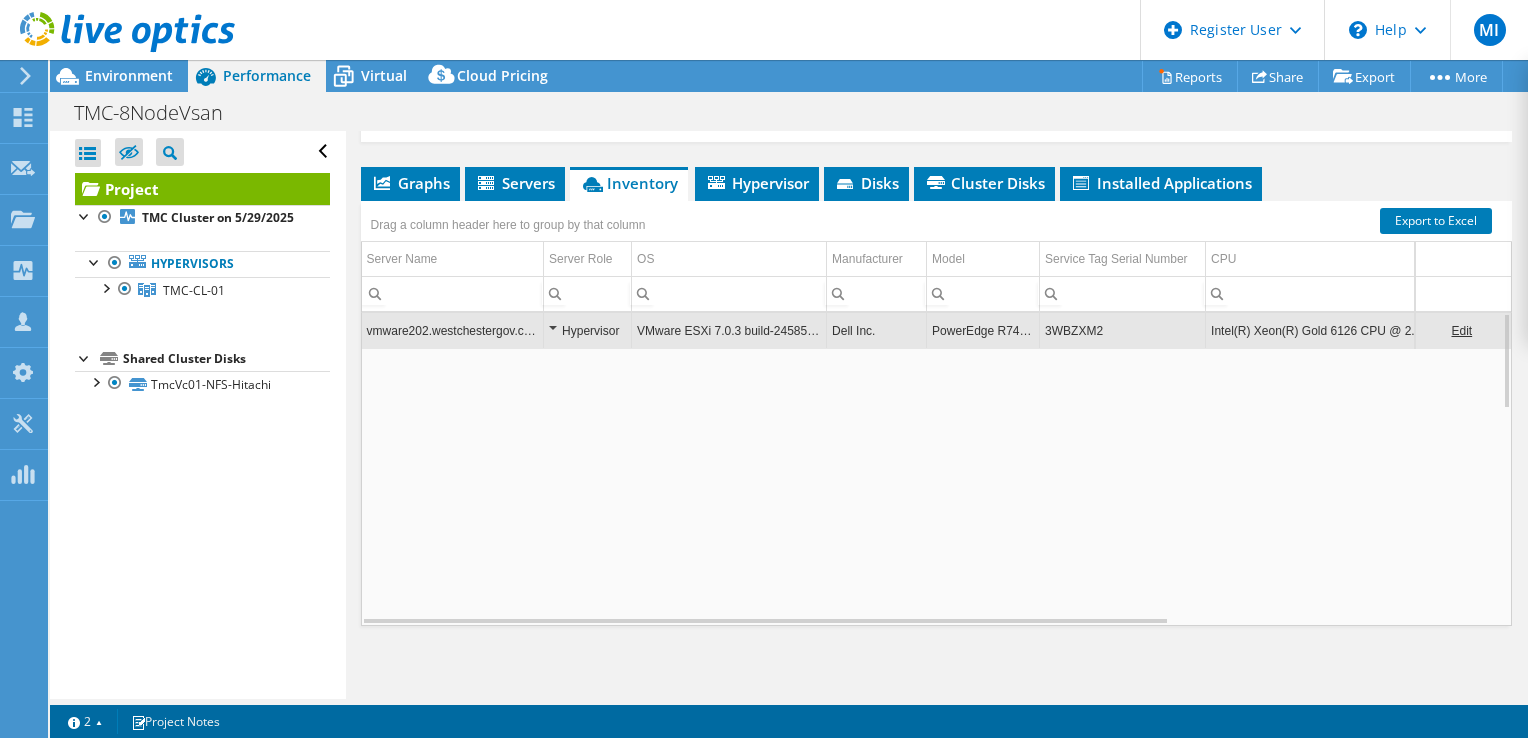click on "3WBZXM2" at bounding box center (1123, 330) 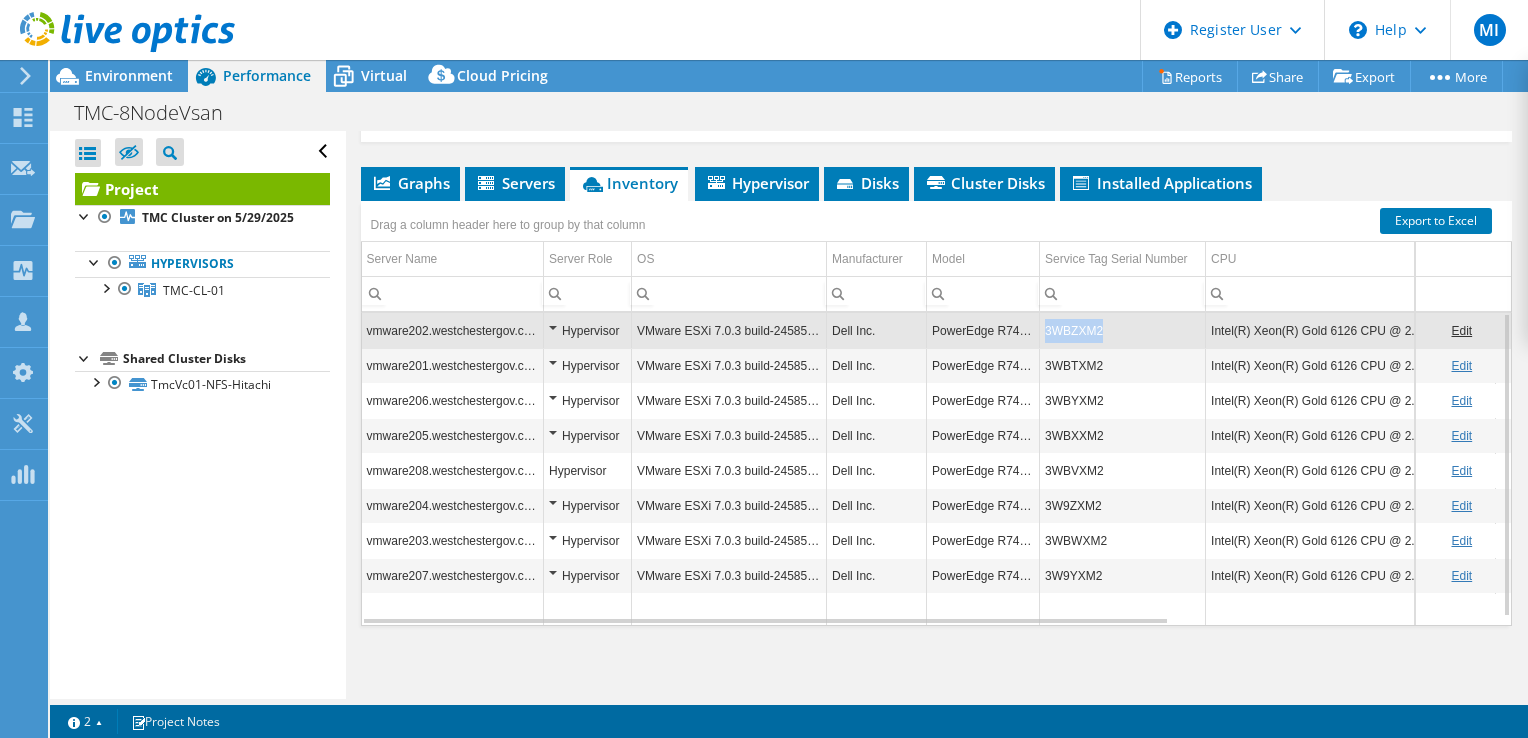 click on "3WBZXM2" at bounding box center (1123, 330) 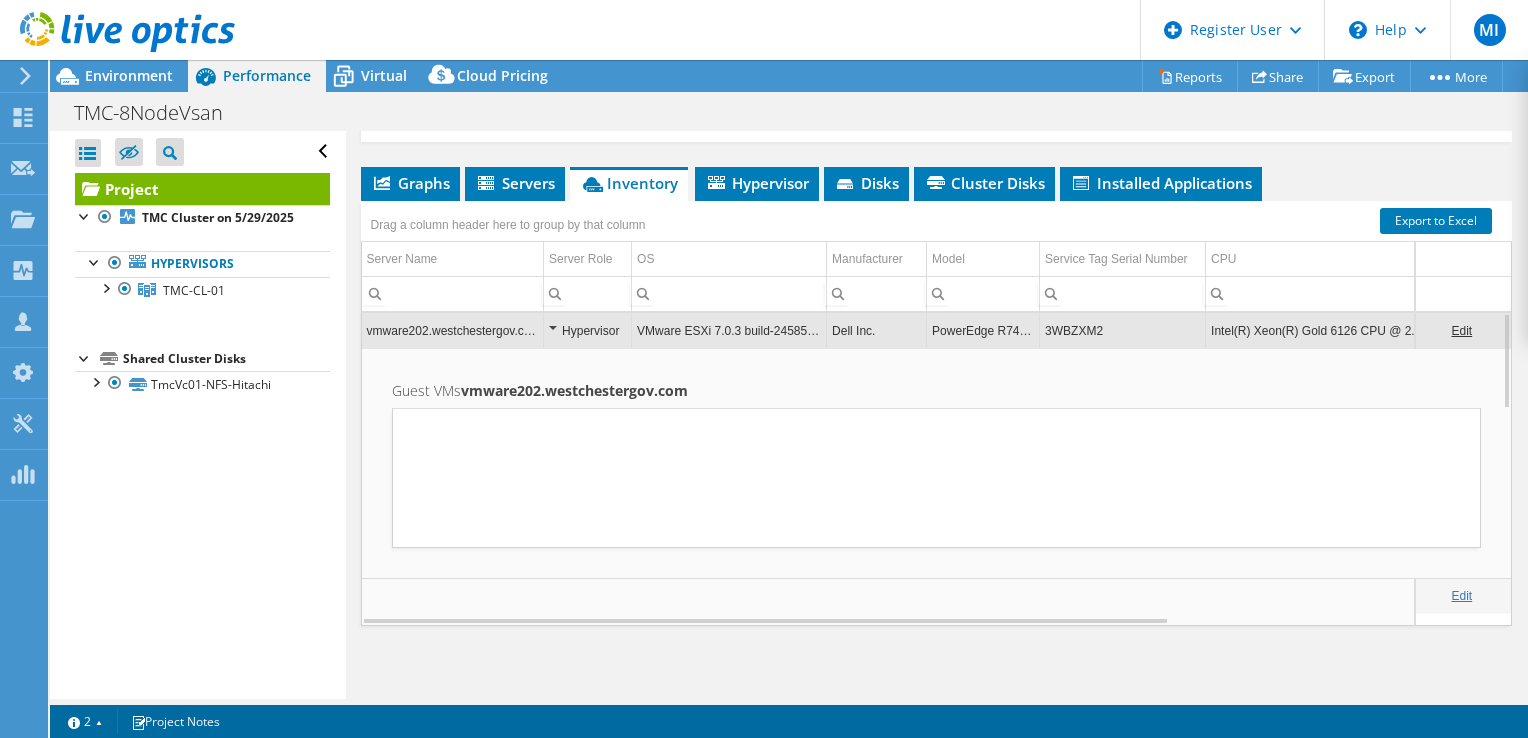 click on "3WBZXM2" at bounding box center (1123, 330) 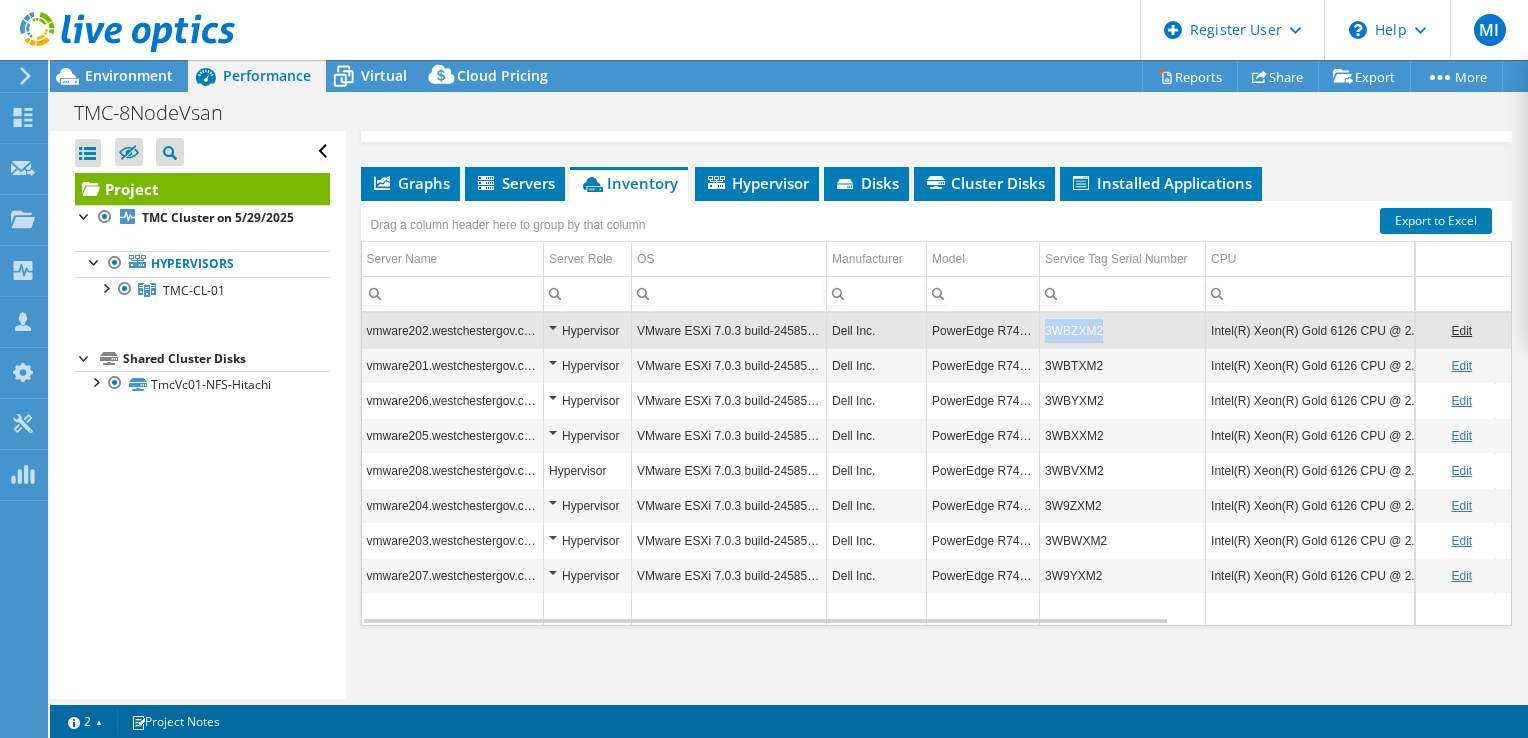 click on "3WBZXM2" at bounding box center [1123, 330] 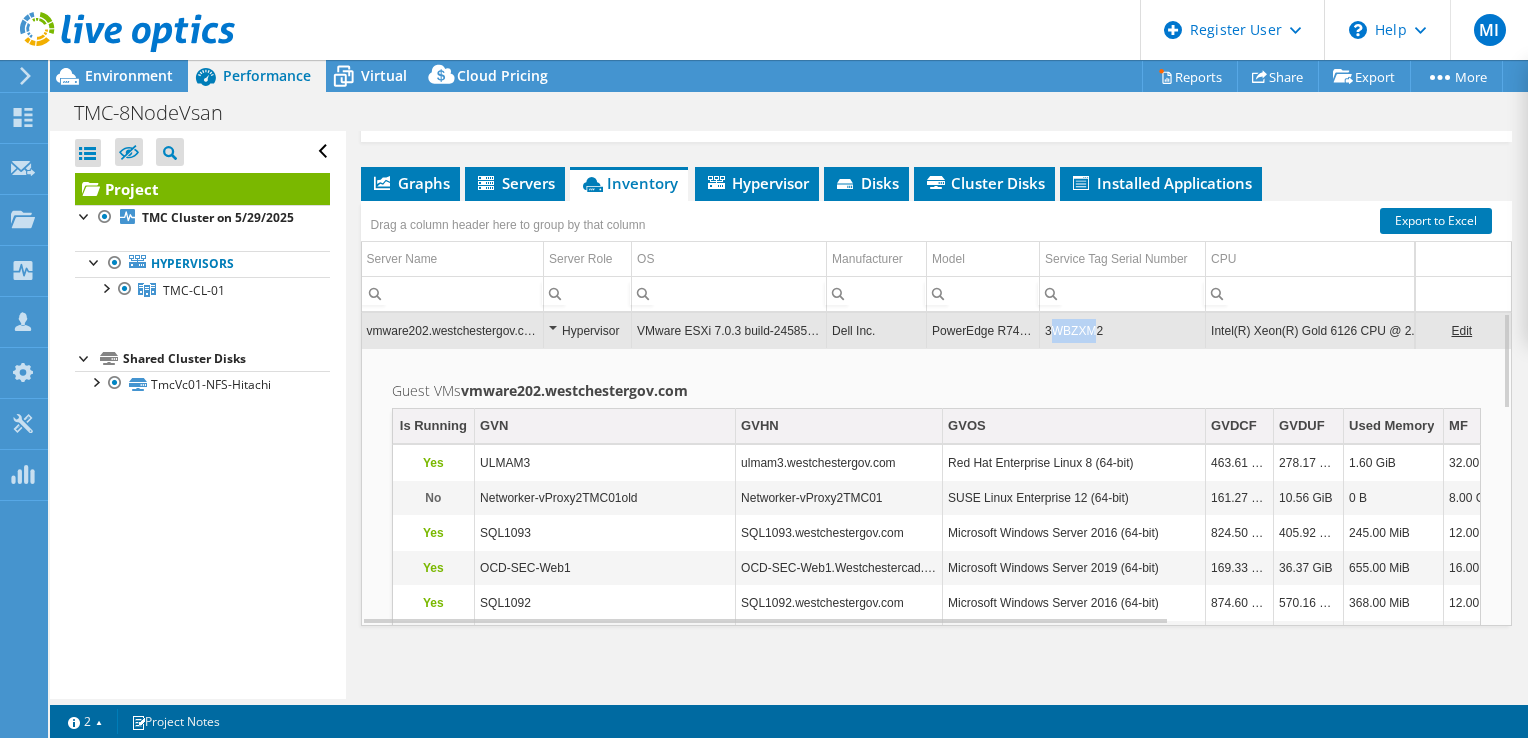 drag, startPoint x: 1048, startPoint y: 326, endPoint x: 1093, endPoint y: 321, distance: 45.276924 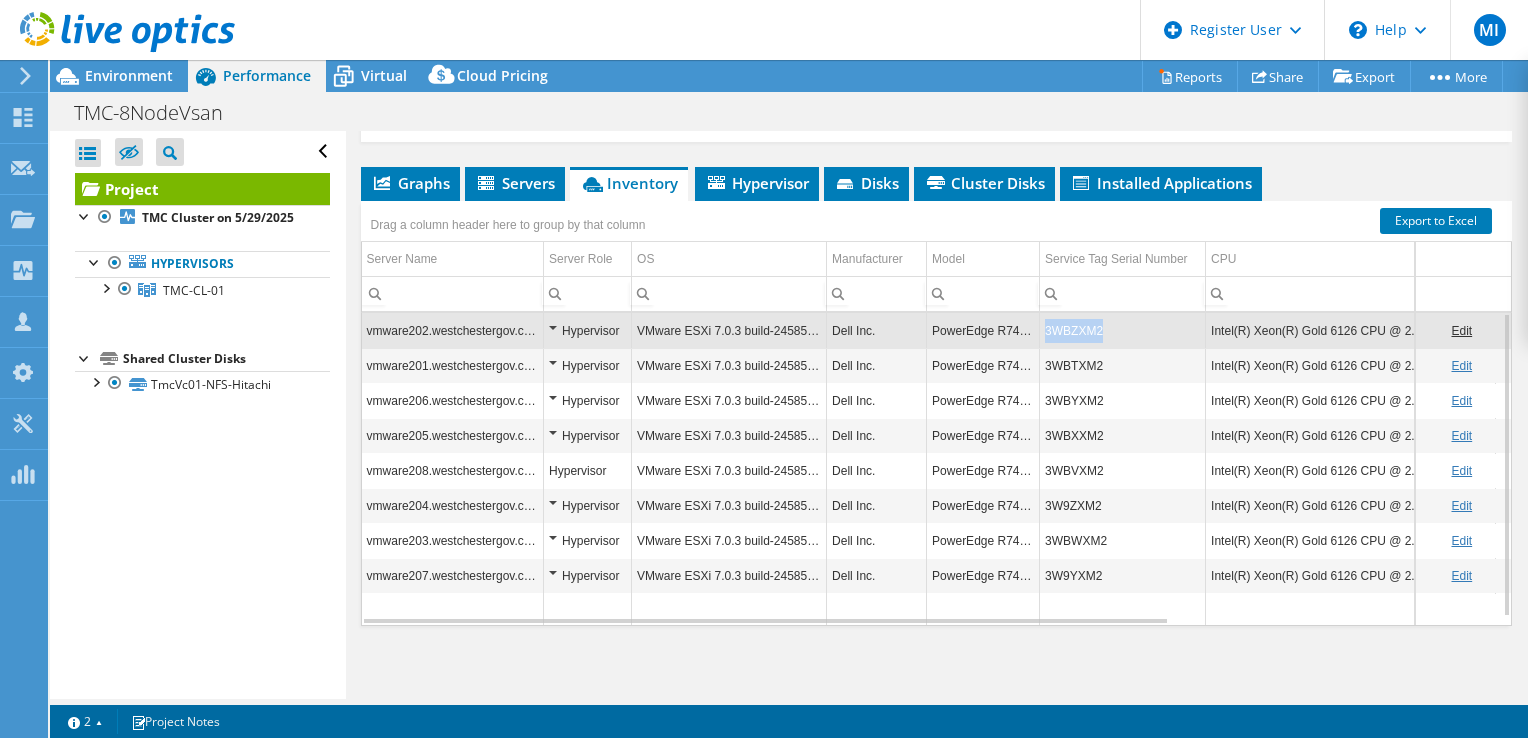 drag, startPoint x: 1119, startPoint y: 326, endPoint x: 1046, endPoint y: 334, distance: 73.43705 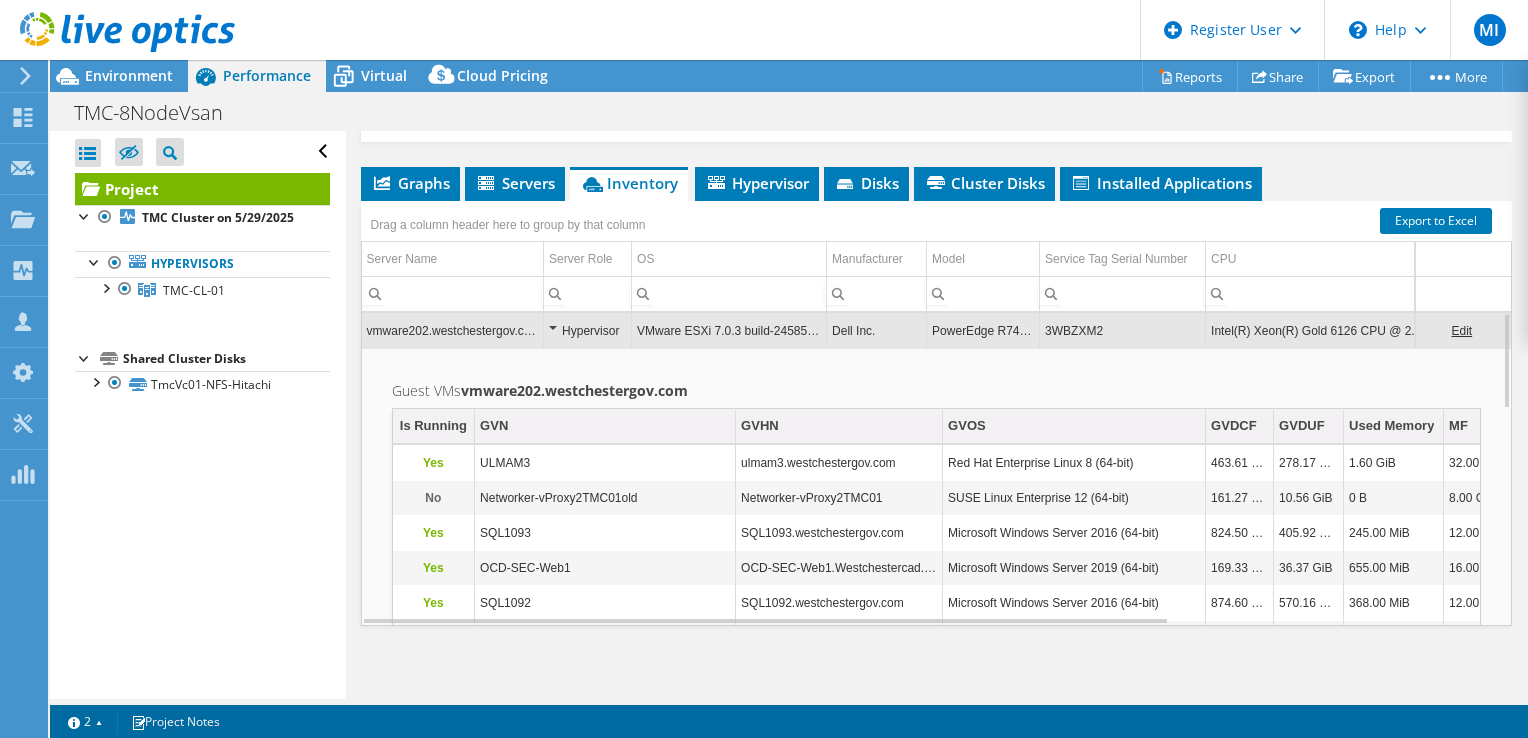 click on "3WBZXM2" at bounding box center (1123, 330) 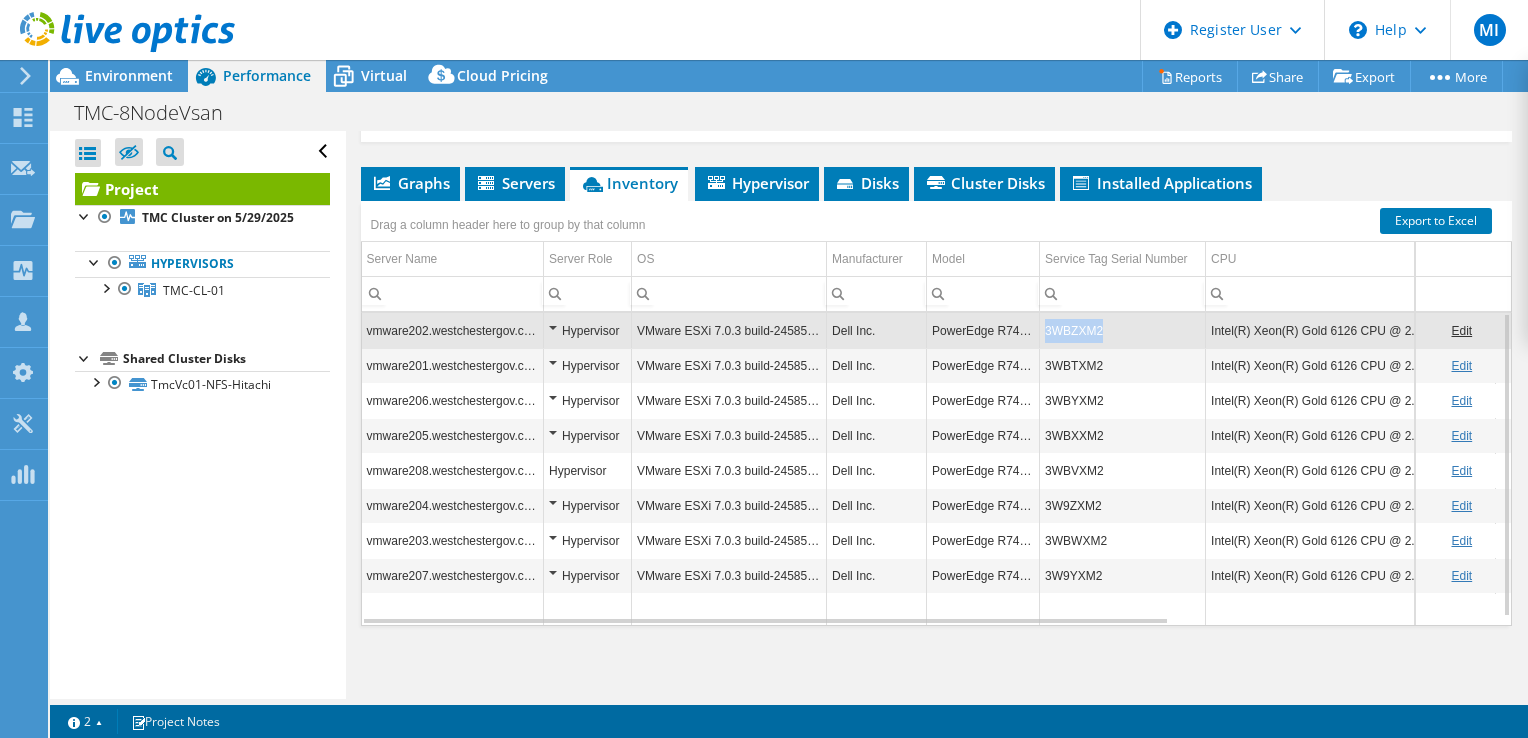 drag, startPoint x: 1045, startPoint y: 326, endPoint x: 1109, endPoint y: 312, distance: 65.51336 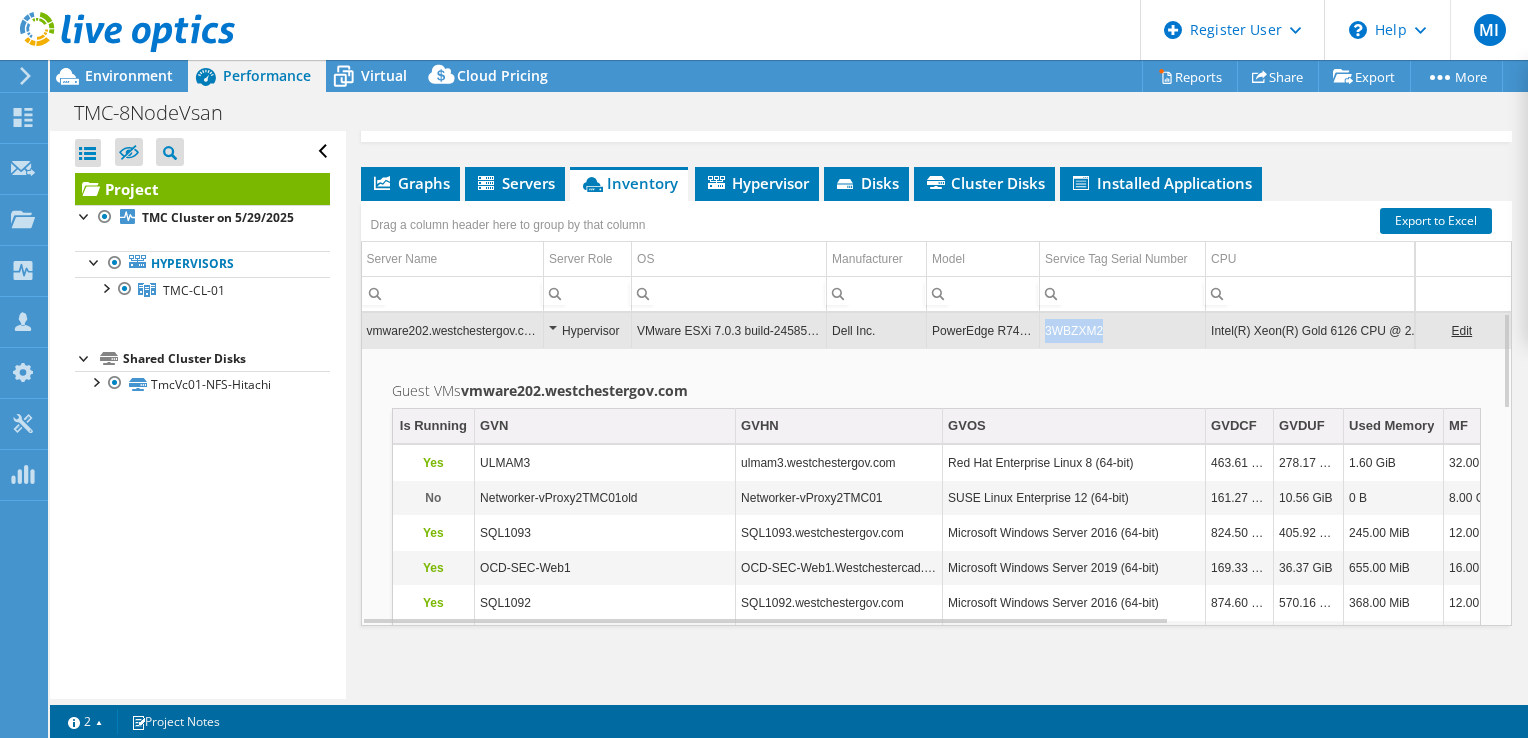 drag, startPoint x: 1102, startPoint y: 326, endPoint x: 1041, endPoint y: 332, distance: 61.294373 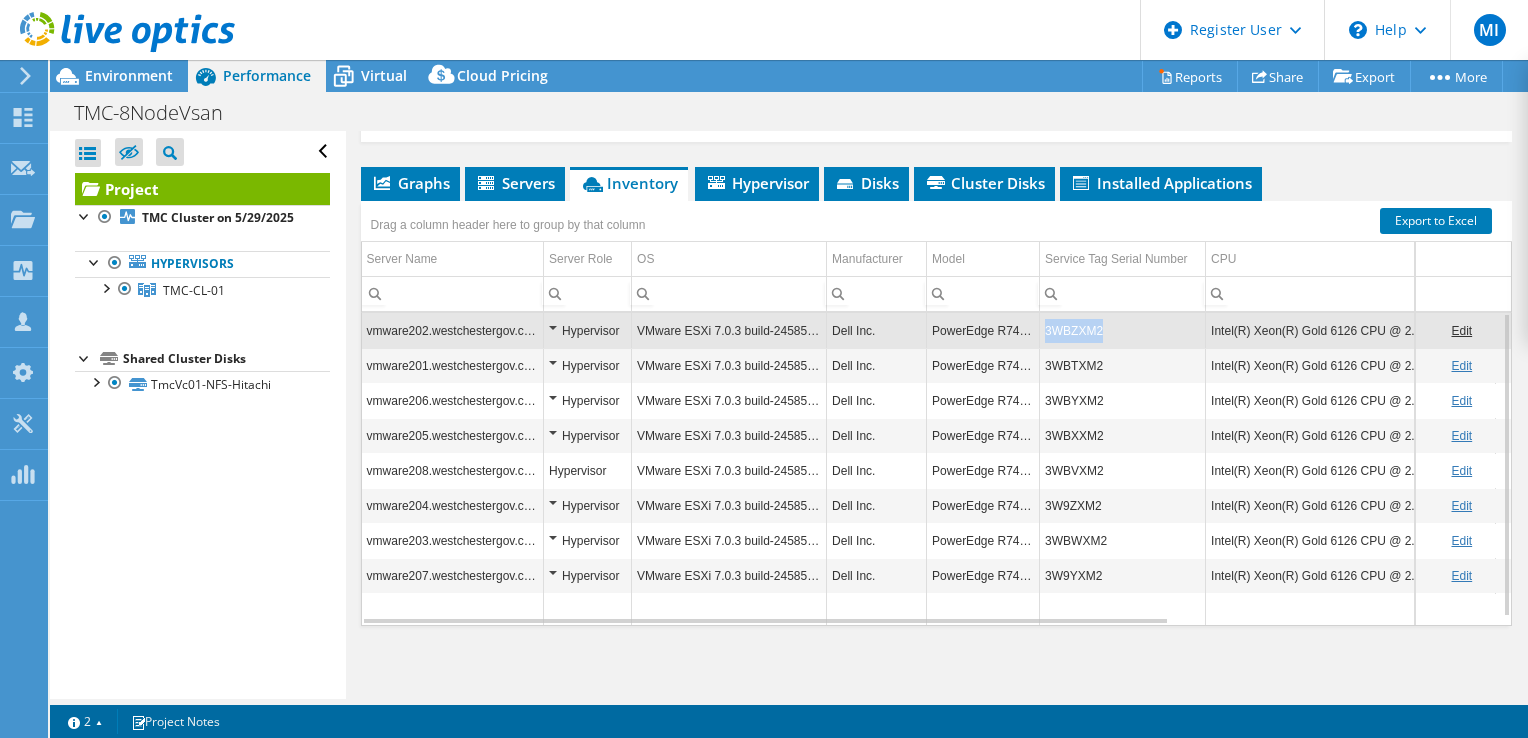 copy on "3WBZXM2" 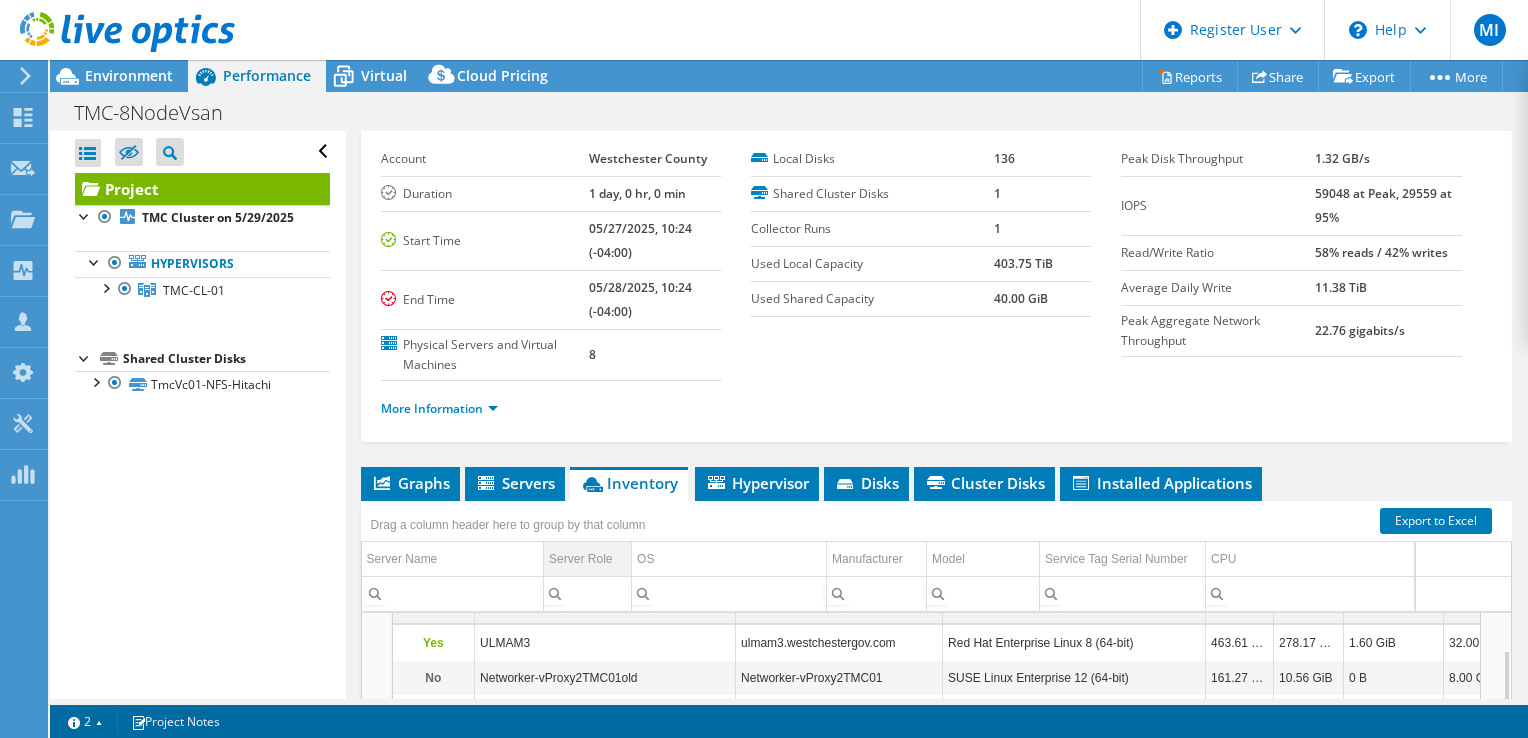 scroll, scrollTop: 279, scrollLeft: 0, axis: vertical 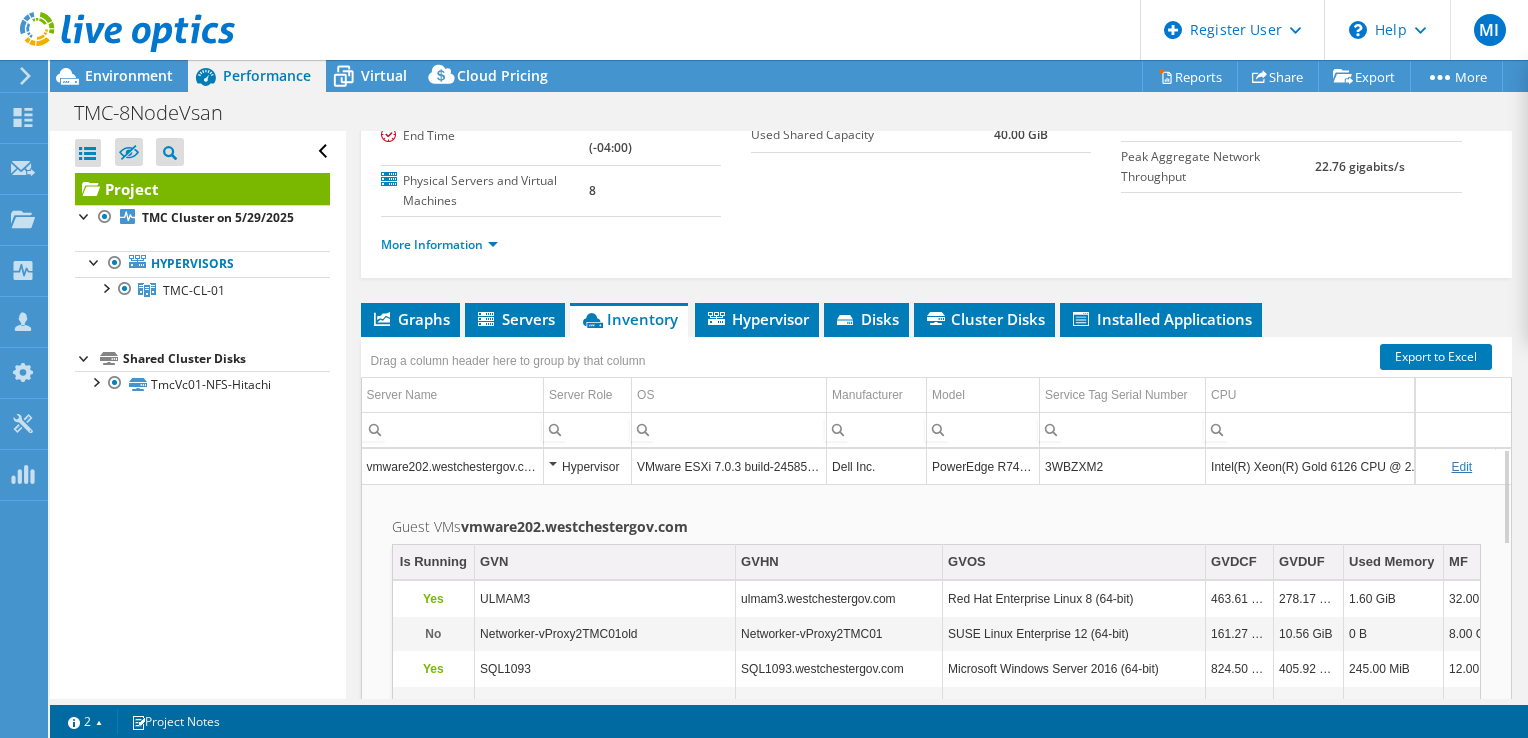 drag, startPoint x: 664, startPoint y: 459, endPoint x: 679, endPoint y: 509, distance: 52.201534 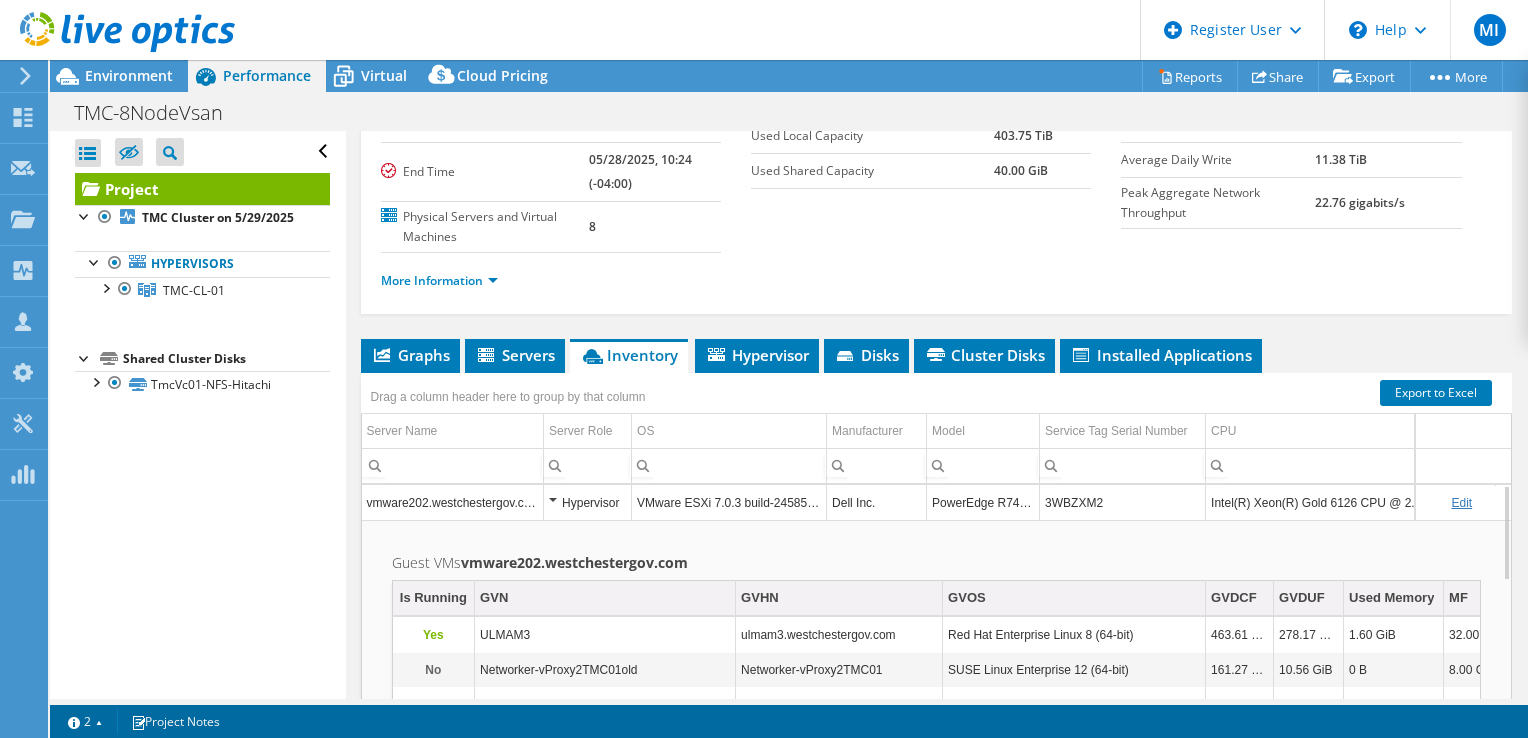 scroll, scrollTop: 152, scrollLeft: 0, axis: vertical 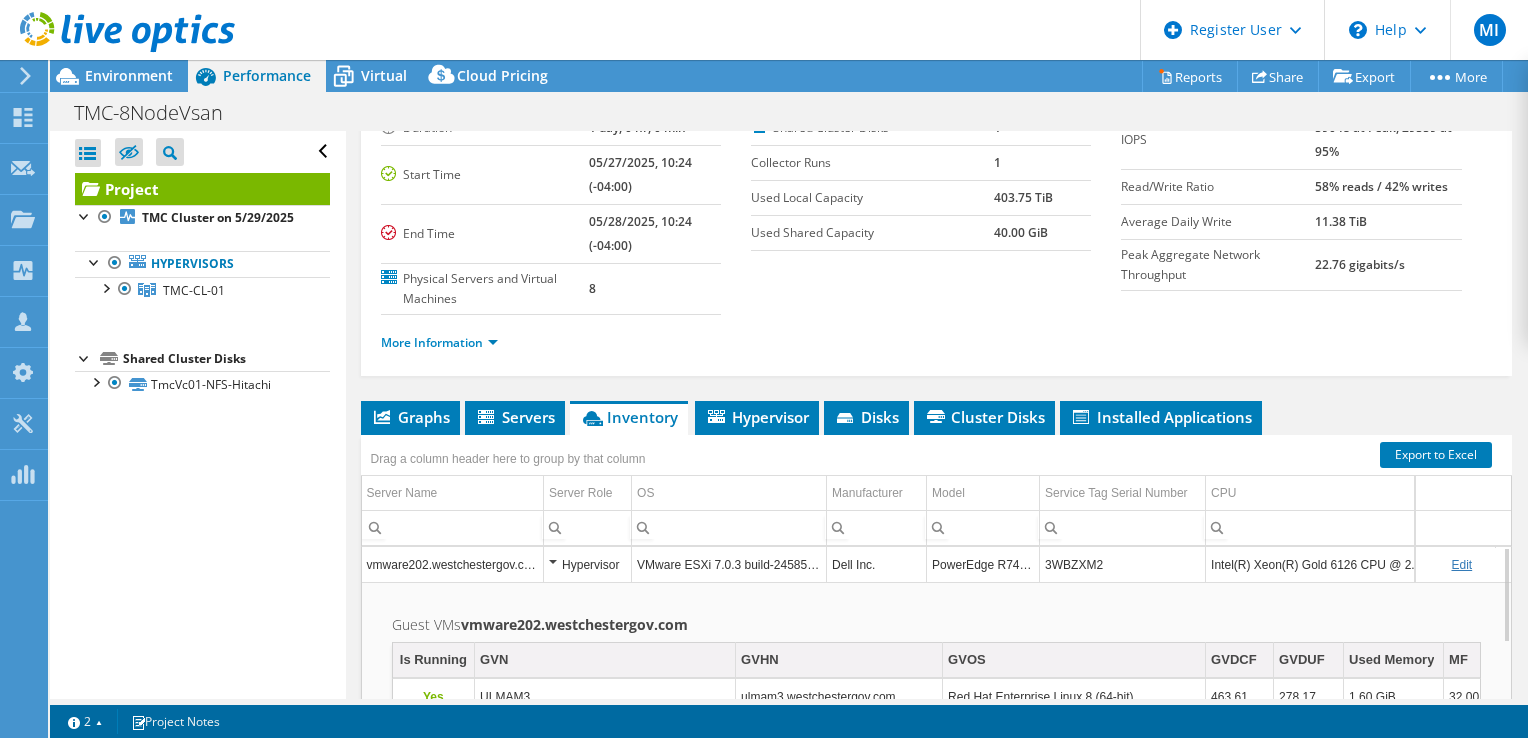 drag, startPoint x: 837, startPoint y: 586, endPoint x: 929, endPoint y: 529, distance: 108.226616 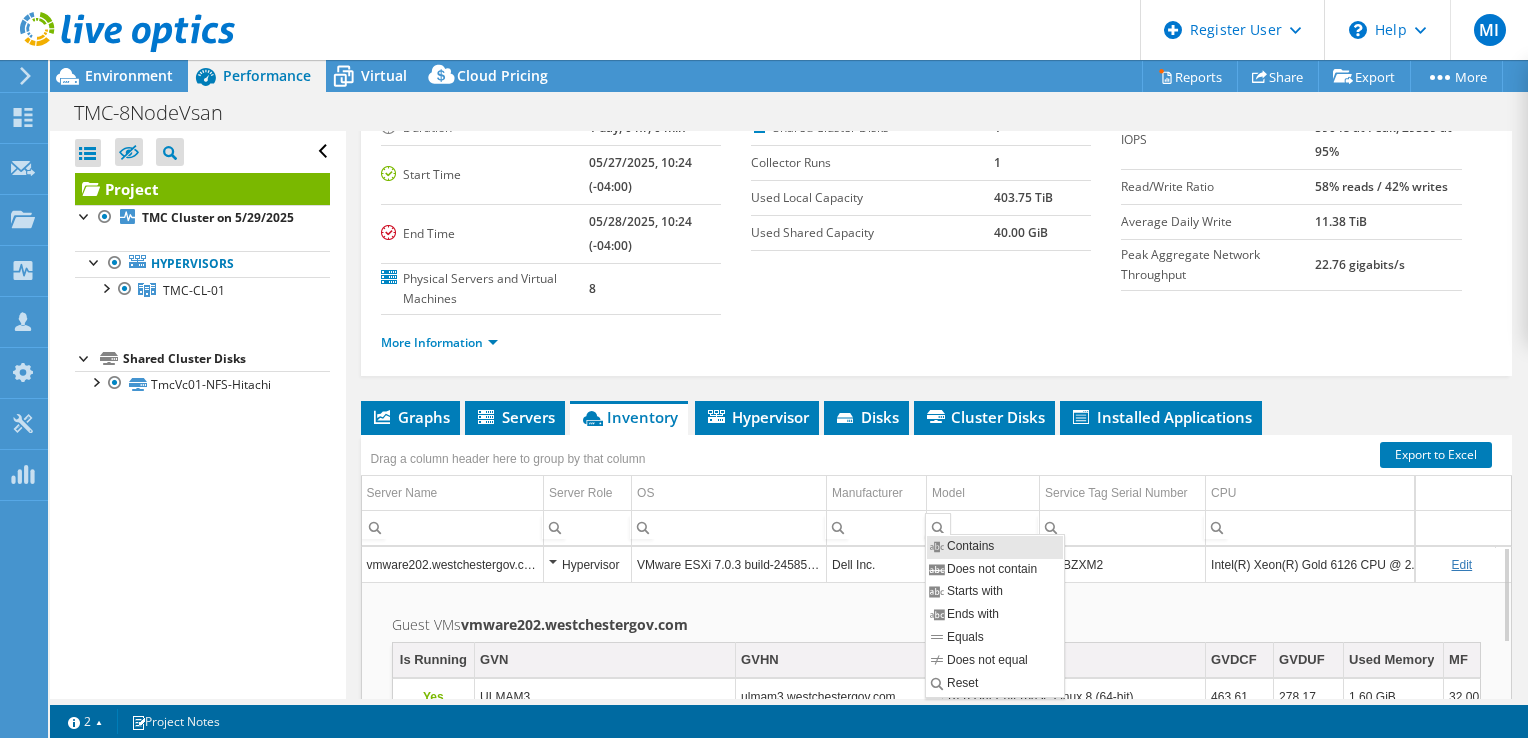 drag, startPoint x: 930, startPoint y: 561, endPoint x: 756, endPoint y: 566, distance: 174.07182 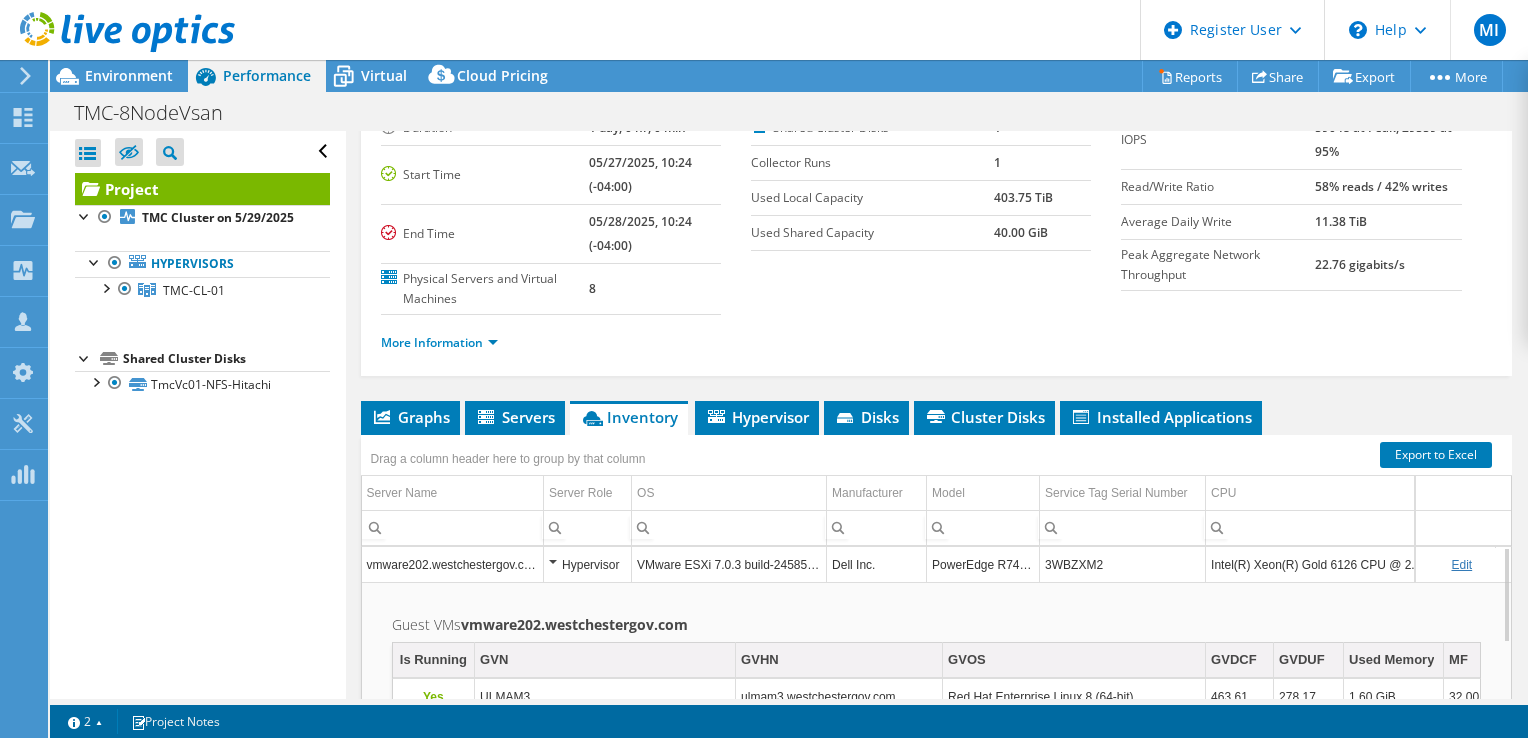 drag, startPoint x: 756, startPoint y: 566, endPoint x: 630, endPoint y: 543, distance: 128.082 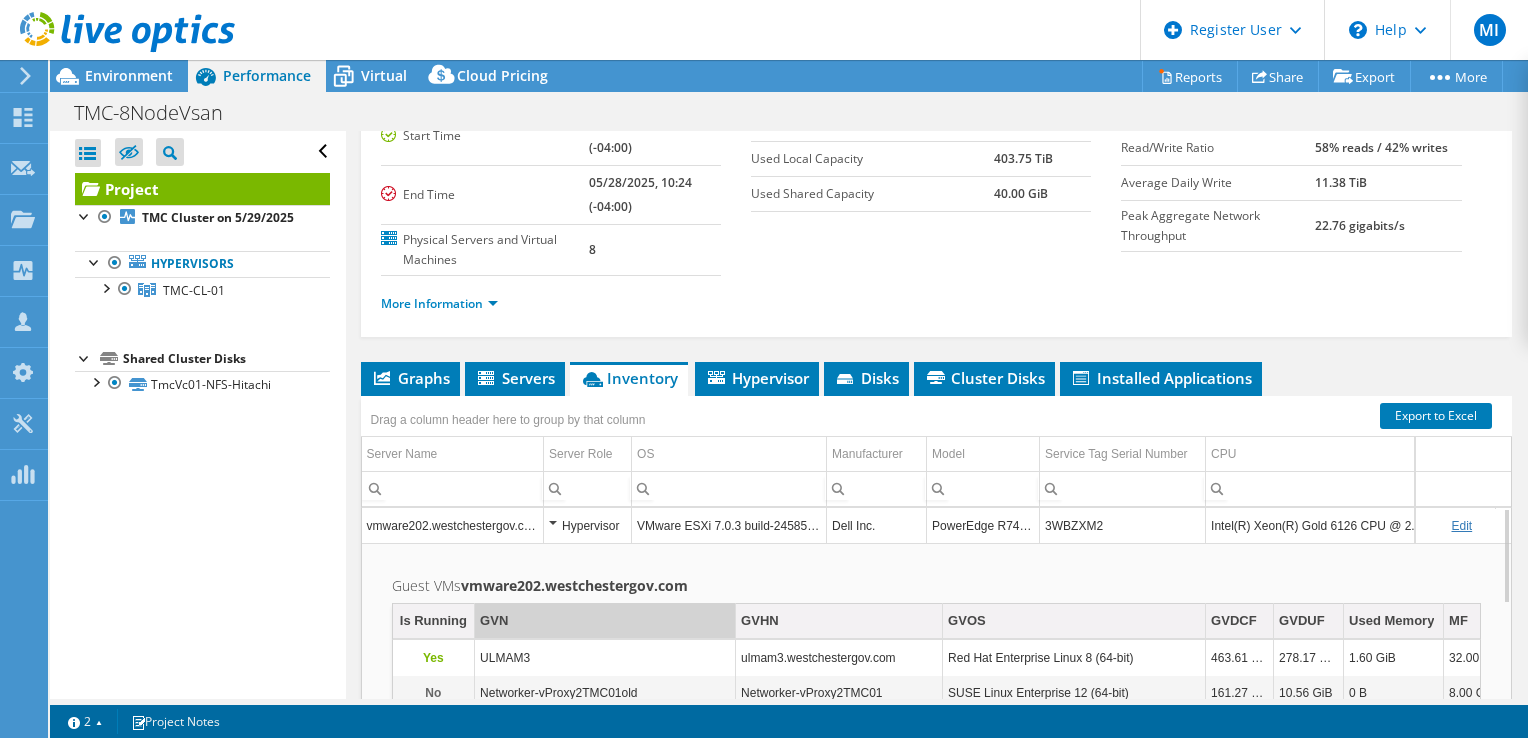 drag, startPoint x: 673, startPoint y: 604, endPoint x: 686, endPoint y: 626, distance: 25.553865 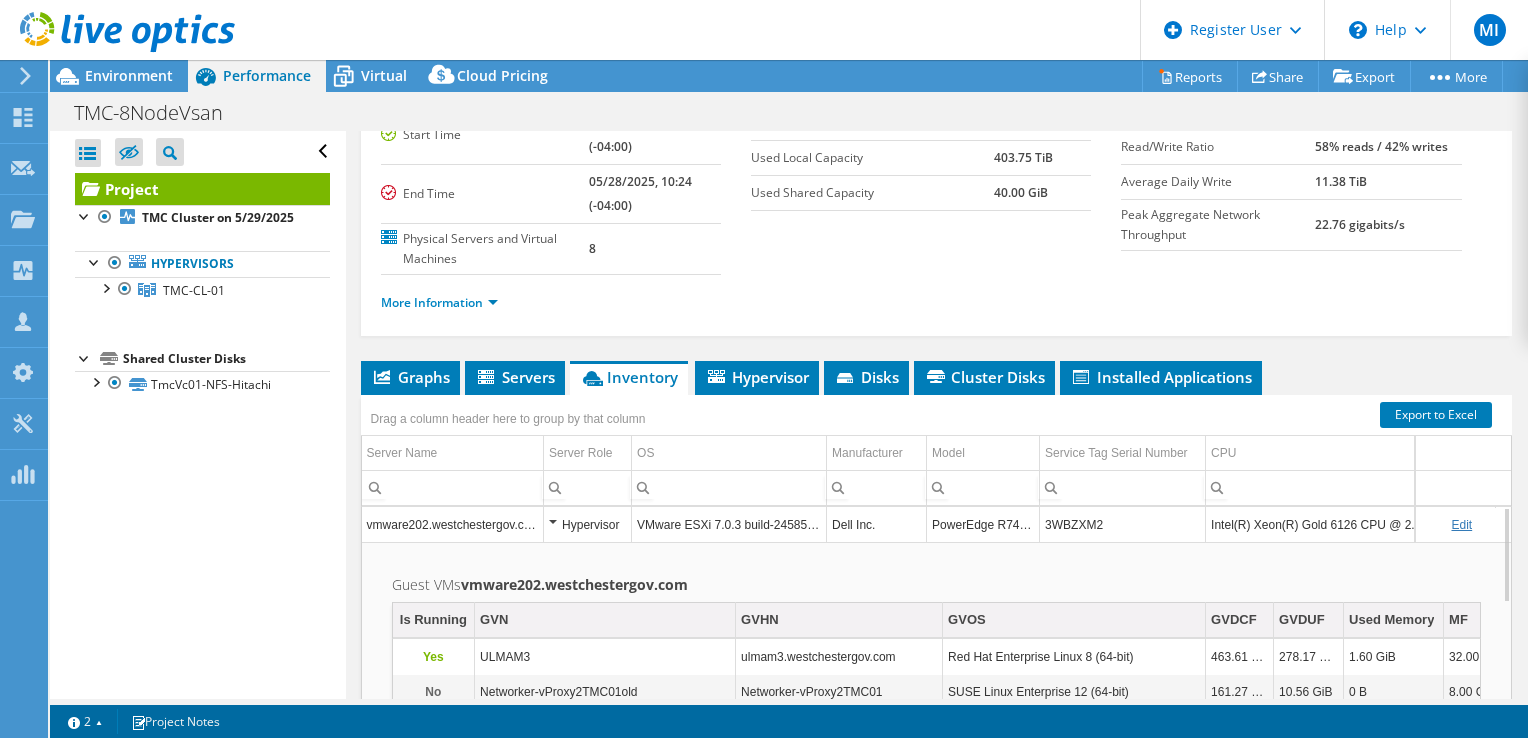 scroll, scrollTop: 90, scrollLeft: 0, axis: vertical 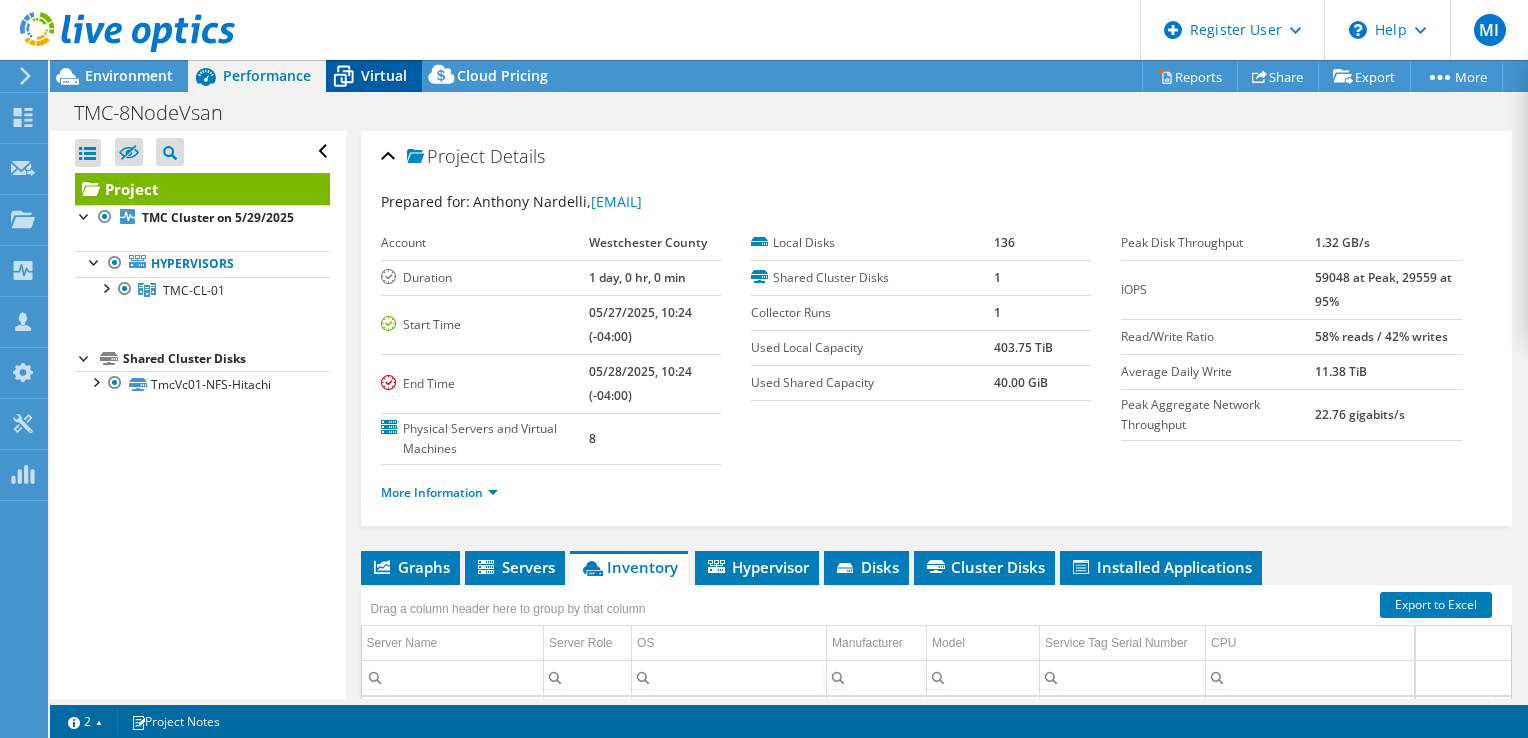 click on "Virtual" at bounding box center (374, 76) 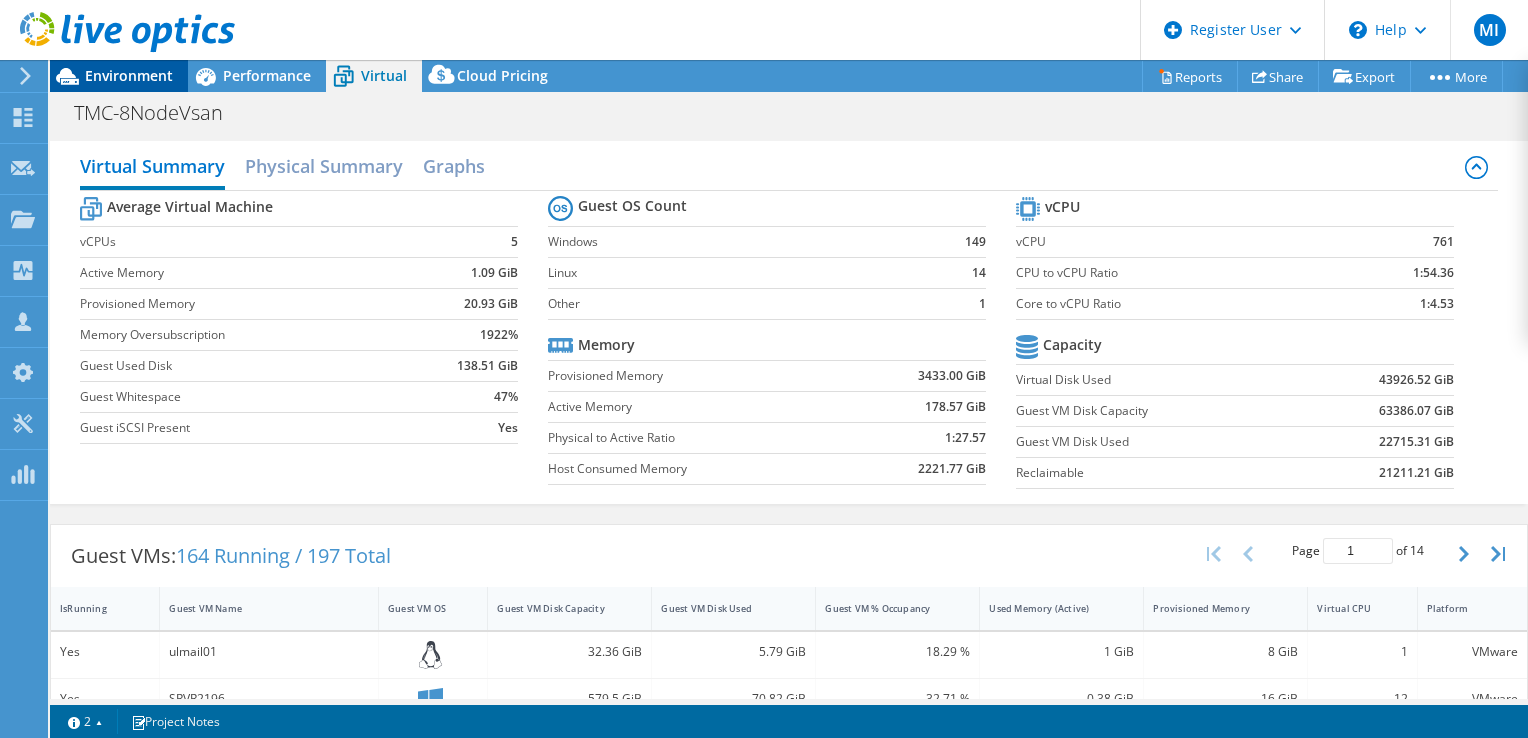 click on "Environment" at bounding box center (129, 75) 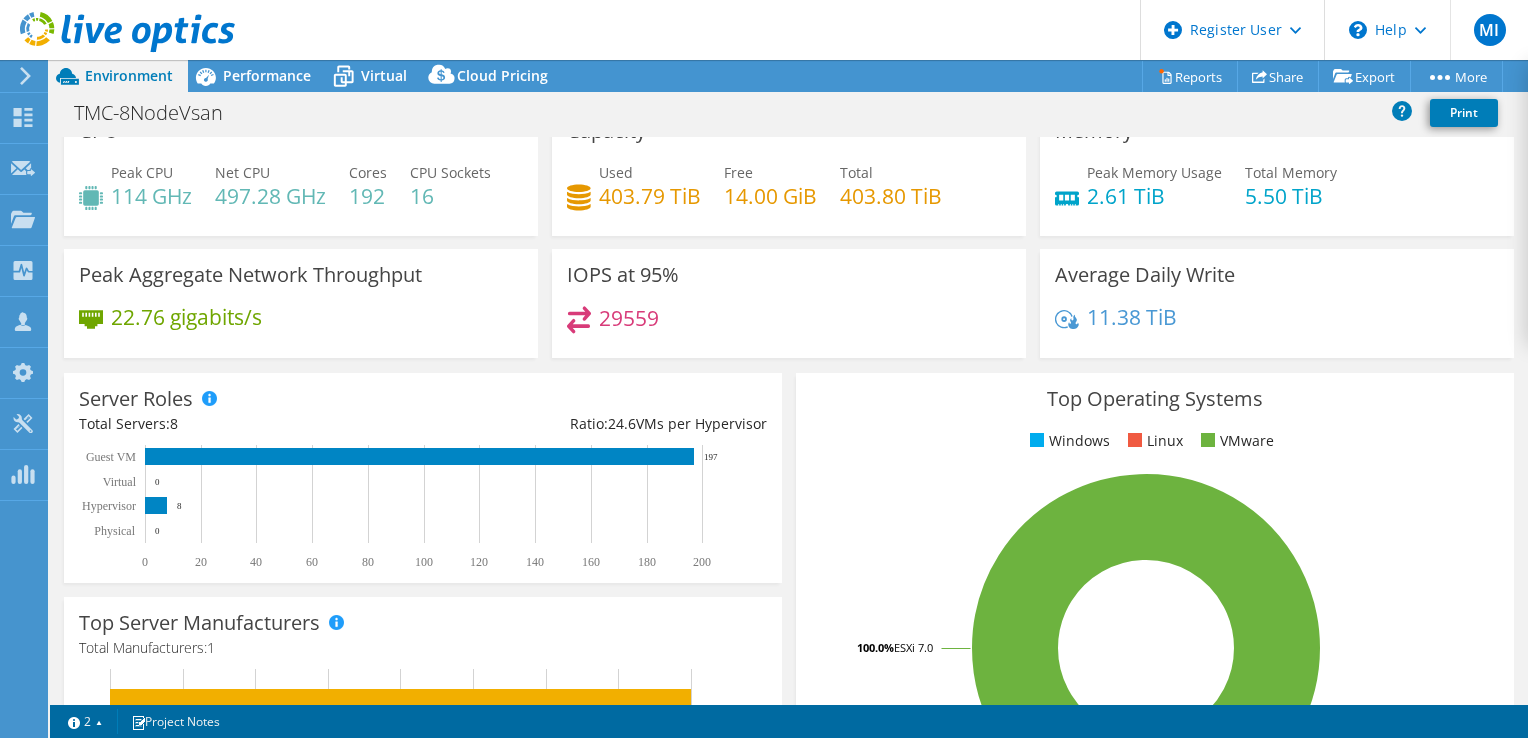 scroll, scrollTop: 0, scrollLeft: 0, axis: both 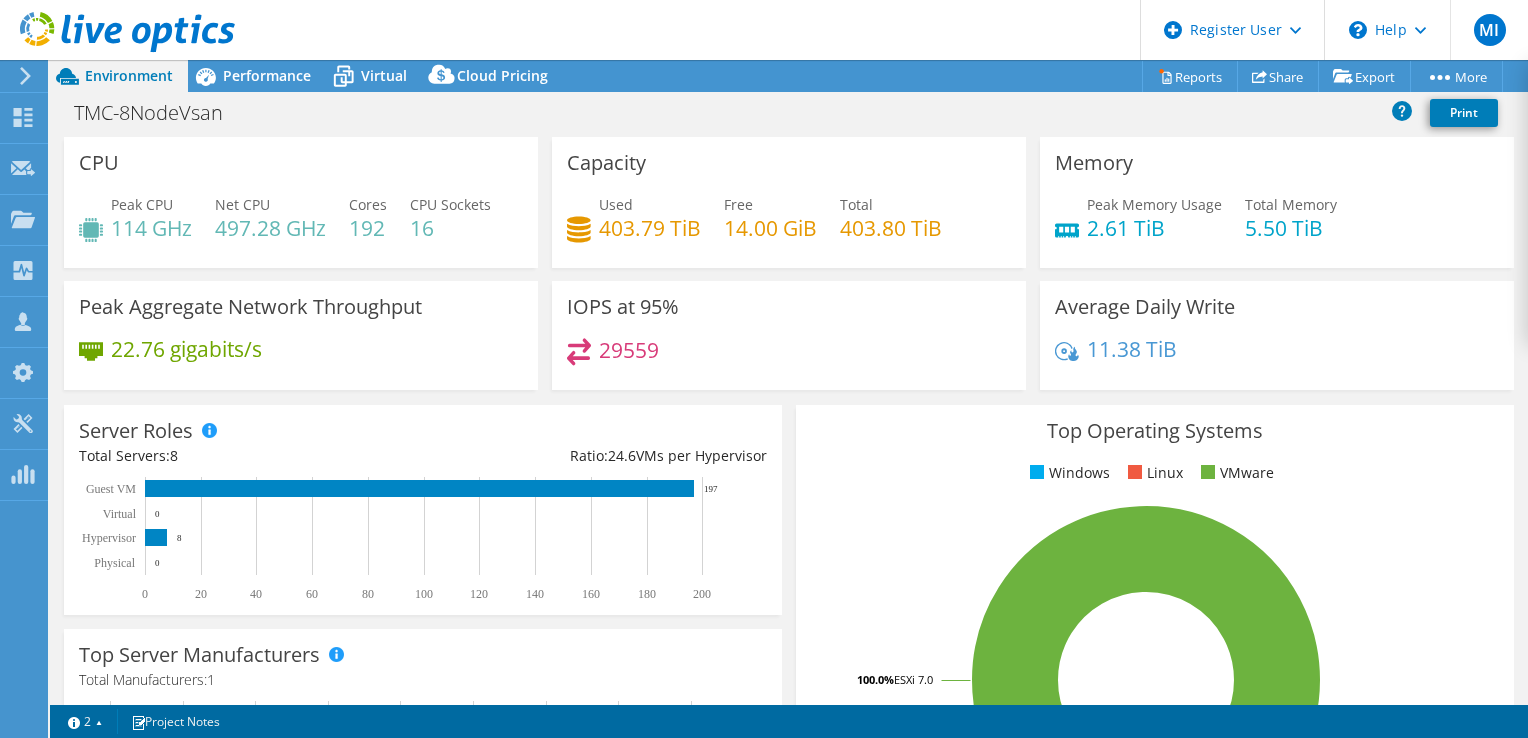 click at bounding box center [117, 33] 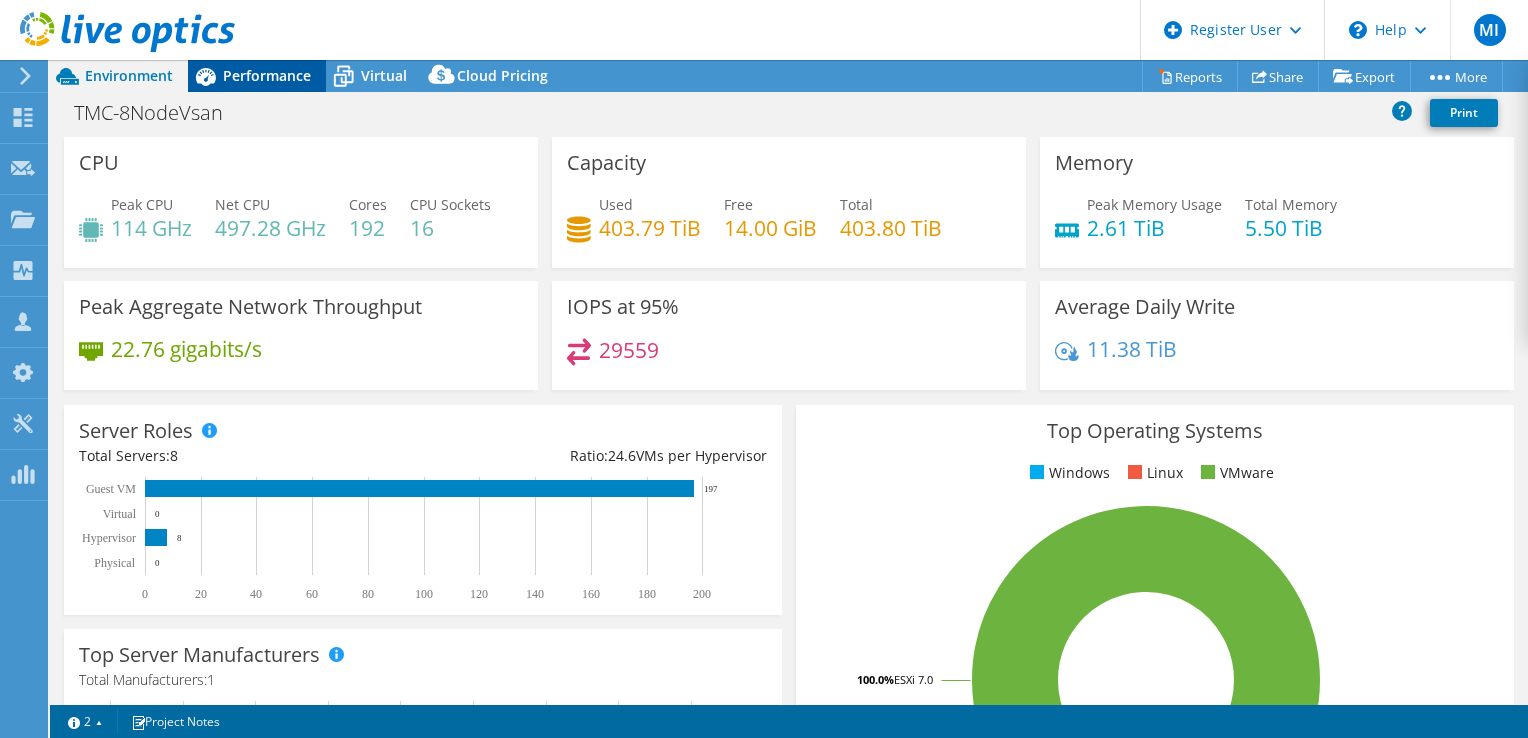 click 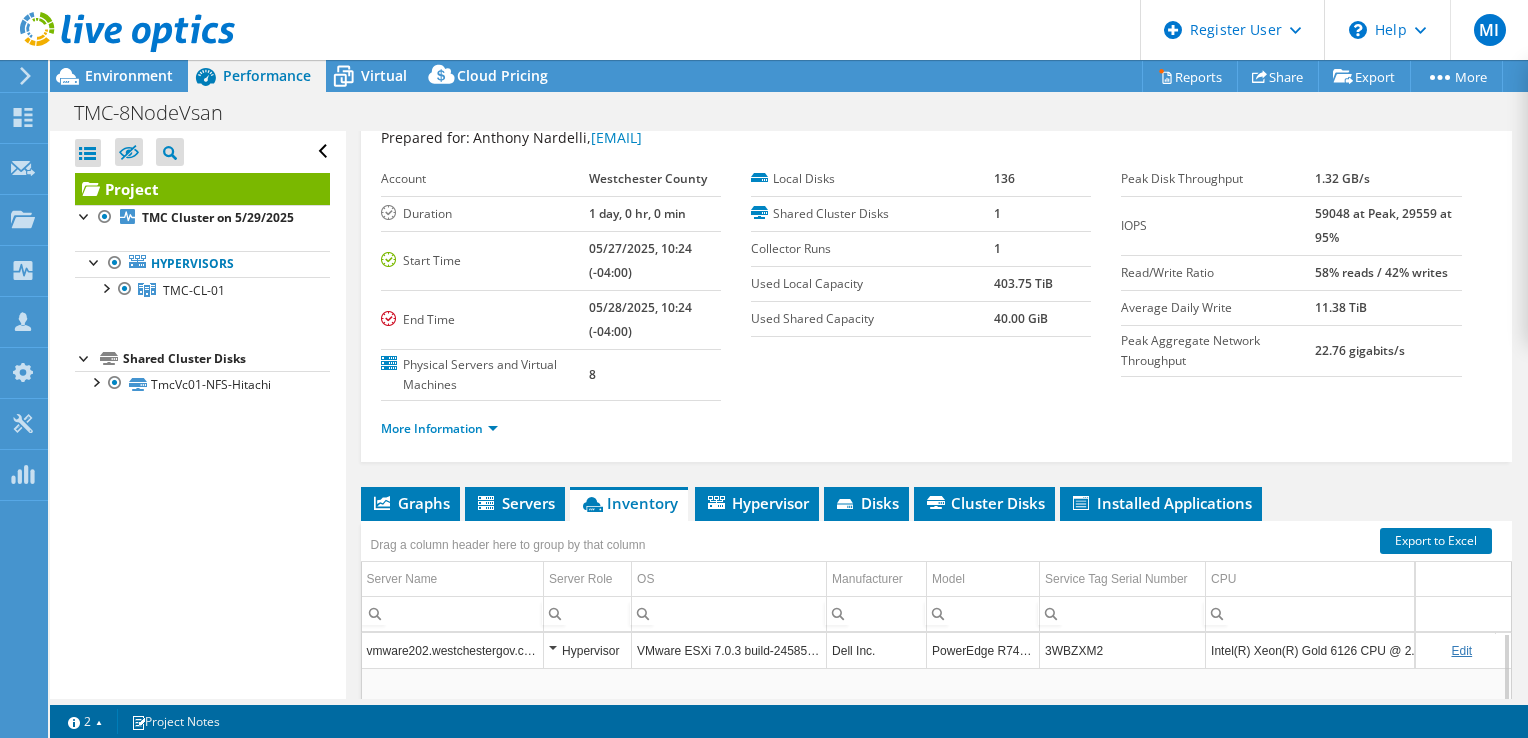 scroll, scrollTop: 0, scrollLeft: 0, axis: both 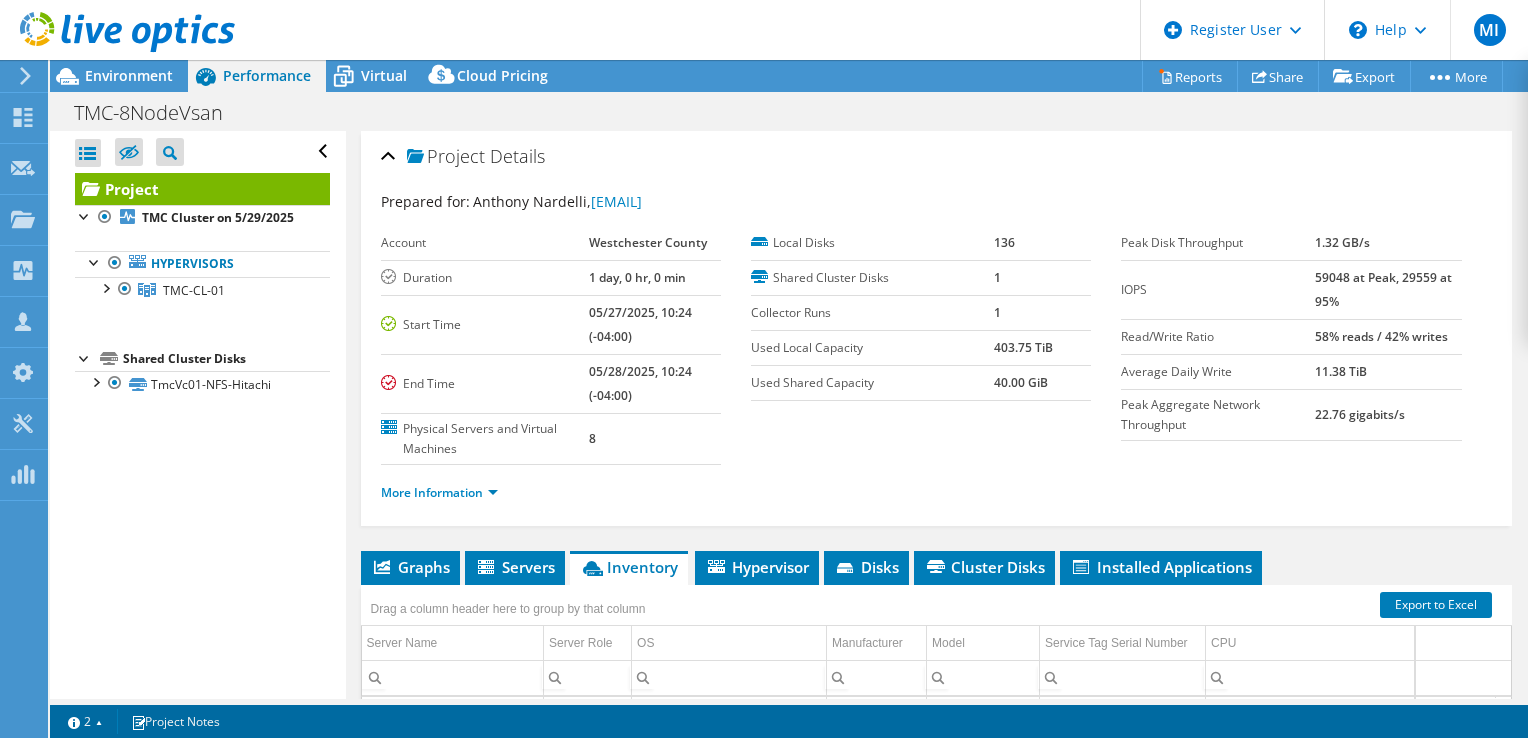 drag, startPoint x: 864, startPoint y: 272, endPoint x: 640, endPoint y: 66, distance: 304.3222 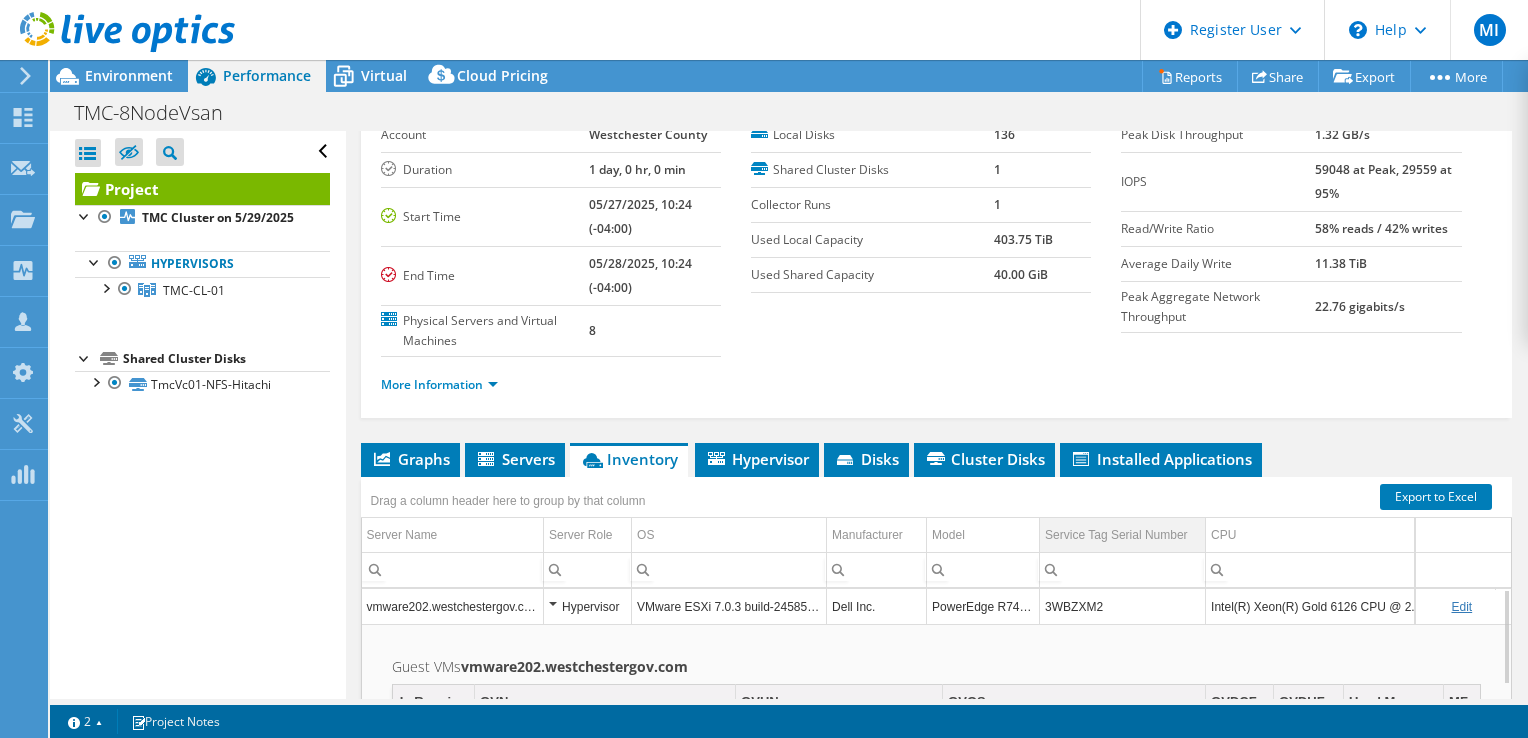 scroll, scrollTop: 300, scrollLeft: 0, axis: vertical 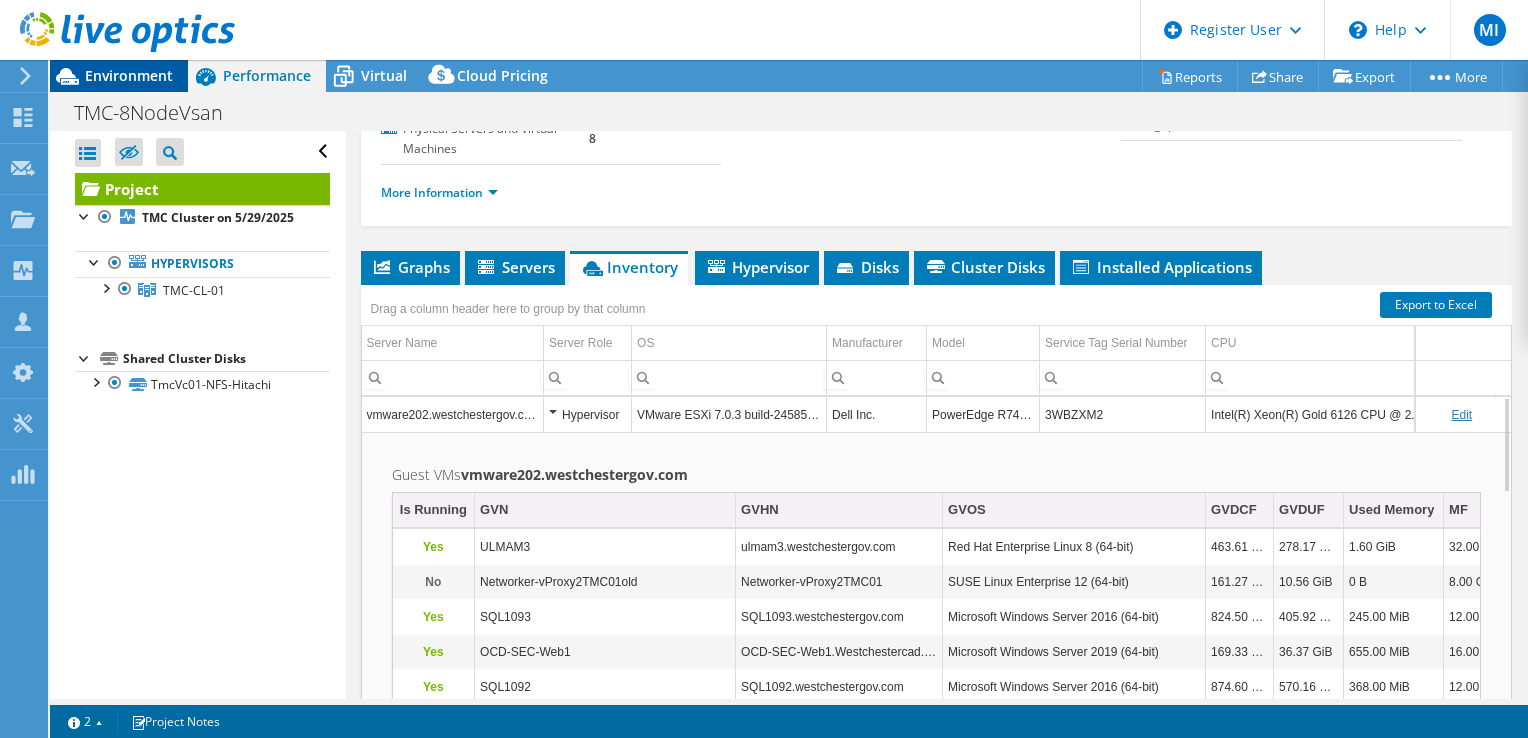 click on "Environment" at bounding box center [129, 75] 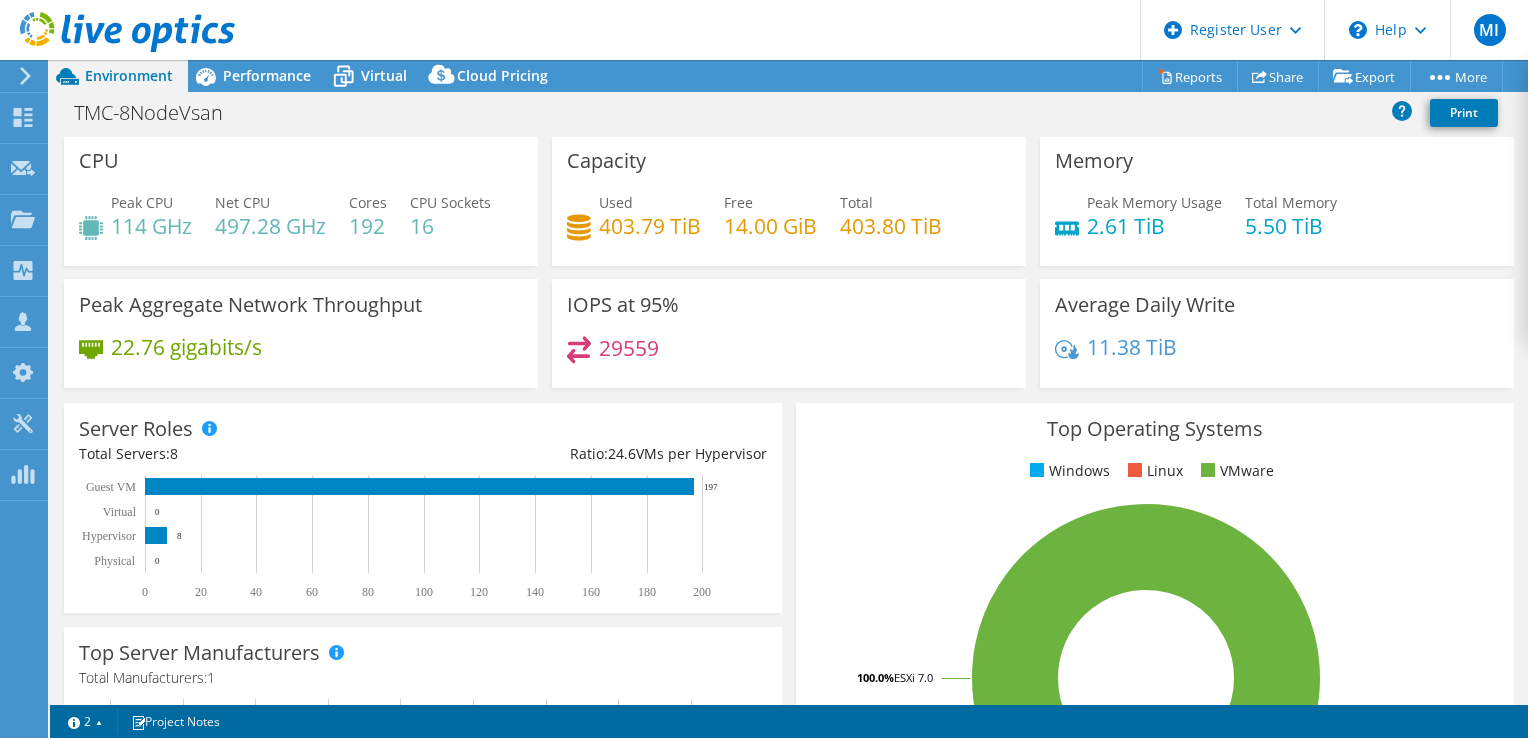 scroll, scrollTop: 0, scrollLeft: 0, axis: both 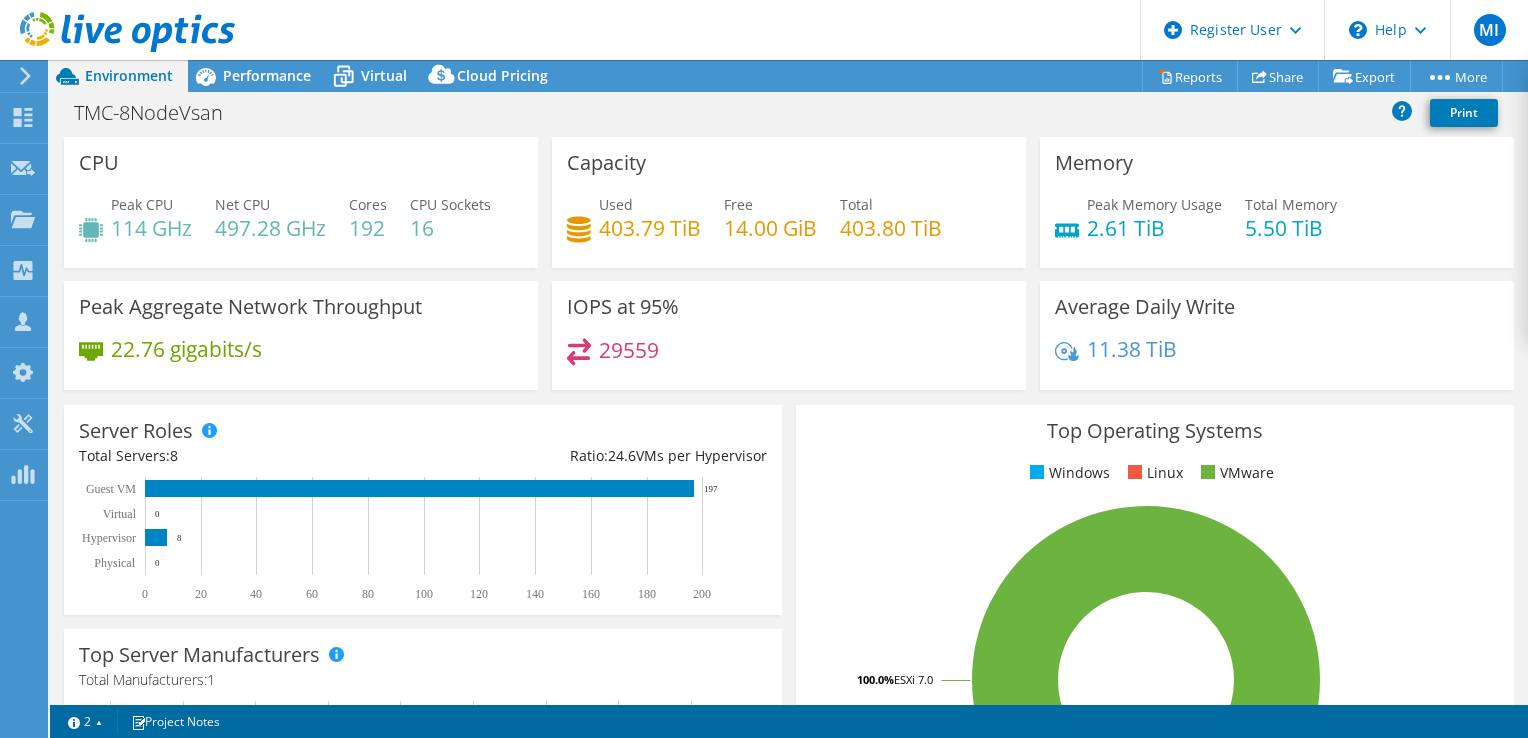 drag, startPoint x: 758, startPoint y: 336, endPoint x: 755, endPoint y: 276, distance: 60.074955 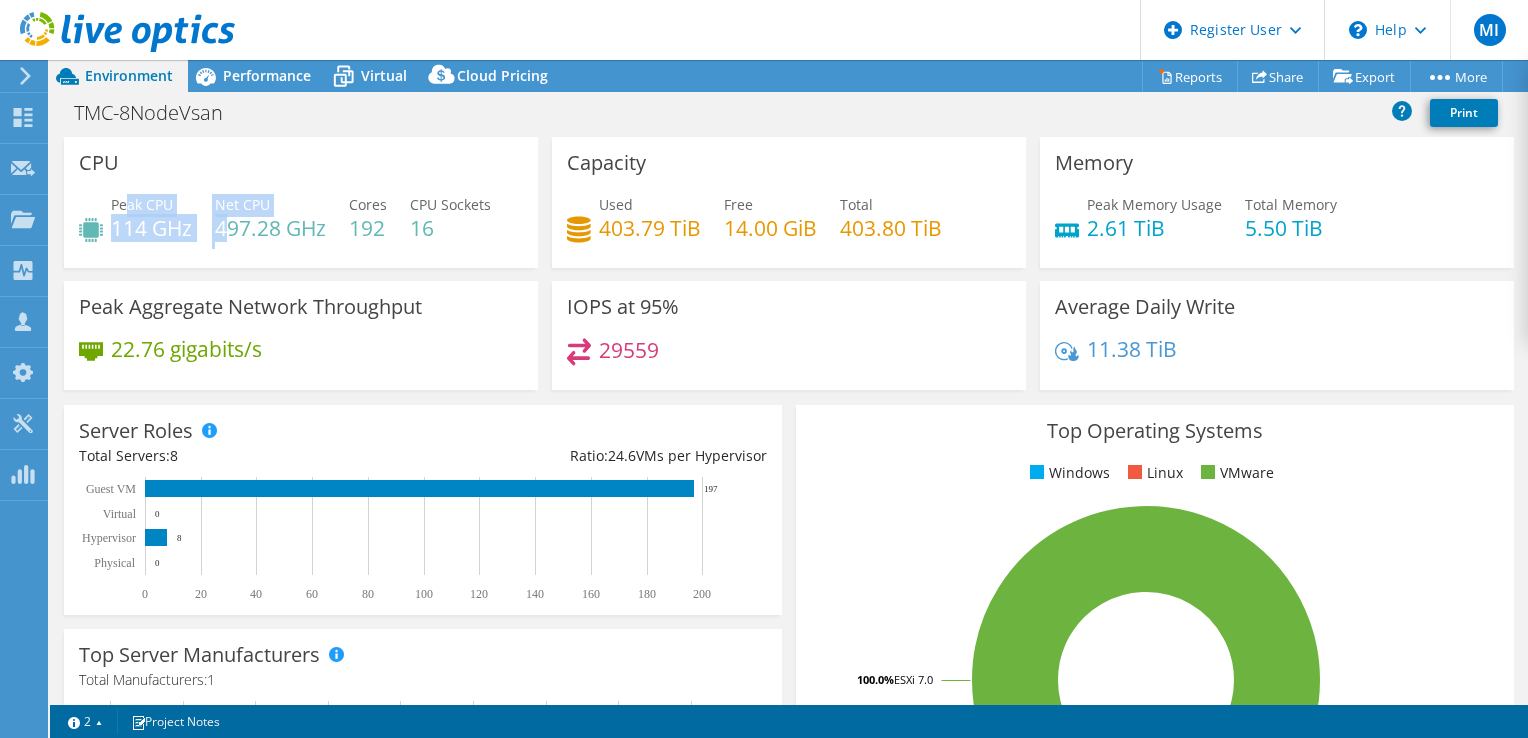 drag, startPoint x: 137, startPoint y: 200, endPoint x: 230, endPoint y: 223, distance: 95.80188 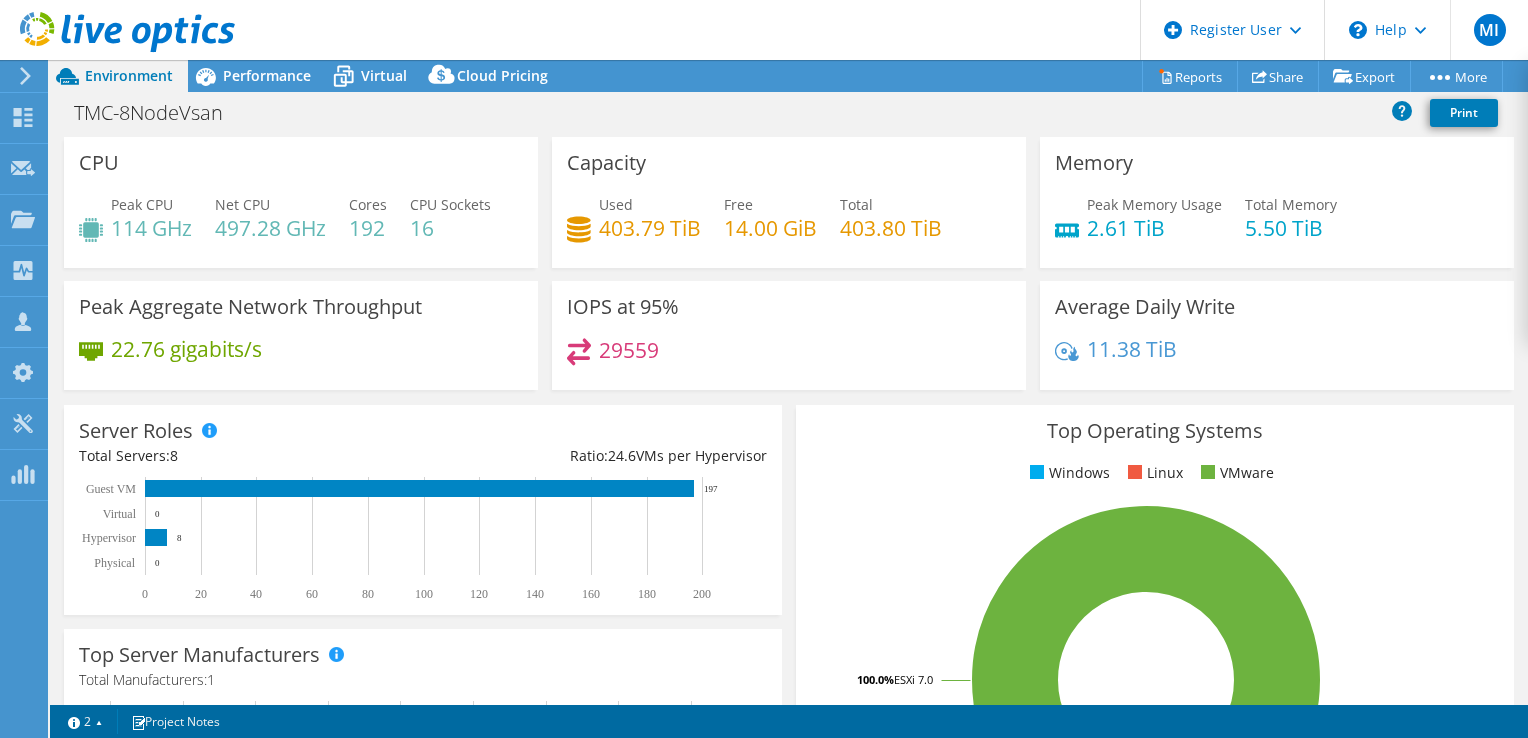 click on "114 GHz" at bounding box center (151, 228) 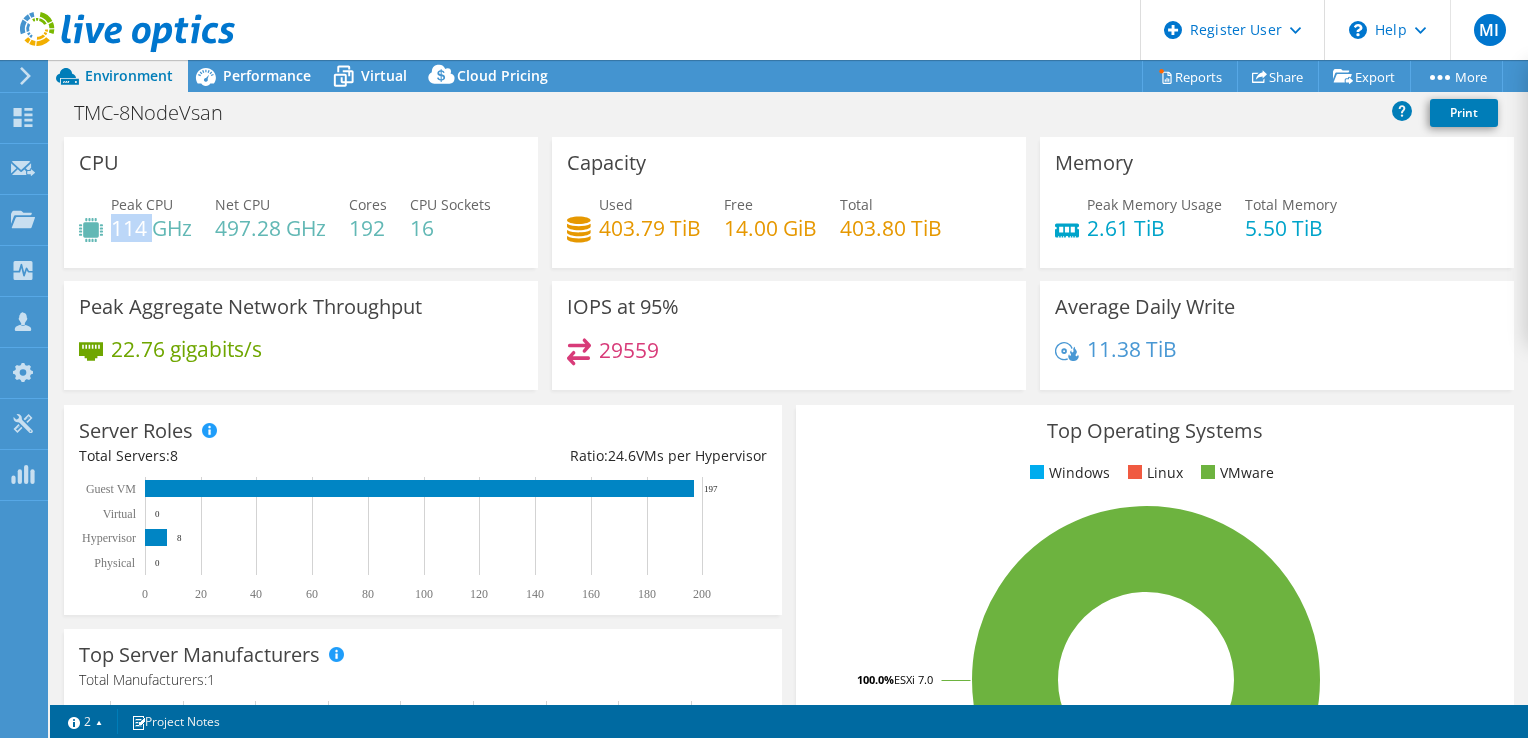 click on "114 GHz" at bounding box center [151, 228] 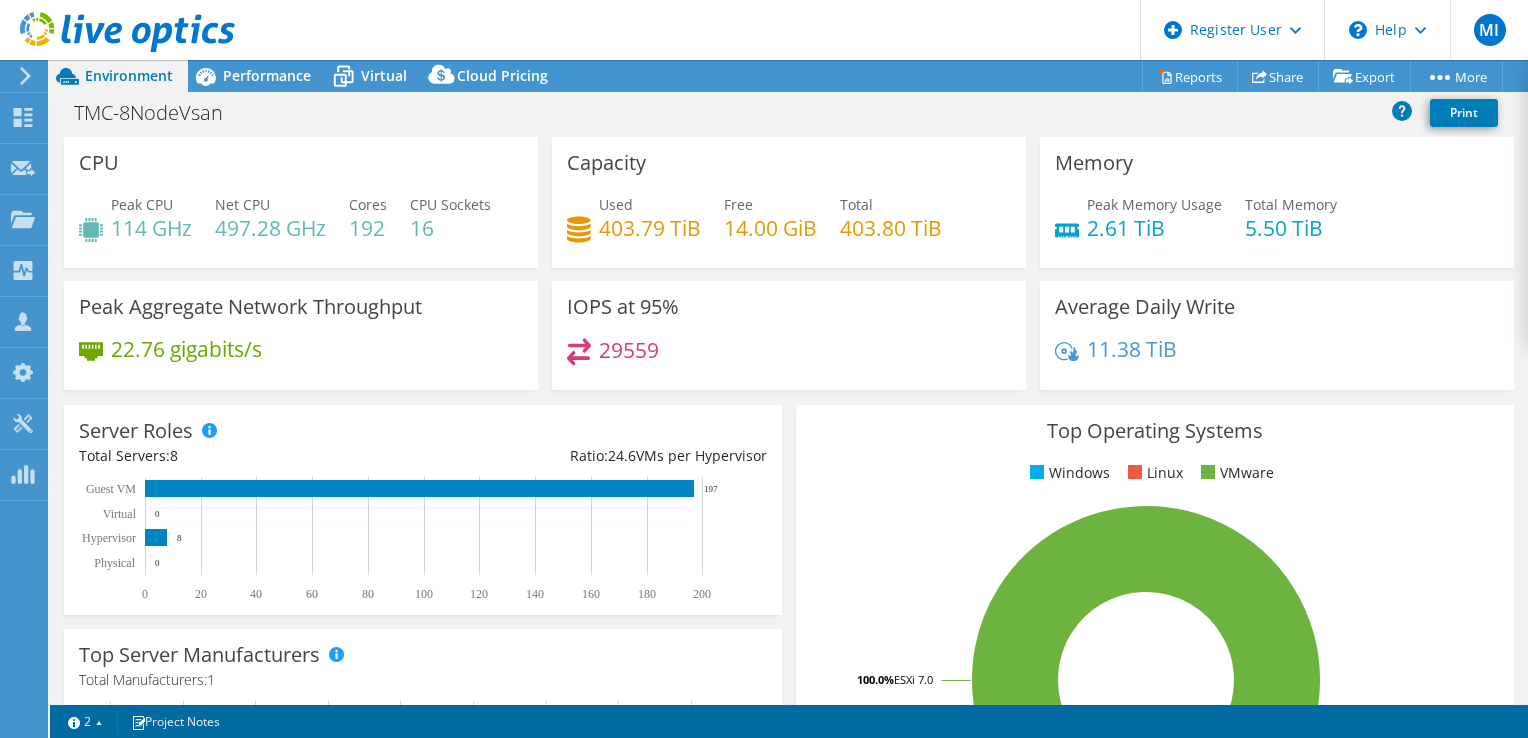 click on "22.76 gigabits/s" at bounding box center [301, 359] 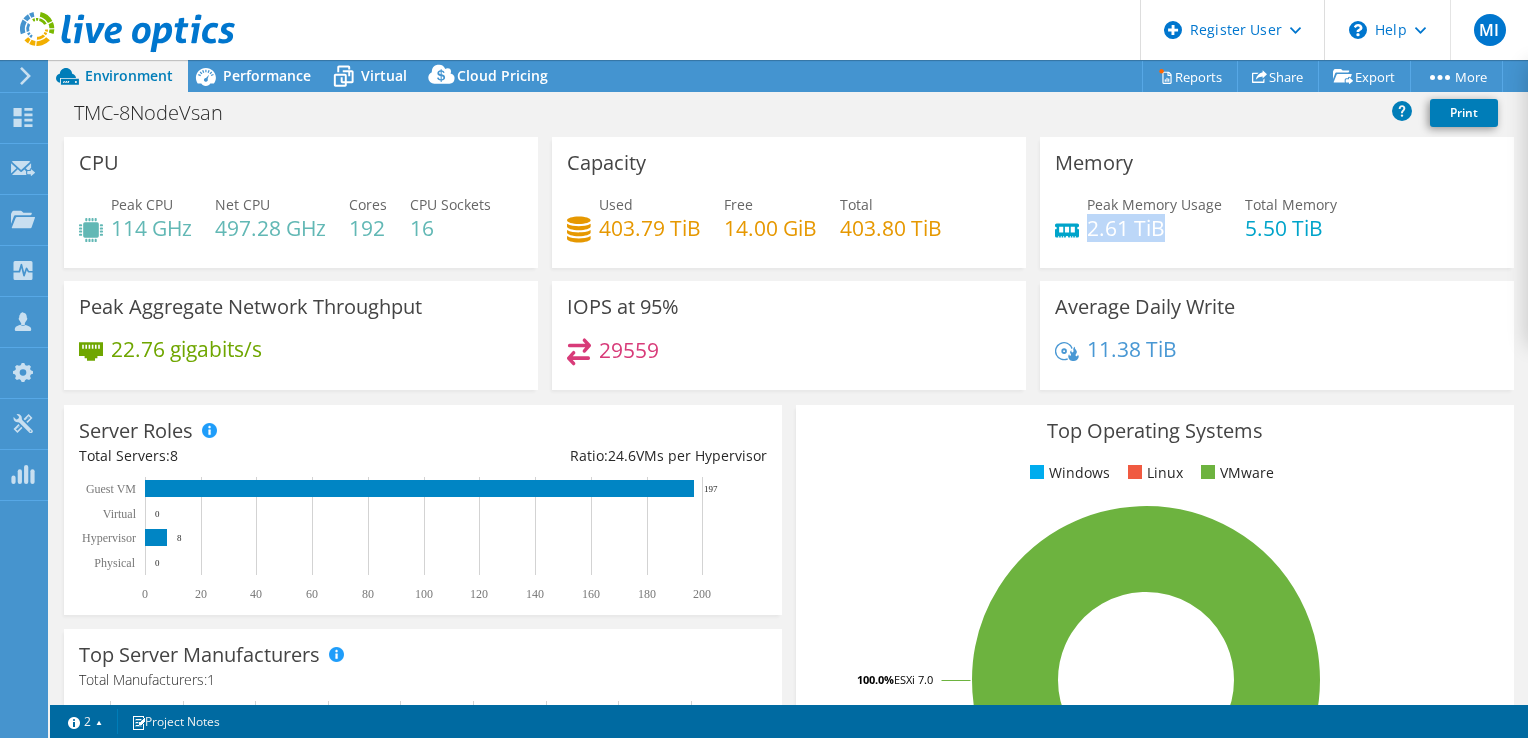 drag, startPoint x: 1167, startPoint y: 224, endPoint x: 1080, endPoint y: 235, distance: 87.69264 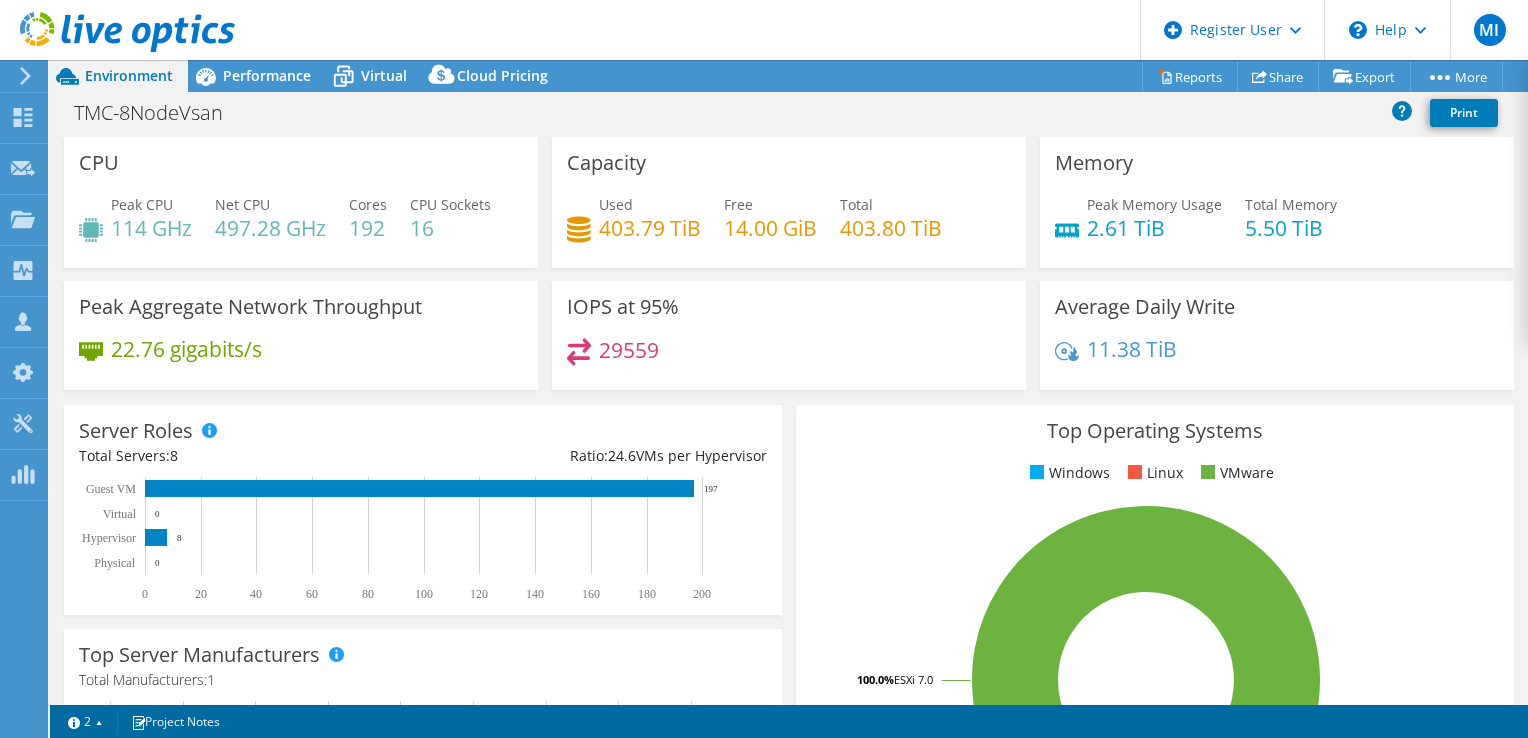 drag, startPoint x: 1174, startPoint y: 216, endPoint x: 1152, endPoint y: 215, distance: 22.022715 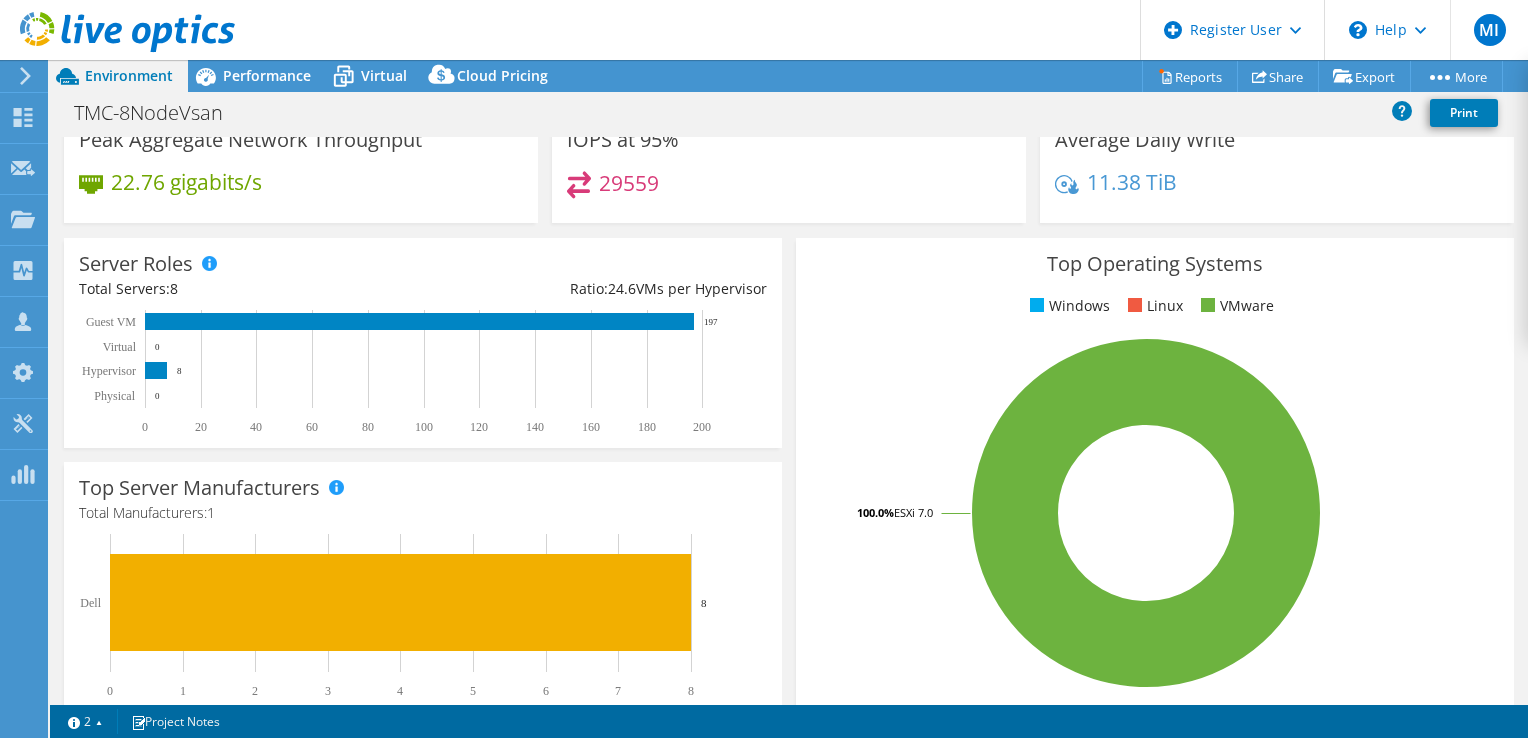 scroll, scrollTop: 200, scrollLeft: 0, axis: vertical 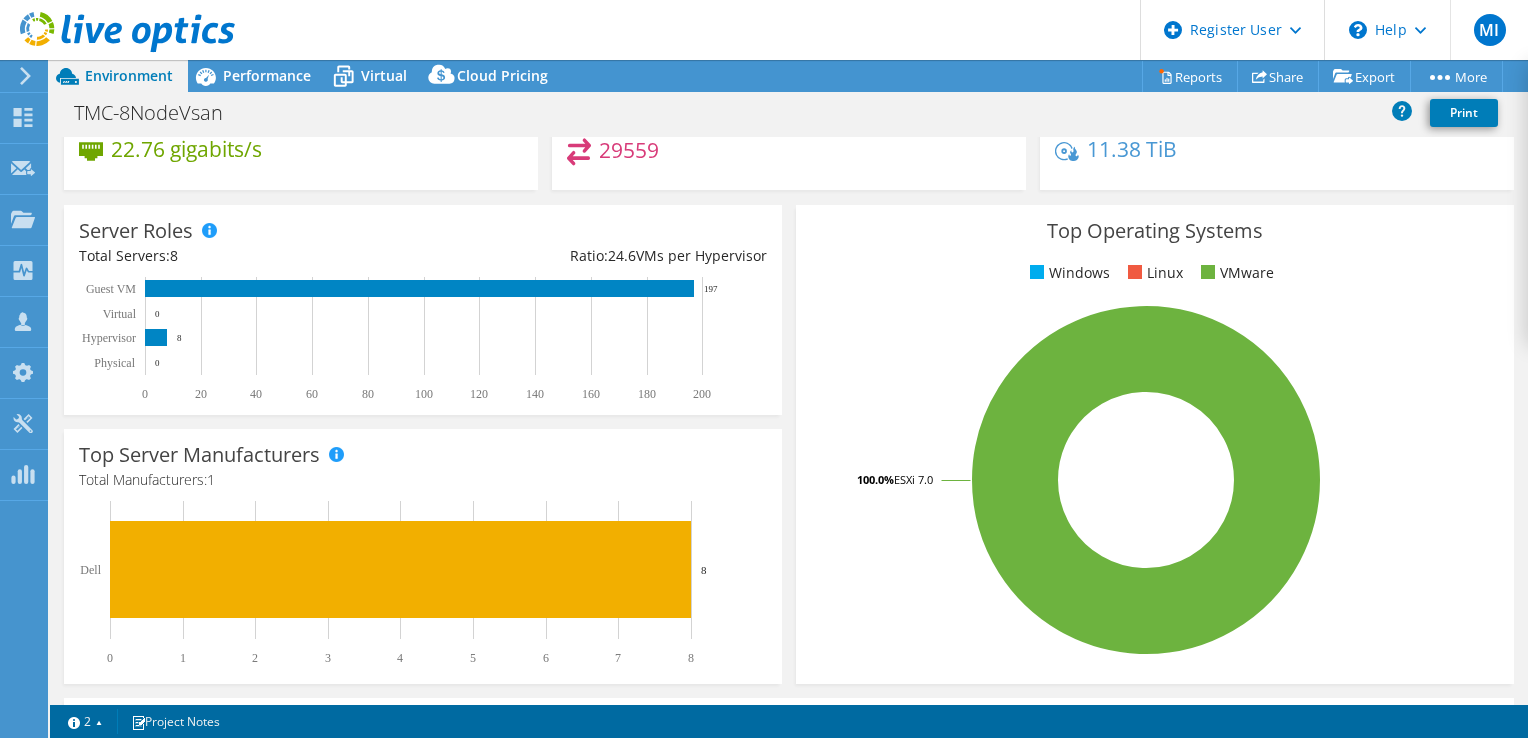 drag, startPoint x: 614, startPoint y: 23, endPoint x: 606, endPoint y: 50, distance: 28.160255 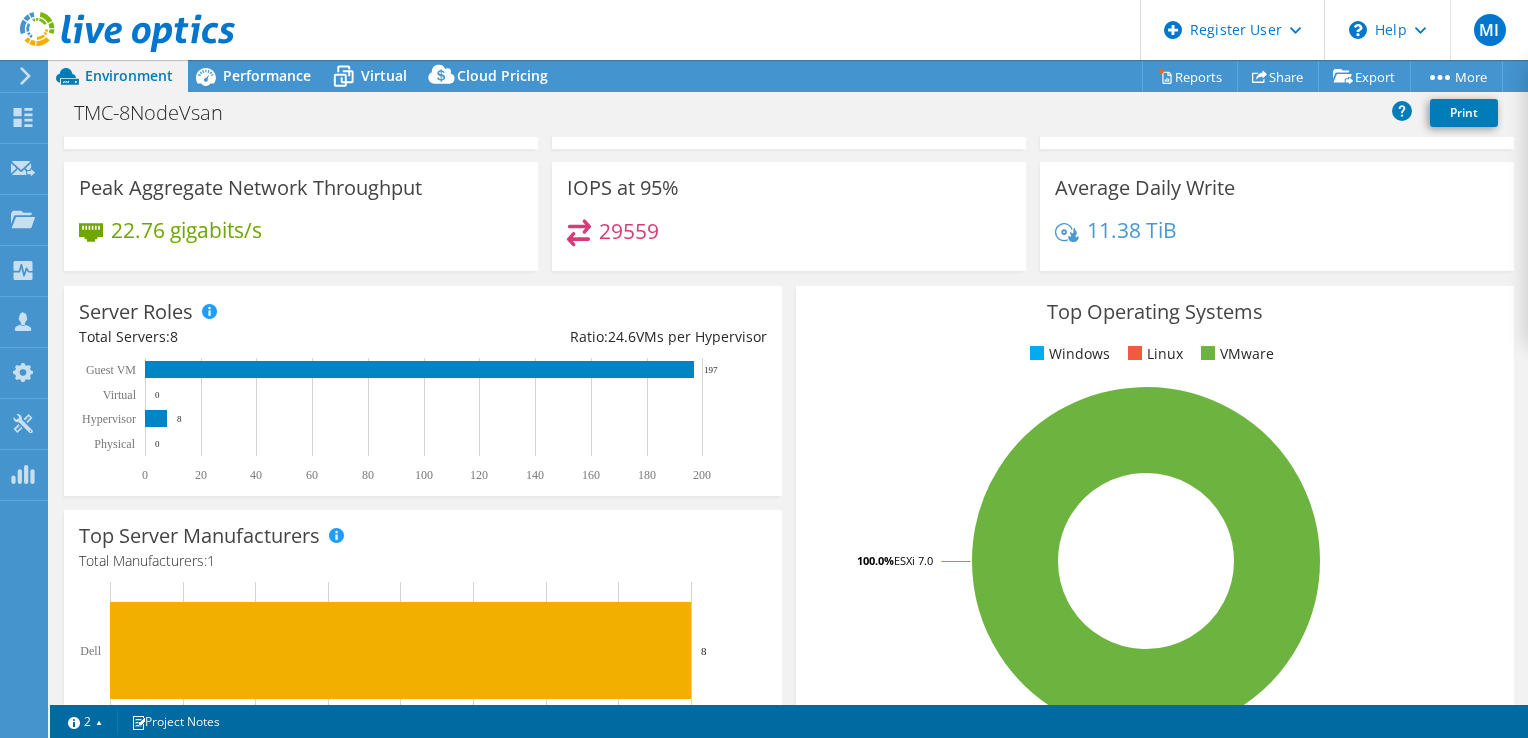 scroll, scrollTop: 0, scrollLeft: 0, axis: both 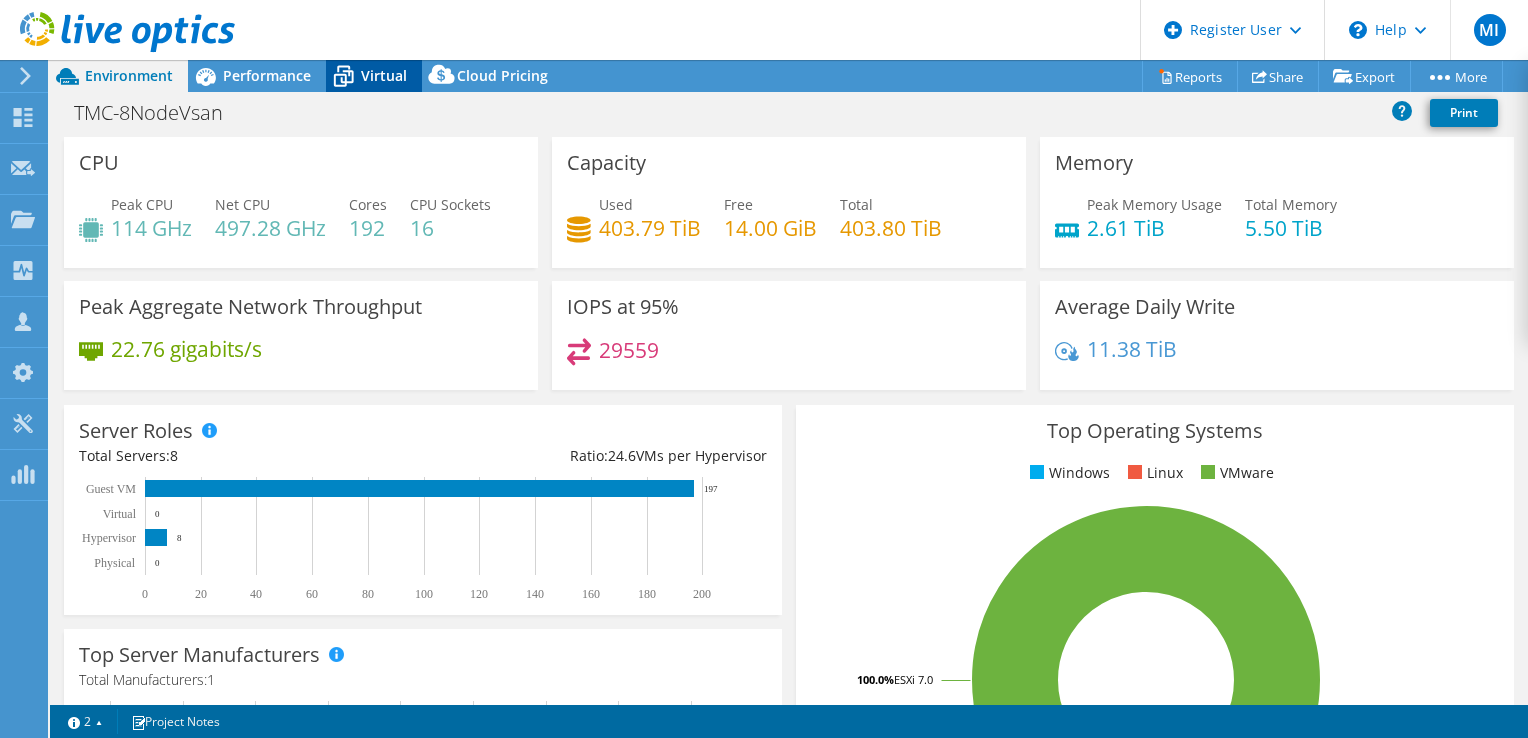 click on "Virtual" at bounding box center [374, 76] 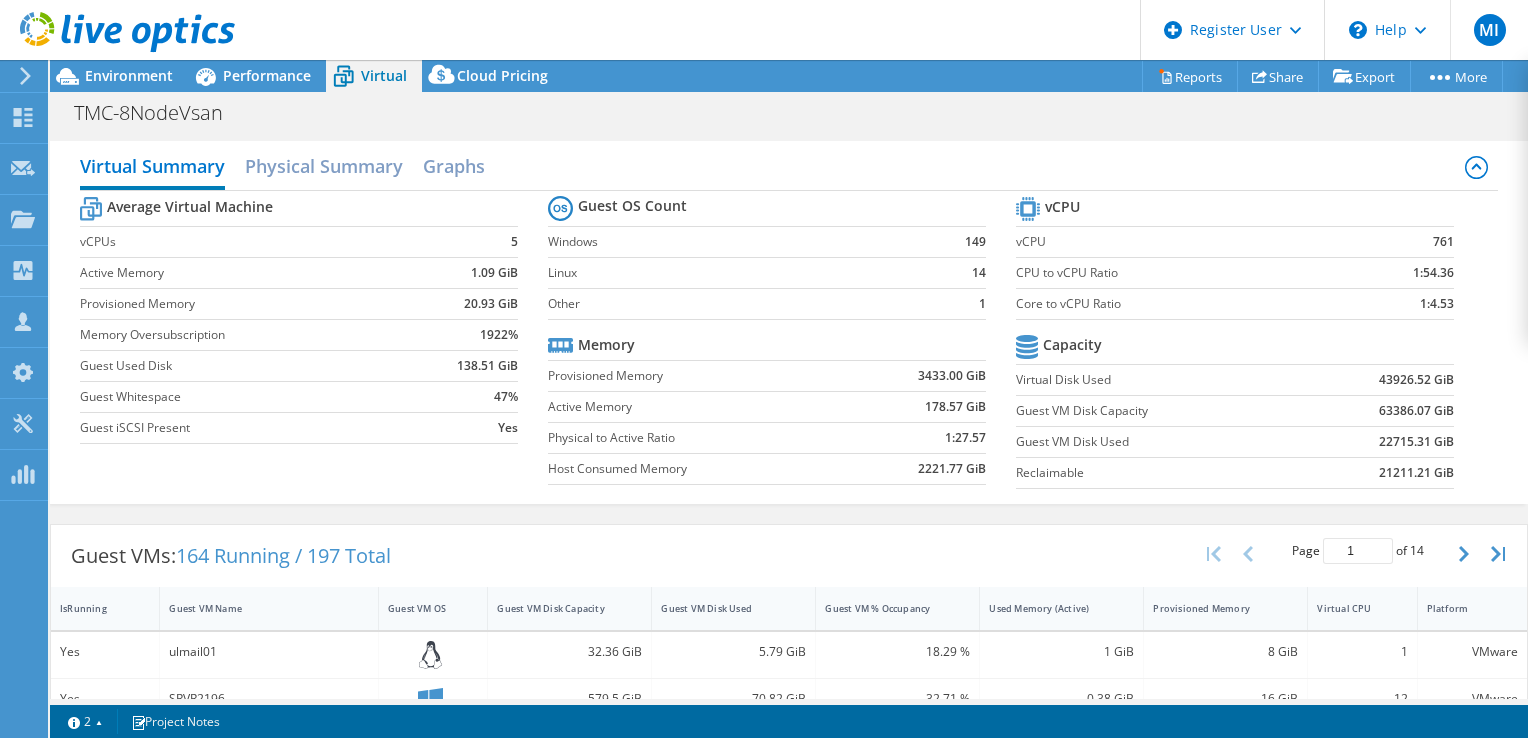 scroll, scrollTop: 384, scrollLeft: 0, axis: vertical 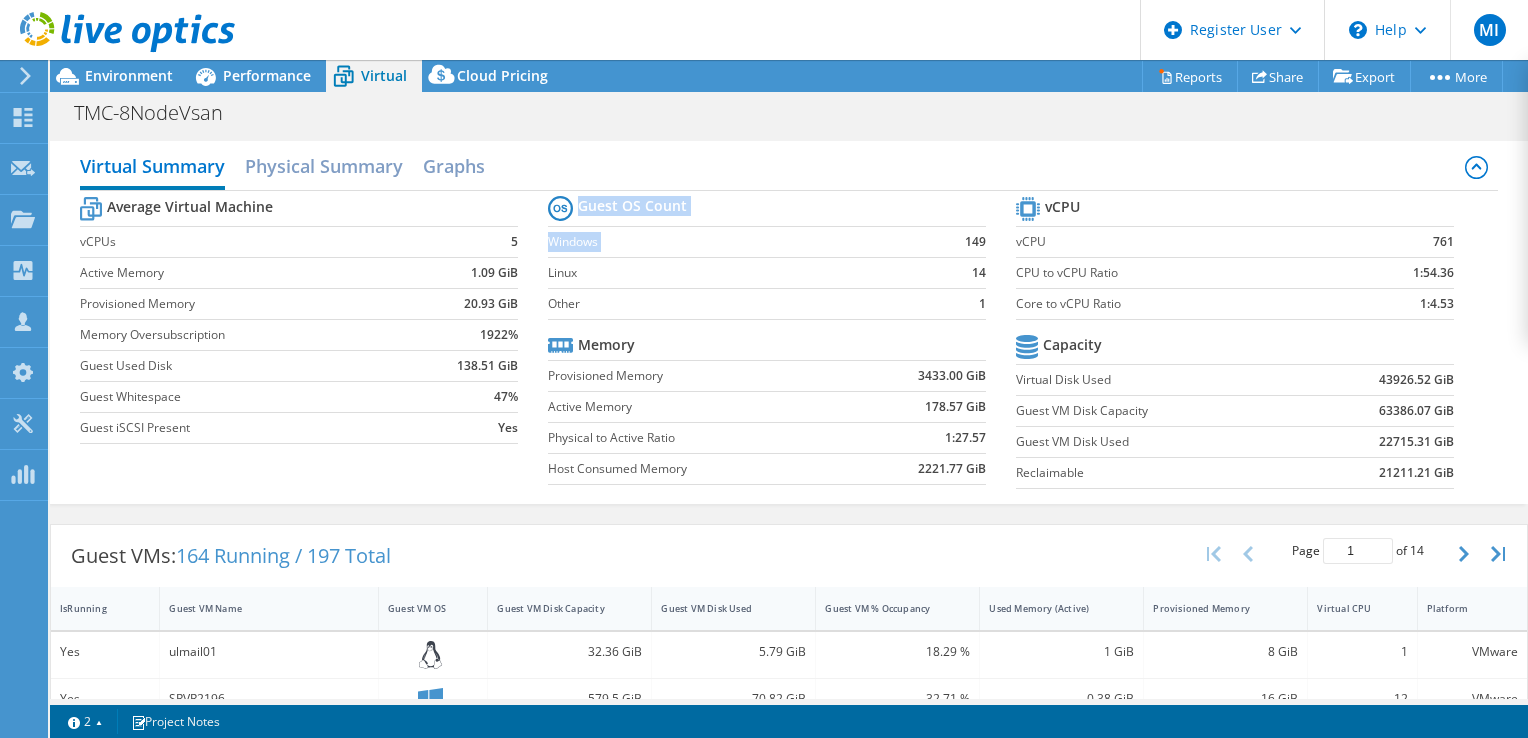 drag, startPoint x: 941, startPoint y: 242, endPoint x: 980, endPoint y: 318, distance: 85.42248 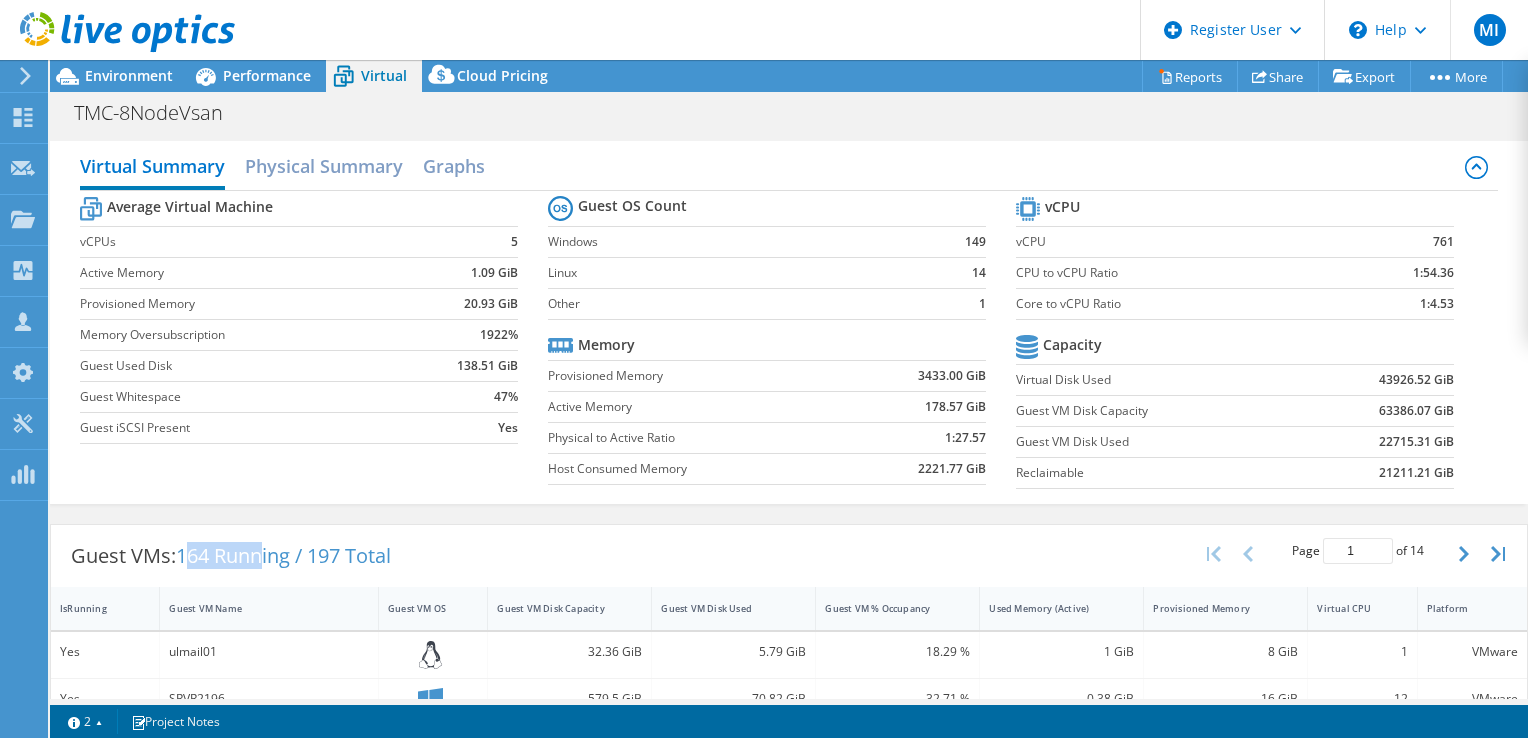 drag, startPoint x: 203, startPoint y: 554, endPoint x: 269, endPoint y: 547, distance: 66.37017 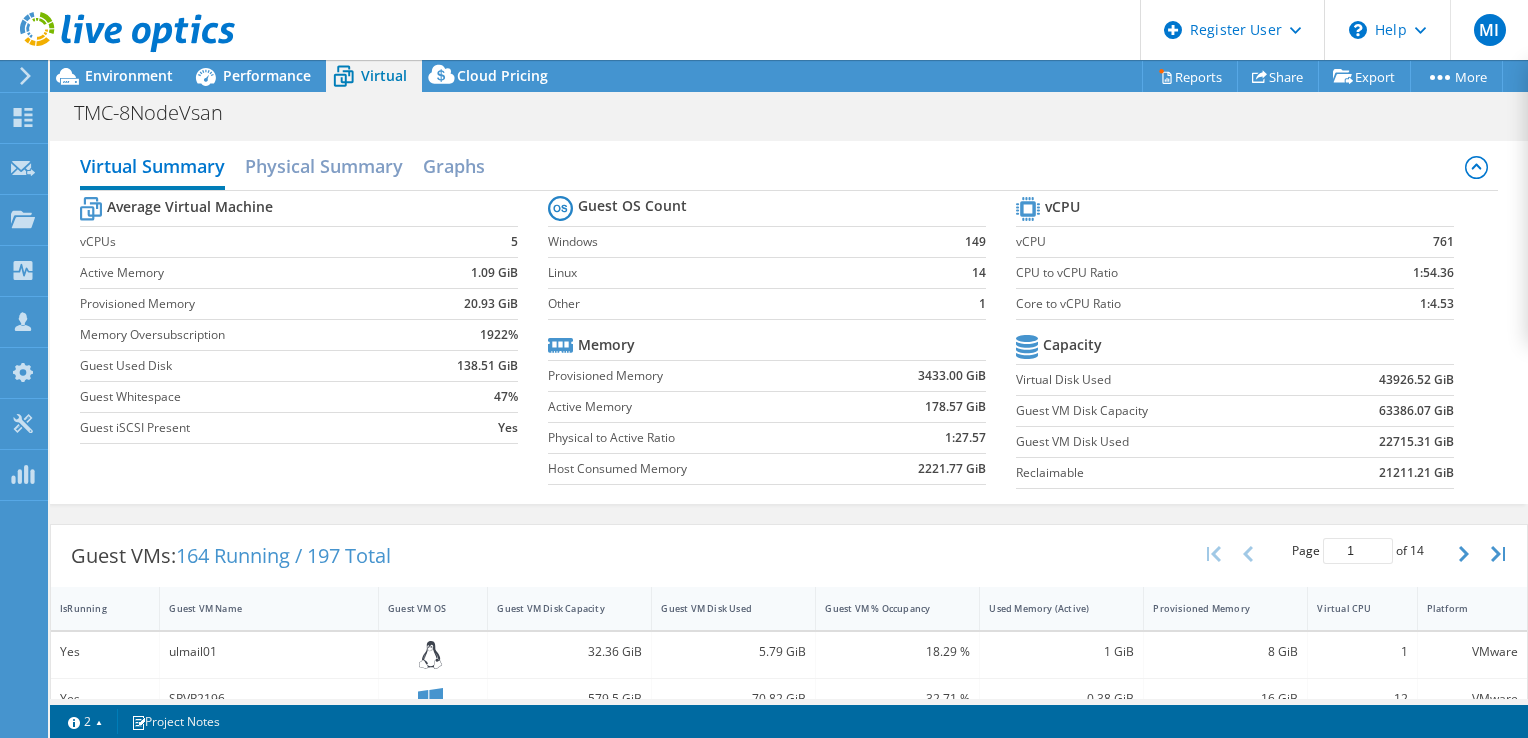 click on "164 Running / 197 Total" at bounding box center [283, 555] 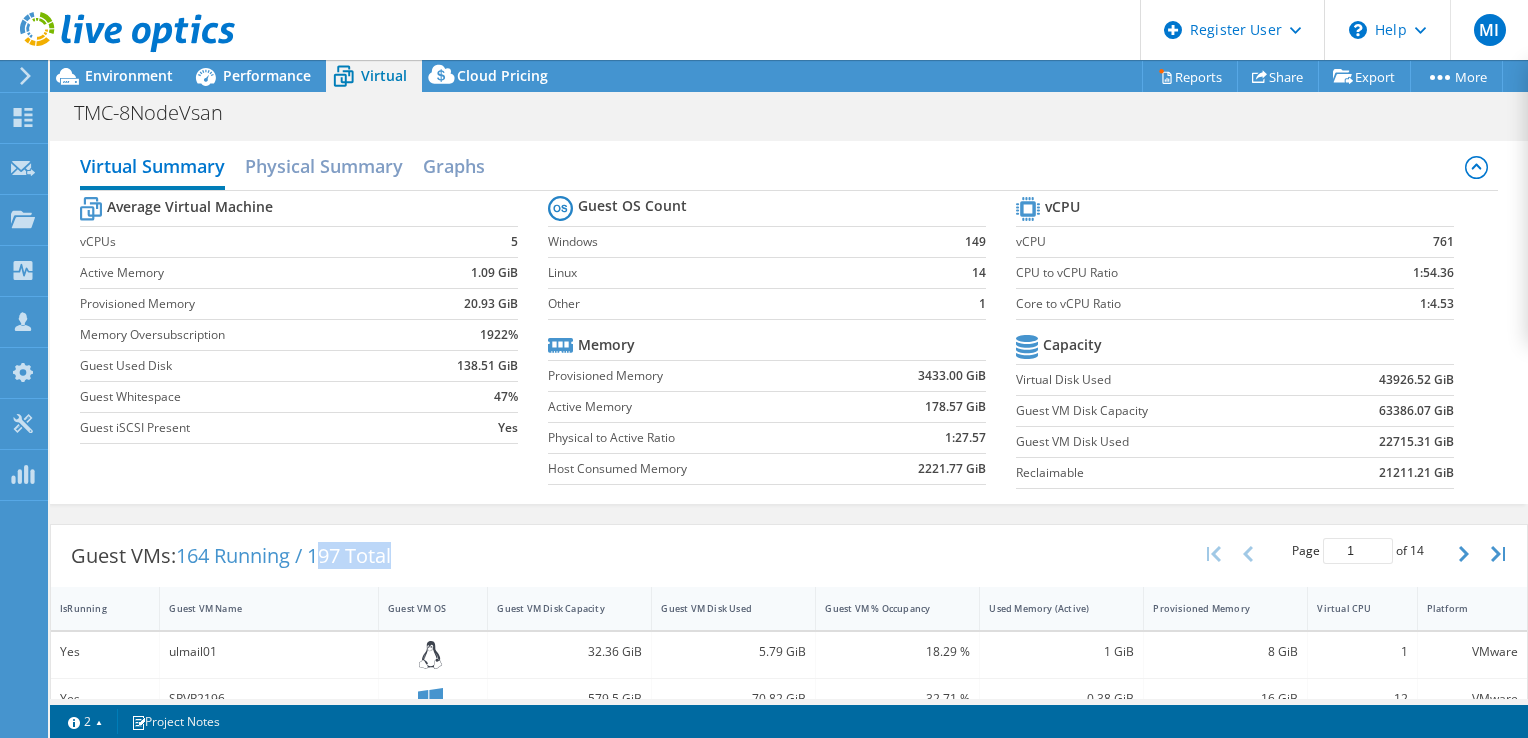drag, startPoint x: 409, startPoint y: 562, endPoint x: 323, endPoint y: 558, distance: 86.09297 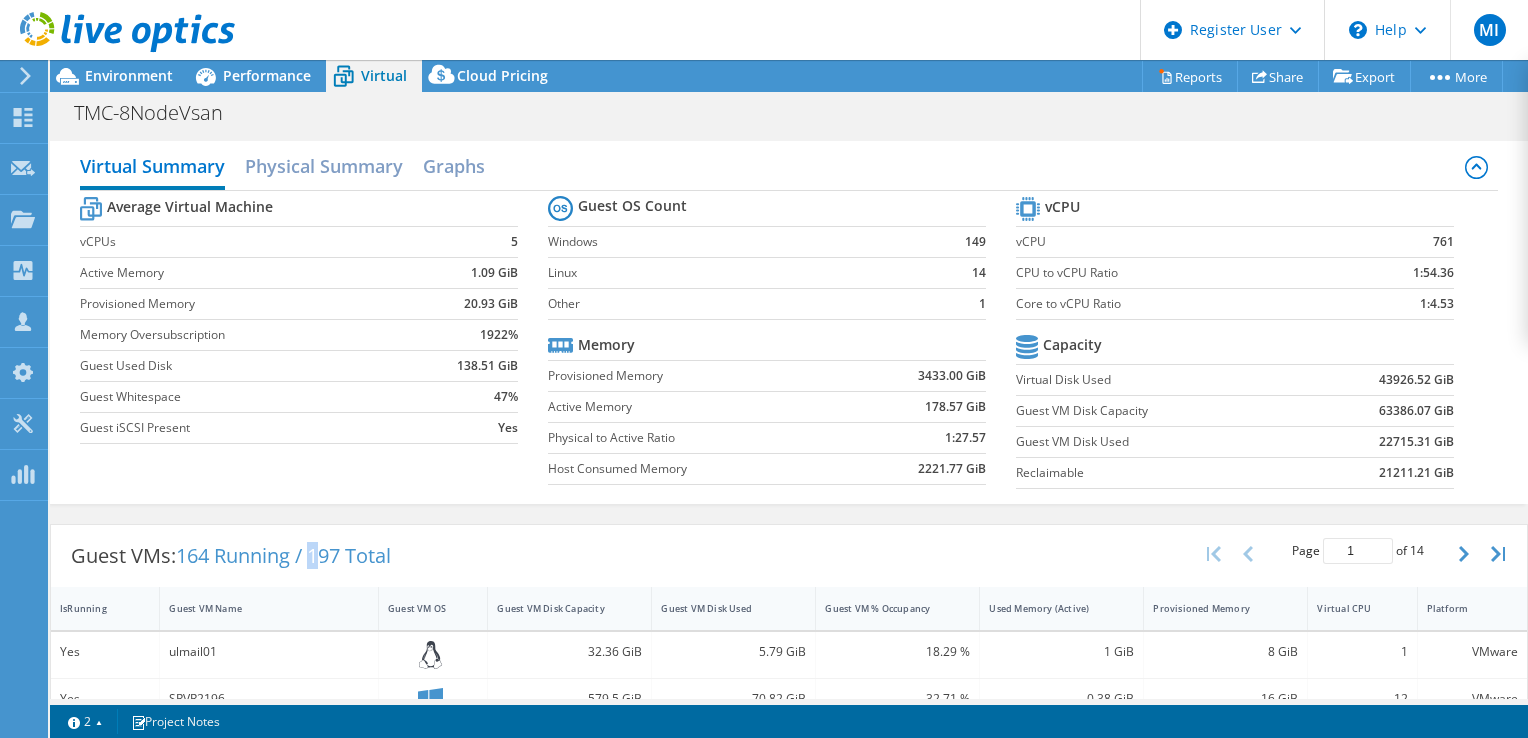 click on "164 Running / 197 Total" at bounding box center (283, 555) 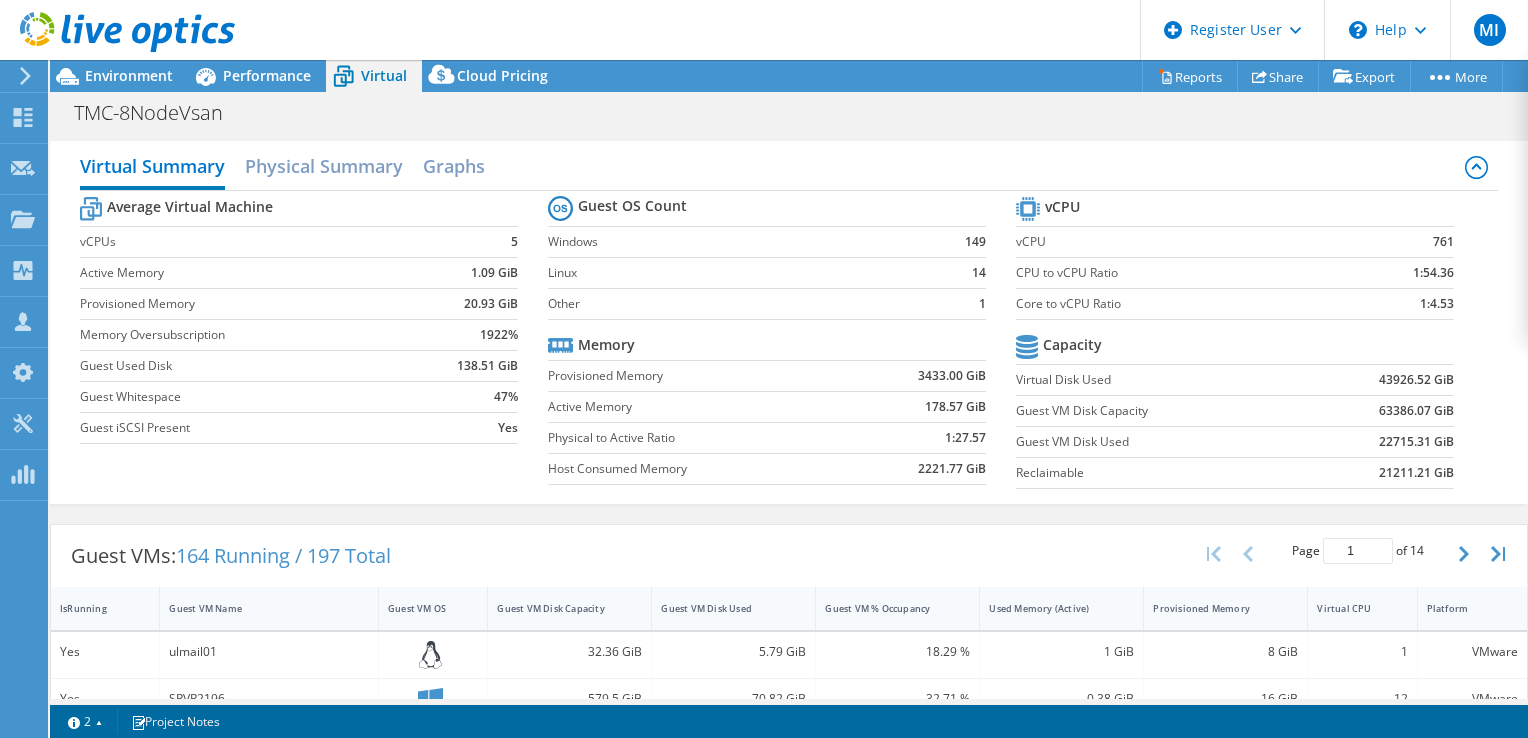 drag, startPoint x: 322, startPoint y: 558, endPoint x: 311, endPoint y: 554, distance: 11.7046995 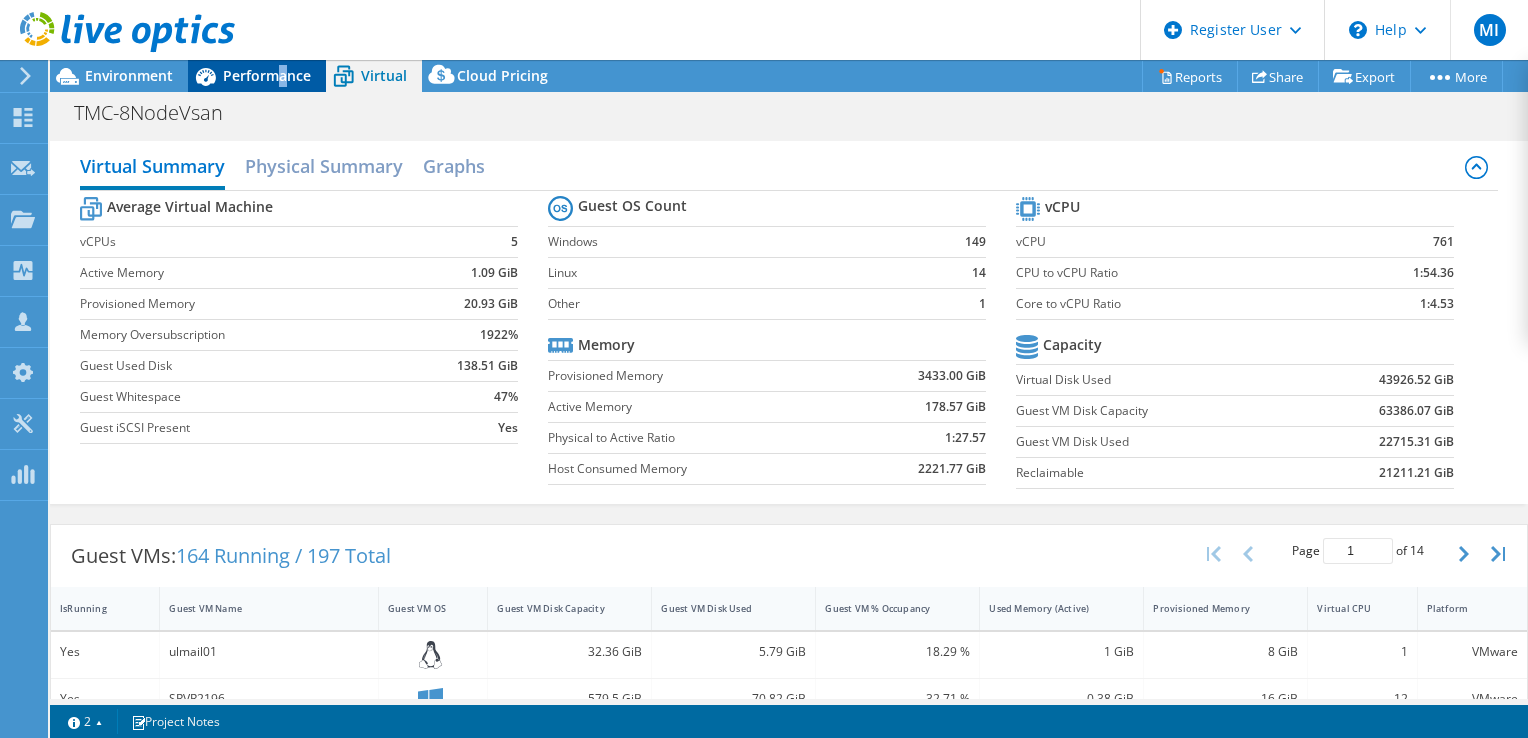 click on "Performance" at bounding box center [267, 75] 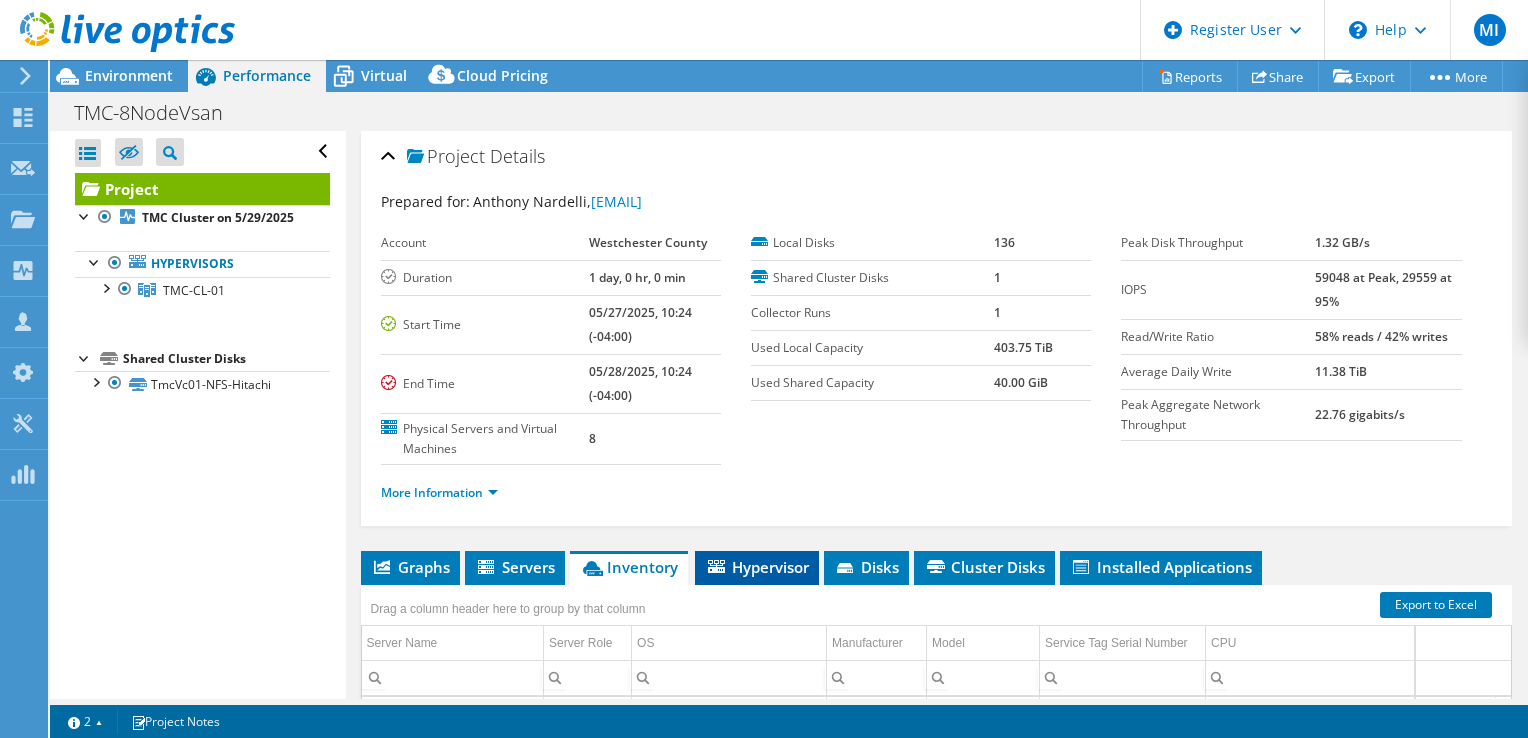 click on "Hypervisor" at bounding box center (757, 567) 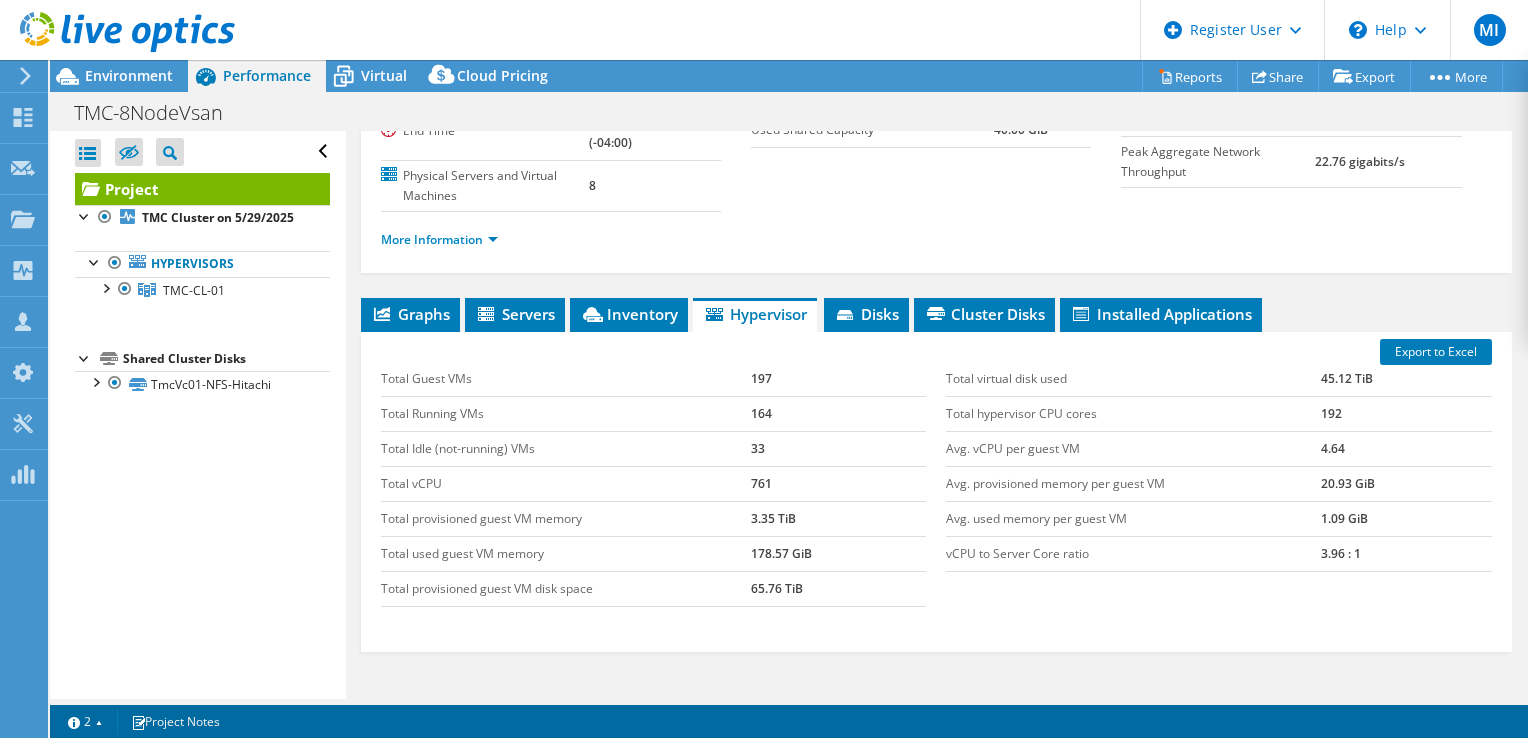 scroll, scrollTop: 300, scrollLeft: 0, axis: vertical 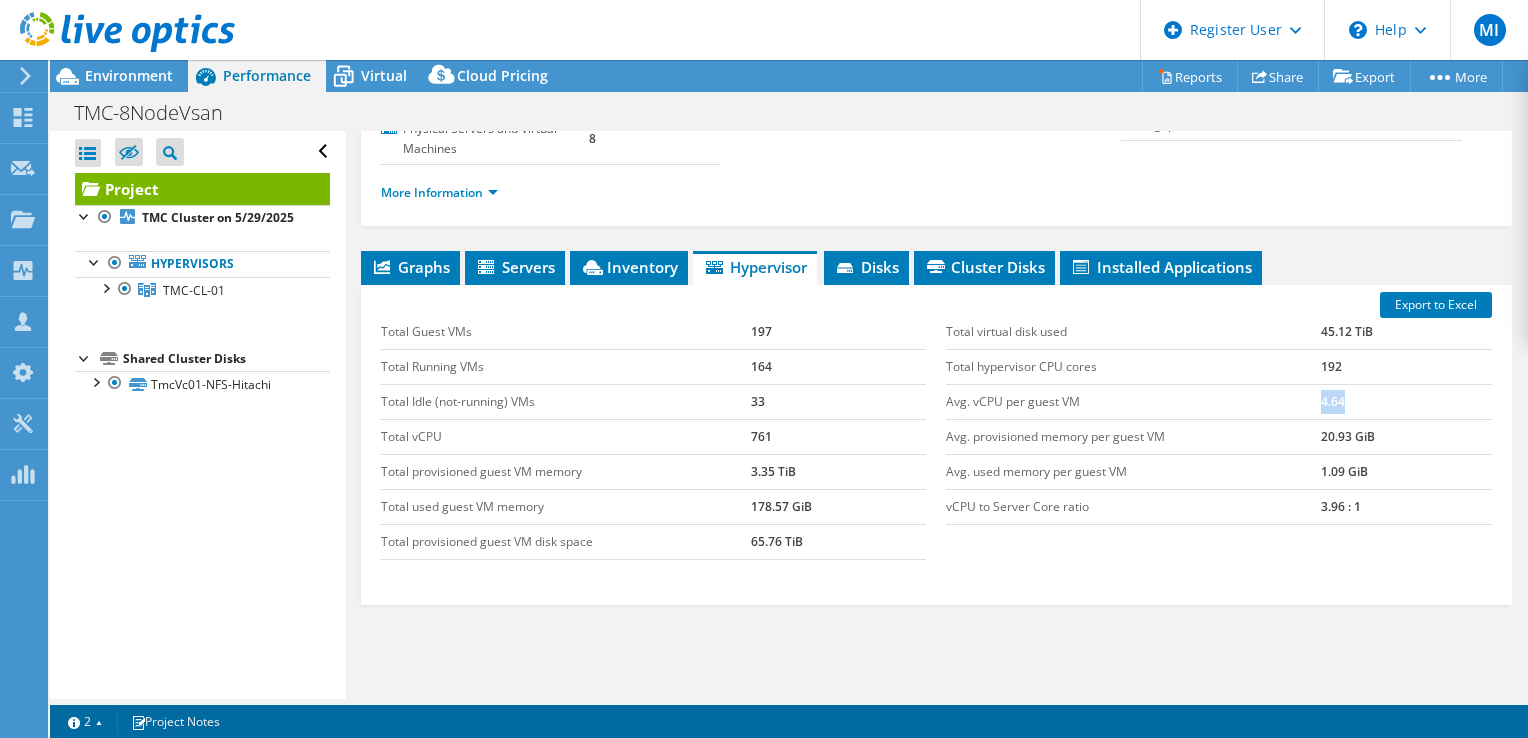 drag, startPoint x: 1336, startPoint y: 398, endPoint x: 1294, endPoint y: 395, distance: 42.107006 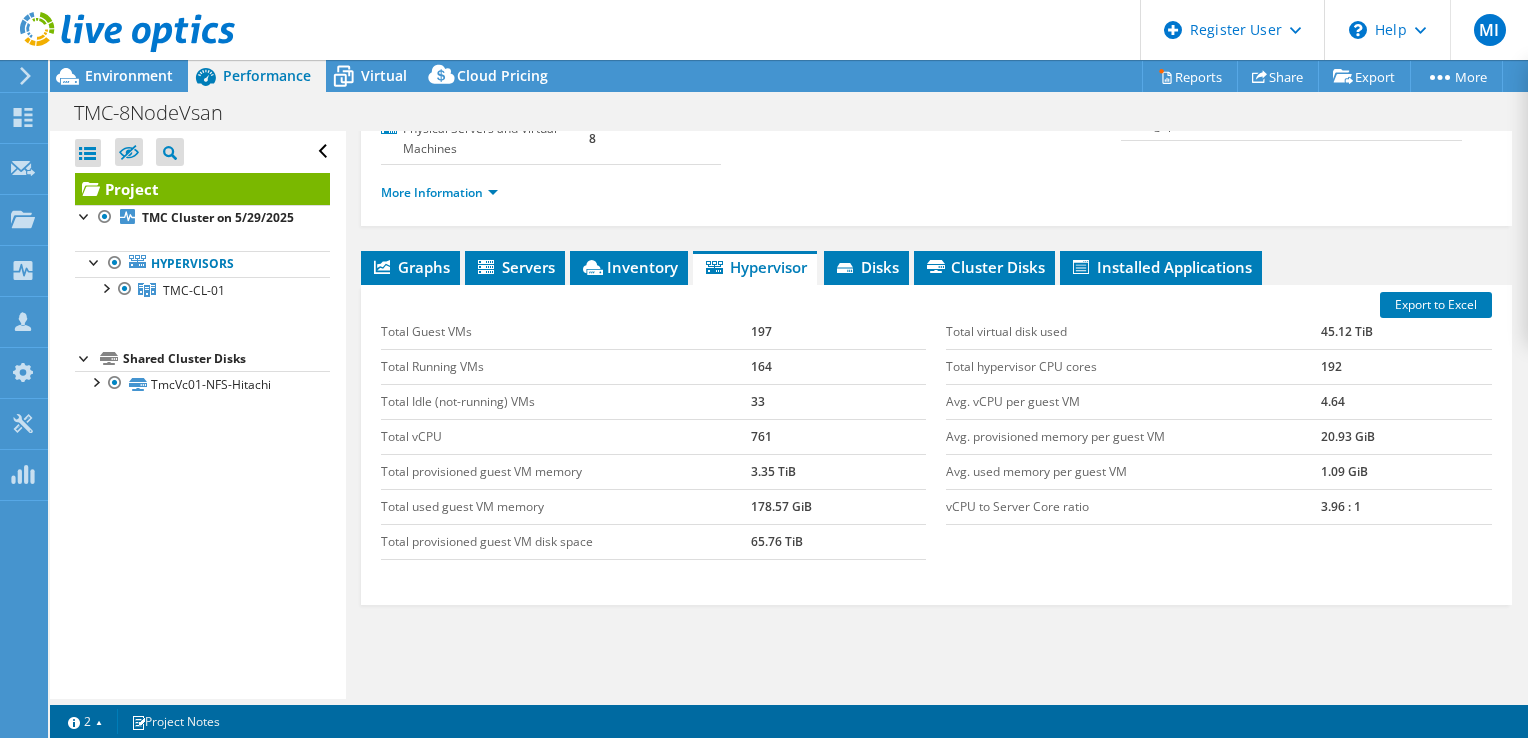 click on "Total provisioned guest VM disk space" at bounding box center [566, 541] 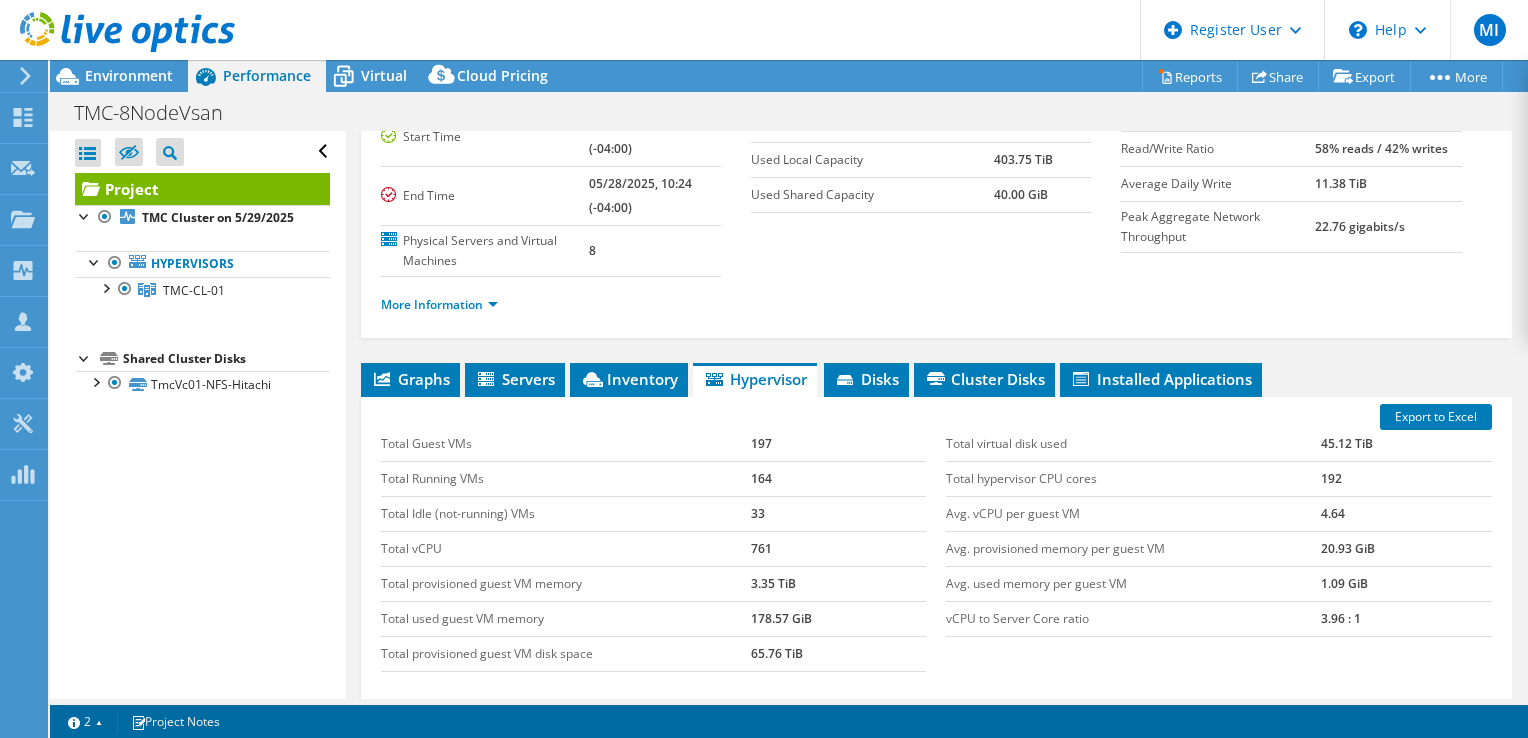 scroll, scrollTop: 100, scrollLeft: 0, axis: vertical 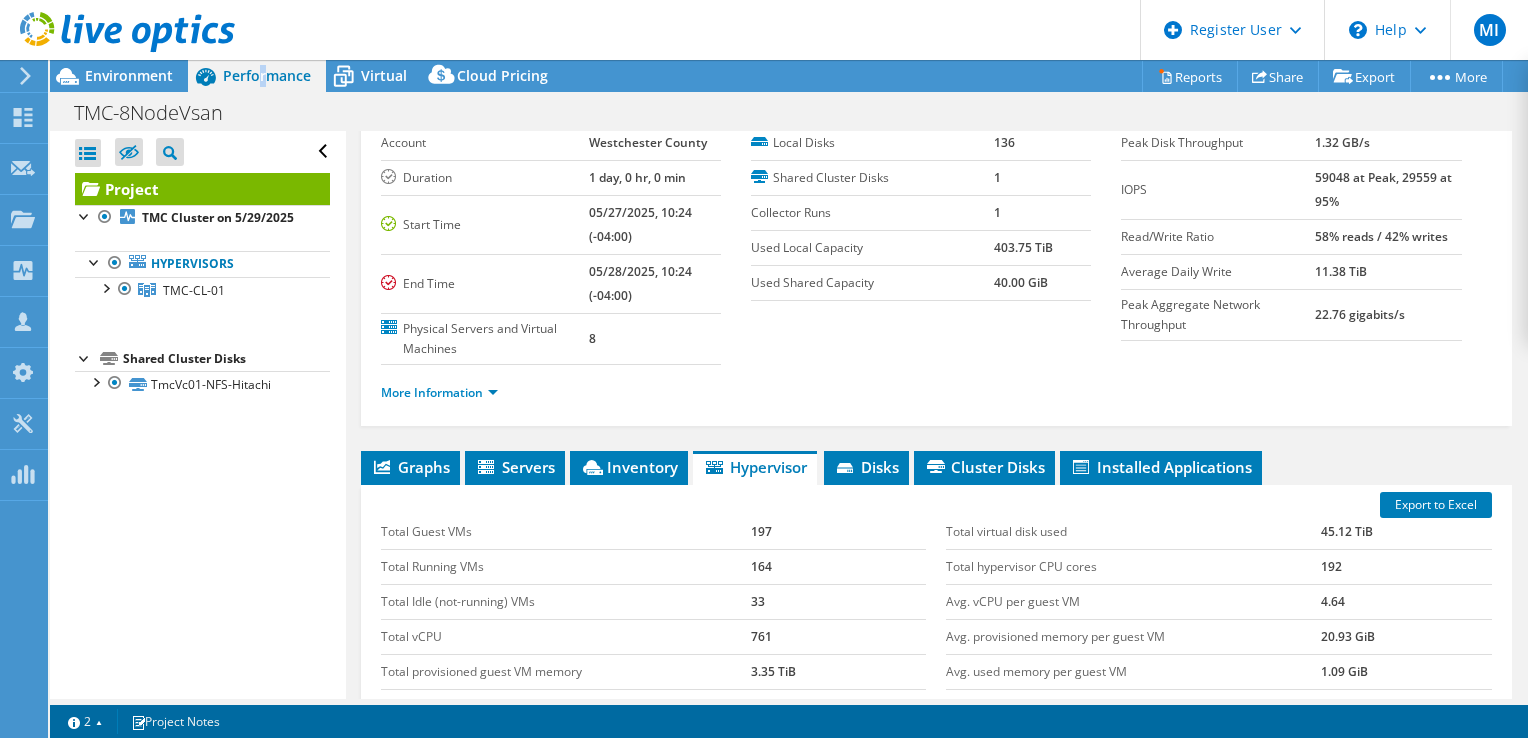 click on "Performance" at bounding box center [257, 76] 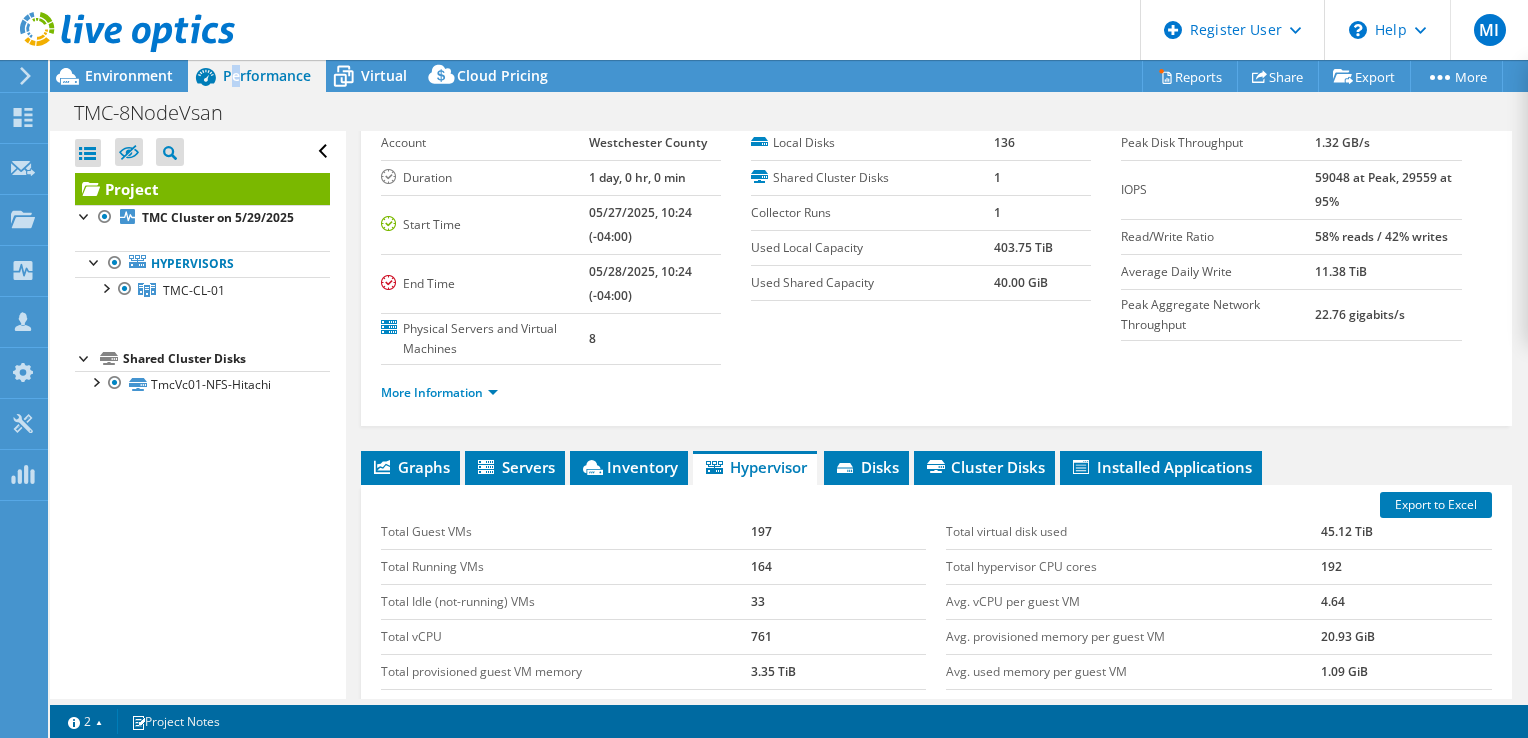 drag, startPoint x: 264, startPoint y: 62, endPoint x: 236, endPoint y: 84, distance: 35.608986 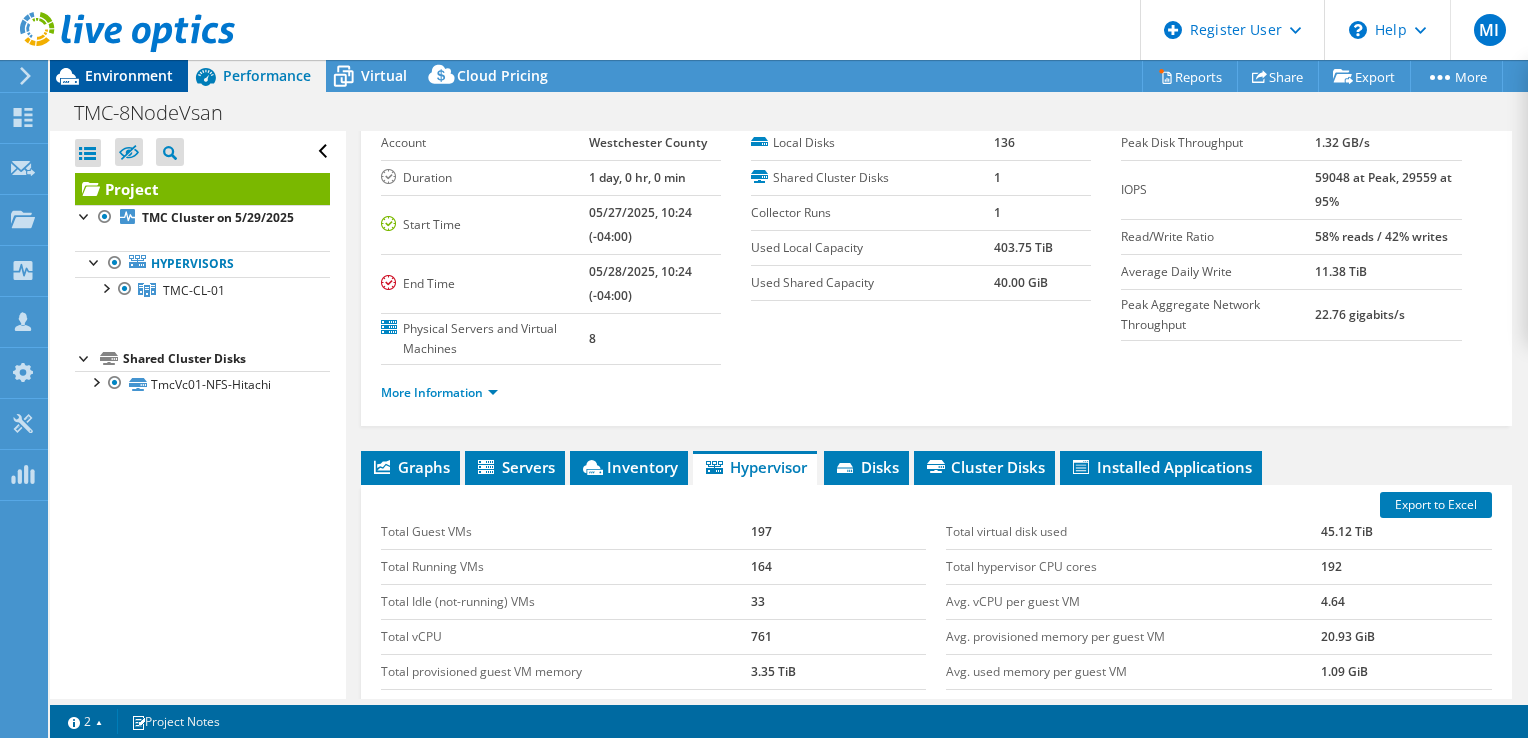 drag, startPoint x: 236, startPoint y: 84, endPoint x: 121, endPoint y: 75, distance: 115.35164 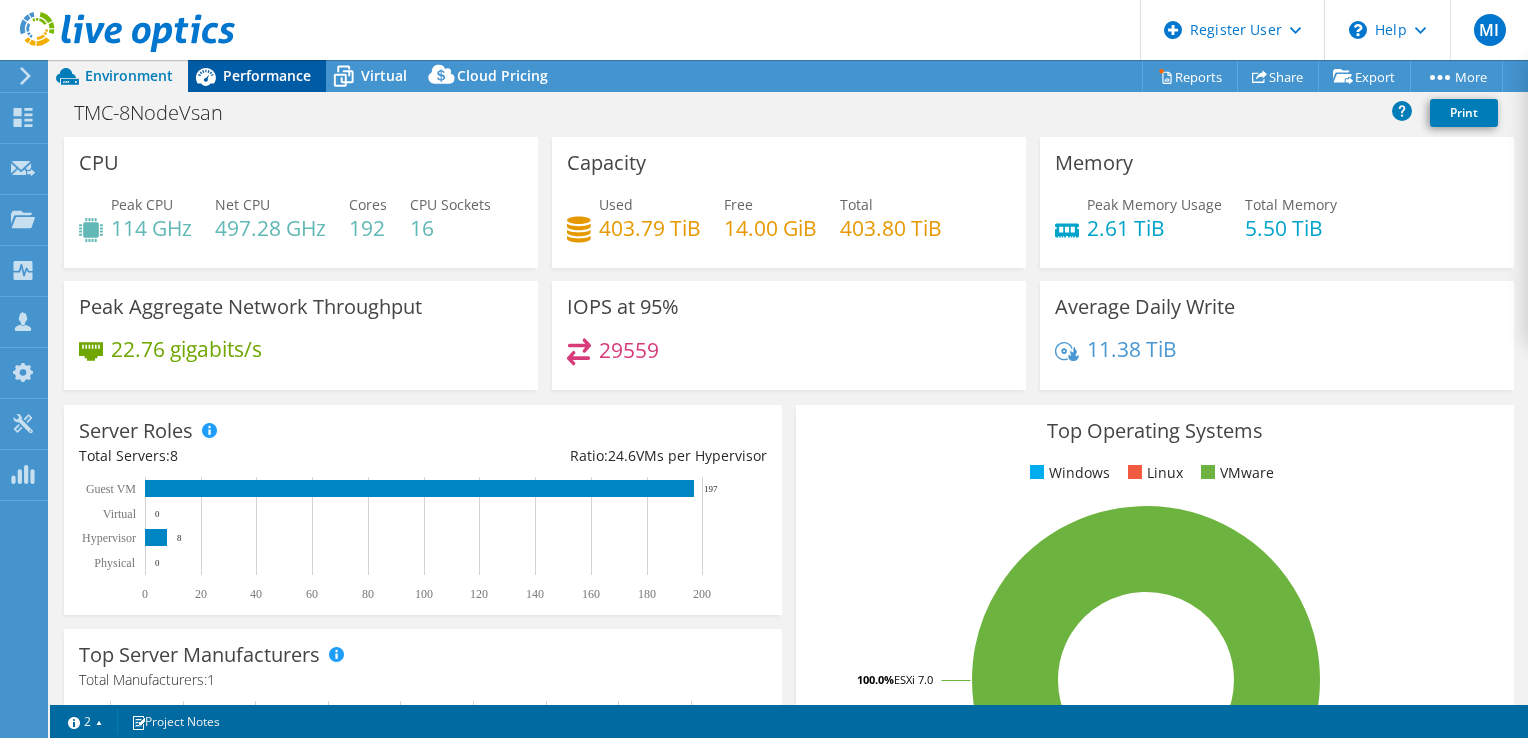 click on "Performance" at bounding box center (267, 75) 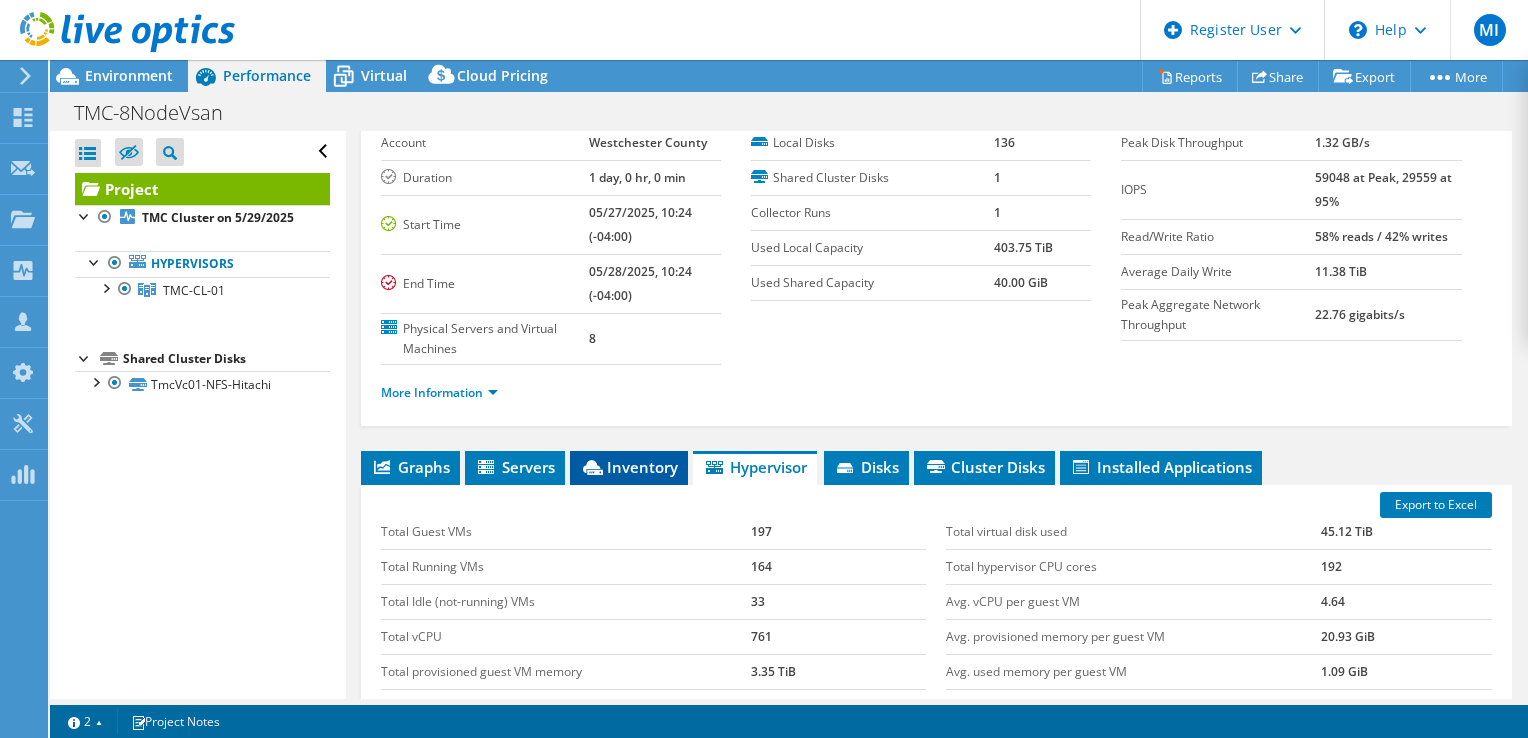 click on "Inventory" at bounding box center [629, 467] 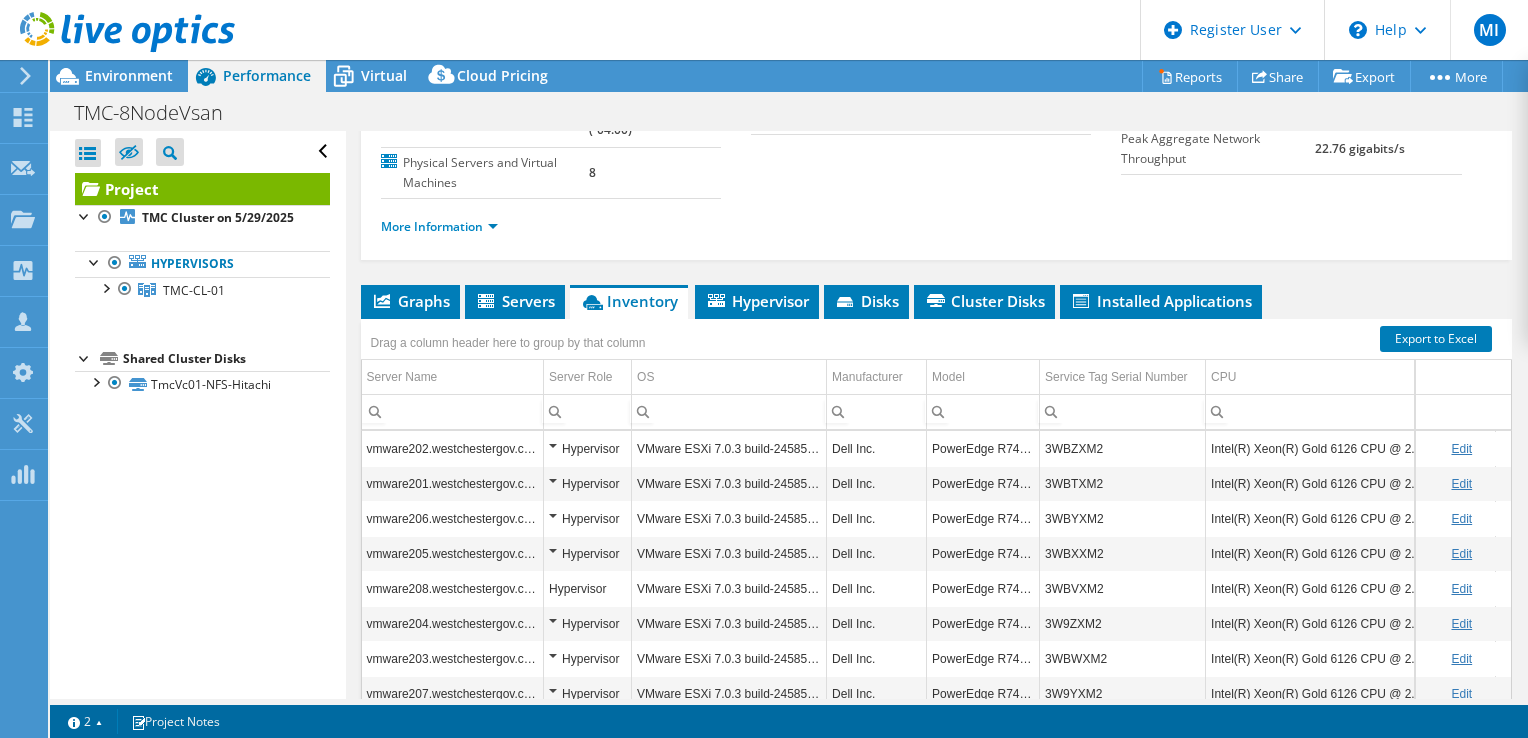 scroll, scrollTop: 300, scrollLeft: 0, axis: vertical 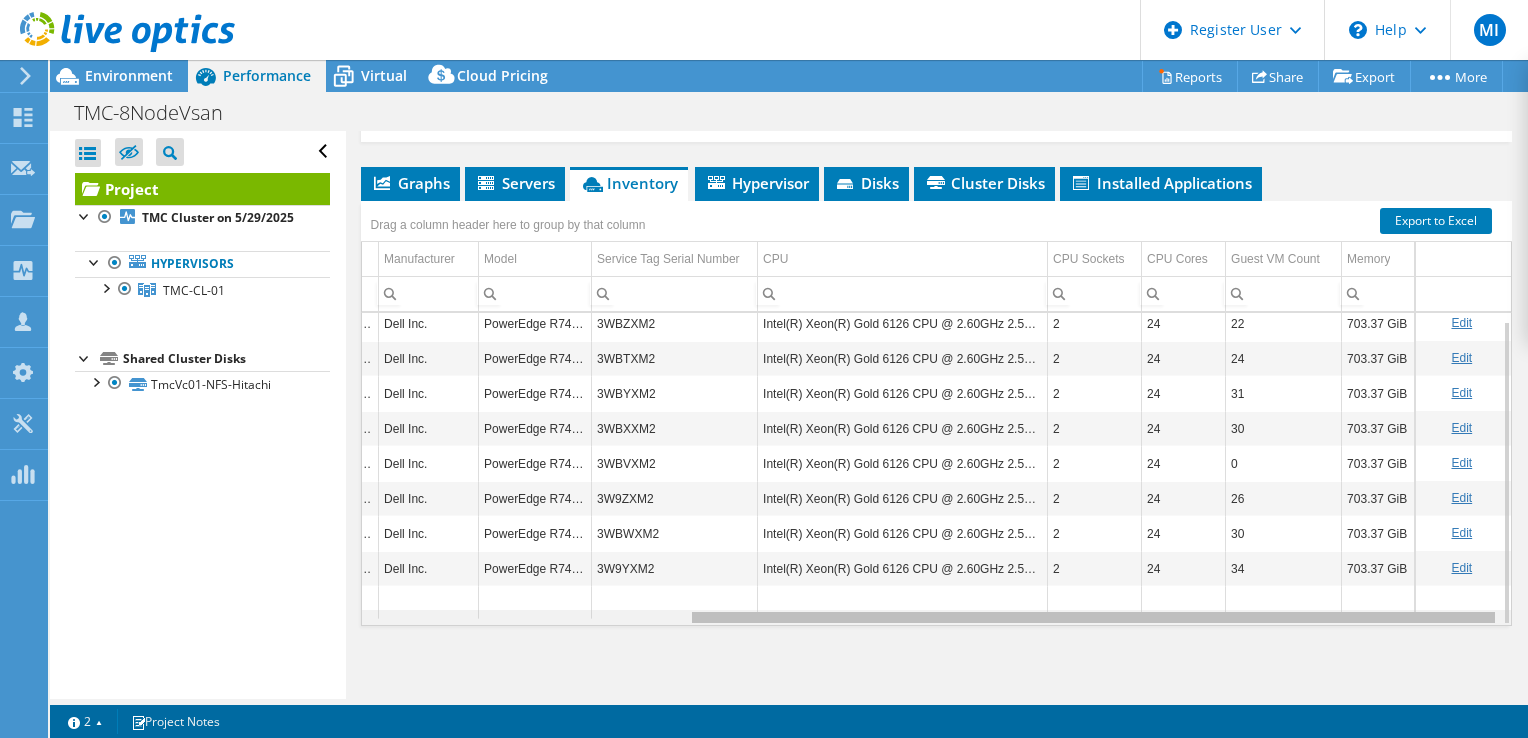drag, startPoint x: 909, startPoint y: 615, endPoint x: 1393, endPoint y: 621, distance: 484.0372 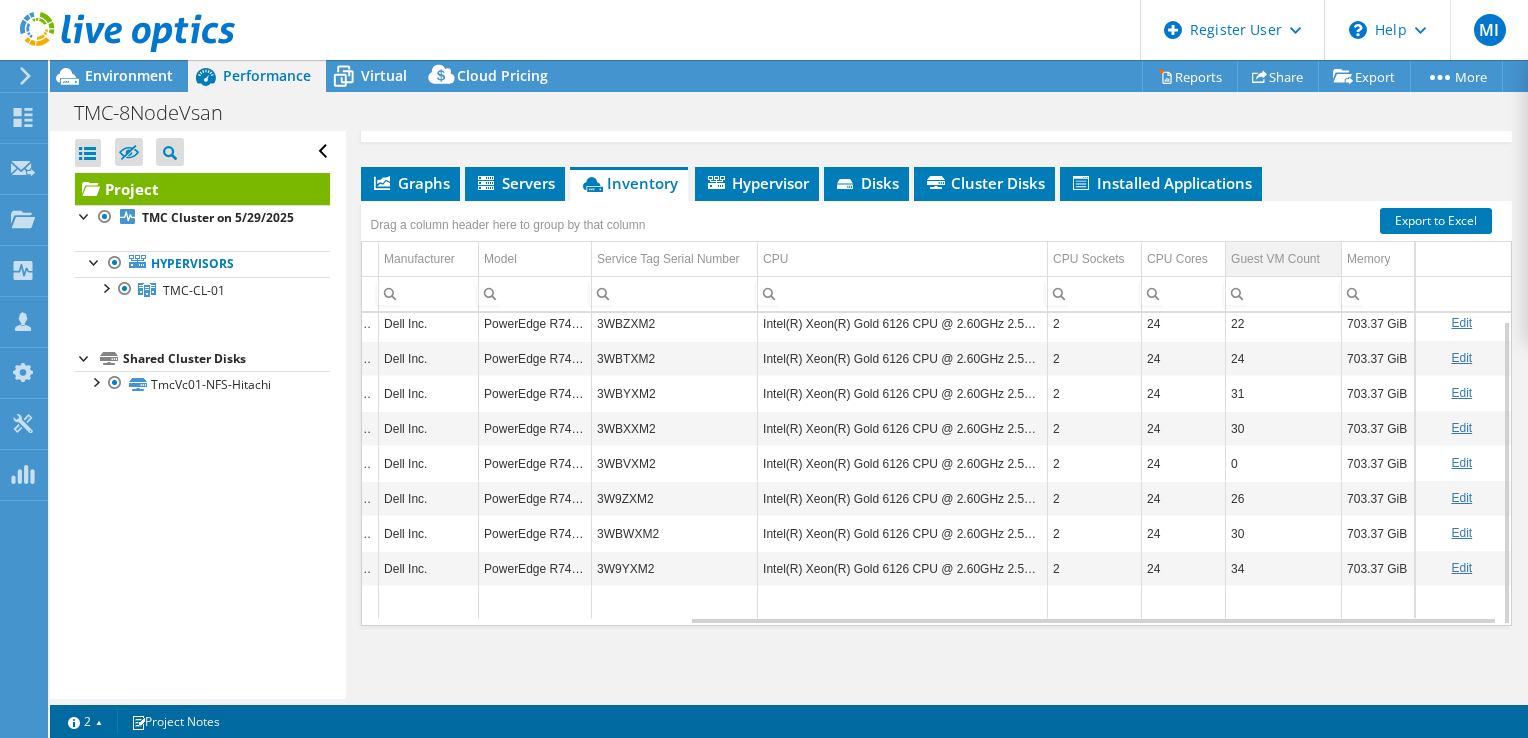 scroll, scrollTop: 0, scrollLeft: 462, axis: horizontal 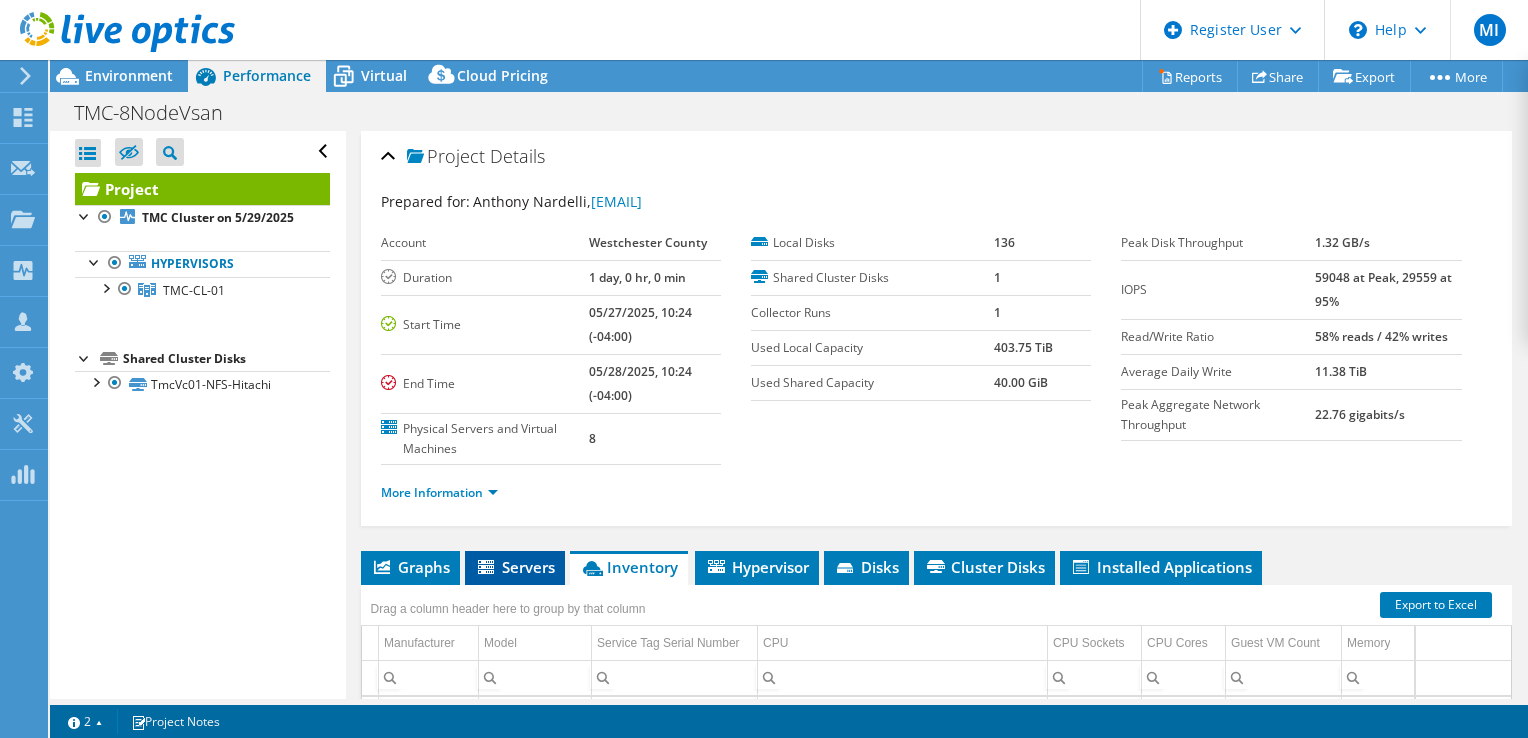 click on "Servers" at bounding box center [515, 567] 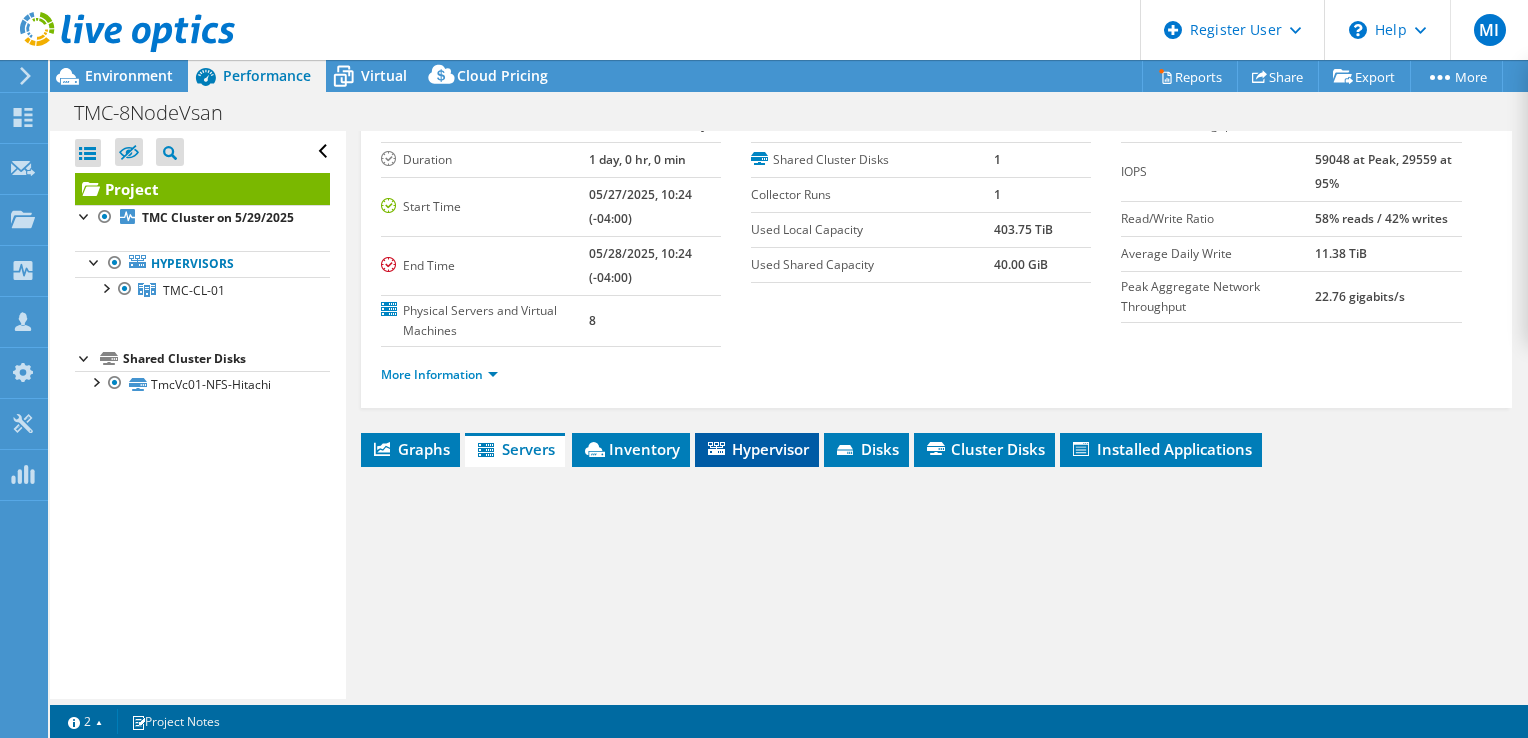 scroll, scrollTop: 300, scrollLeft: 0, axis: vertical 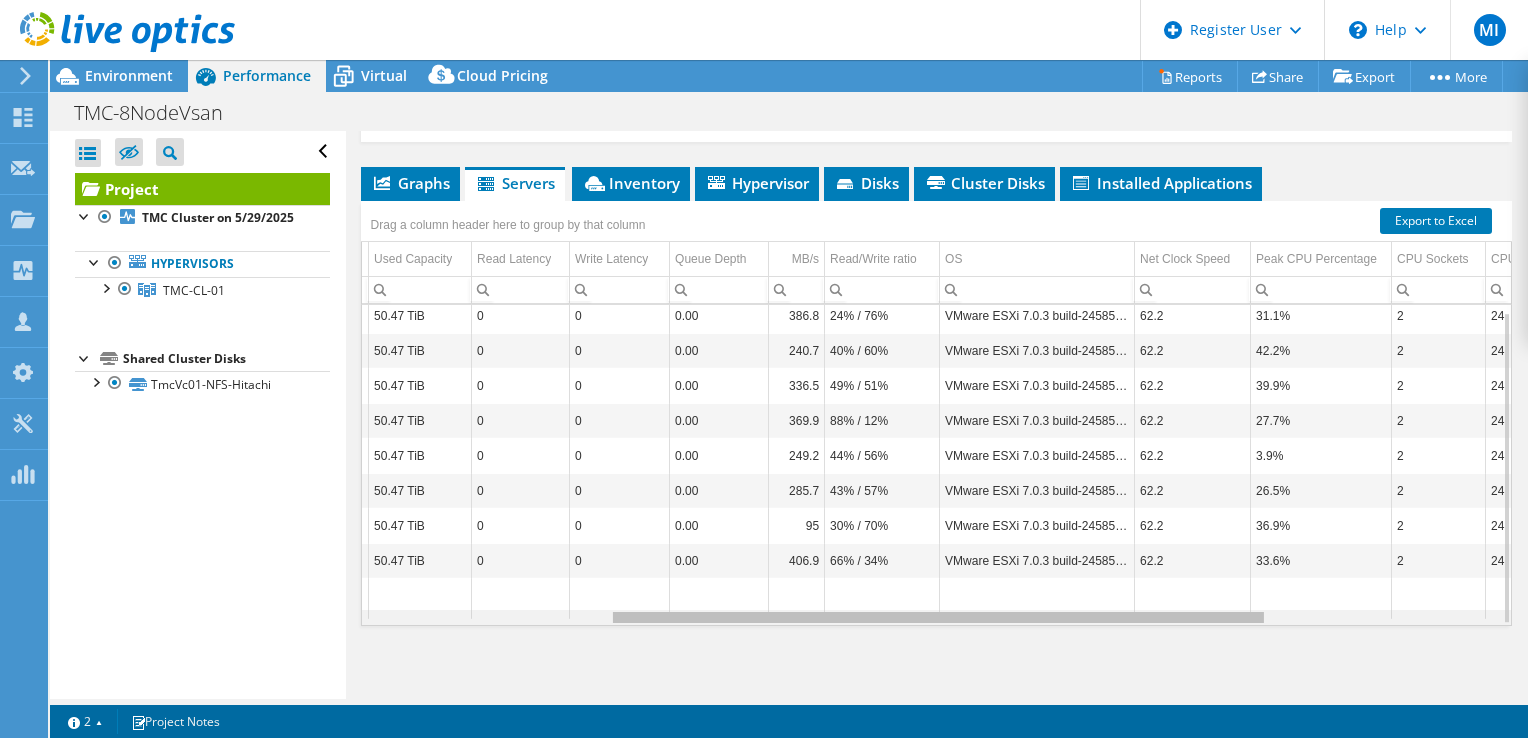 drag, startPoint x: 839, startPoint y: 617, endPoint x: 1102, endPoint y: 605, distance: 263.27362 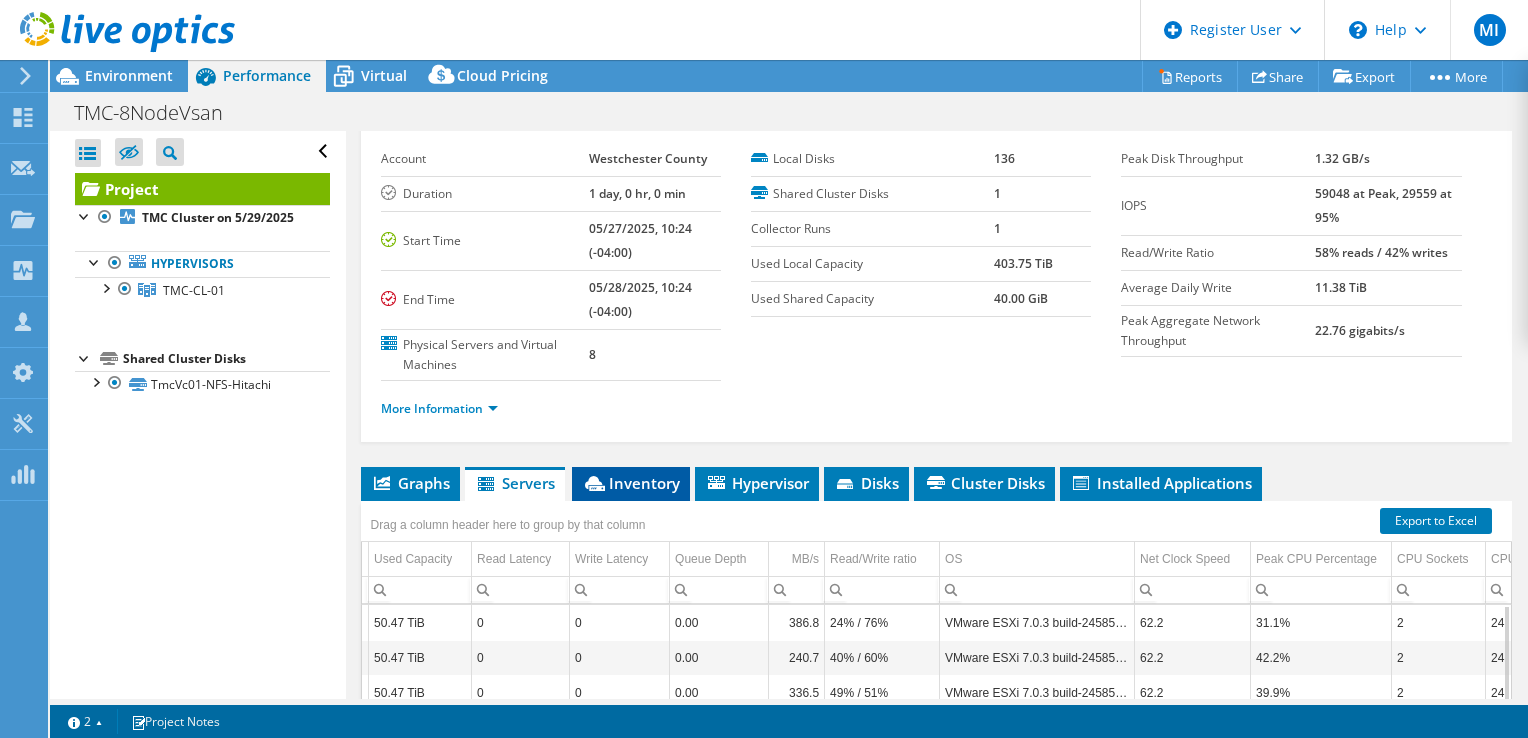 click on "Inventory" at bounding box center (631, 483) 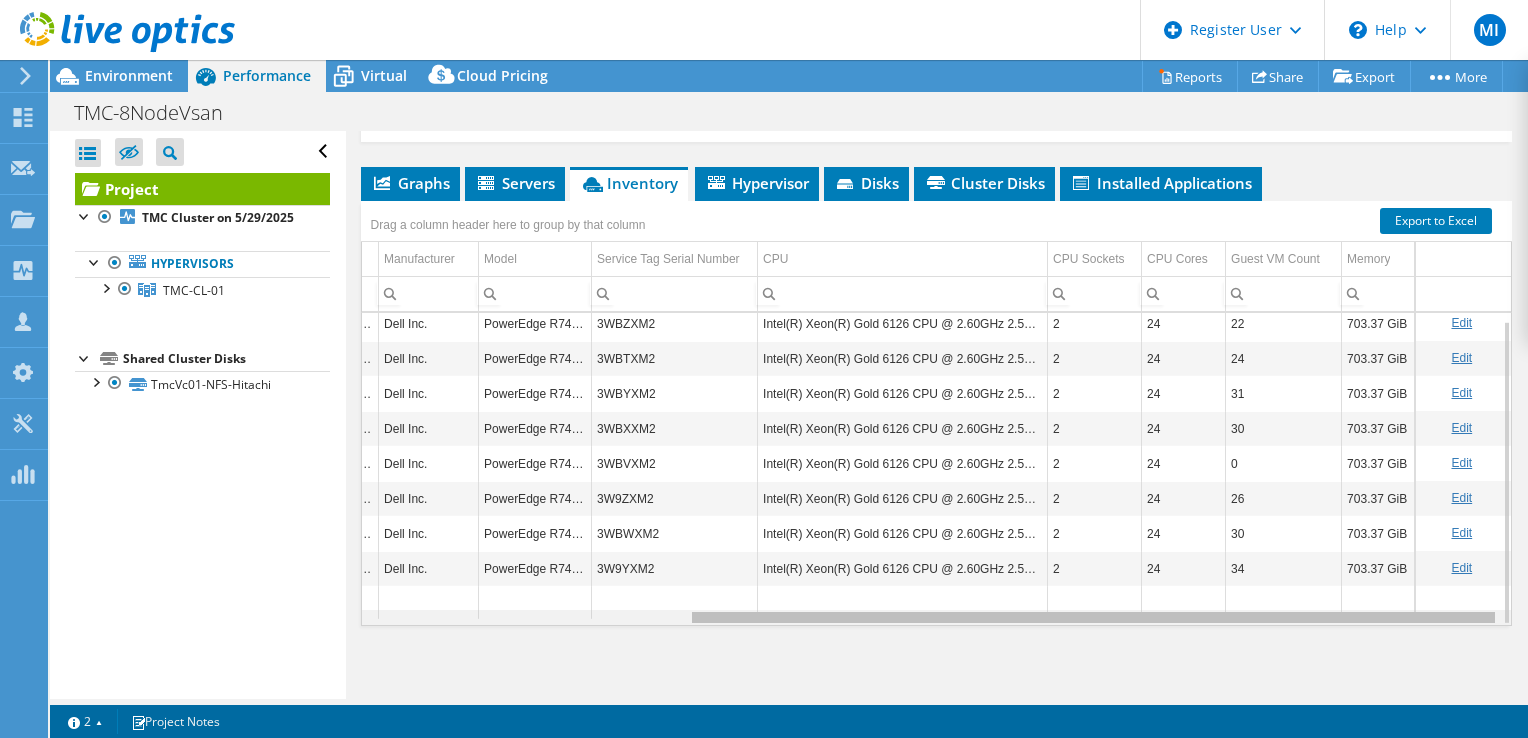 drag, startPoint x: 1096, startPoint y: 614, endPoint x: 1531, endPoint y: 611, distance: 435.01035 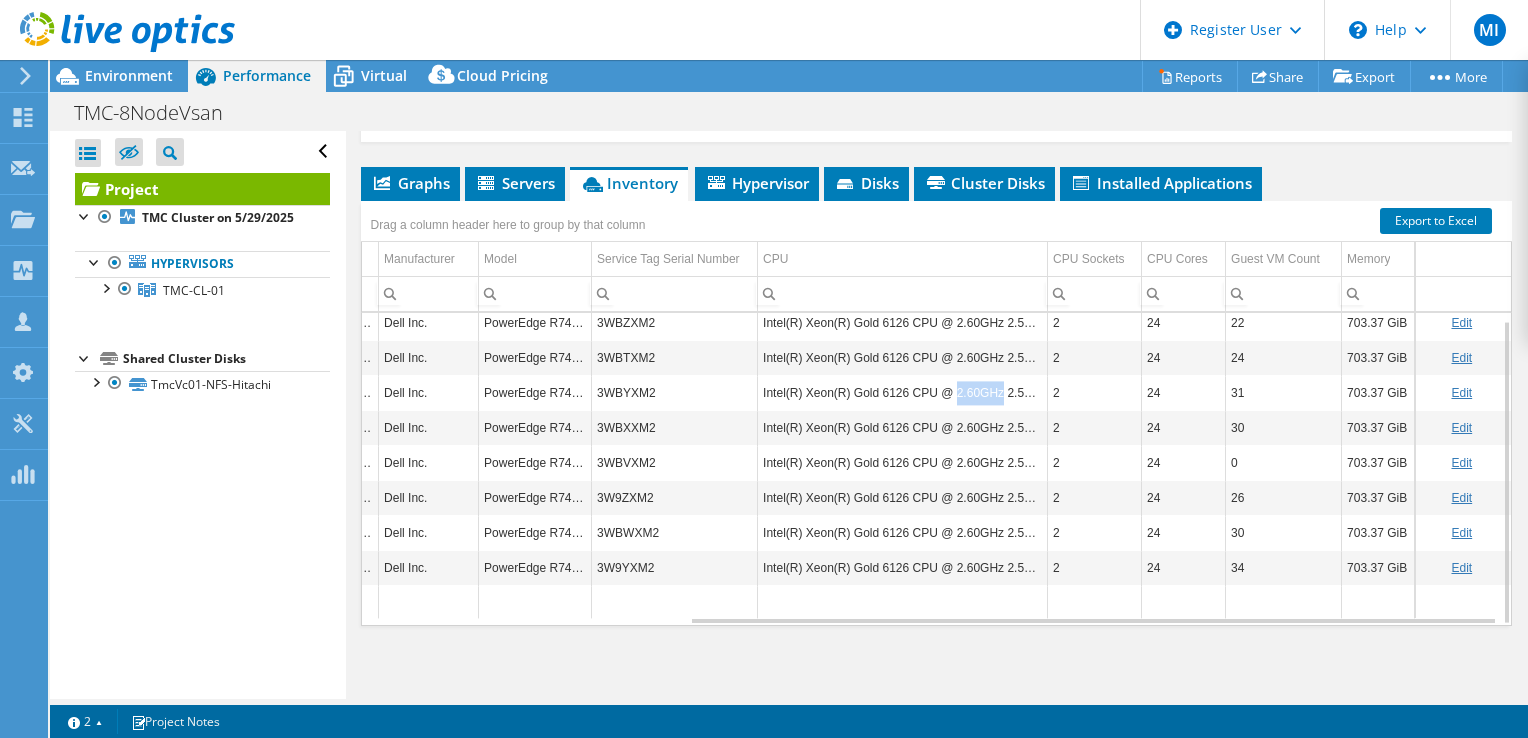 drag, startPoint x: 932, startPoint y: 383, endPoint x: 976, endPoint y: 396, distance: 45.88028 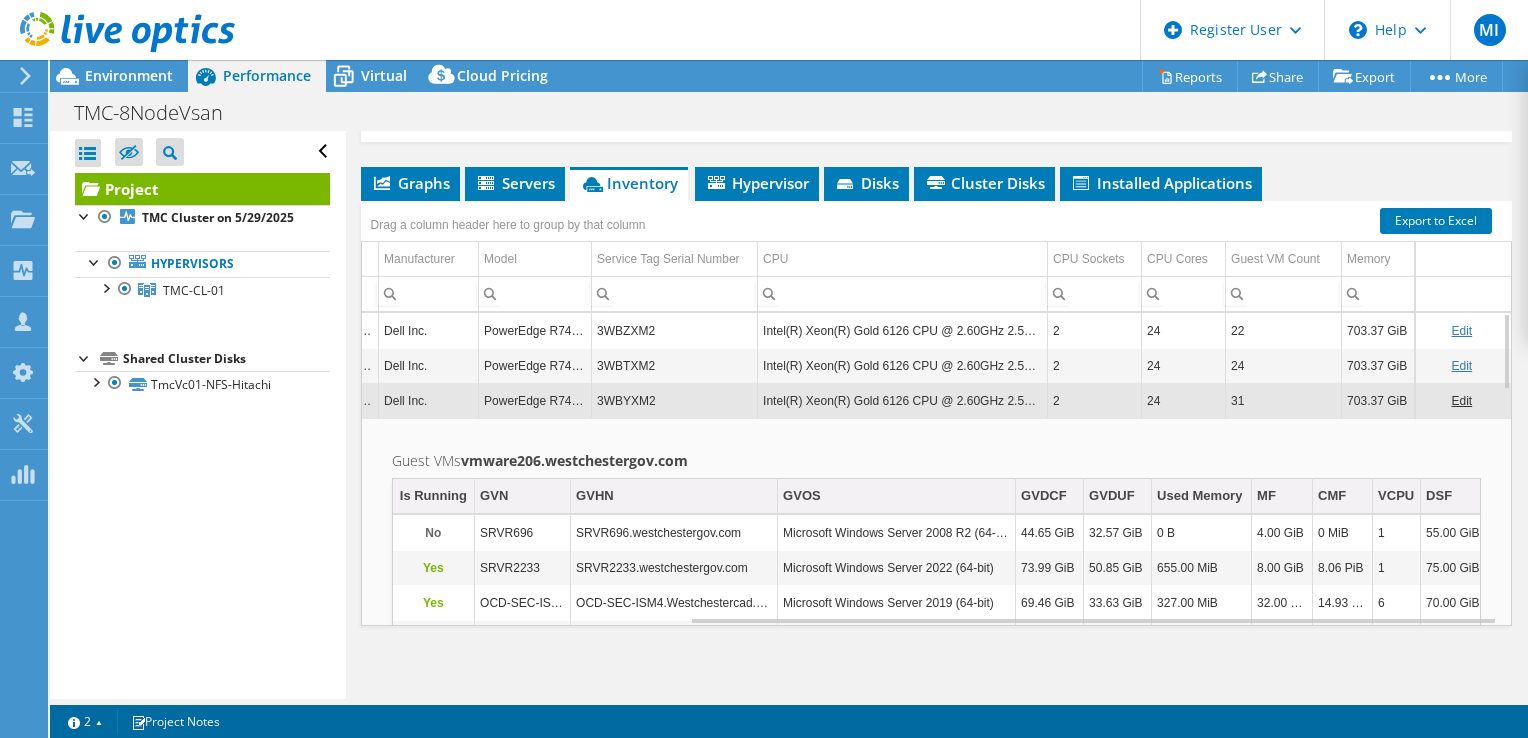 click at bounding box center [936, 621] 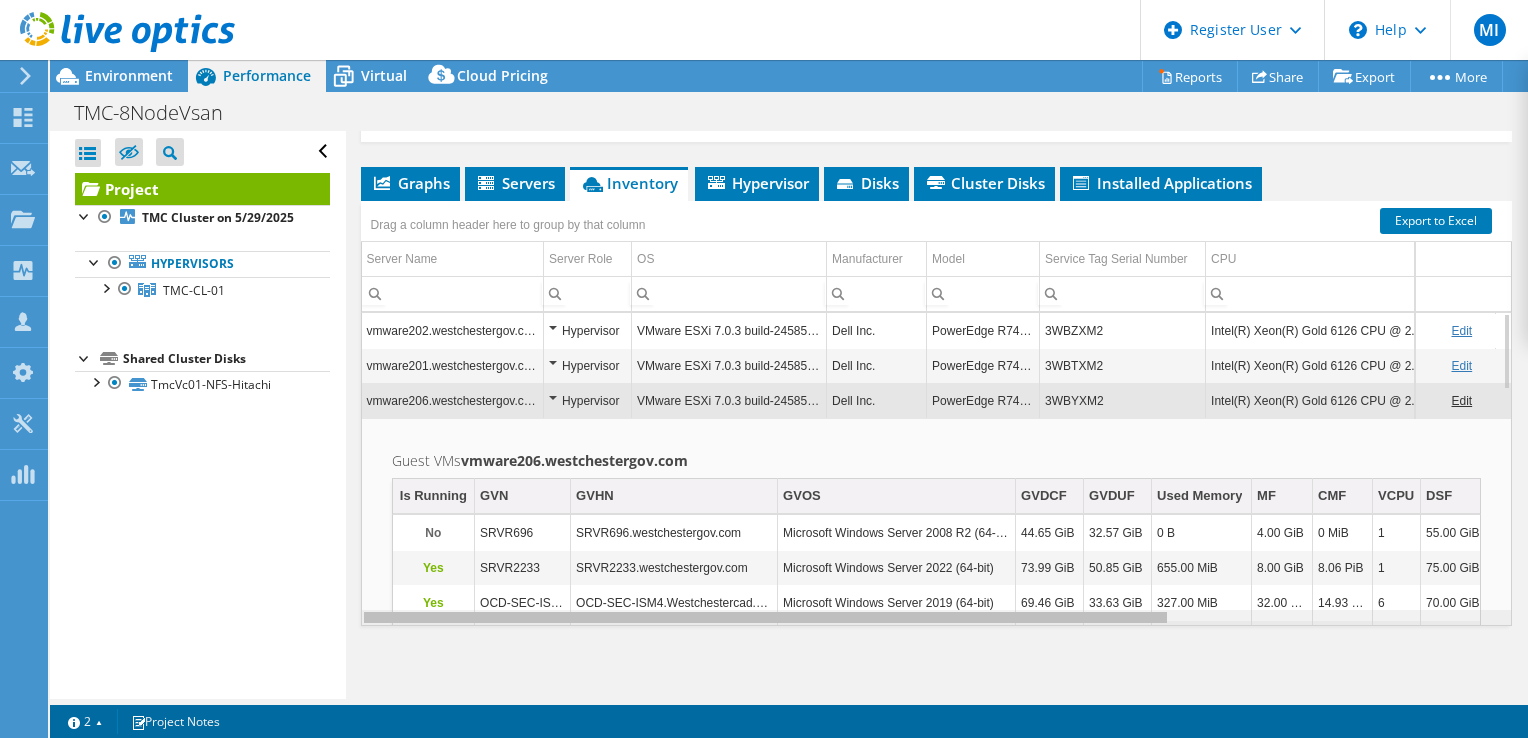 drag, startPoint x: 515, startPoint y: 605, endPoint x: 459, endPoint y: 600, distance: 56.22277 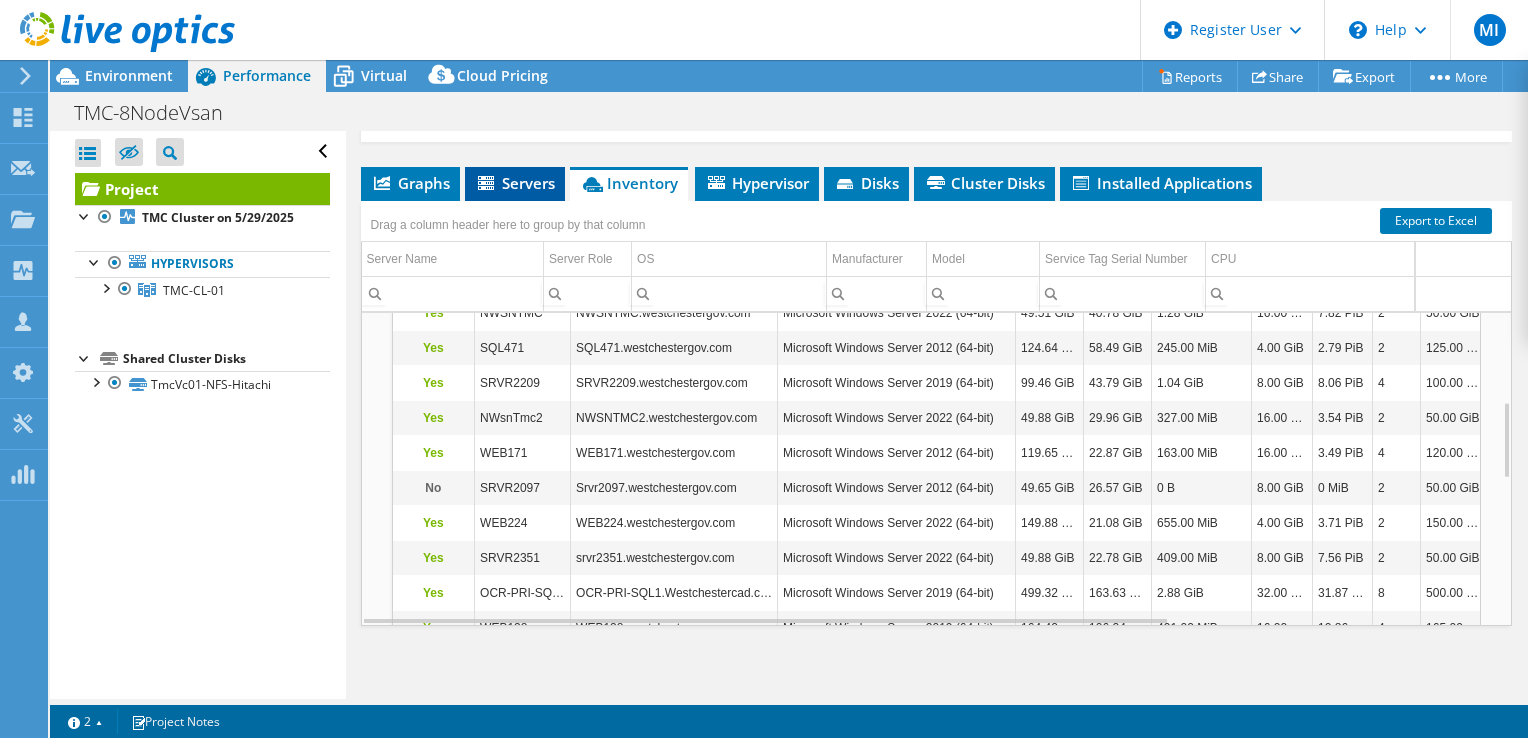 click on "Servers" at bounding box center [515, 183] 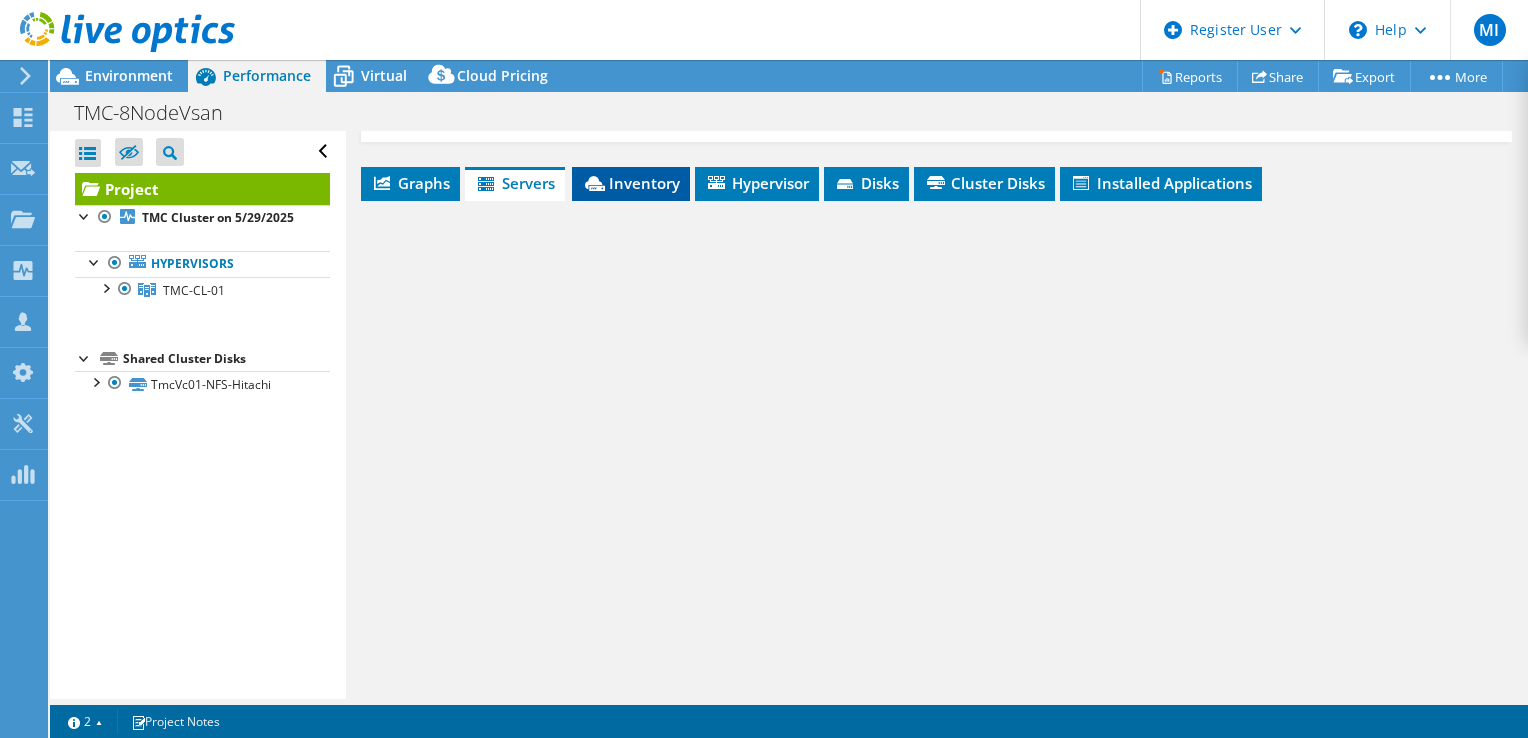 click on "Inventory" at bounding box center [631, 183] 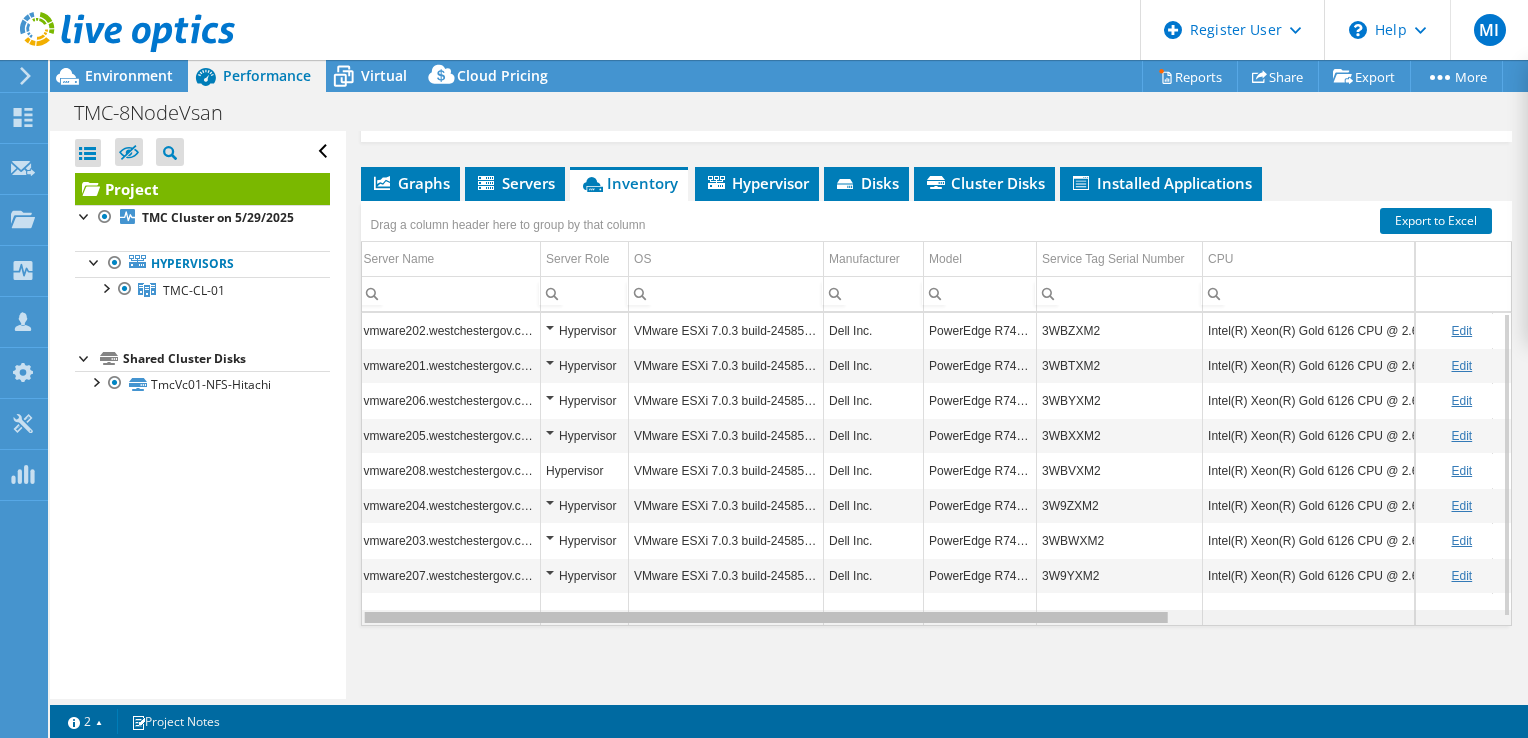 drag, startPoint x: 1096, startPoint y: 613, endPoint x: 1118, endPoint y: 614, distance: 22.022715 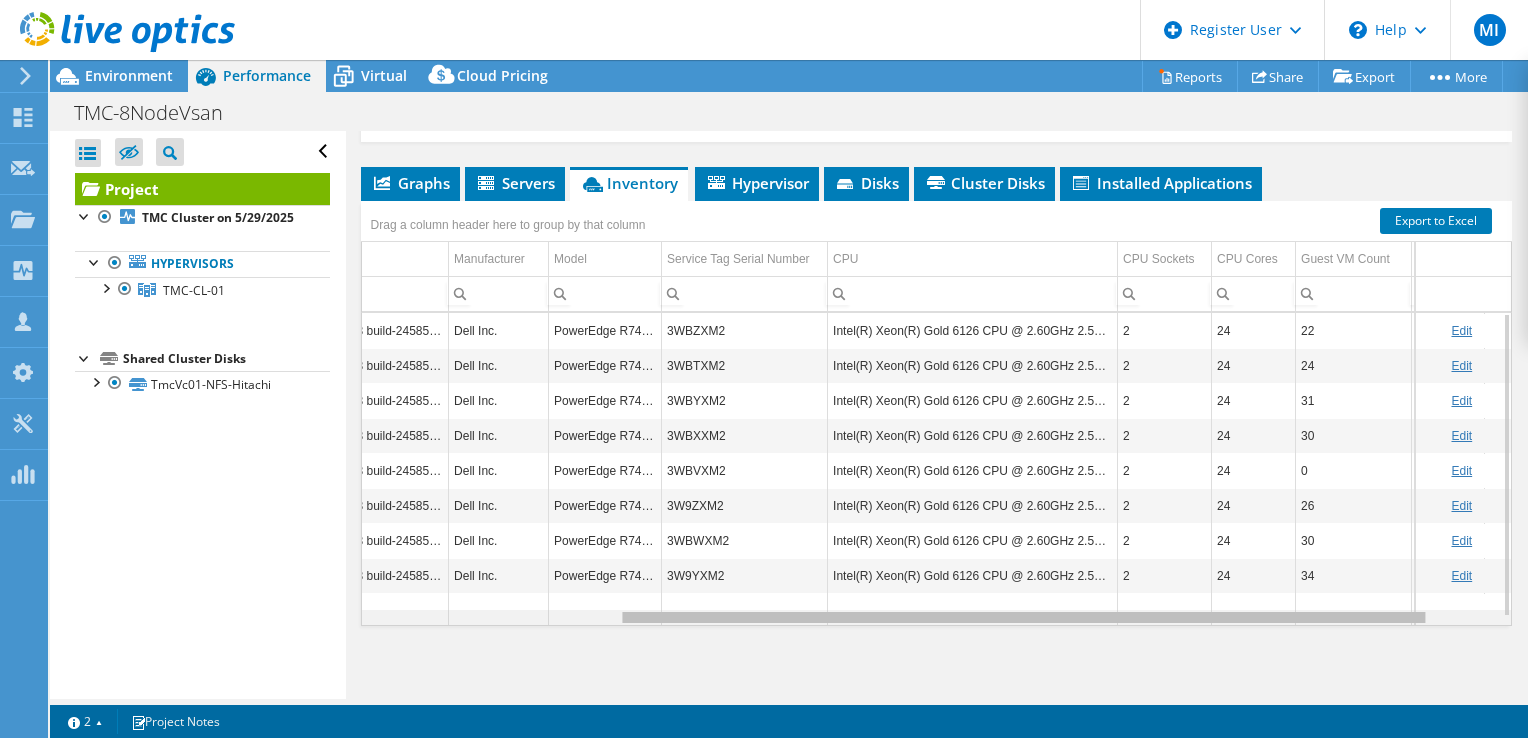 drag, startPoint x: 1118, startPoint y: 614, endPoint x: 1424, endPoint y: 579, distance: 307.99512 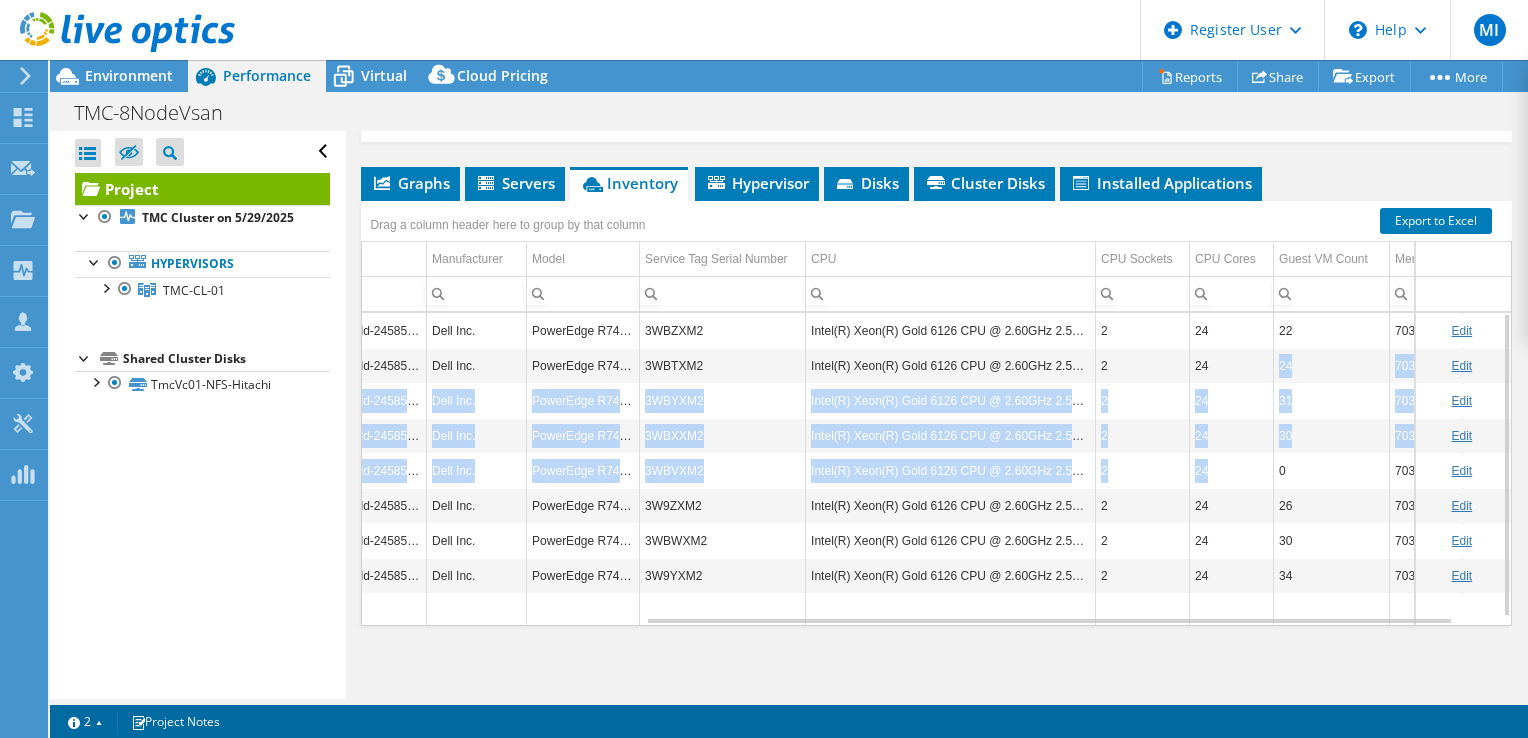 drag, startPoint x: 1228, startPoint y: 465, endPoint x: 1209, endPoint y: 363, distance: 103.75452 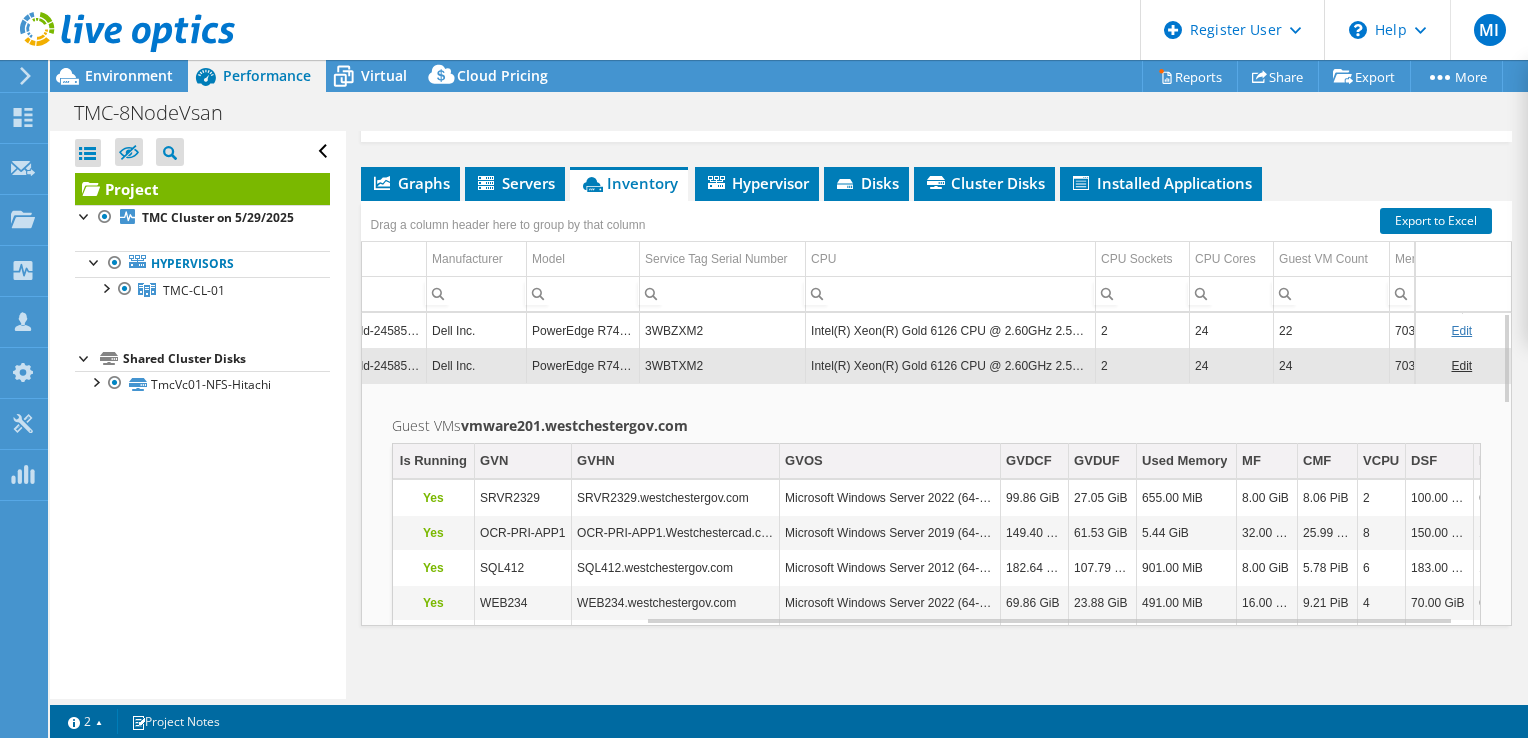click on "24" at bounding box center (1232, 365) 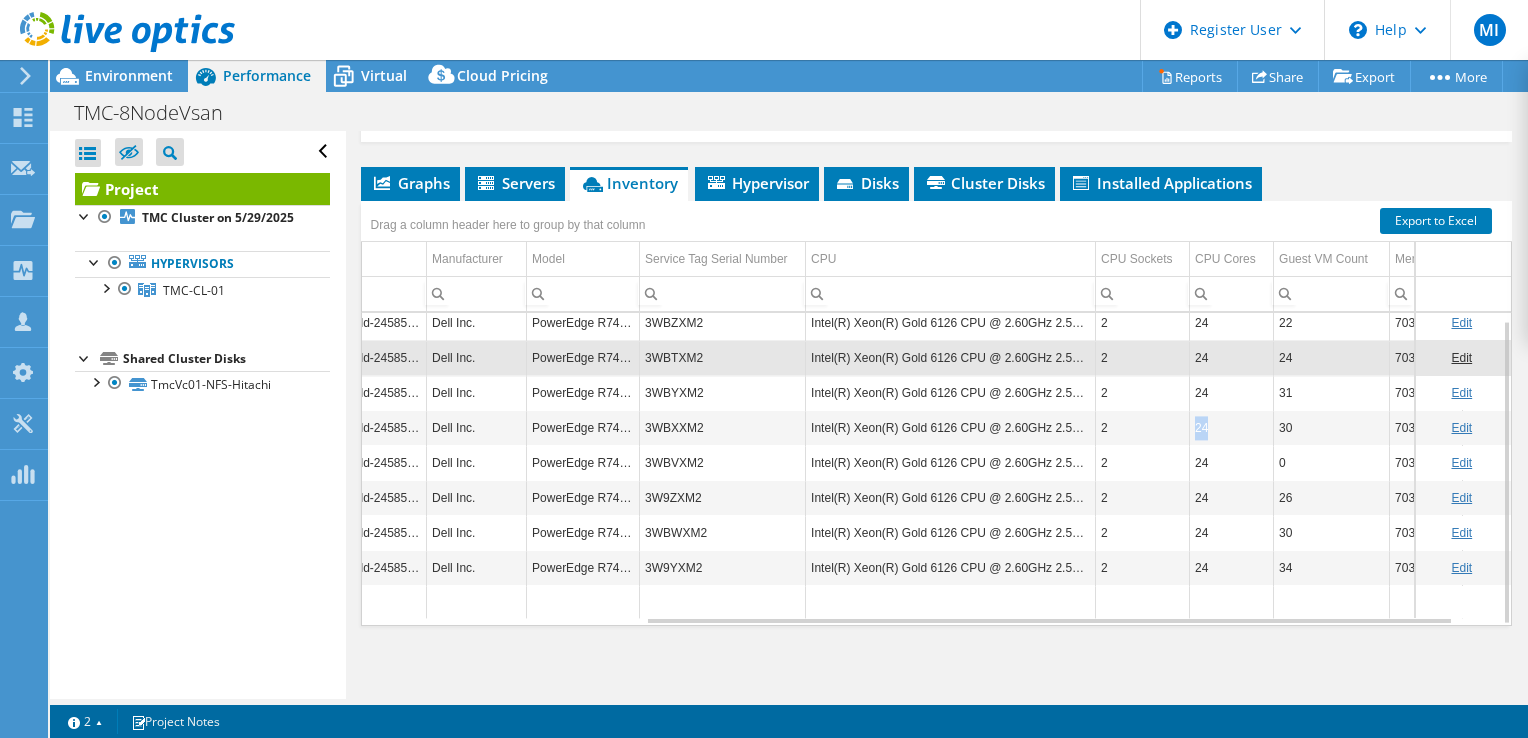 drag, startPoint x: 1206, startPoint y: 424, endPoint x: 1188, endPoint y: 426, distance: 18.110771 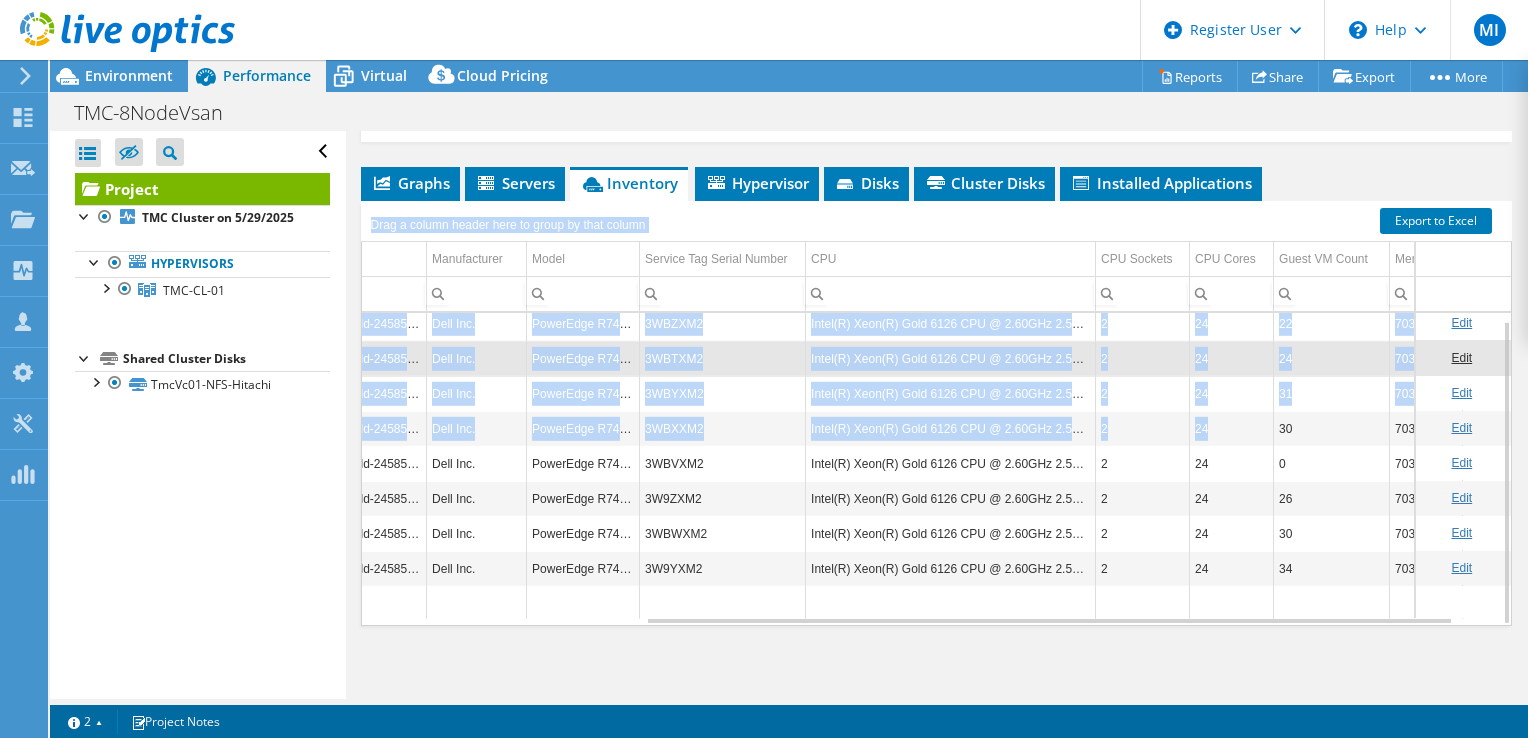 drag, startPoint x: 1188, startPoint y: 426, endPoint x: 1131, endPoint y: 425, distance: 57.00877 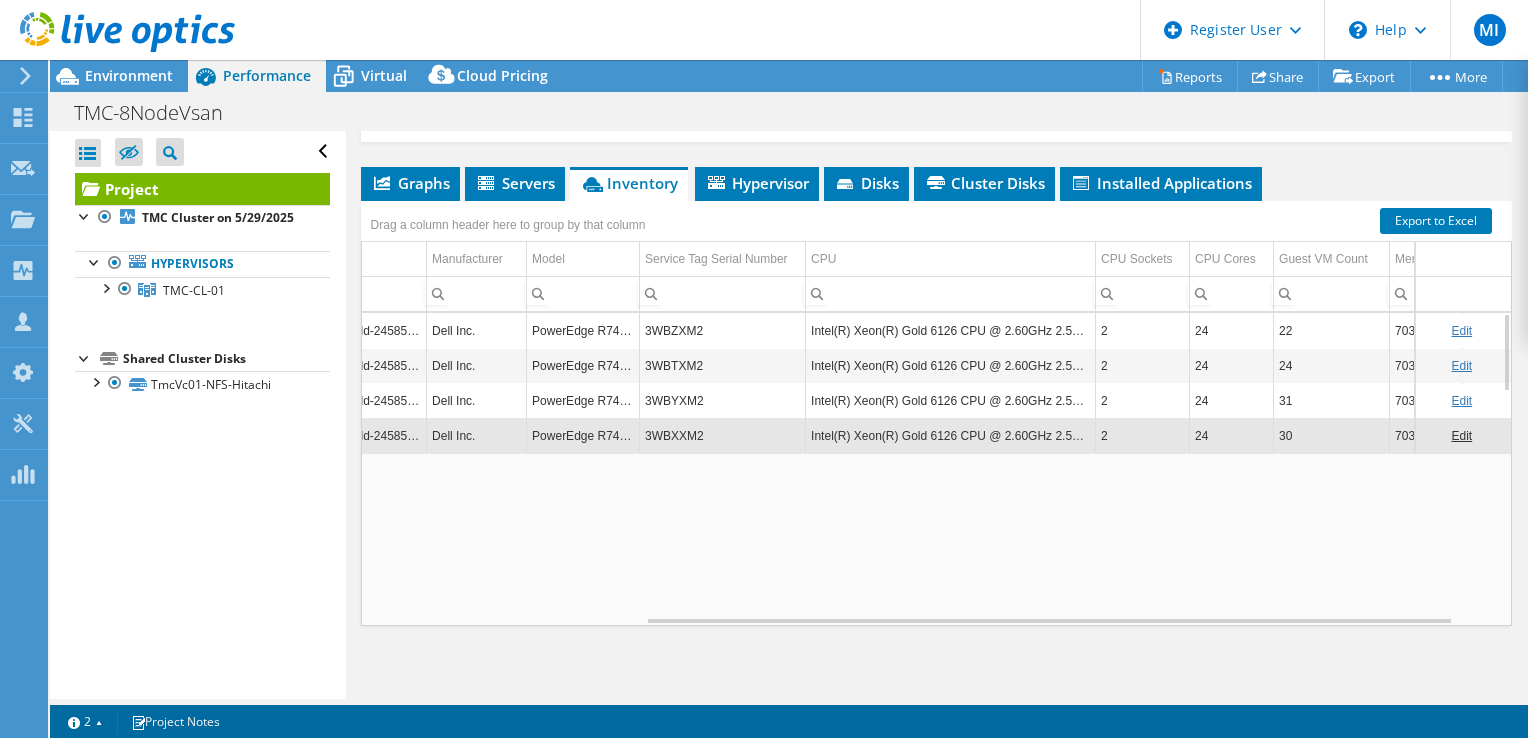 click on "2" at bounding box center (1143, 435) 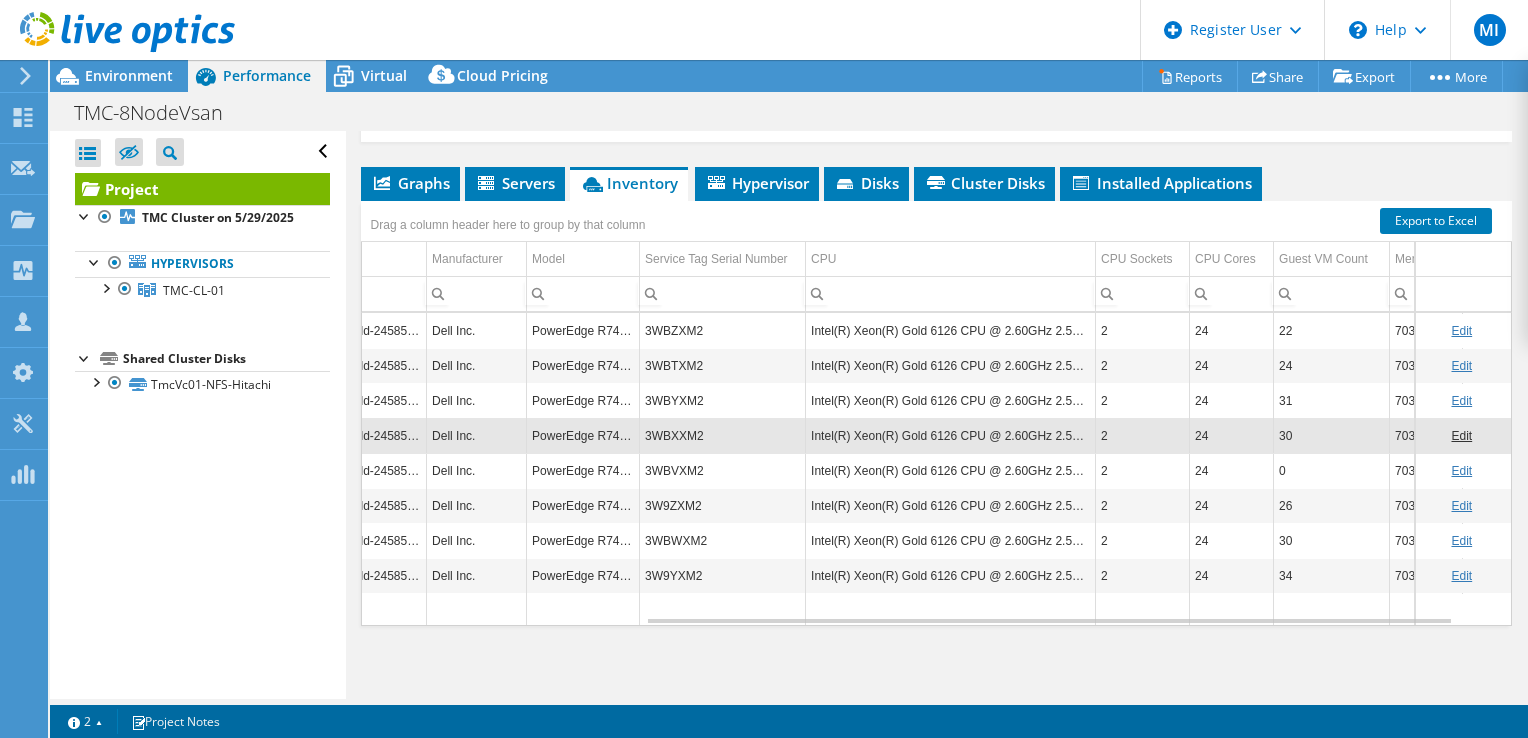 click on "Prepared for:
[FIRST] [LAST],  [EMAIL]
Account
Westchester County
Duration
1 day, 0 hr, 0 min
Start Time
05/27/2025, 10:24 (-04:00)
End Time
05/28/2025, 10:24 (-04:00)
8" at bounding box center (936, 224) 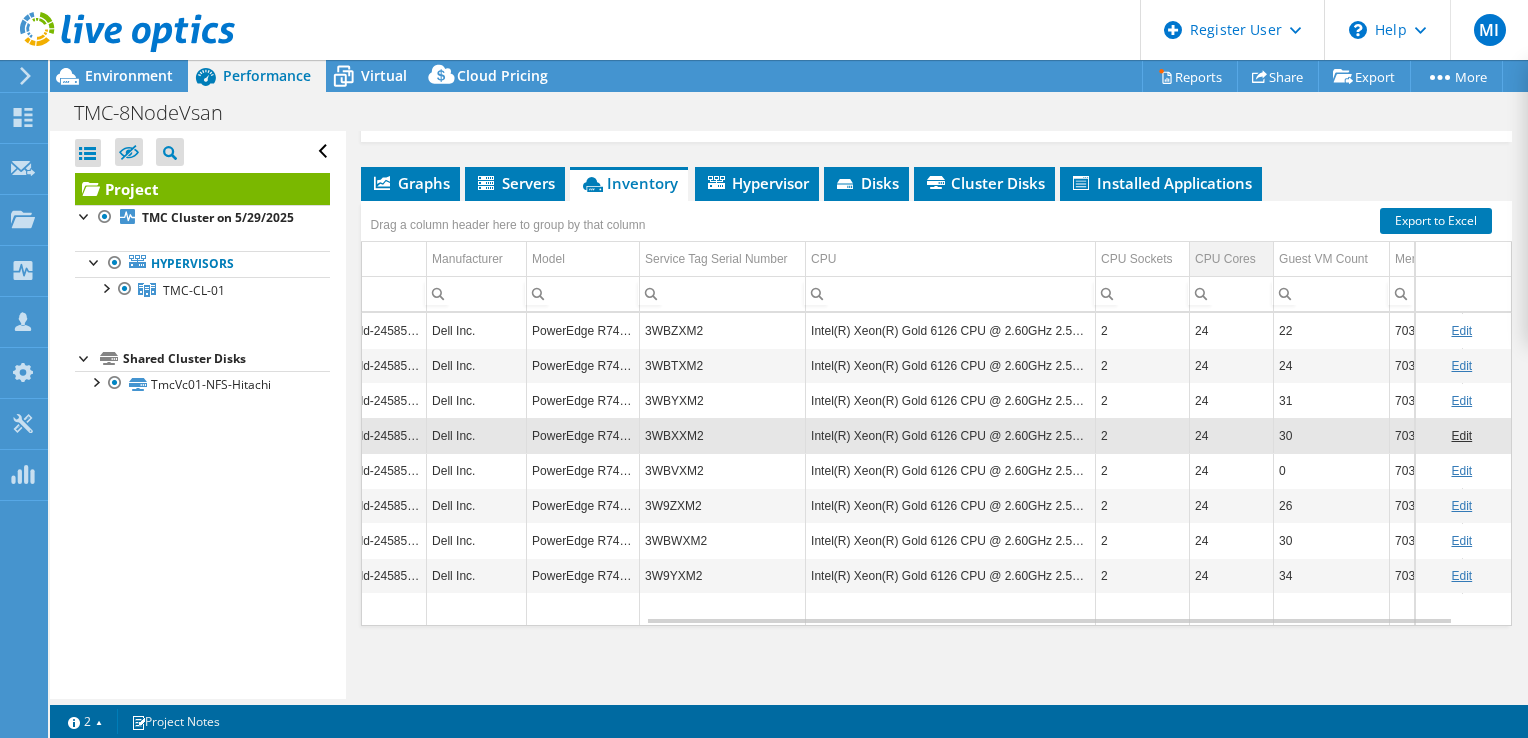 click on "CPU Cores" at bounding box center [1225, 259] 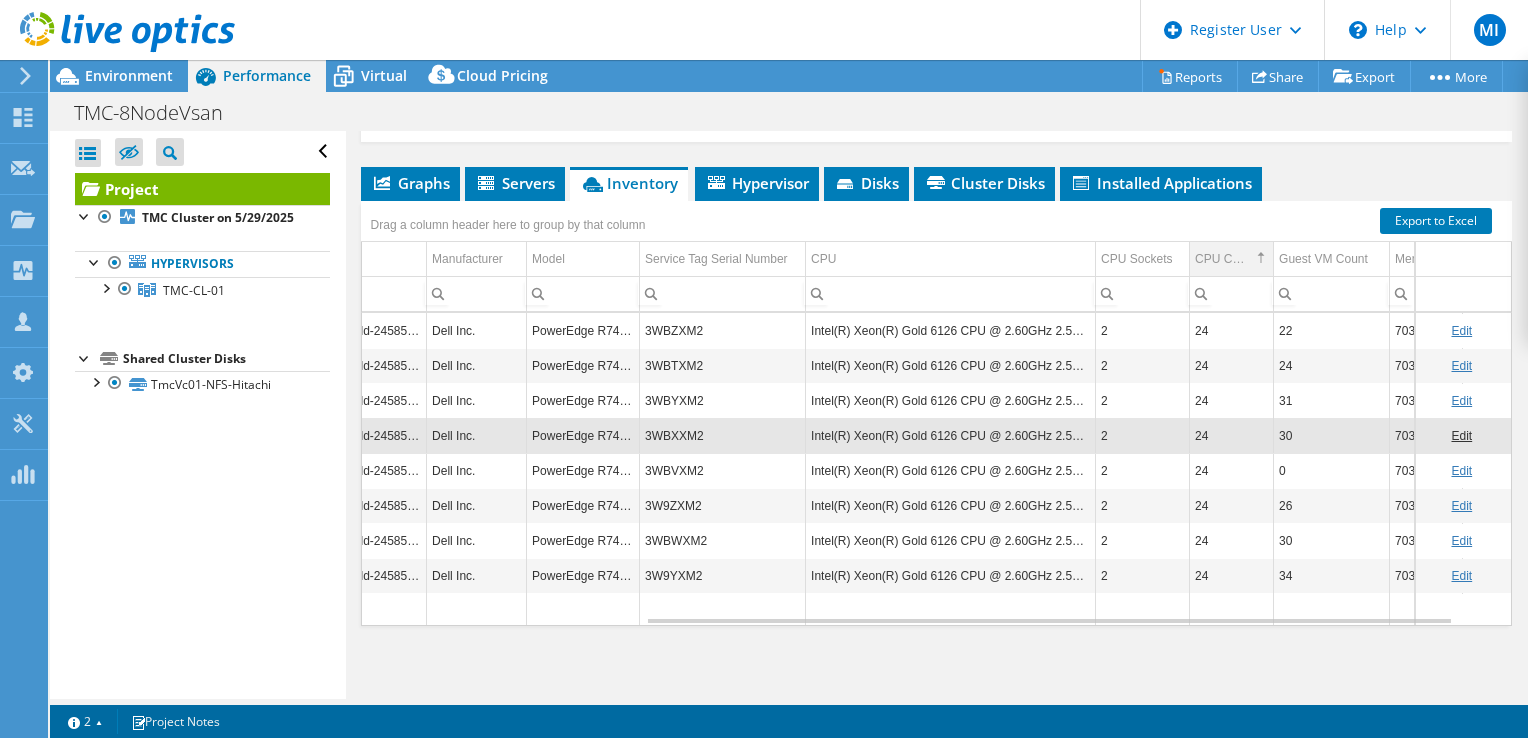 click on "CPU Cores" at bounding box center (1223, 259) 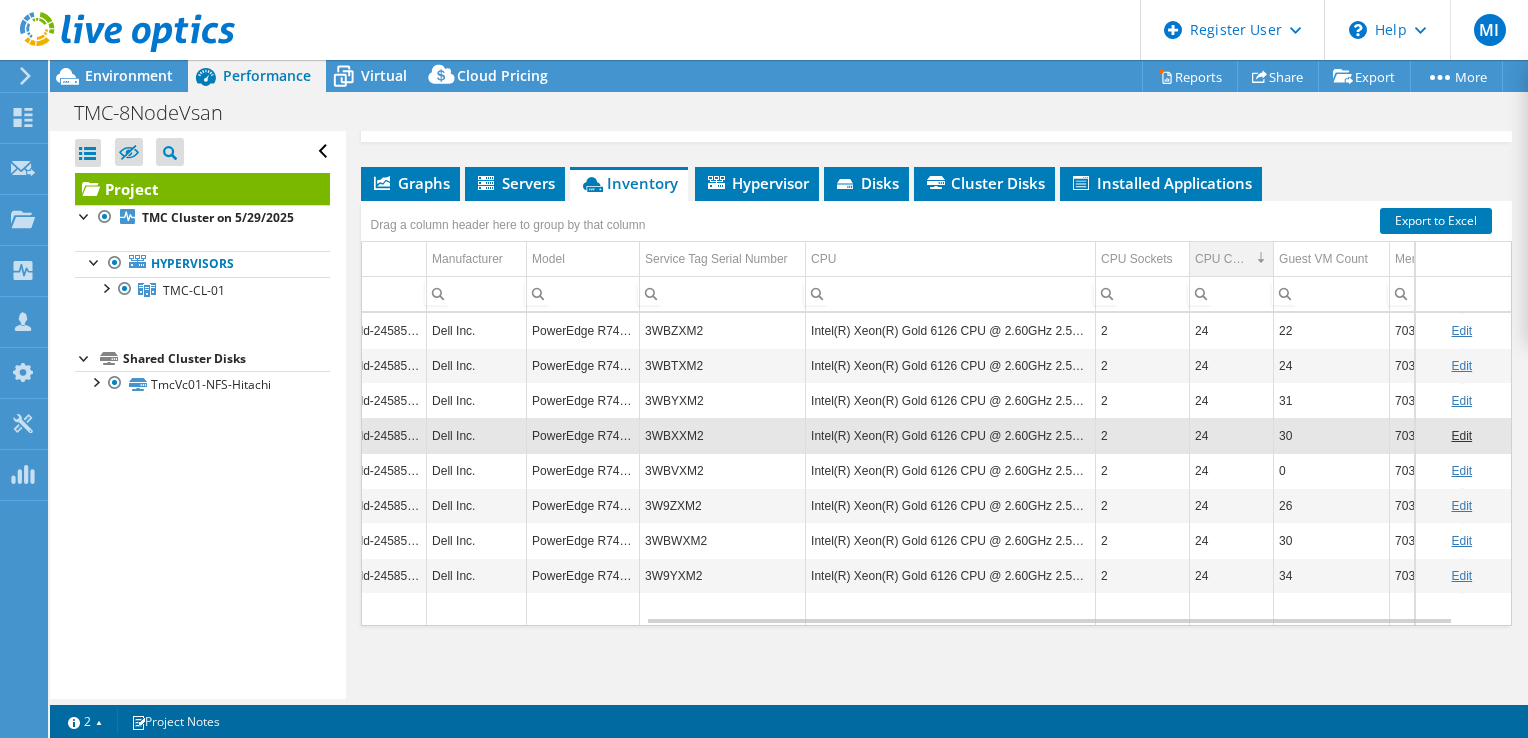 click on "CPU Cores" at bounding box center [1223, 259] 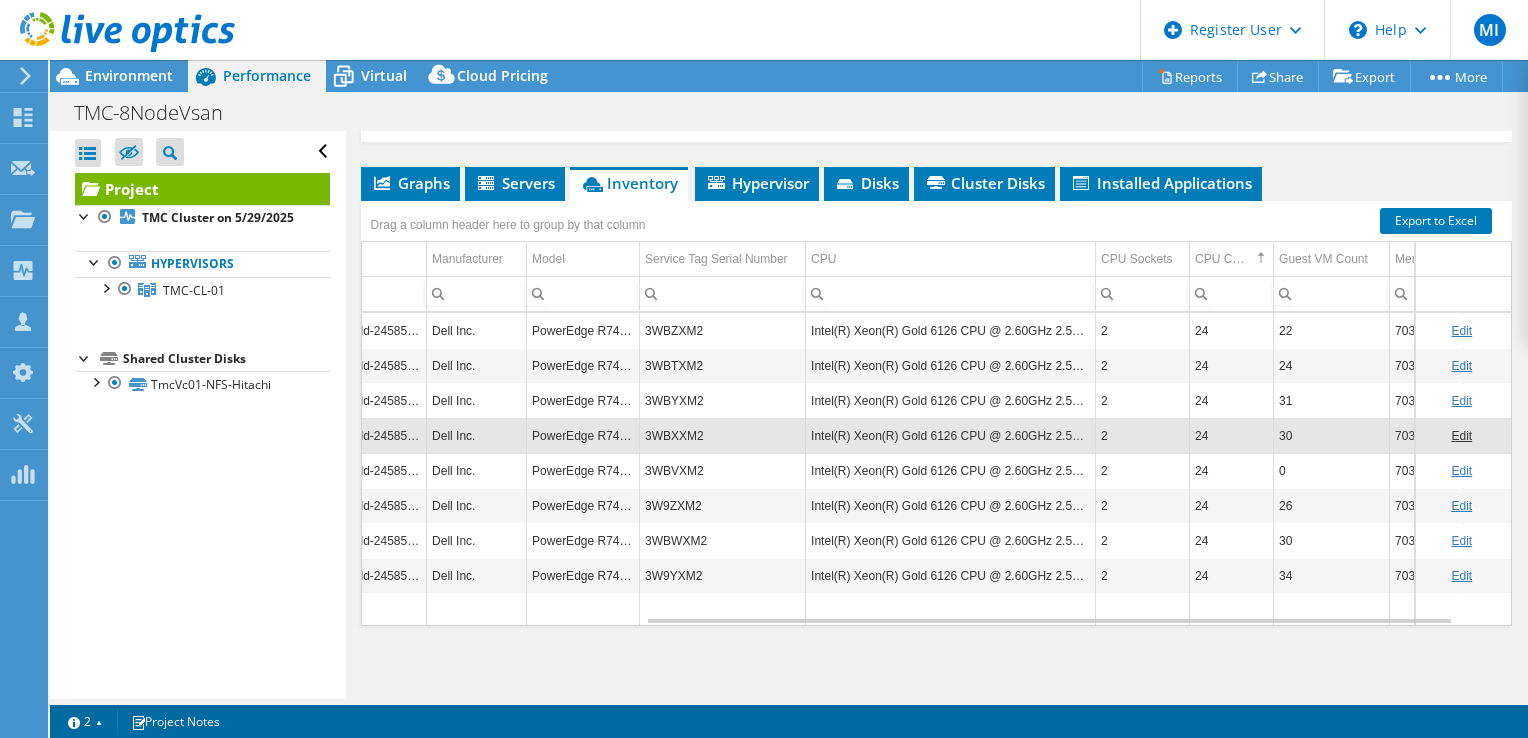 click on "Drag a column header here to group by that column" at bounding box center (936, 218) 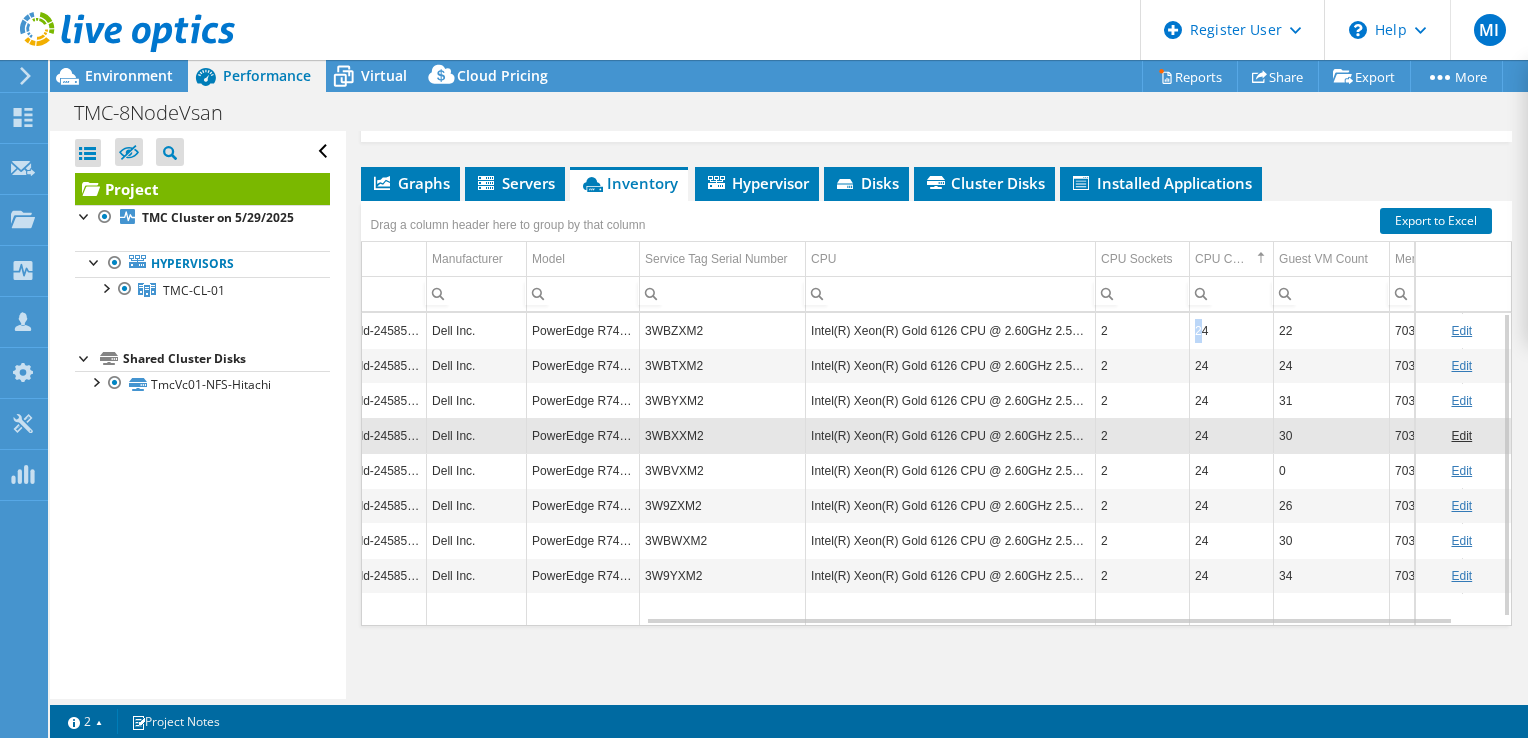 drag, startPoint x: 1200, startPoint y: 320, endPoint x: 1181, endPoint y: 330, distance: 21.470911 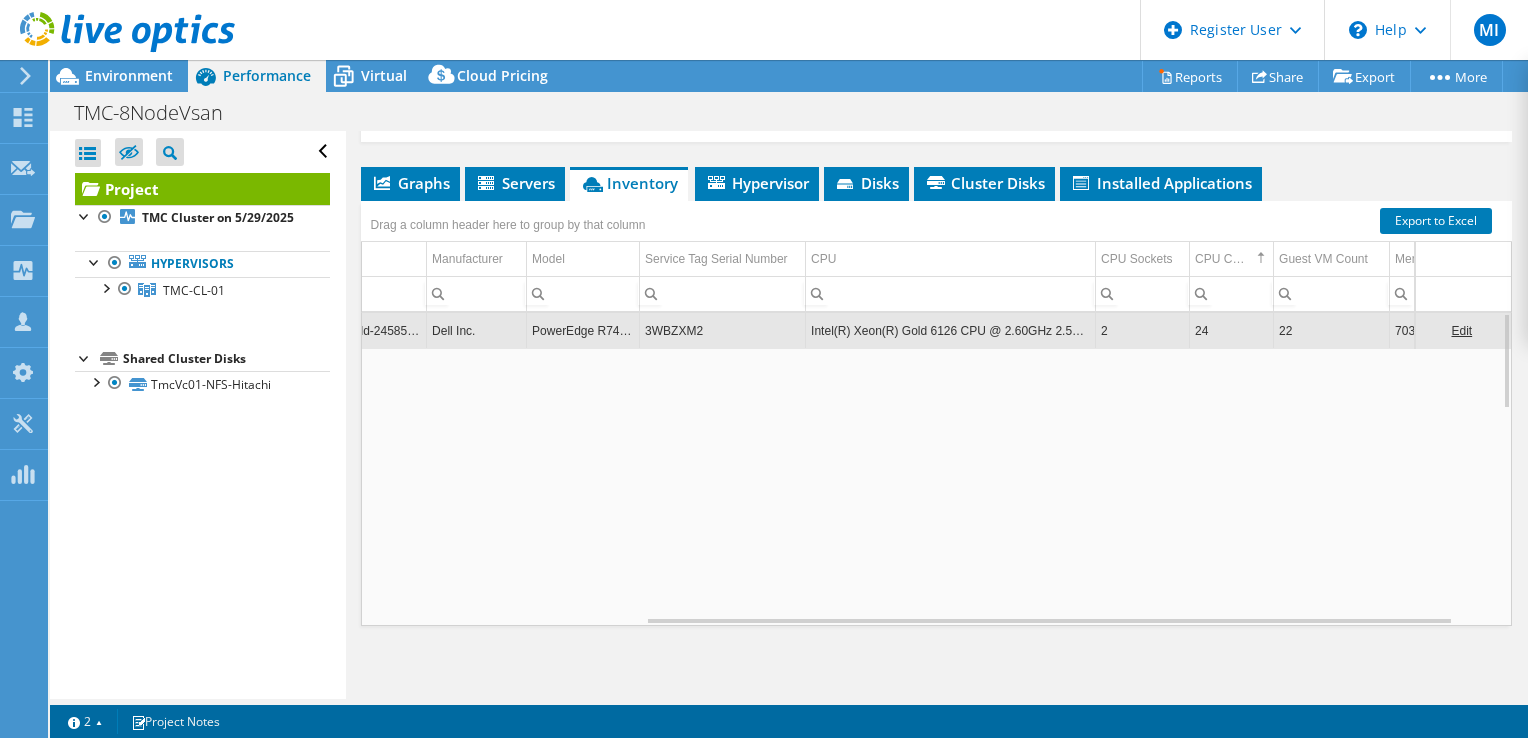click on "24" at bounding box center [1232, 330] 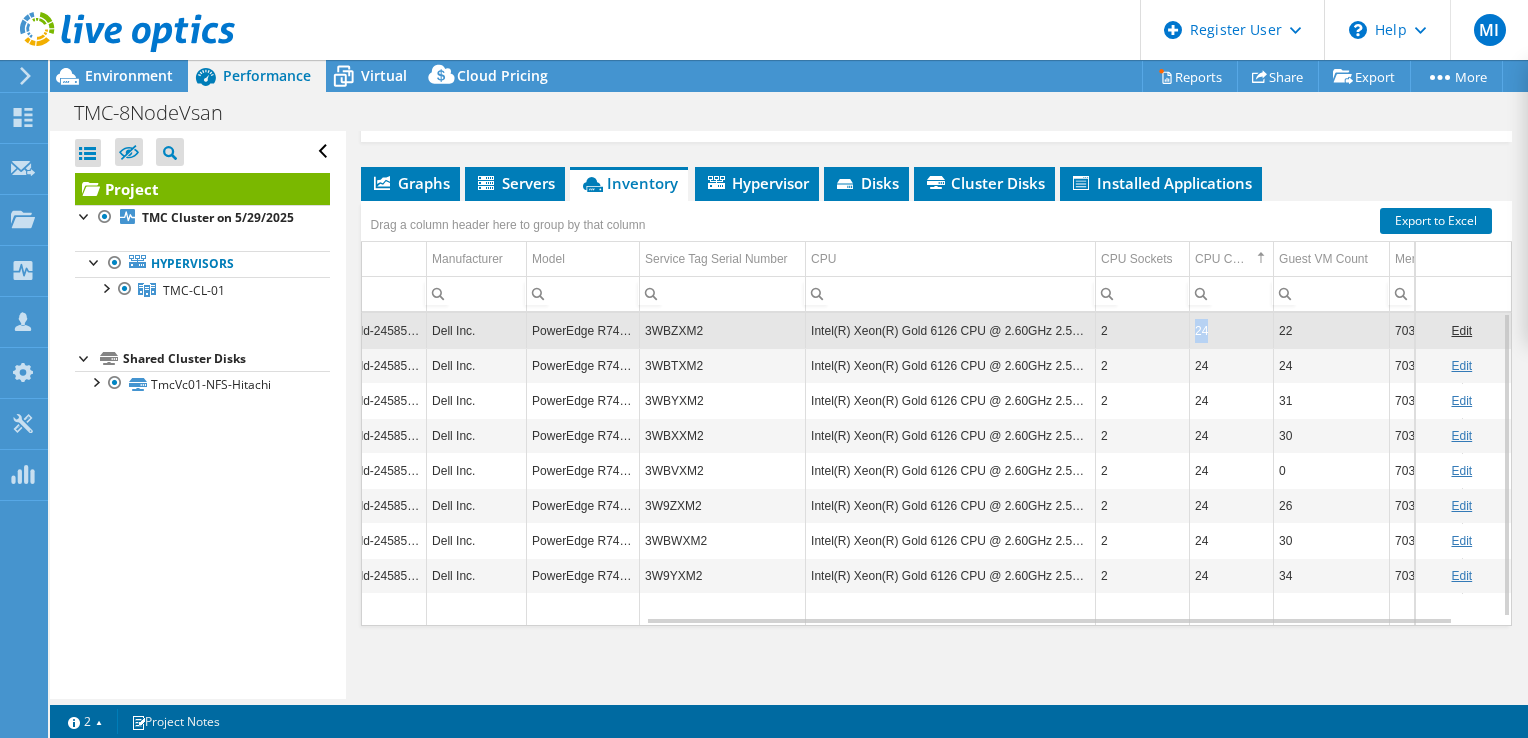 click on "24" at bounding box center (1232, 330) 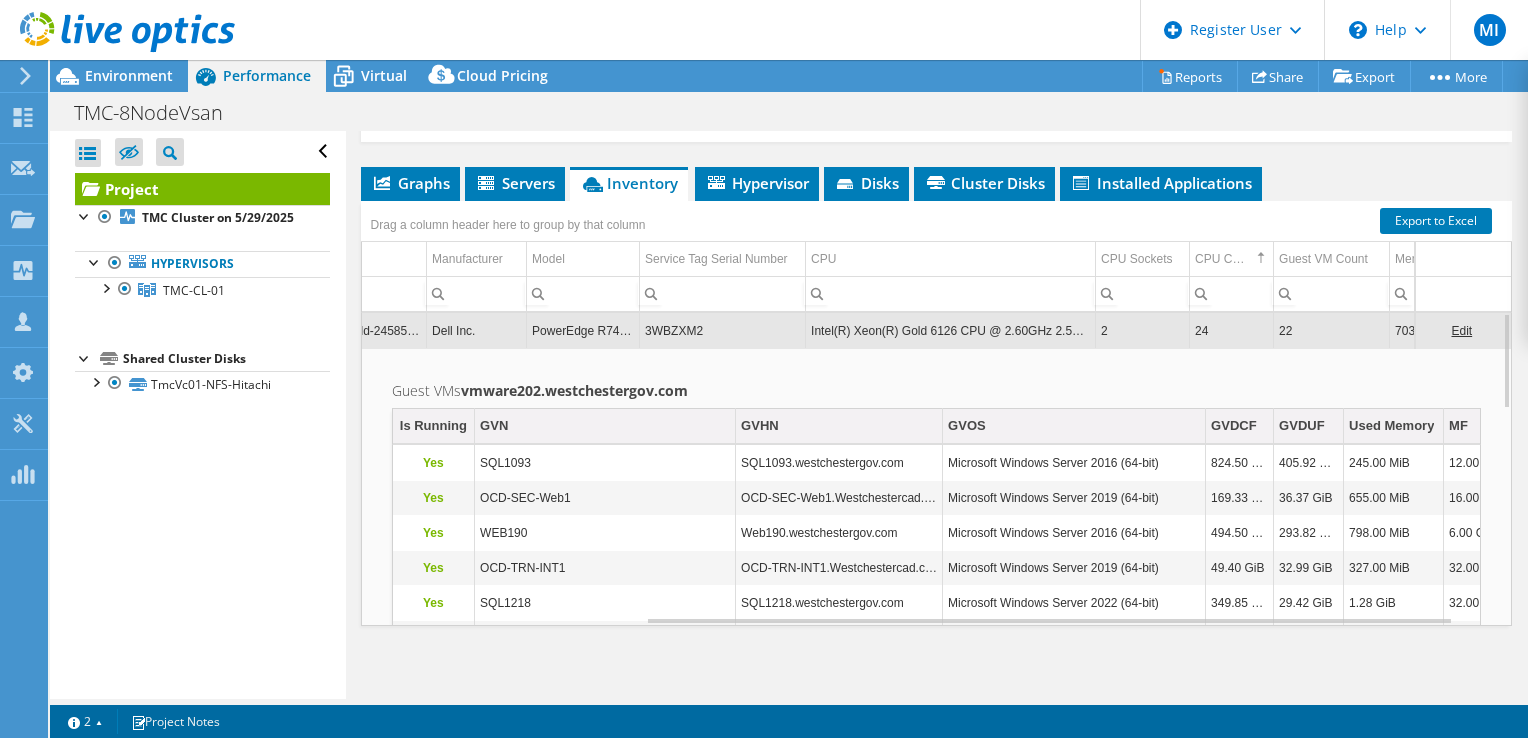 click on "24" at bounding box center [1232, 330] 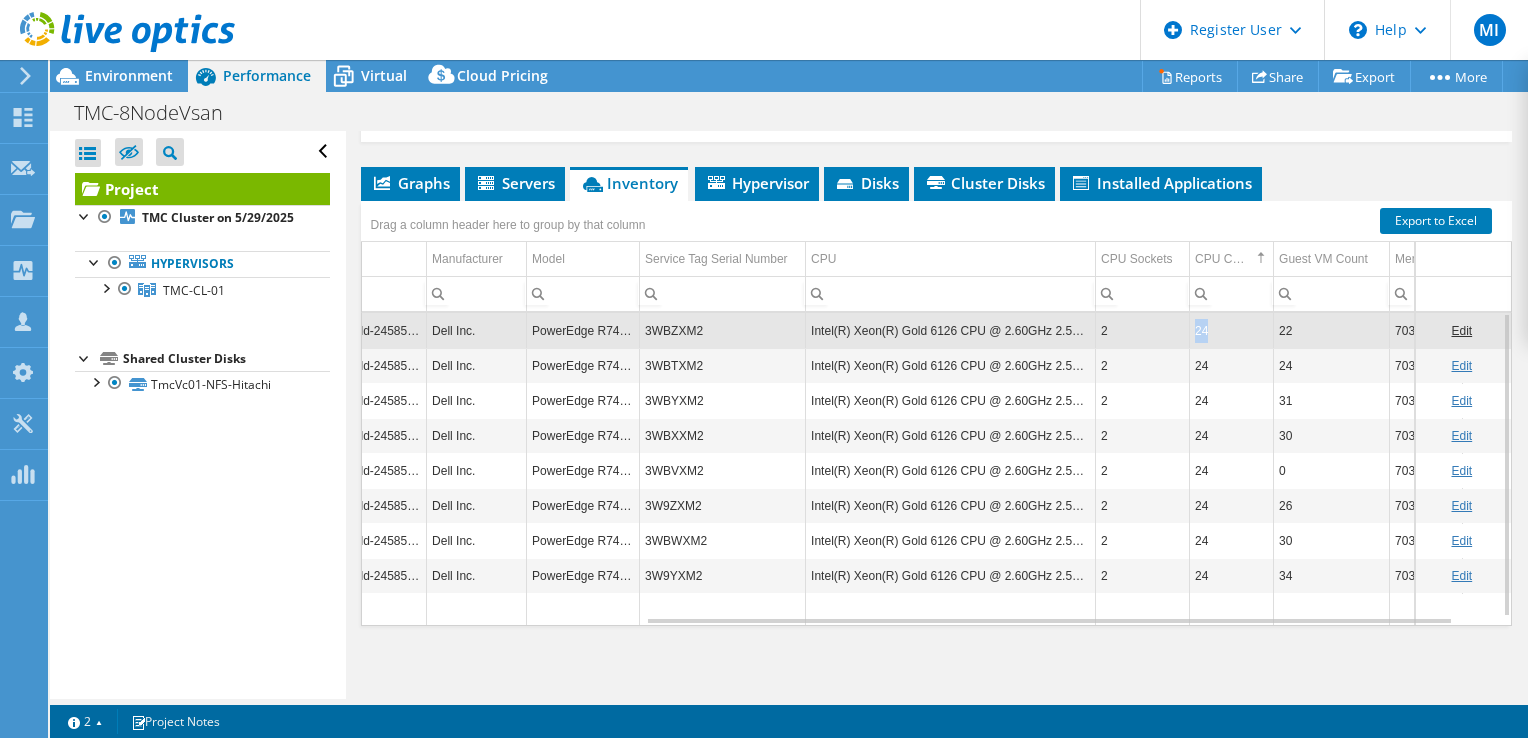 drag, startPoint x: 1195, startPoint y: 326, endPoint x: 1214, endPoint y: 329, distance: 19.235384 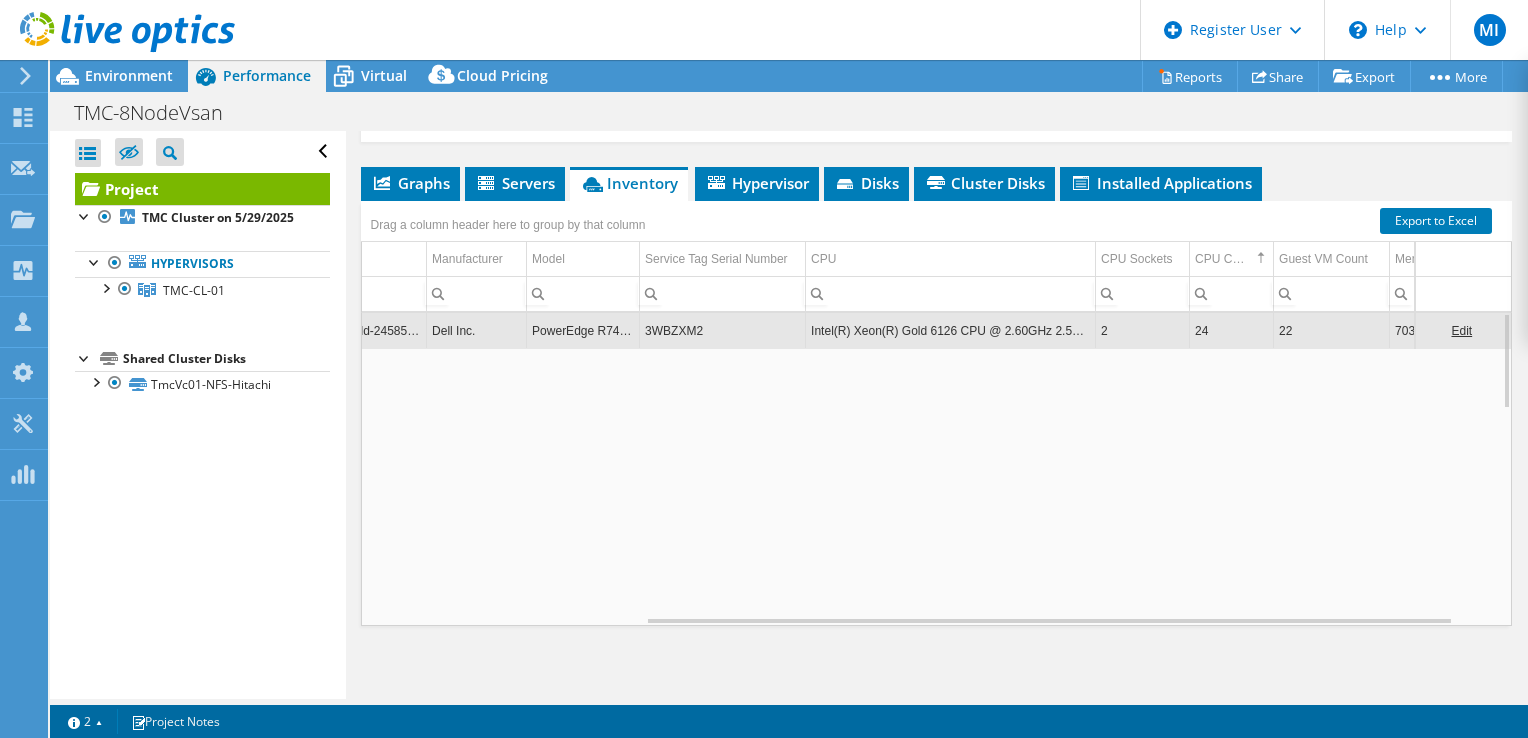 click on "24" at bounding box center [1232, 330] 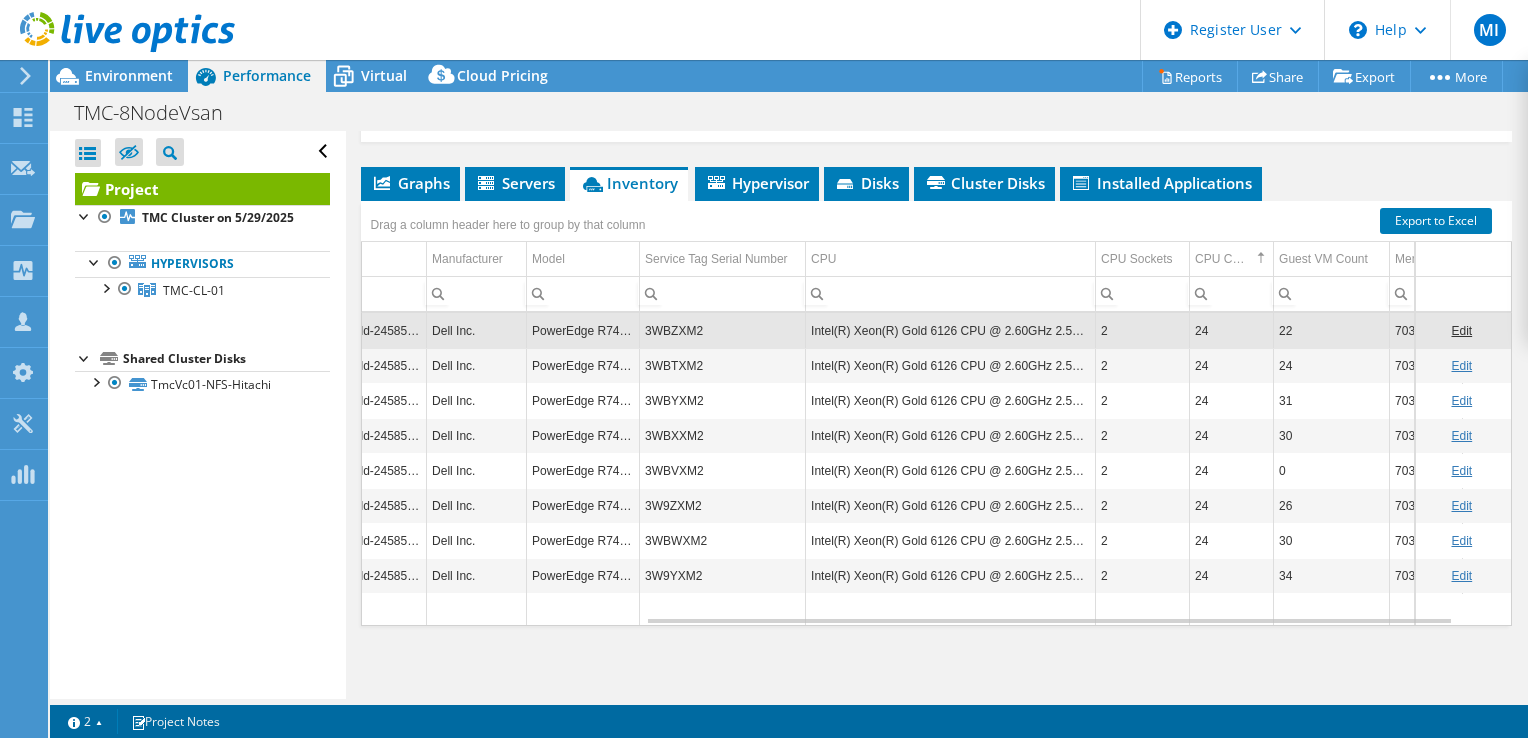 click on "Prepared for:
[FIRST] [LAST],  [EMAIL]
Account
Westchester County
Duration
1 day, 0 hr, 0 min
Start Time
05/27/2025, 10:24 (-04:00)
End Time
05/28/2025, 10:24 (-04:00)
8" at bounding box center (936, 224) 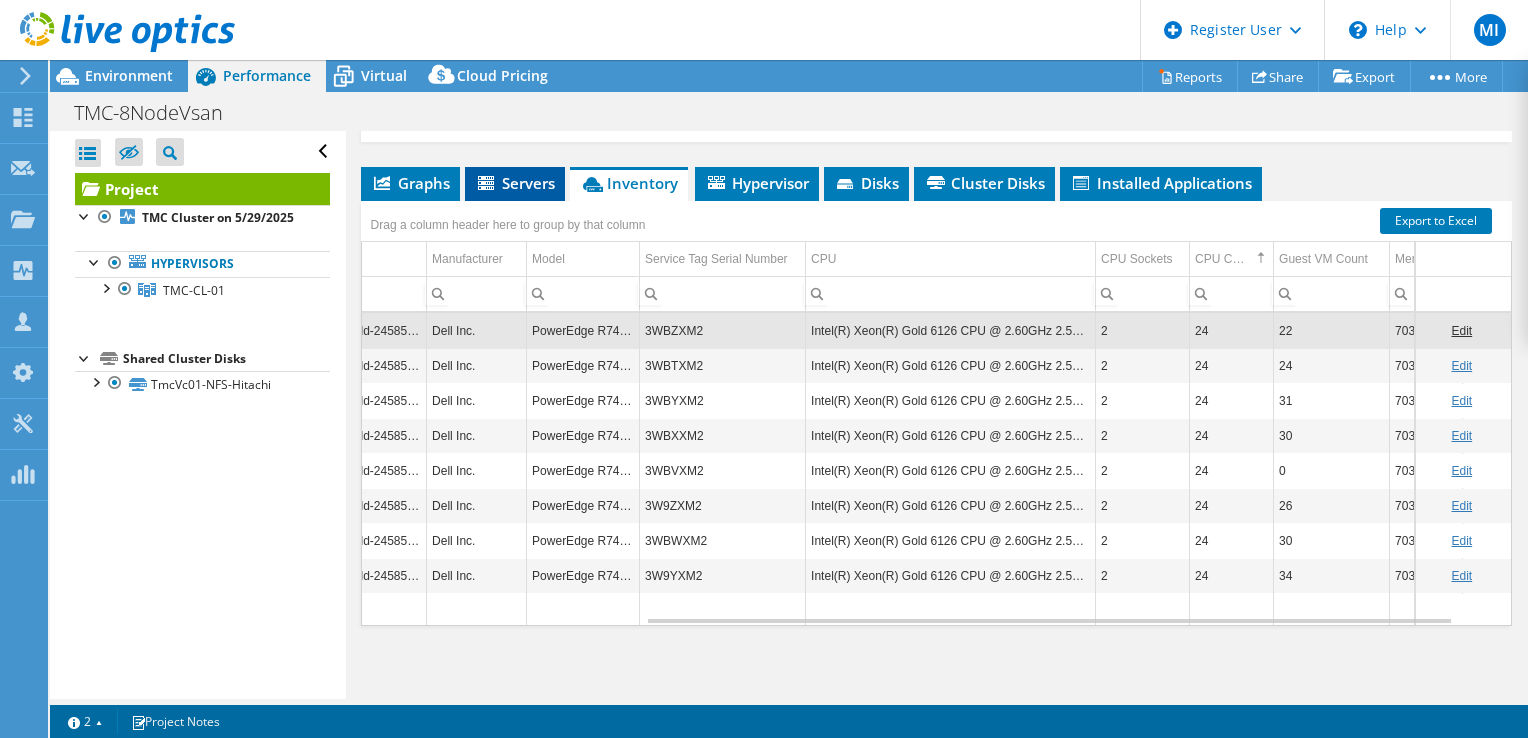 click on "Servers" at bounding box center [515, 183] 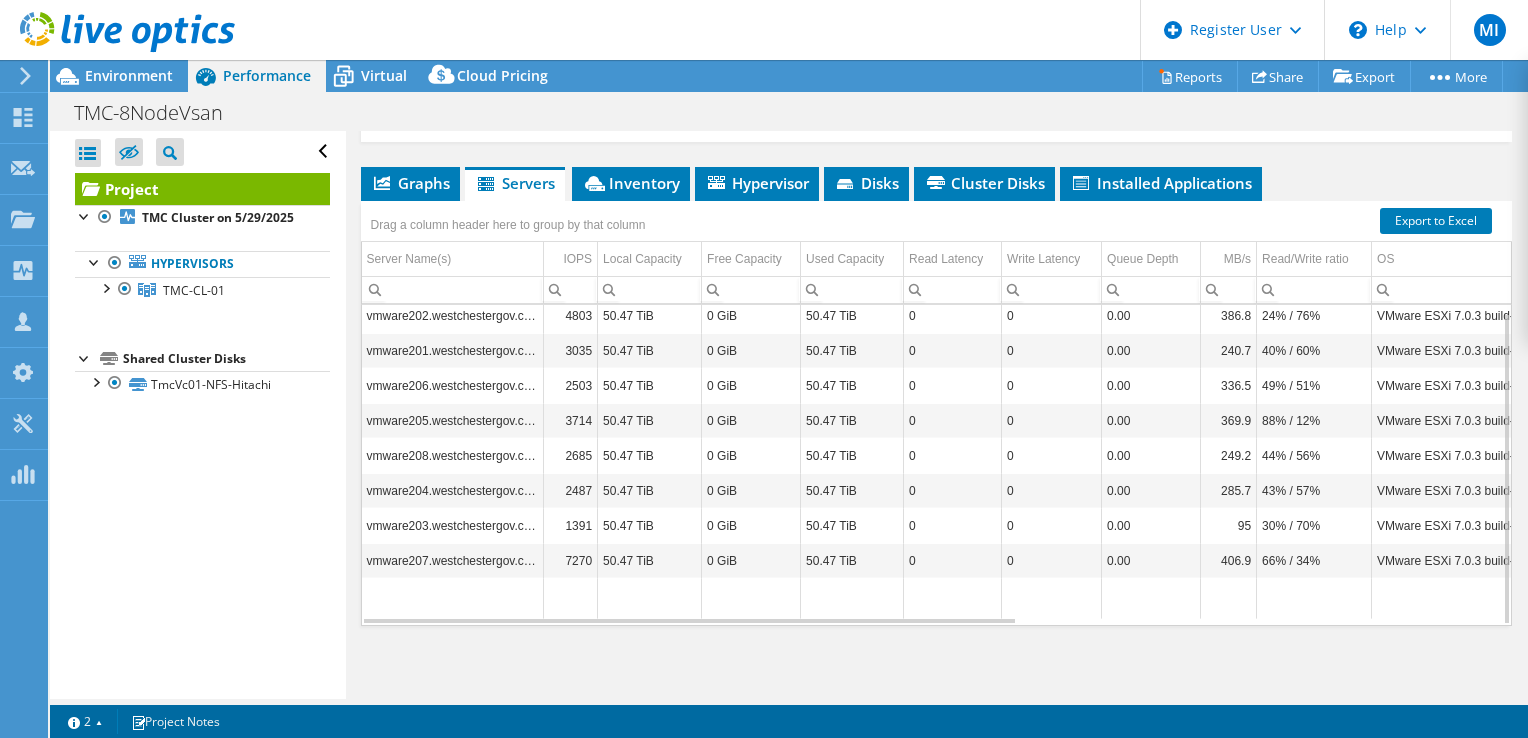 scroll, scrollTop: 0, scrollLeft: 0, axis: both 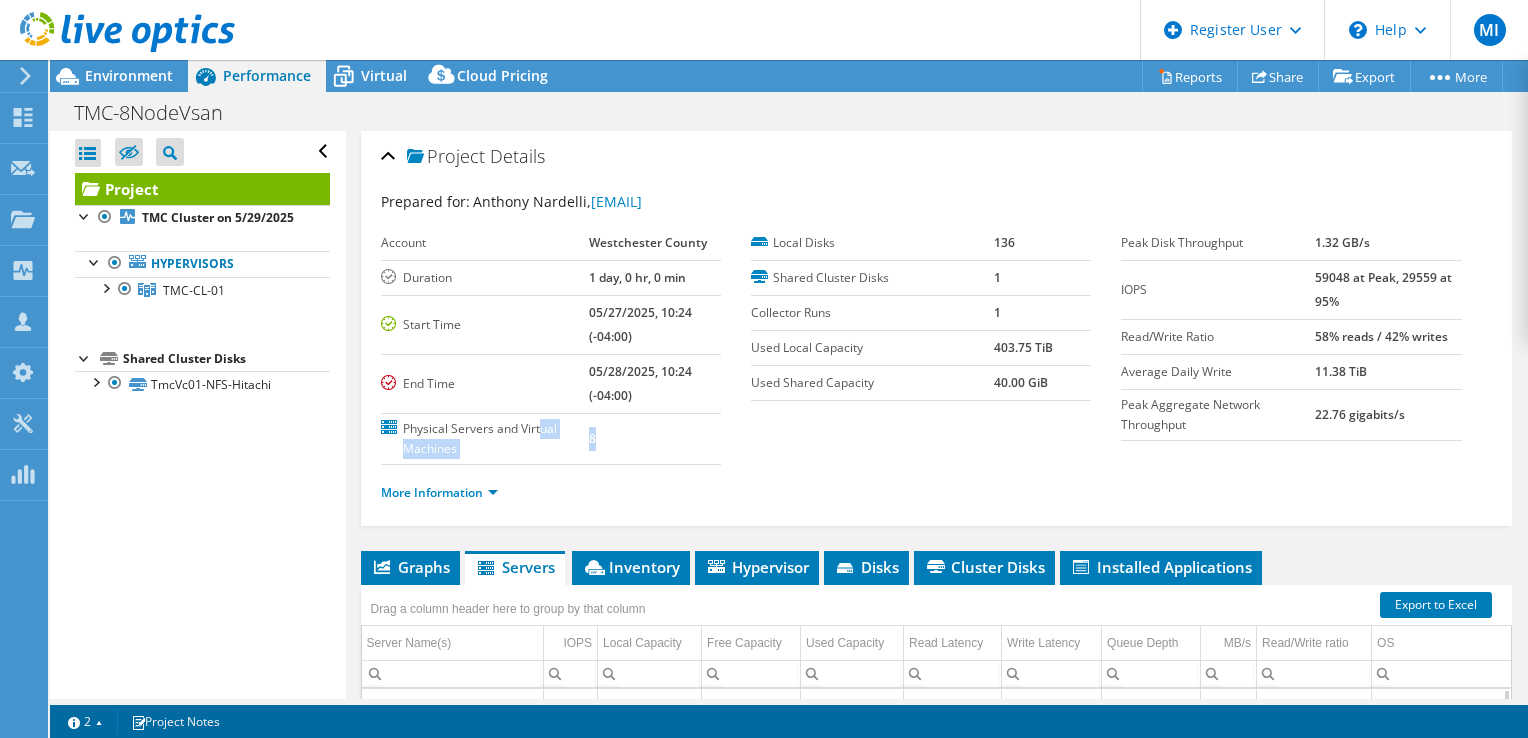 drag, startPoint x: 600, startPoint y: 450, endPoint x: 540, endPoint y: 435, distance: 61.846584 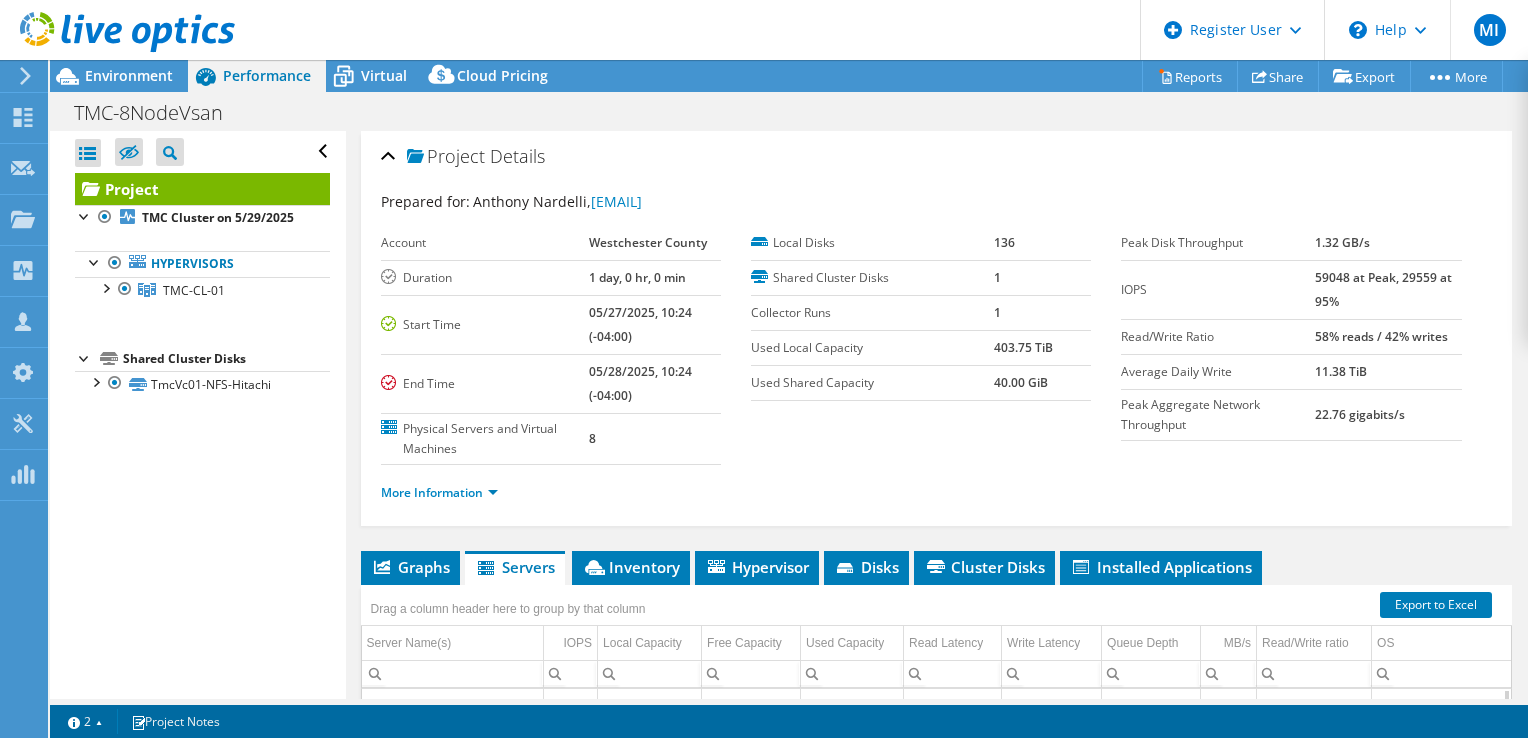 click on "8" at bounding box center (655, 438) 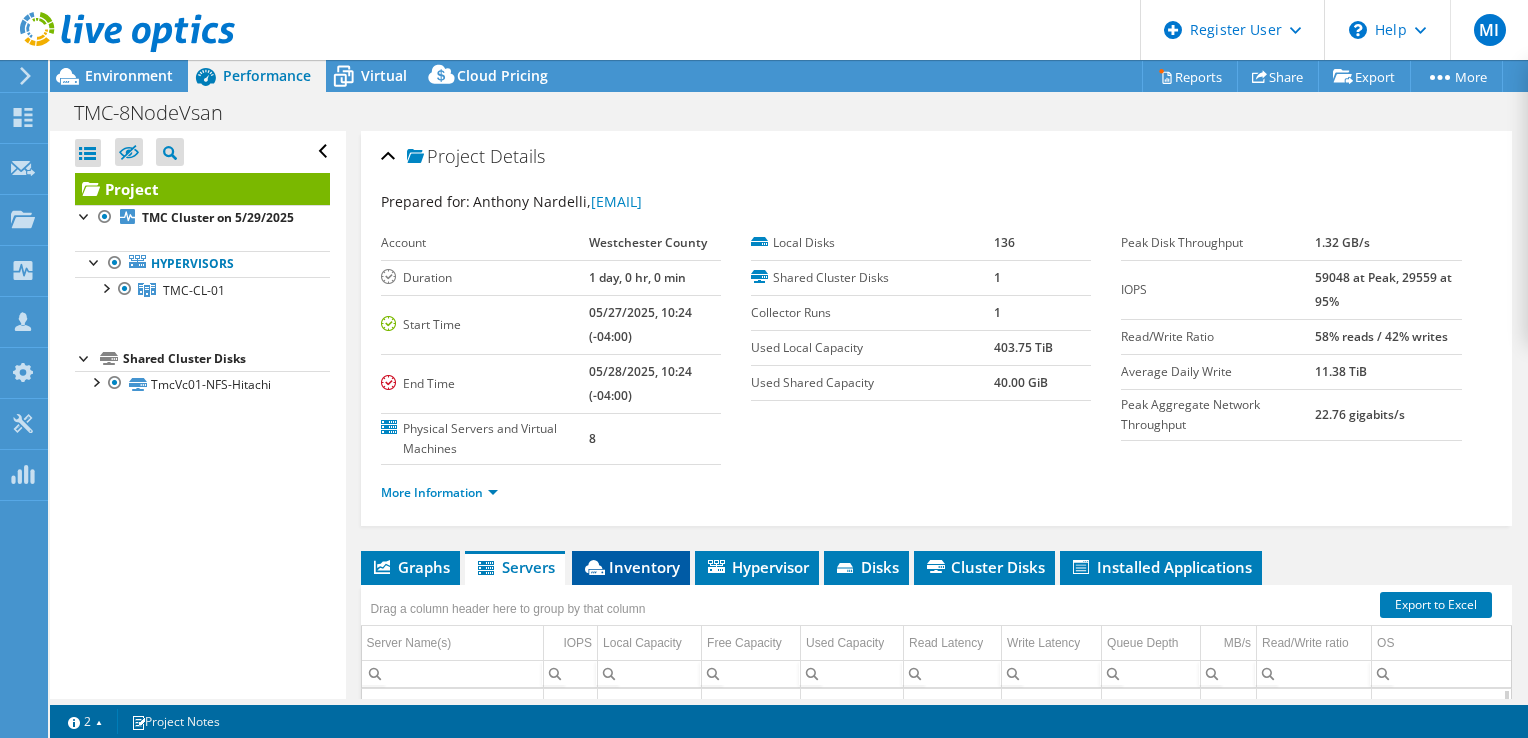 click on "Inventory" at bounding box center (631, 568) 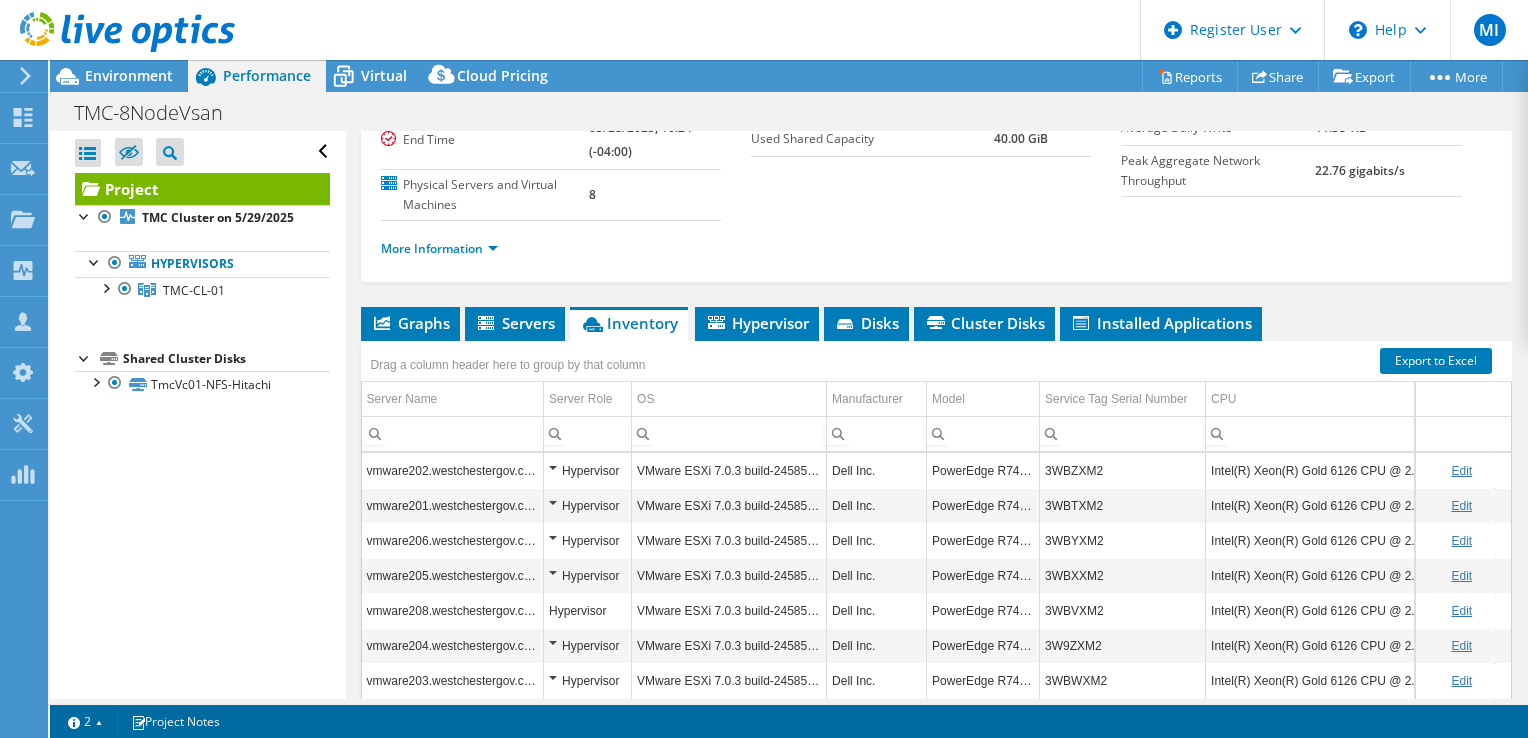 scroll, scrollTop: 300, scrollLeft: 0, axis: vertical 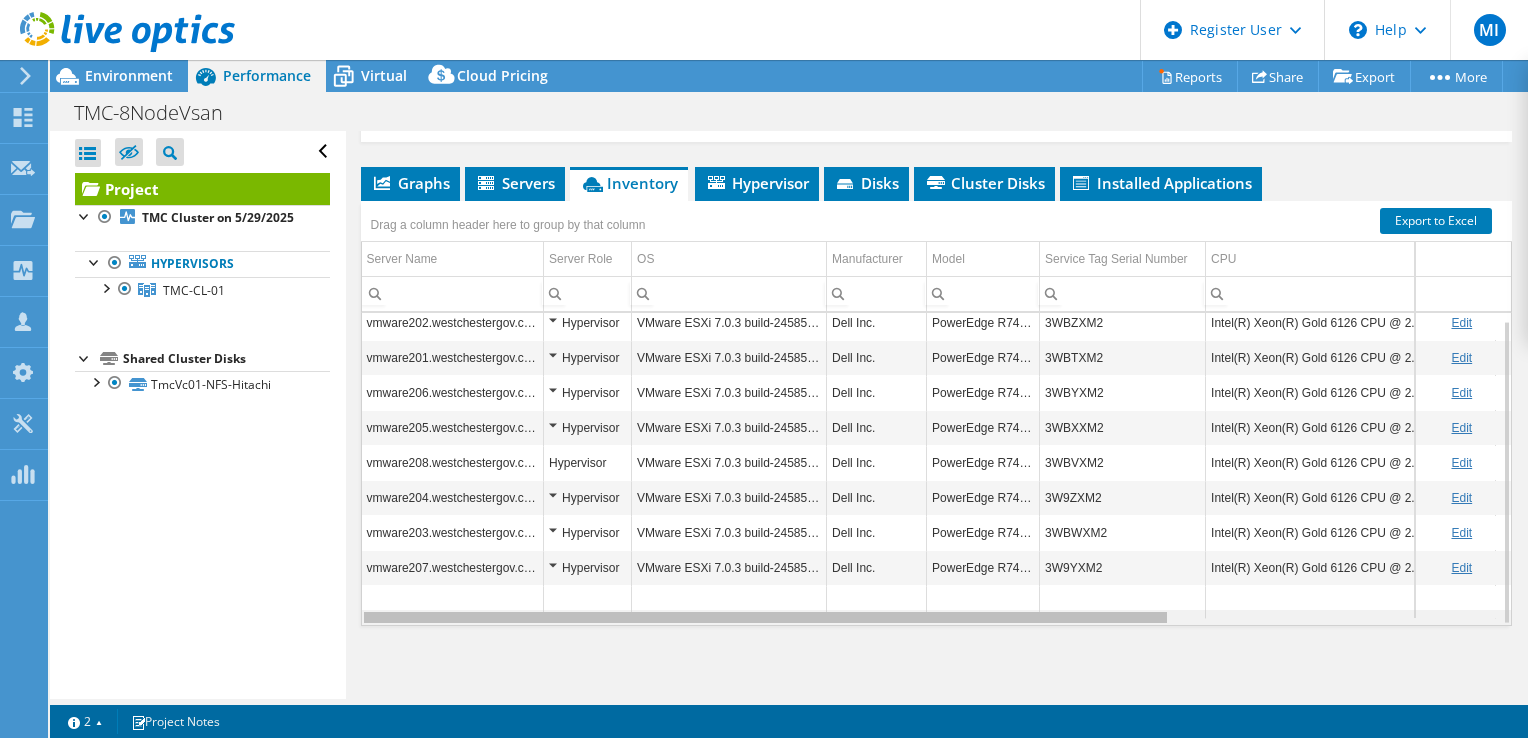 click at bounding box center (765, 617) 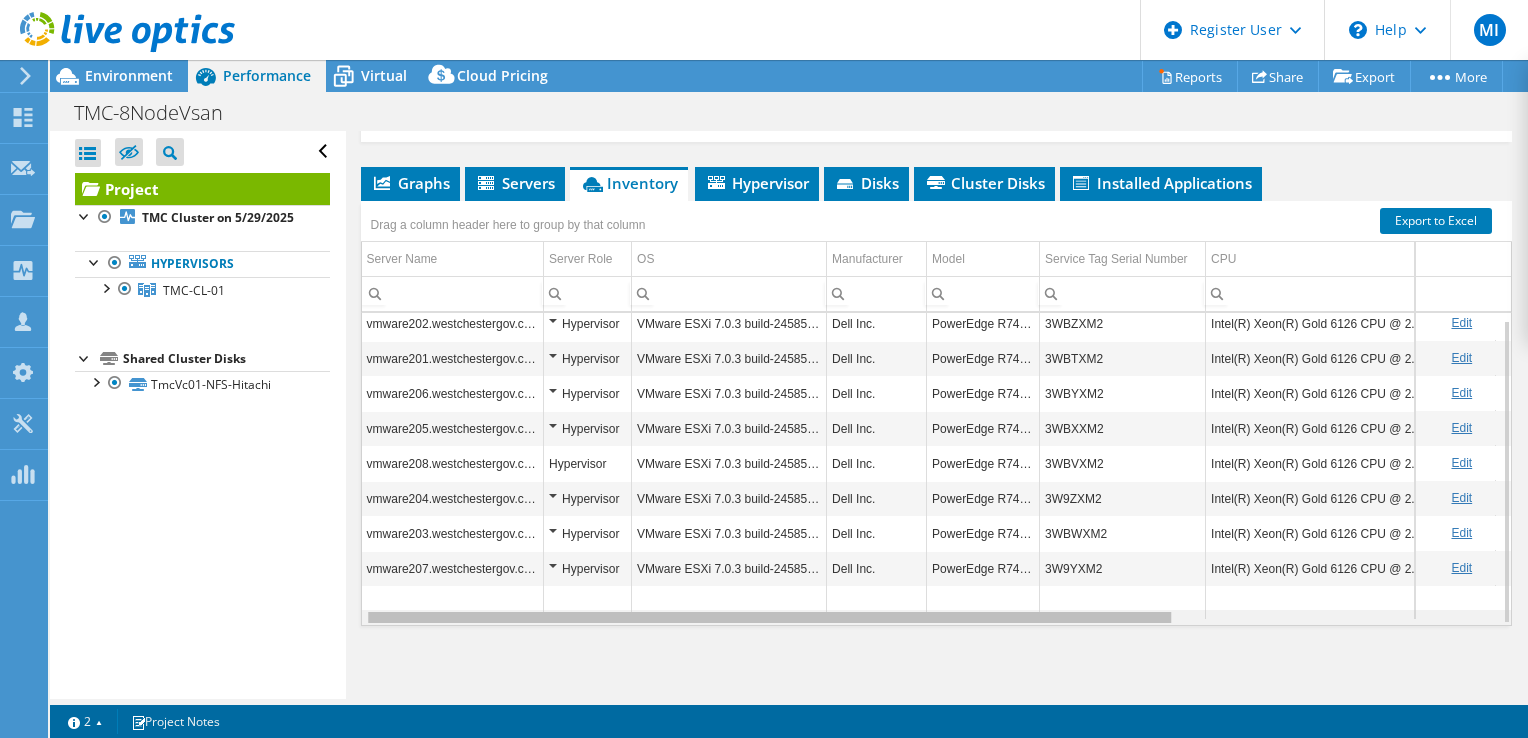 scroll, scrollTop: 7, scrollLeft: 75, axis: both 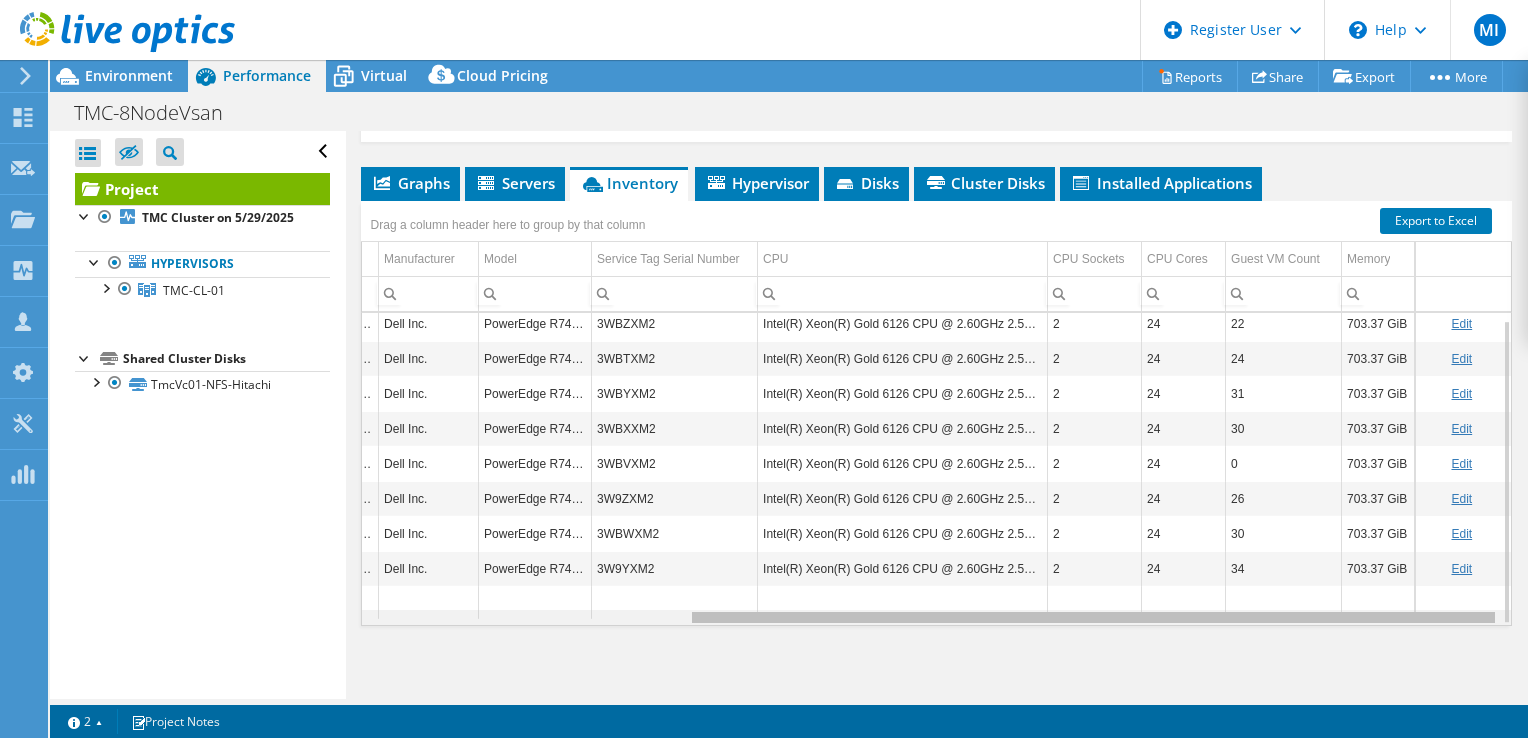 drag, startPoint x: 1082, startPoint y: 611, endPoint x: 1489, endPoint y: 593, distance: 407.39783 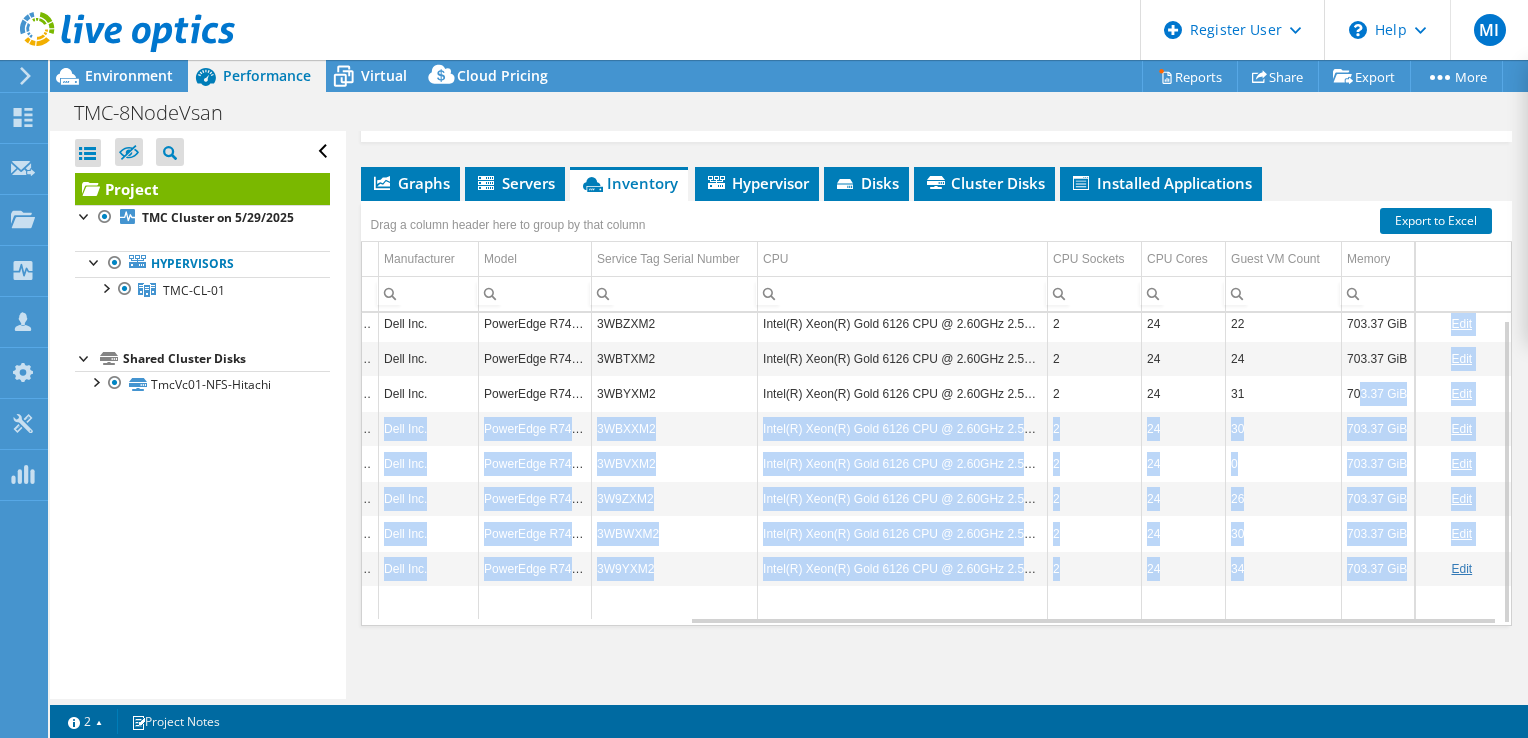 drag, startPoint x: 1400, startPoint y: 565, endPoint x: 1348, endPoint y: 386, distance: 186.4001 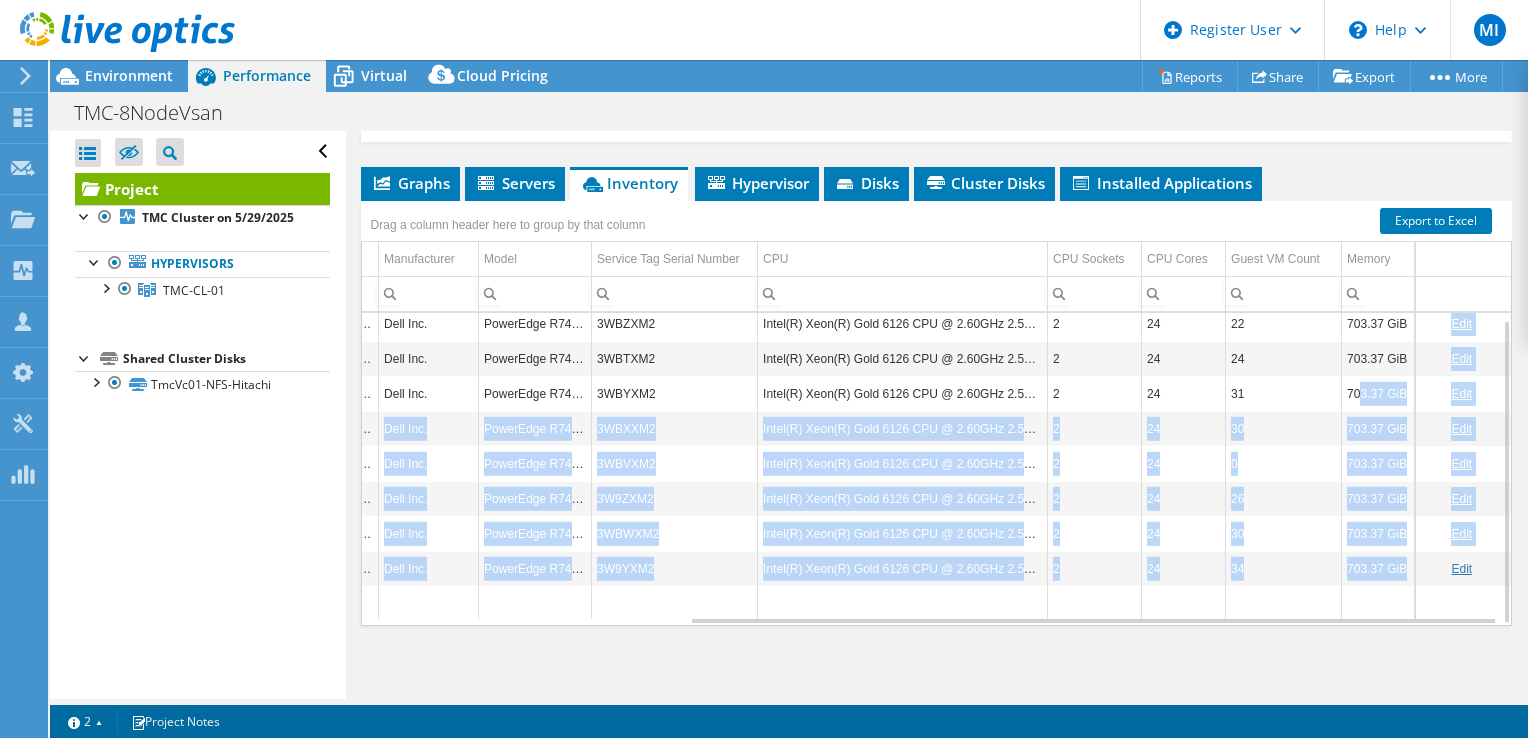 click on "703.37 GiB" at bounding box center (1378, 393) 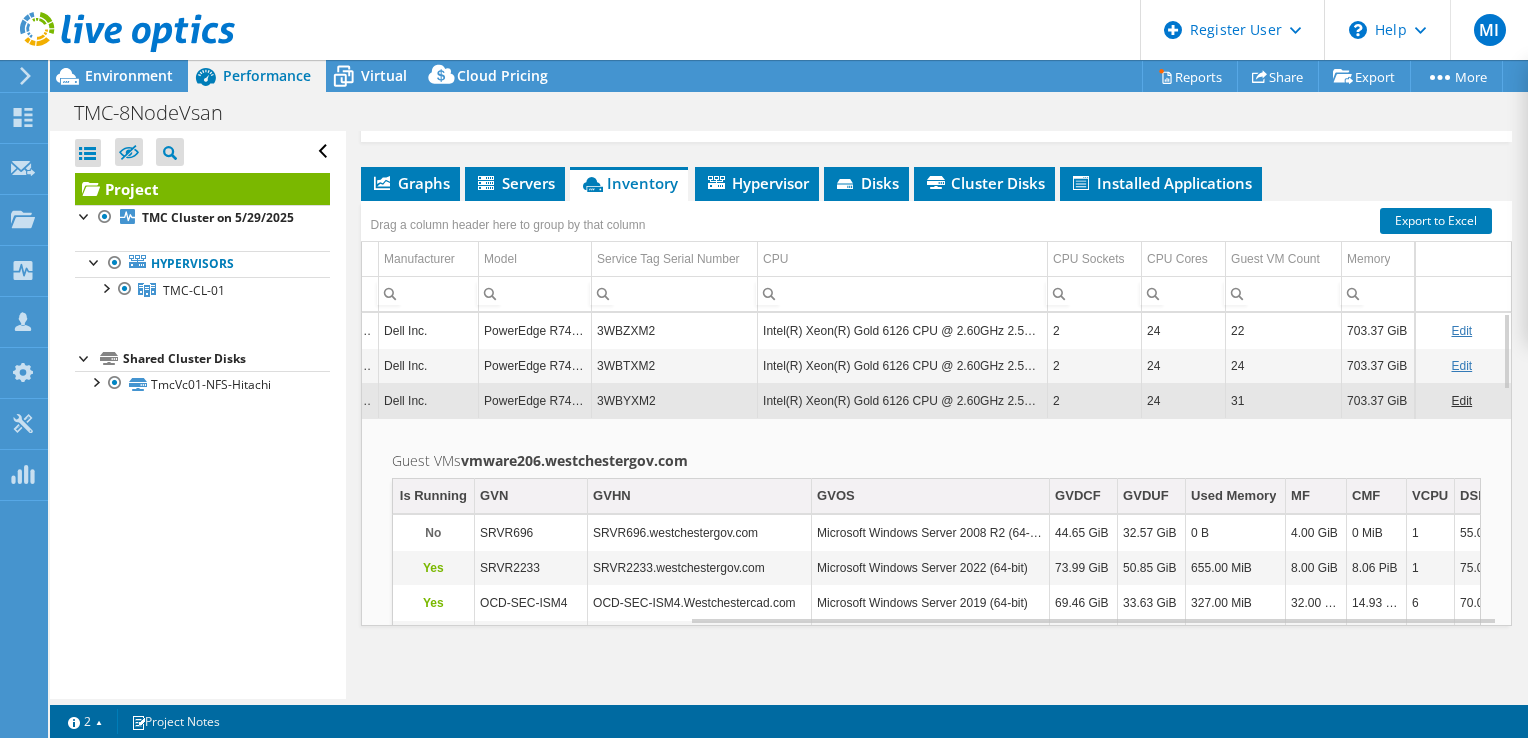 click on "Guest VMs  vmware206.westchestergov.com Is Running GVN GVHN GVOS GVDCF GVDUF Used Memory MF CMF VCPU DSF DUF VMTV H No SRVR696 SRVR696.westchestergov.com Microsoft Windows Server 2008 R2 (64-bit) 44.65 GiB 32.57 GiB 0 B 4.00 GiB 0 MiB 1 55.00 GiB 55.00 GiB 12325 vmware206.westchestergov.com Yes SRVR2233 SRVR2233.westchestergov.com Microsoft Windows Server 2022 (64-bit) 73.99 GiB 50.85 GiB 655.00 MiB 8.00 GiB 8.06 PiB 1 75.00 GiB 75.00 GiB 12449 vmware206.westchestergov.com Yes OCD-SEC-ISM4 OCD-SEC-ISM4.Westchestercad.com Microsoft Windows Server 2019 (64-bit) 69.46 GiB 33.63 GiB 327.00 MiB 32.00 GiB 14.93 PiB 6 70.00 GiB 70.00 GiB 12448 vmware206.westchestergov.com Yes OCD-TST-QUE1 OCD-TST-QUE1.Westchestercad.com Microsoft Windows Server 2019 (64-bit) 134.38 GiB 38.53 GiB 327.00 MiB 32.00 GiB 13.91 PiB 8 135.00 GiB 92.86 GiB 12448 vmware206.westchestergov.com Yes NWSNTMC NWSNTMC.westchestergov.com Microsoft Windows Server 2022 (64-bit) 49.51 GiB 40.78 GiB 1.28 GiB 16.00 GiB 7.82 PiB 2 50.00 GiB 50.00 GiB Yes" at bounding box center [936, 851] 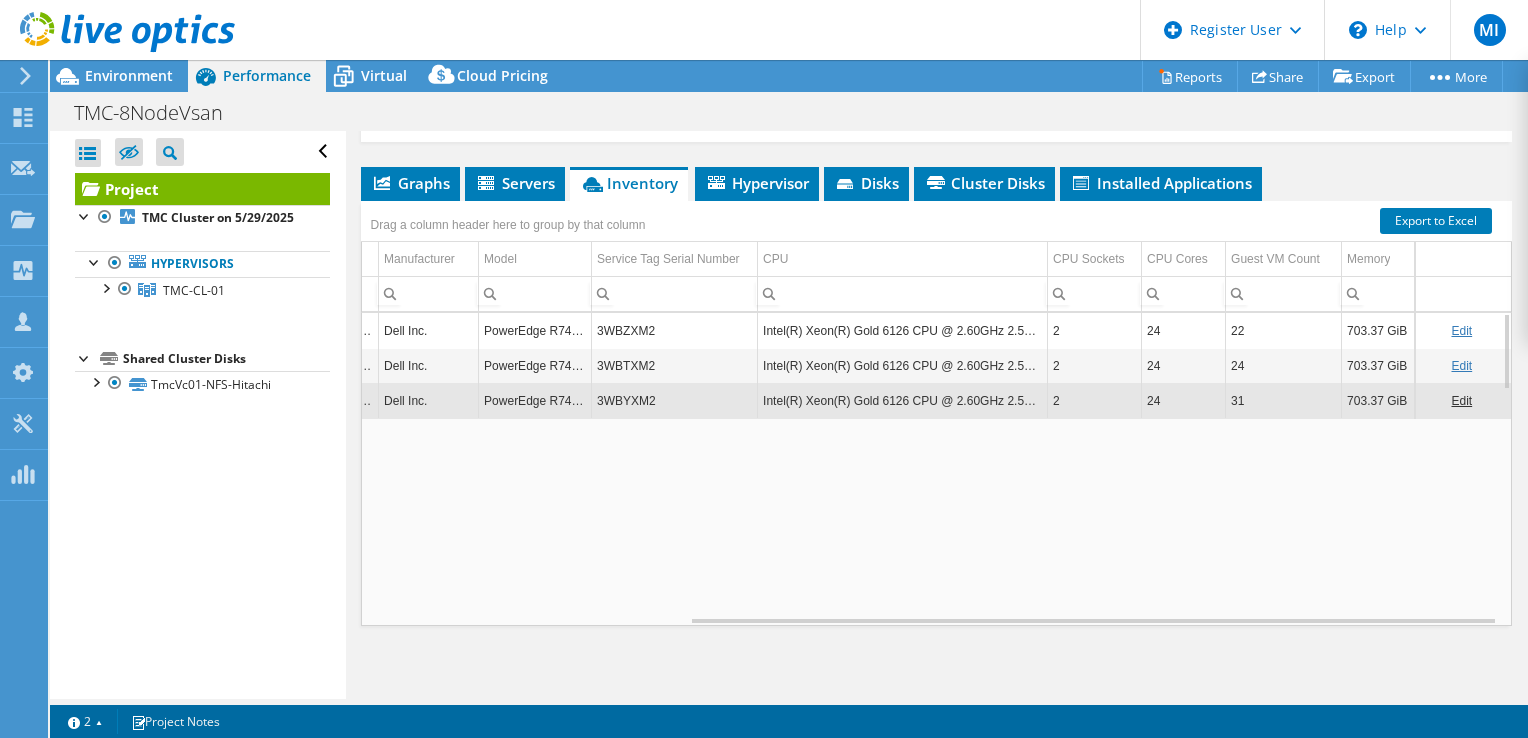 click on "703.37 GiB" at bounding box center (1378, 400) 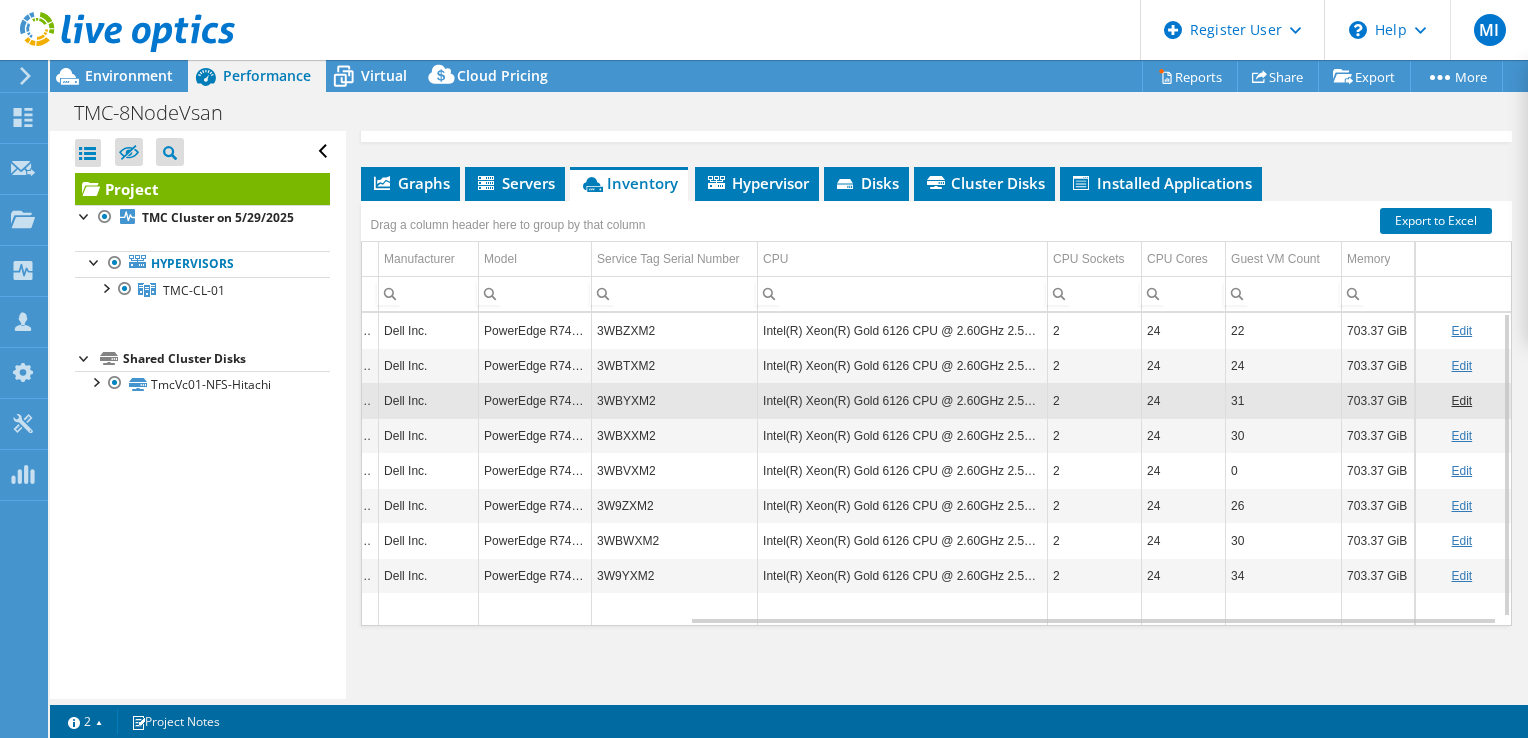 click on "Graphs
Servers
Inventory
Hypervisor
Disks
Cluster Disks
Installed Applications IOPS All" at bounding box center (936, 417) 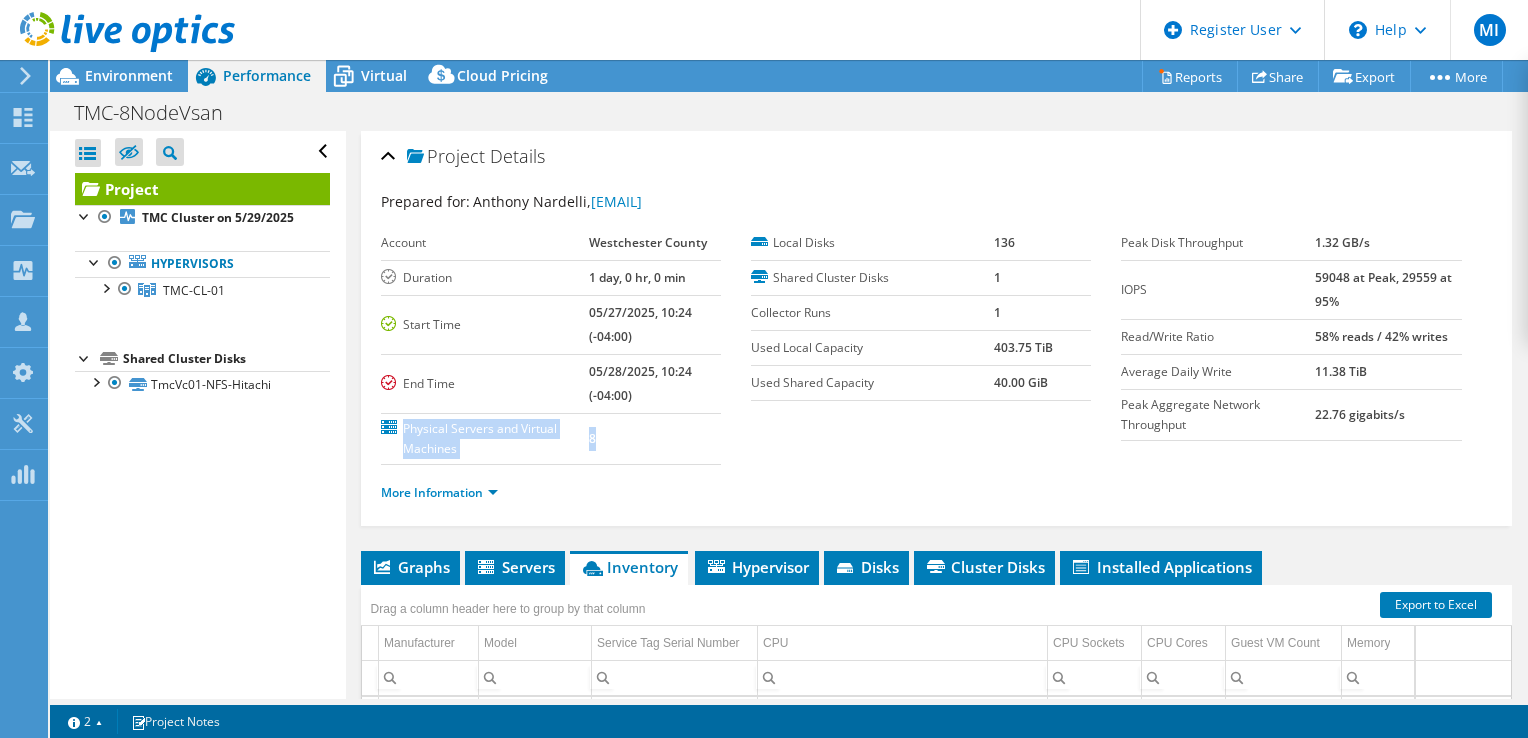 drag, startPoint x: 604, startPoint y: 443, endPoint x: 400, endPoint y: 426, distance: 204.7071 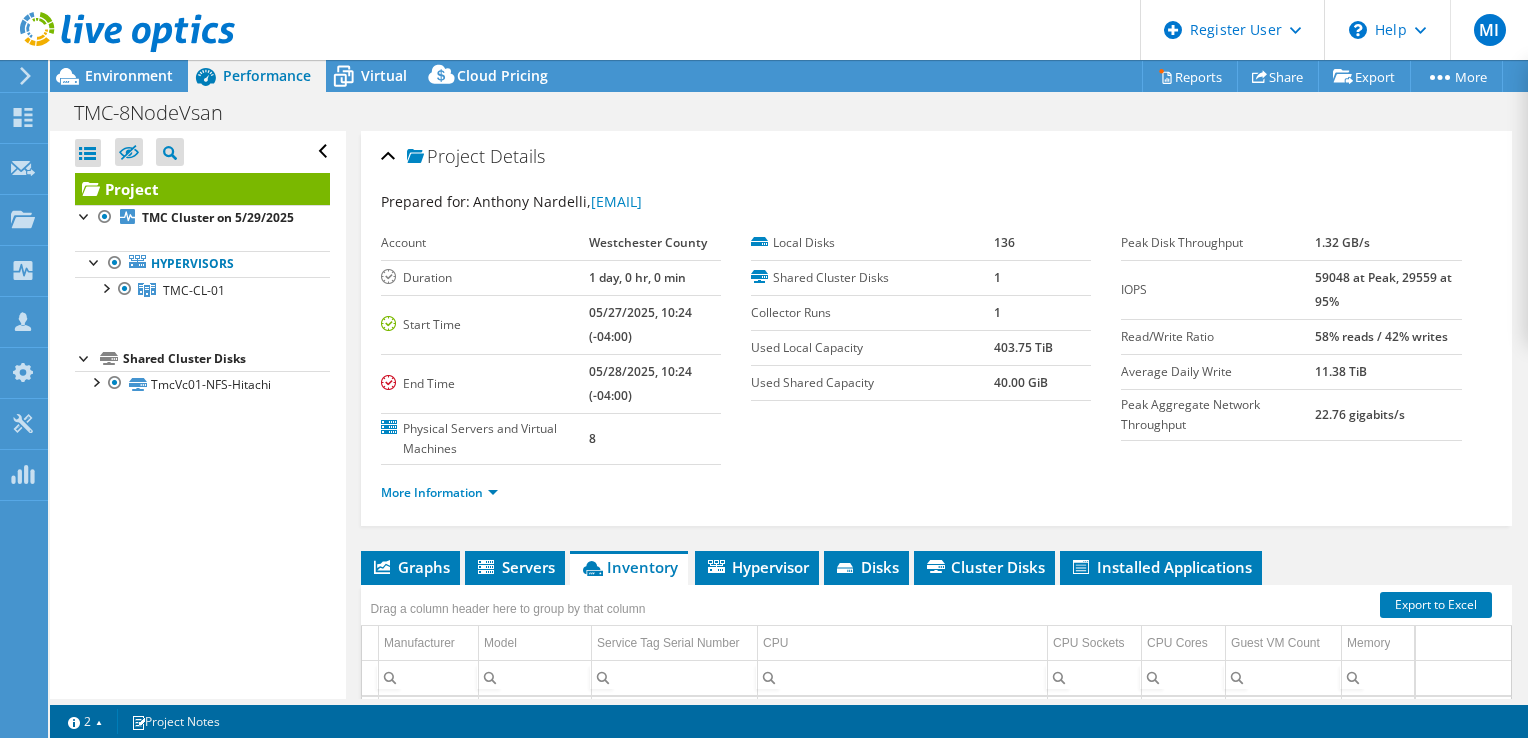 click on "Open All
Close All
Hide Excluded Nodes
Project Tree Filter" at bounding box center (197, 415) 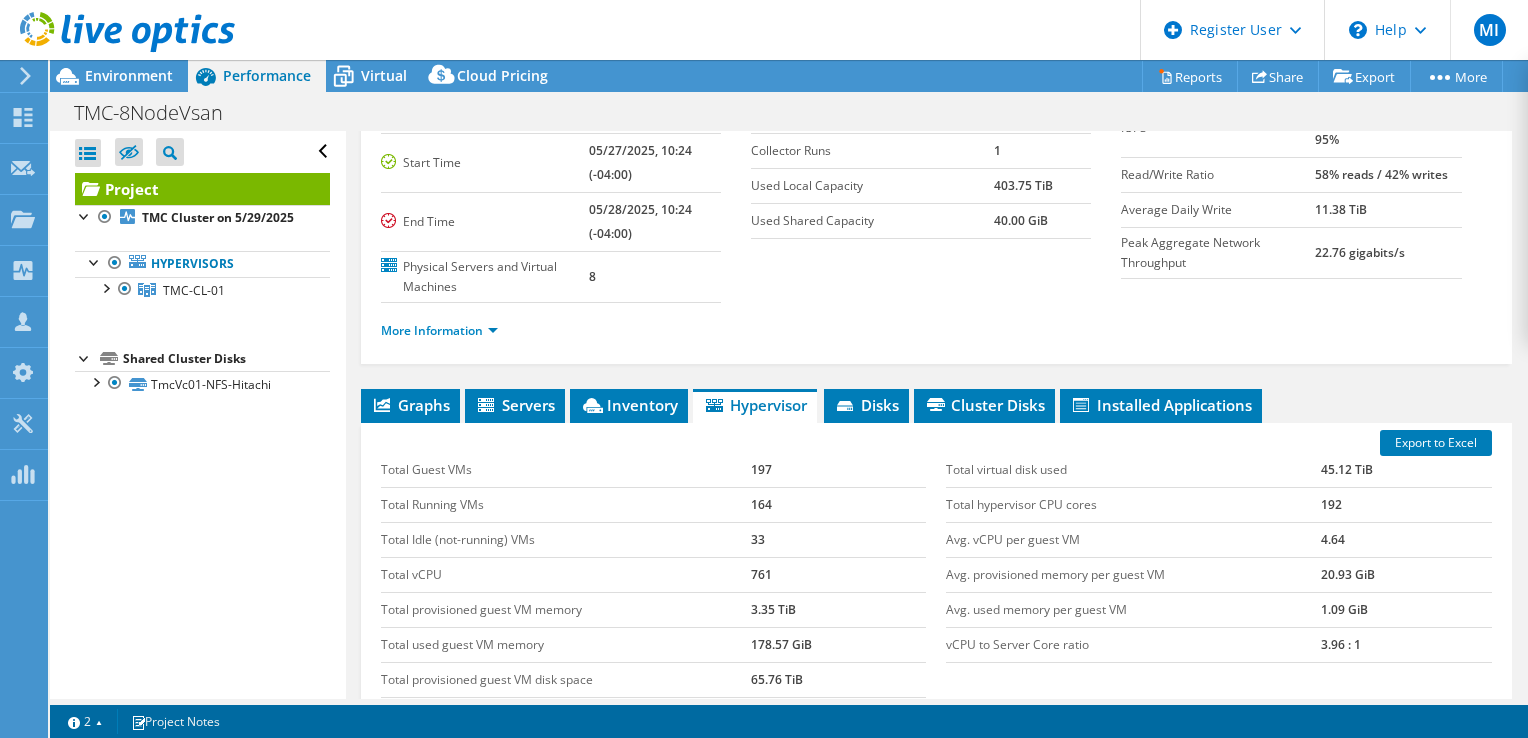 scroll, scrollTop: 0, scrollLeft: 0, axis: both 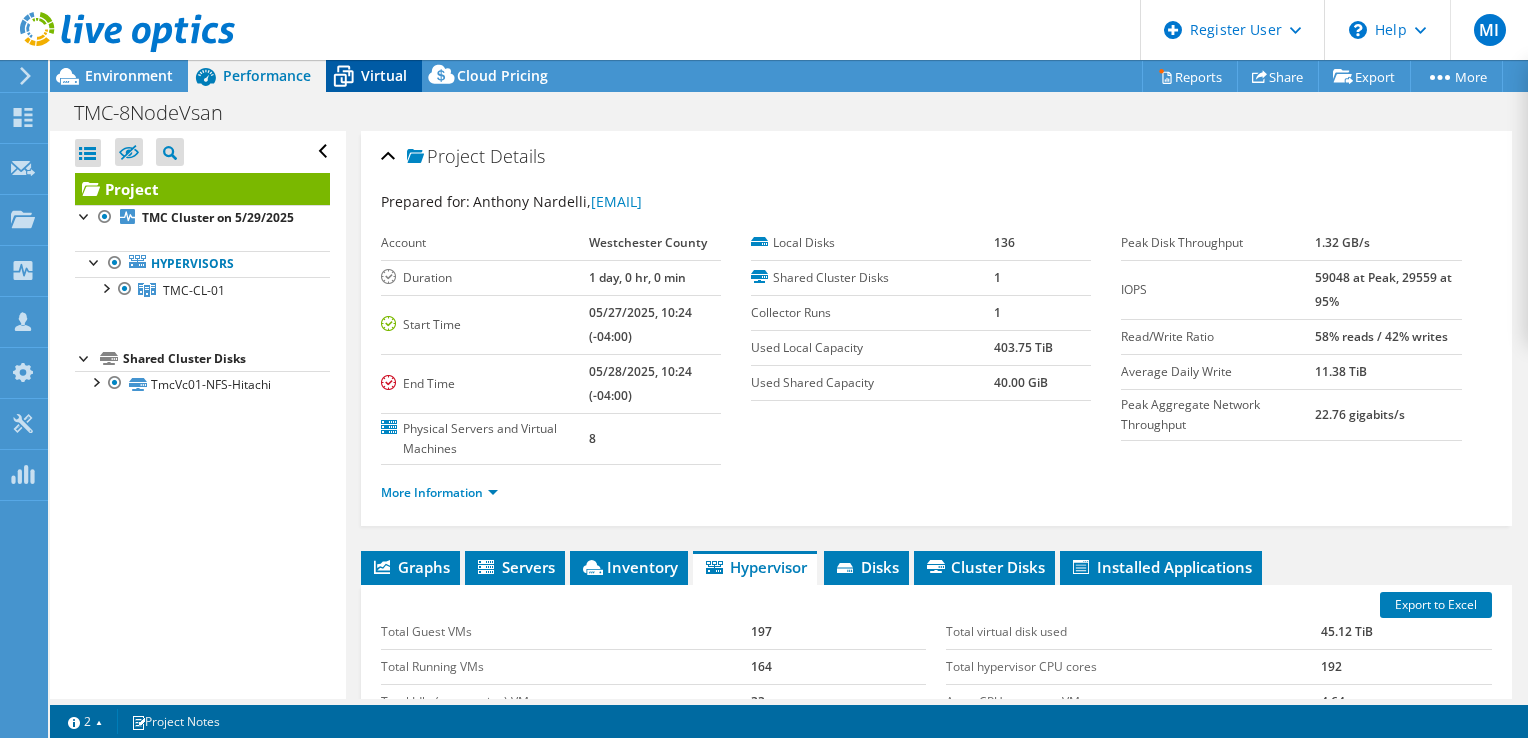 click on "Virtual" at bounding box center [384, 75] 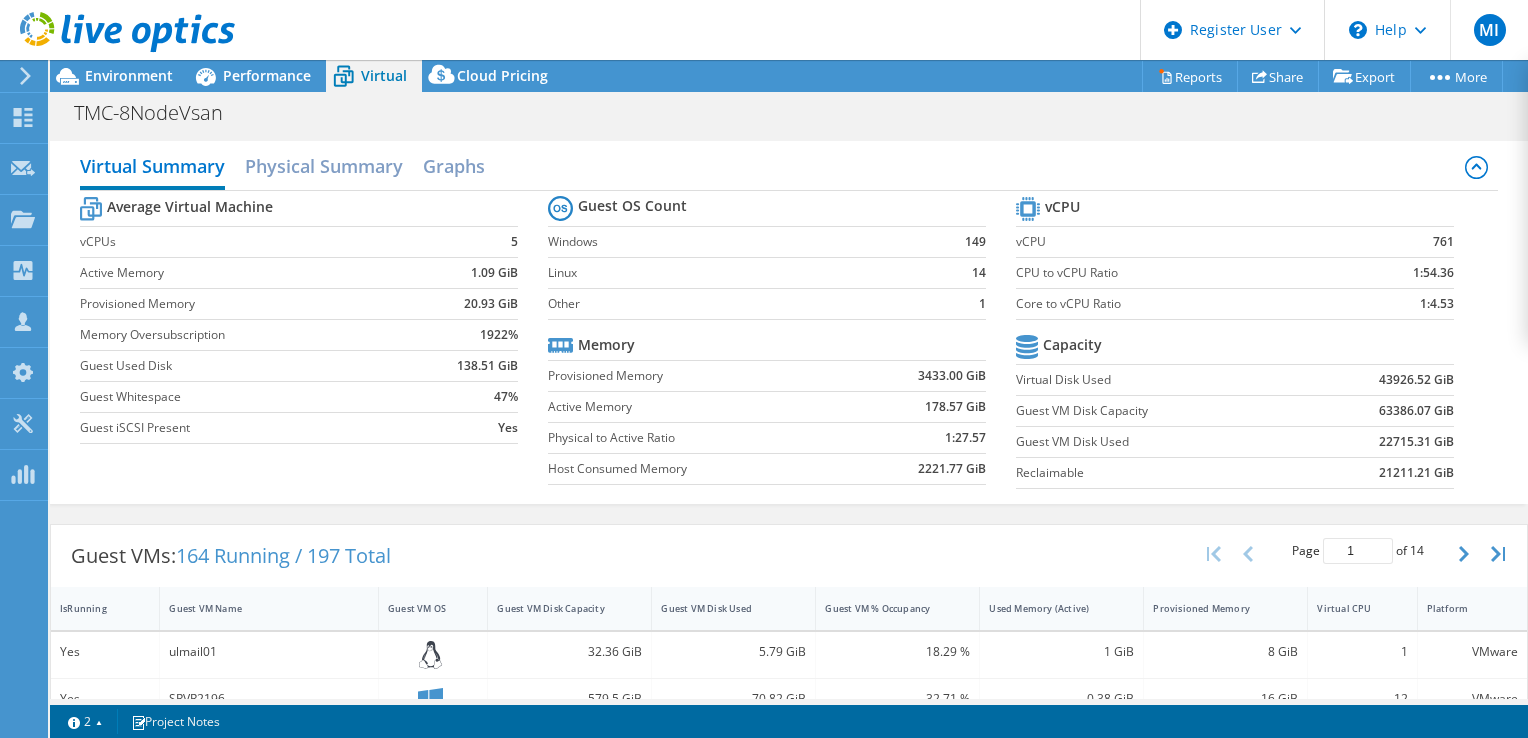 scroll, scrollTop: 100, scrollLeft: 0, axis: vertical 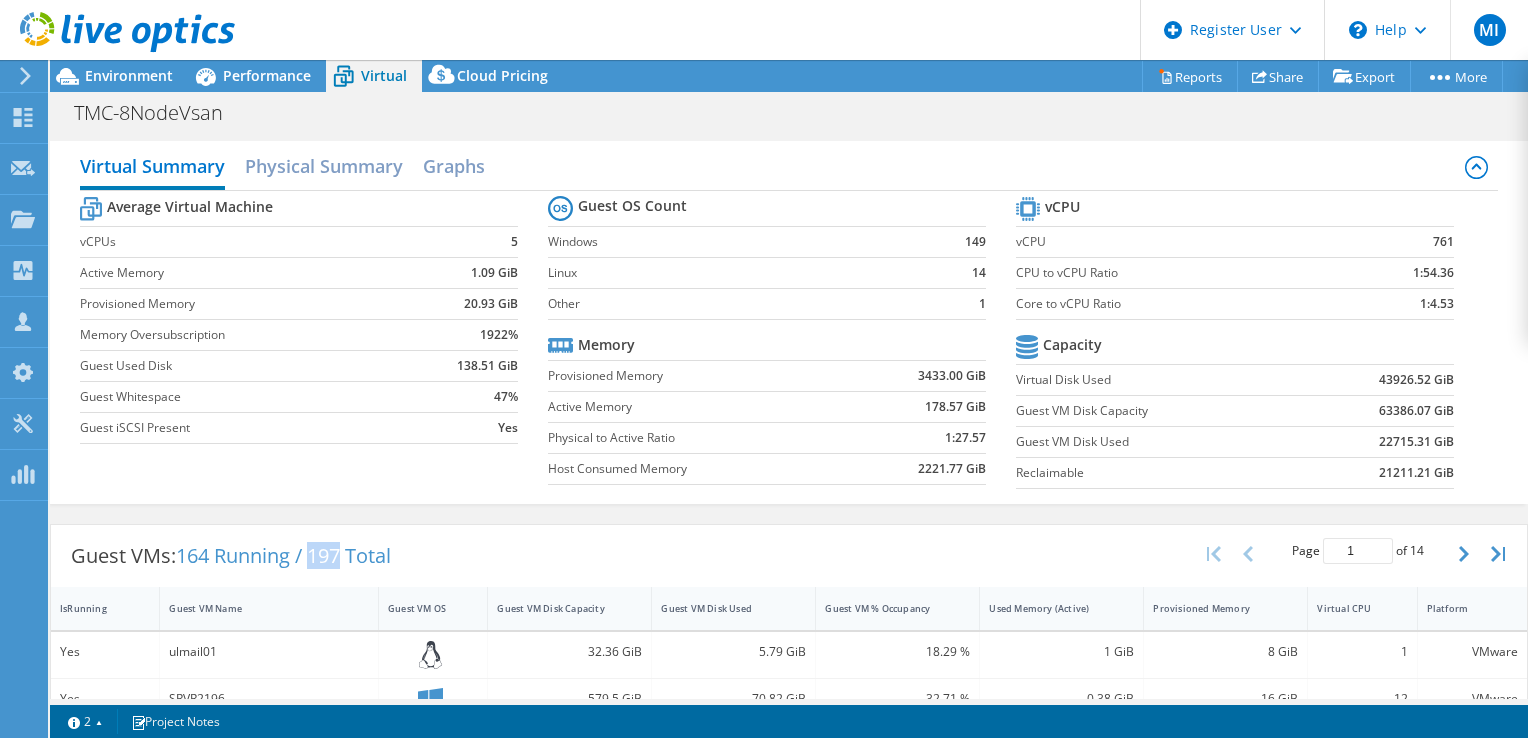 drag, startPoint x: 316, startPoint y: 550, endPoint x: 348, endPoint y: 548, distance: 32.06244 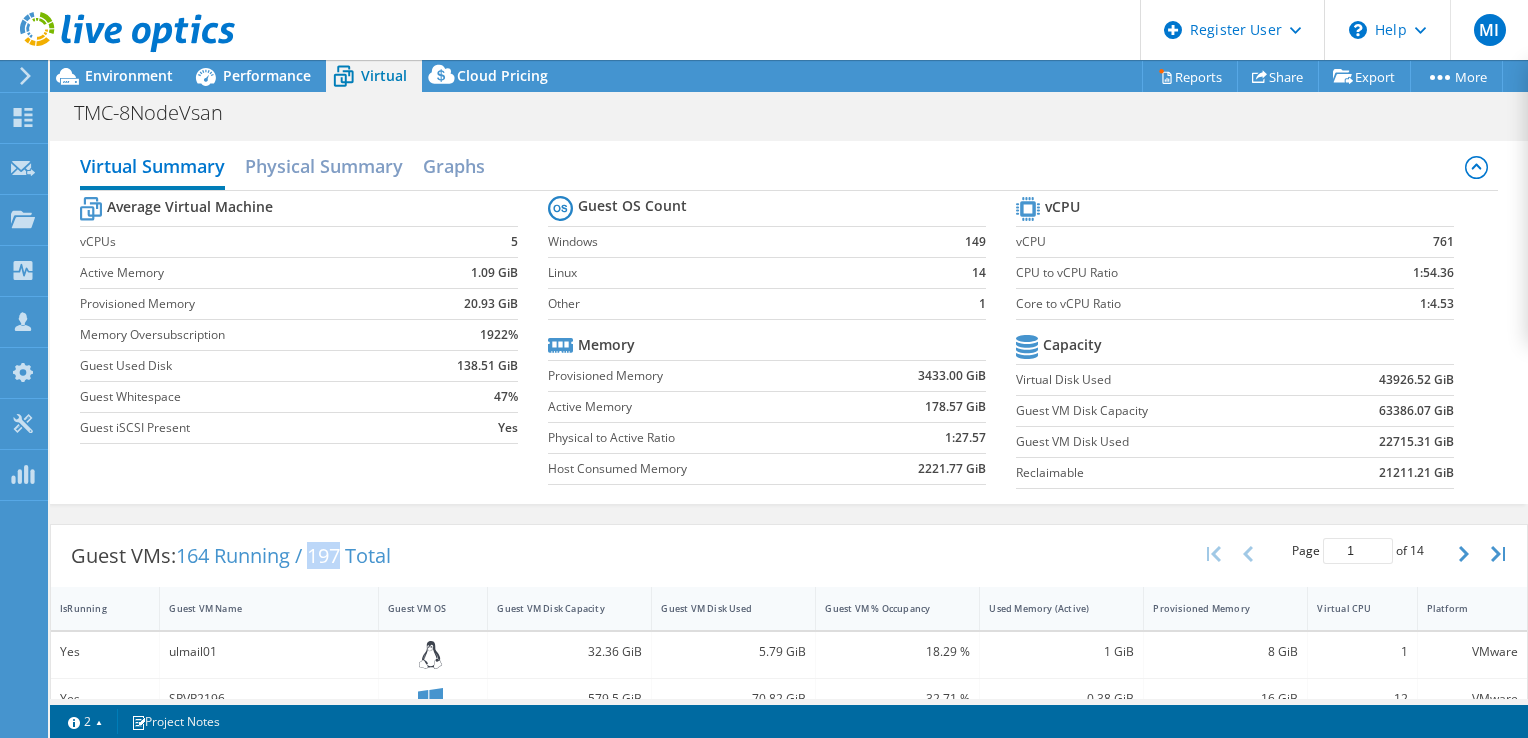 drag, startPoint x: 348, startPoint y: 548, endPoint x: 335, endPoint y: 548, distance: 13 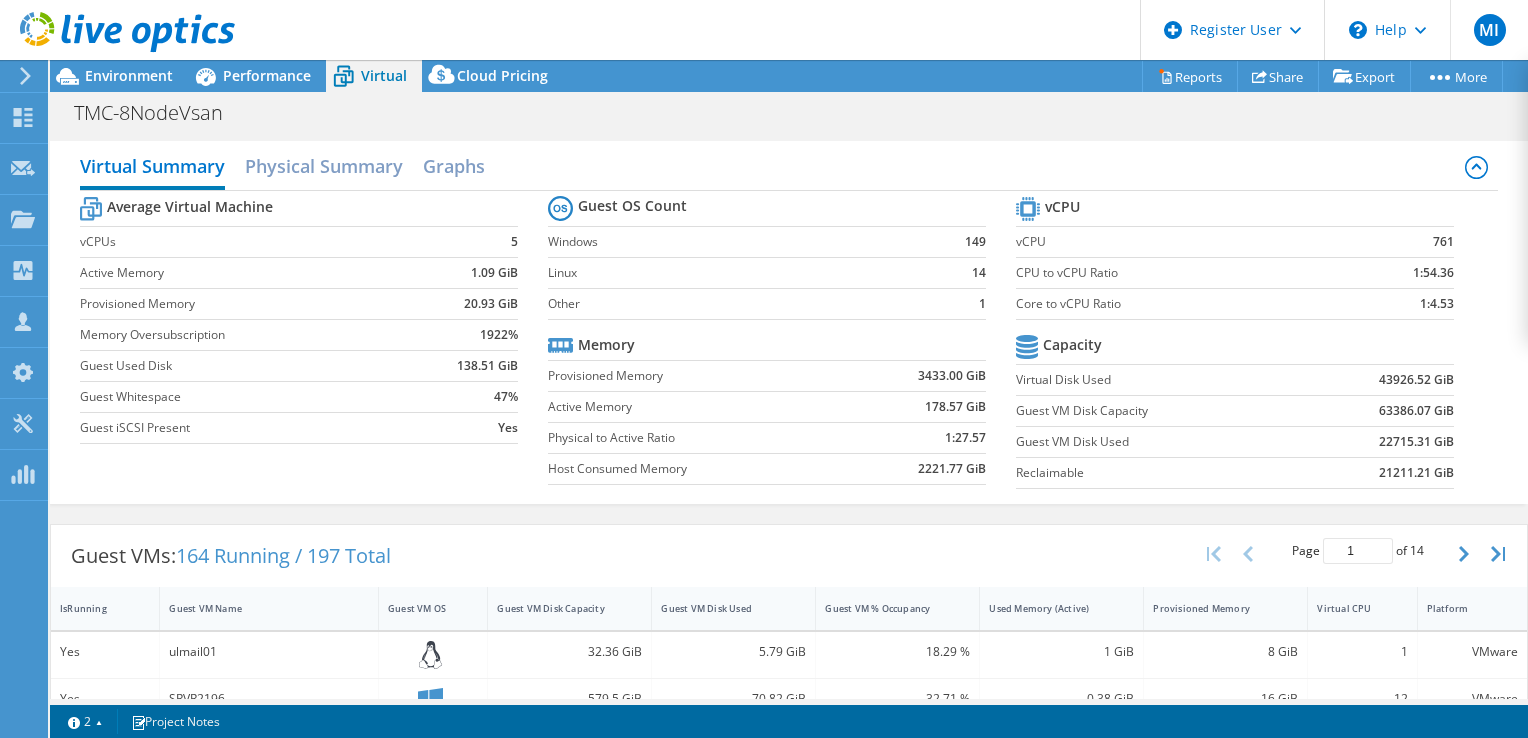 click on "TMC-8NodeVsan
Print" at bounding box center [789, 112] 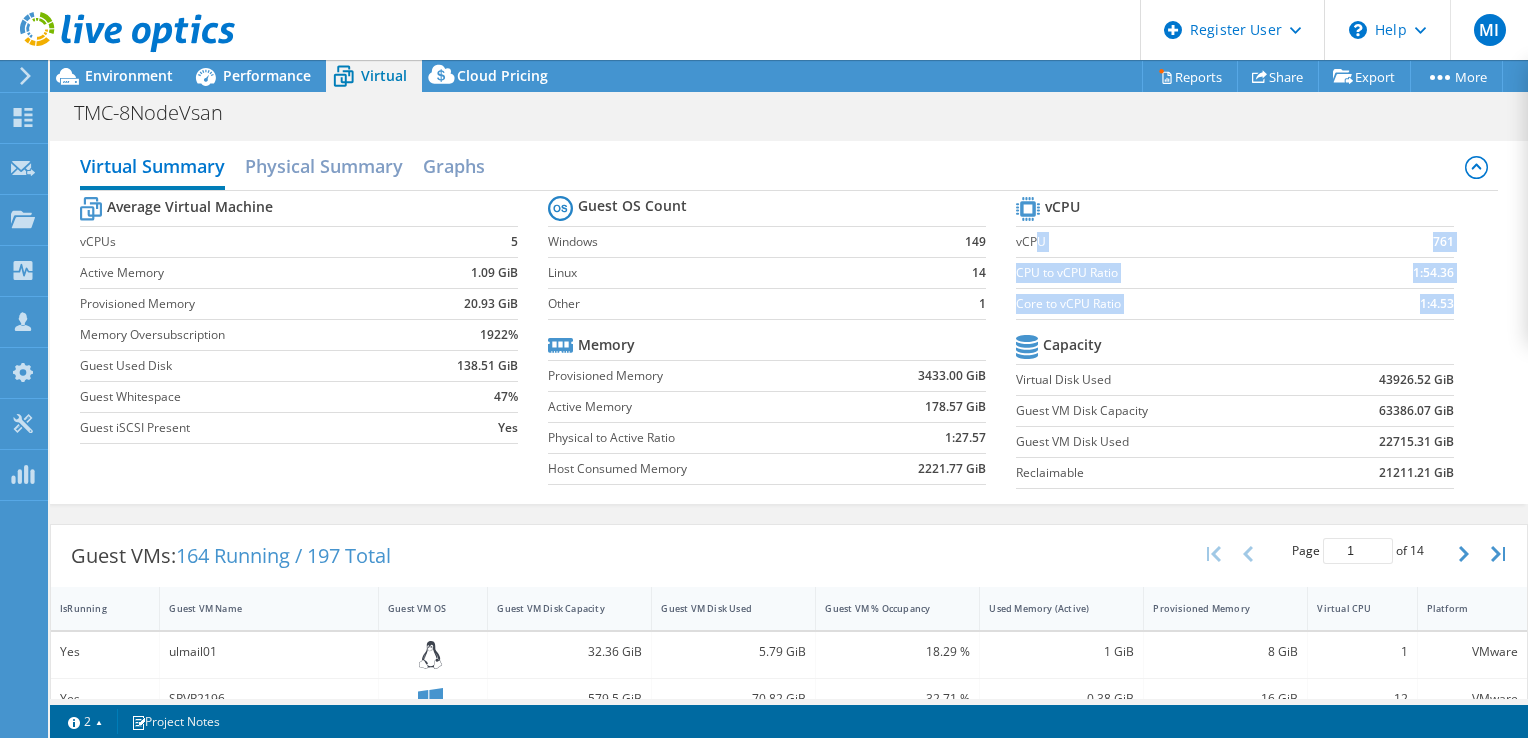 drag, startPoint x: 1025, startPoint y: 243, endPoint x: 1472, endPoint y: 258, distance: 447.25162 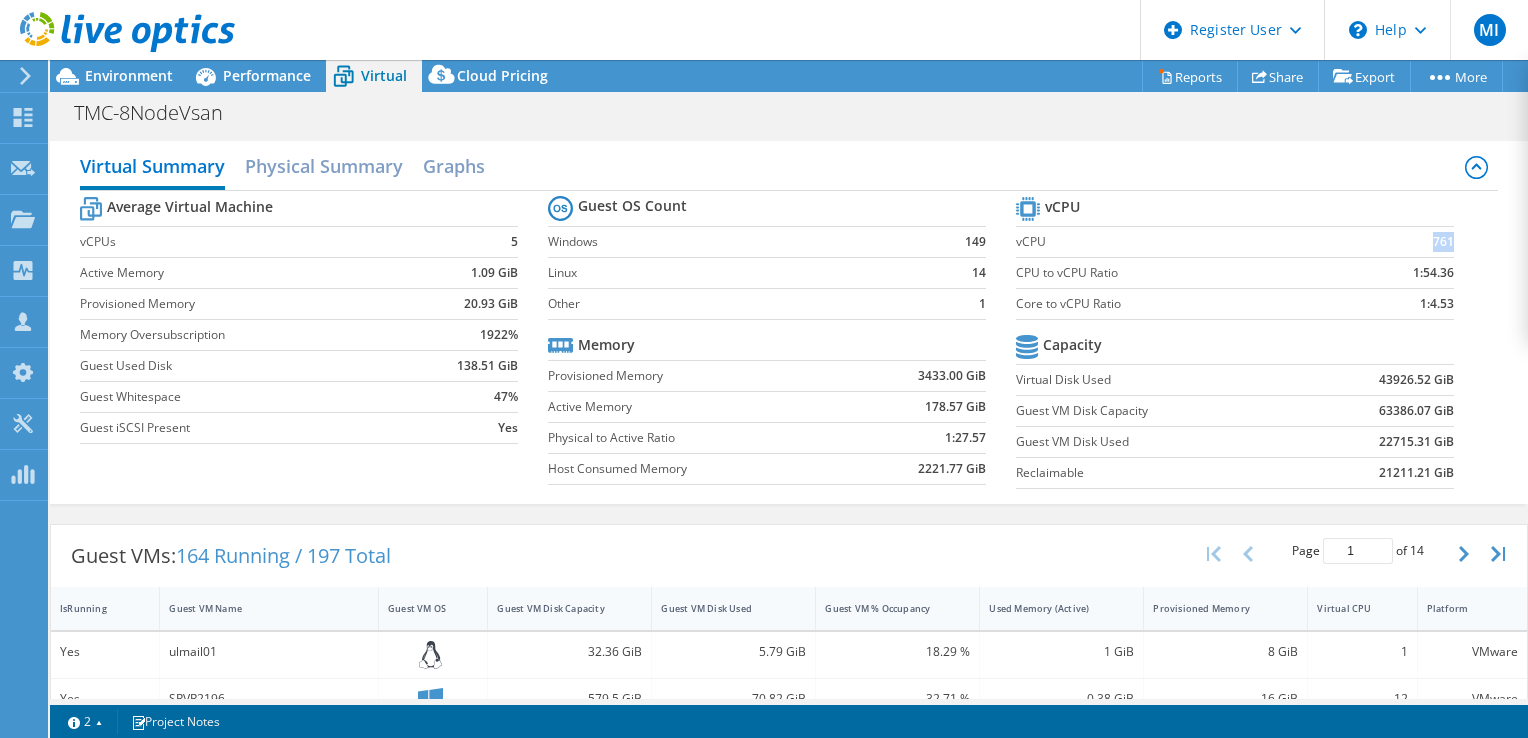 drag, startPoint x: 1419, startPoint y: 242, endPoint x: 1440, endPoint y: 239, distance: 21.213203 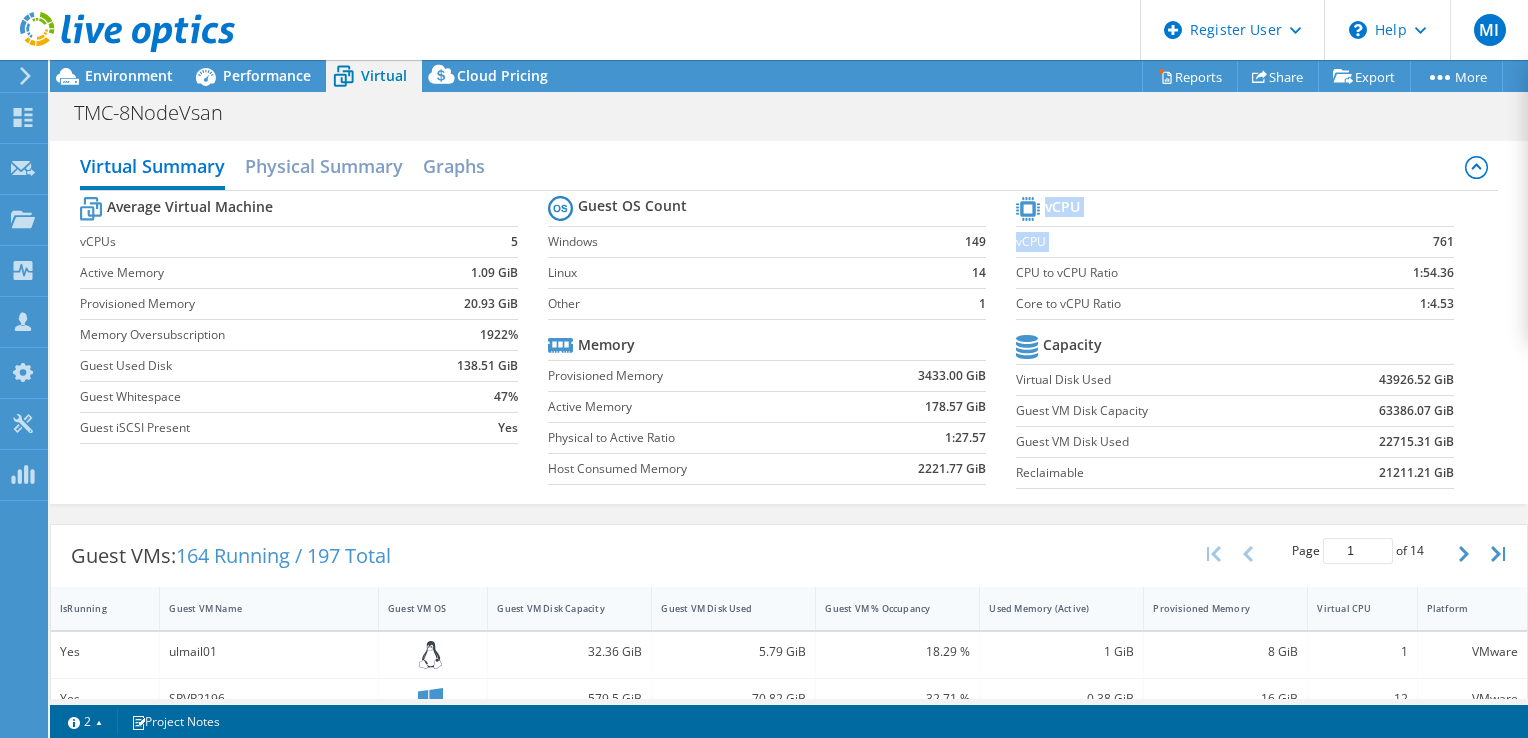 click on "vCPU vCPU 761 CPU to vCPU Ratio 1:54.36 Core to vCPU Ratio 1:4.53 Capacity Virtual Disk Used 43926.52 GiB Guest VM Disk Capacity 63386.07 GiB Guest VM Disk Used 22715.31 GiB Reclaimable 21211.21 GiB" at bounding box center [1250, 345] 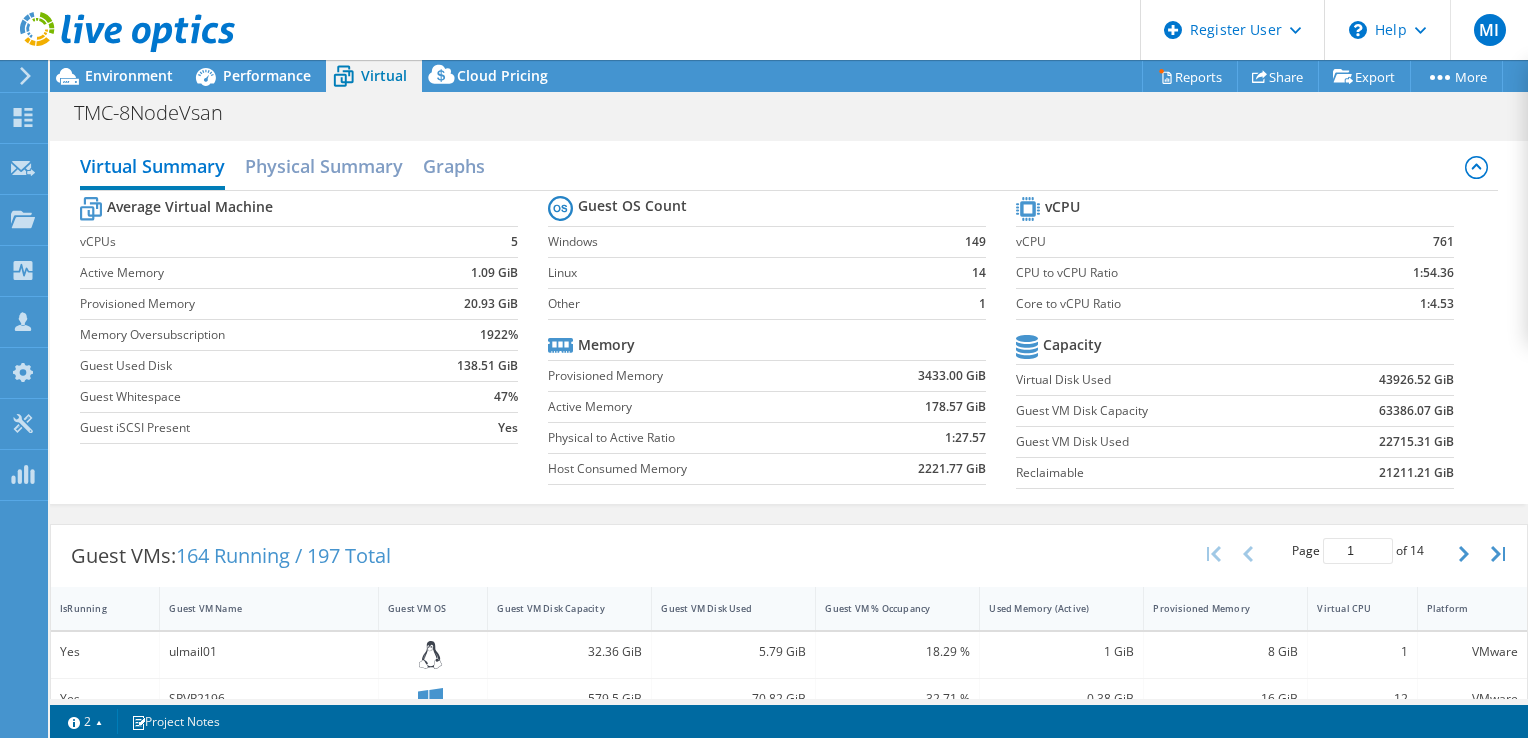 click on "Average Virtual Machine vCPUs 5 Active Memory 1.09 GiB Provisioned Memory 20.93 GiB Memory Oversubscription 1922% Guest Used Disk 138.51 GiB Guest Whitespace 47% Guest iSCSI Present Yes Guest OS Count Windows 149 Linux 14 Other 1 Memory Provisioned Memory 3433.00 GiB Active Memory 178.57 GiB Physical to Active Ratio 1:27.57 Host Consumed Memory 2221.77 GiB vCPU vCPU 761 CPU to vCPU Ratio 1:54.36 Core to vCPU Ratio 1:4.53 Capacity Virtual Disk Used 43926.52 GiB Guest VM Disk Capacity 63386.07 GiB Guest VM Disk Used 22715.31 GiB Reclaimable 21211.21 GiB" at bounding box center [789, 345] 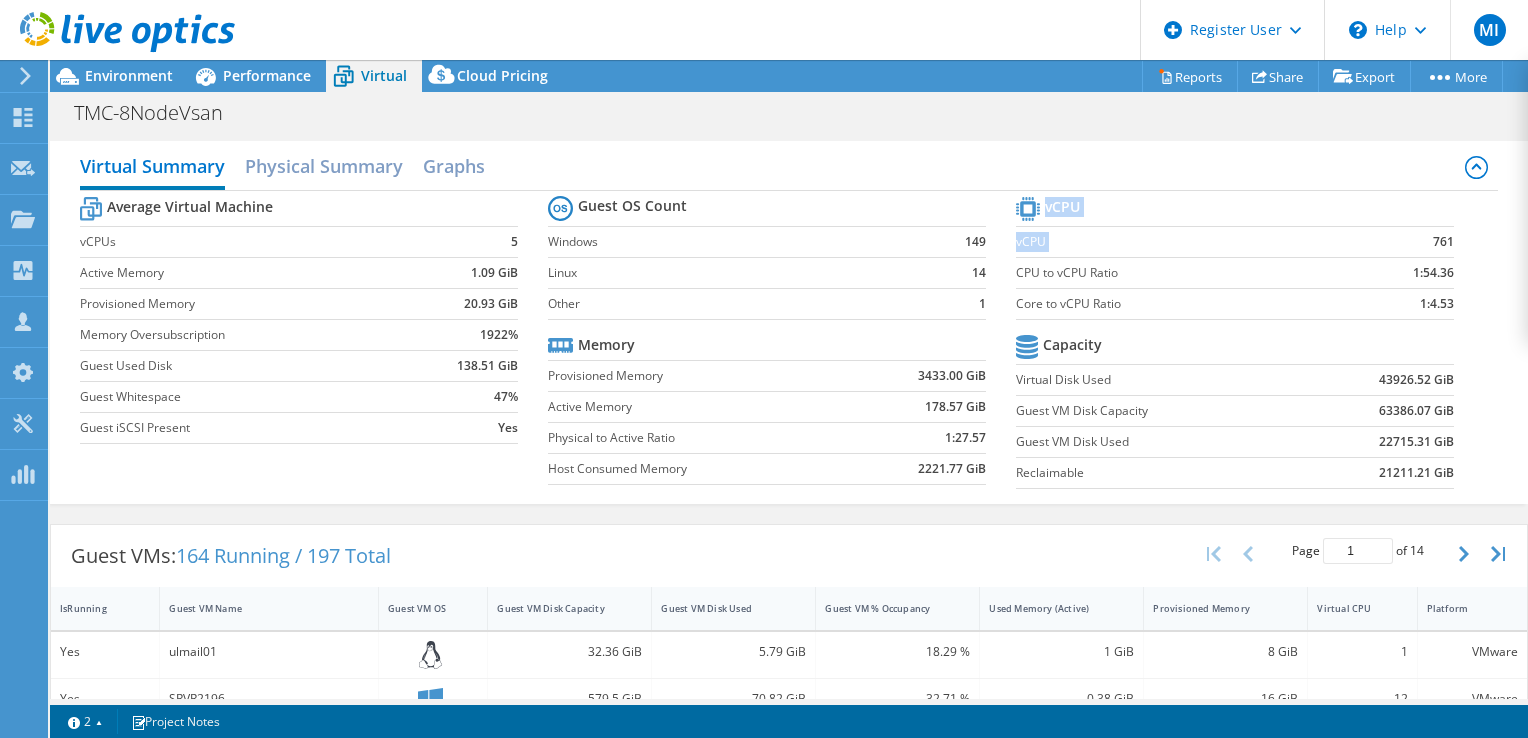 drag, startPoint x: 1421, startPoint y: 240, endPoint x: 1440, endPoint y: 240, distance: 19 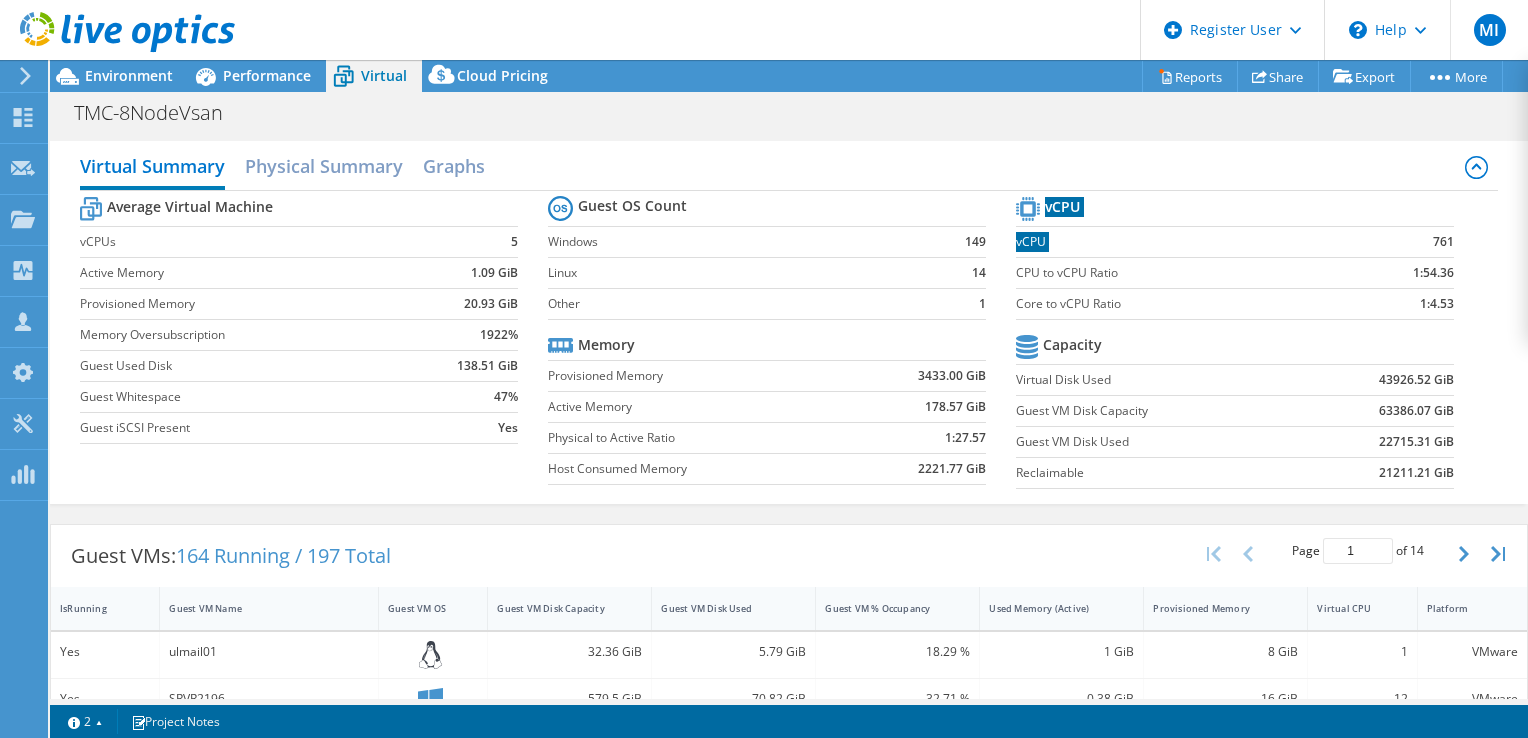 scroll, scrollTop: 200, scrollLeft: 0, axis: vertical 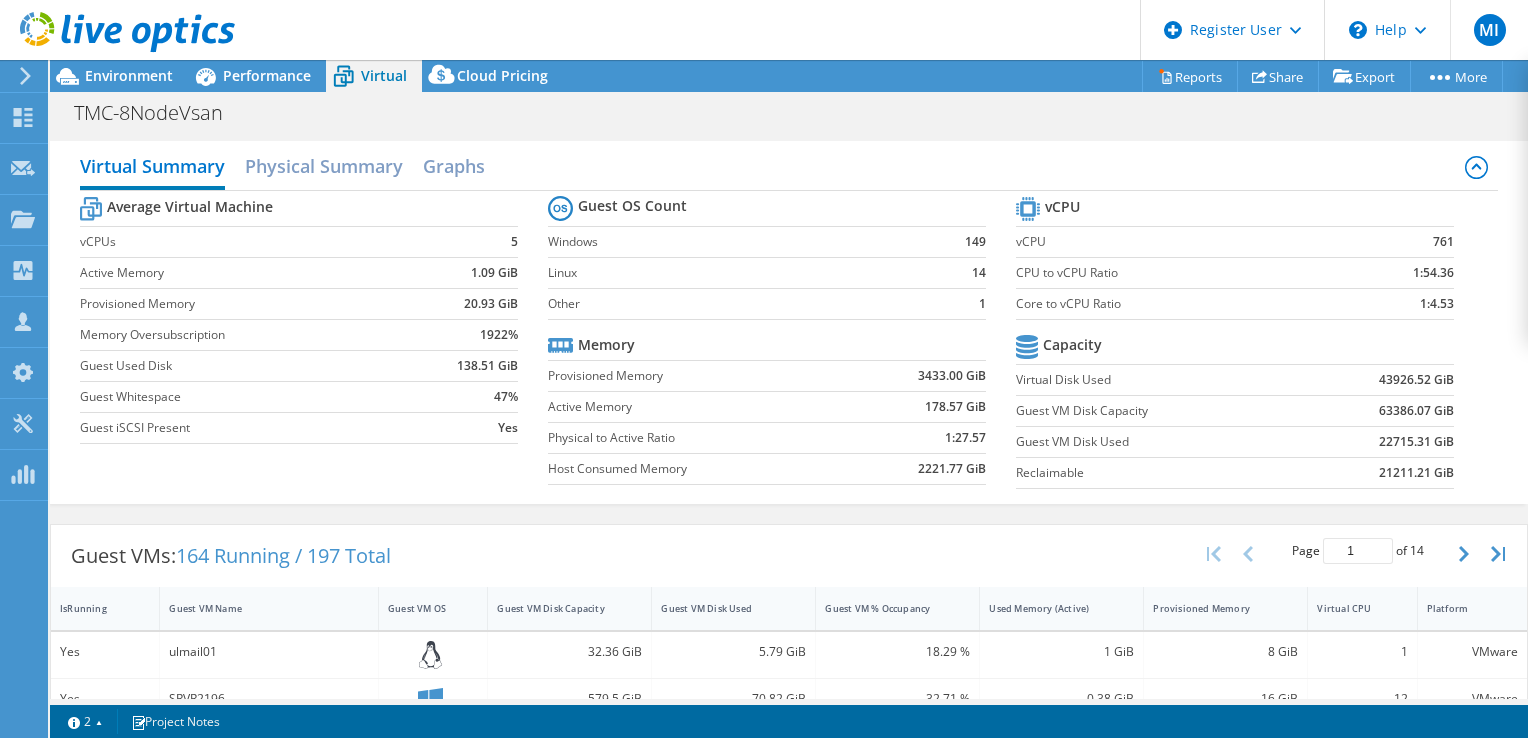 click on "Average Virtual Machine vCPUs 5 Active Memory 1.09 GiB Provisioned Memory 20.93 GiB Memory Oversubscription 1922% Guest Used Disk 138.51 GiB Guest Whitespace 47% Guest iSCSI Present Yes Guest OS Count Windows 149 Linux 14 Other 1 Memory Provisioned Memory 3433.00 GiB Active Memory 178.57 GiB Physical to Active Ratio 1:27.57 Host Consumed Memory 2221.77 GiB vCPU vCPU 761 CPU to vCPU Ratio 1:54.36 Core to vCPU Ratio 1:4.53 Capacity Virtual Disk Used 43926.52 GiB Guest VM Disk Capacity 63386.07 GiB Guest VM Disk Used 22715.31 GiB Reclaimable 21211.21 GiB" at bounding box center [789, 345] 